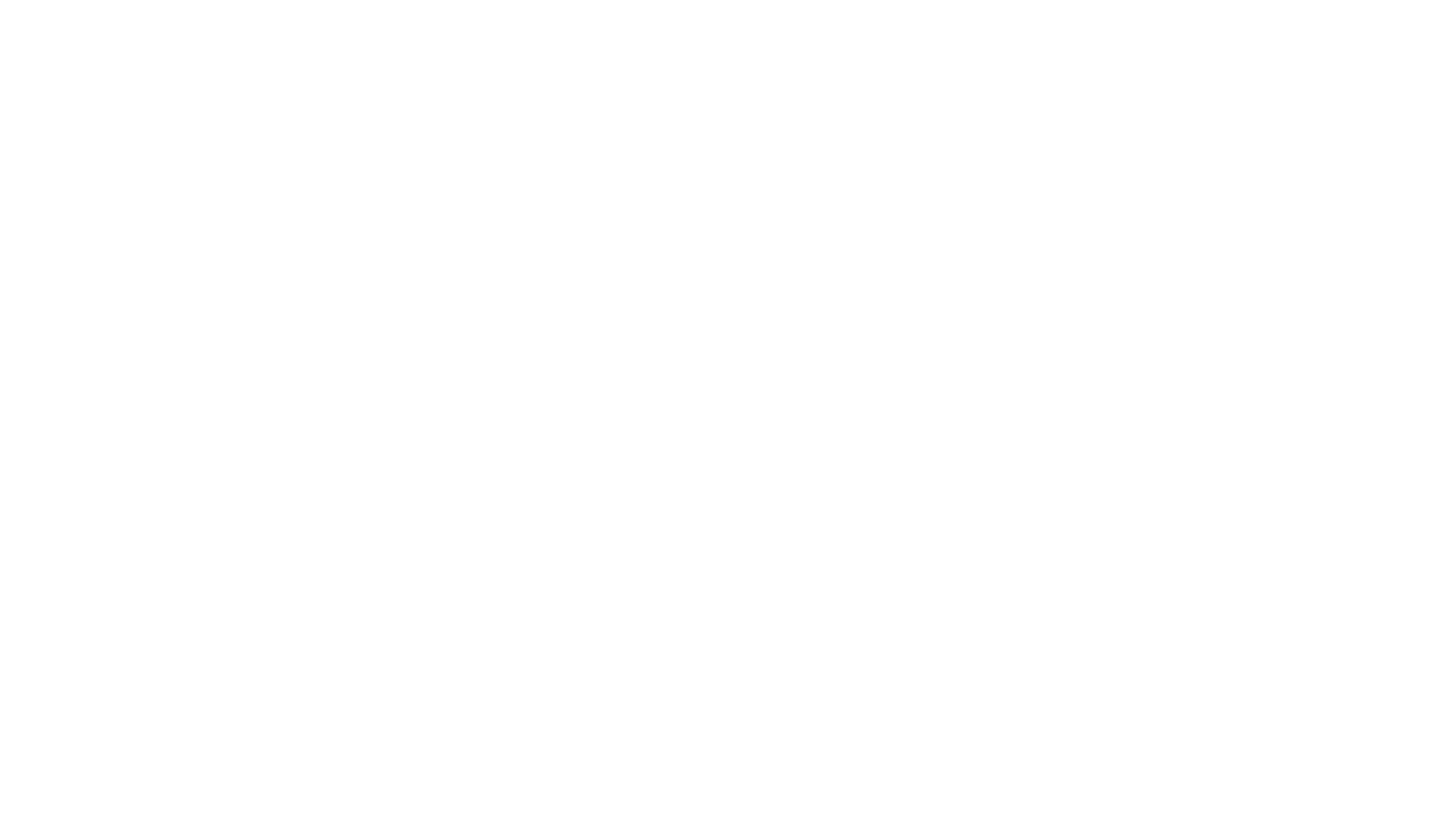 scroll, scrollTop: 0, scrollLeft: 0, axis: both 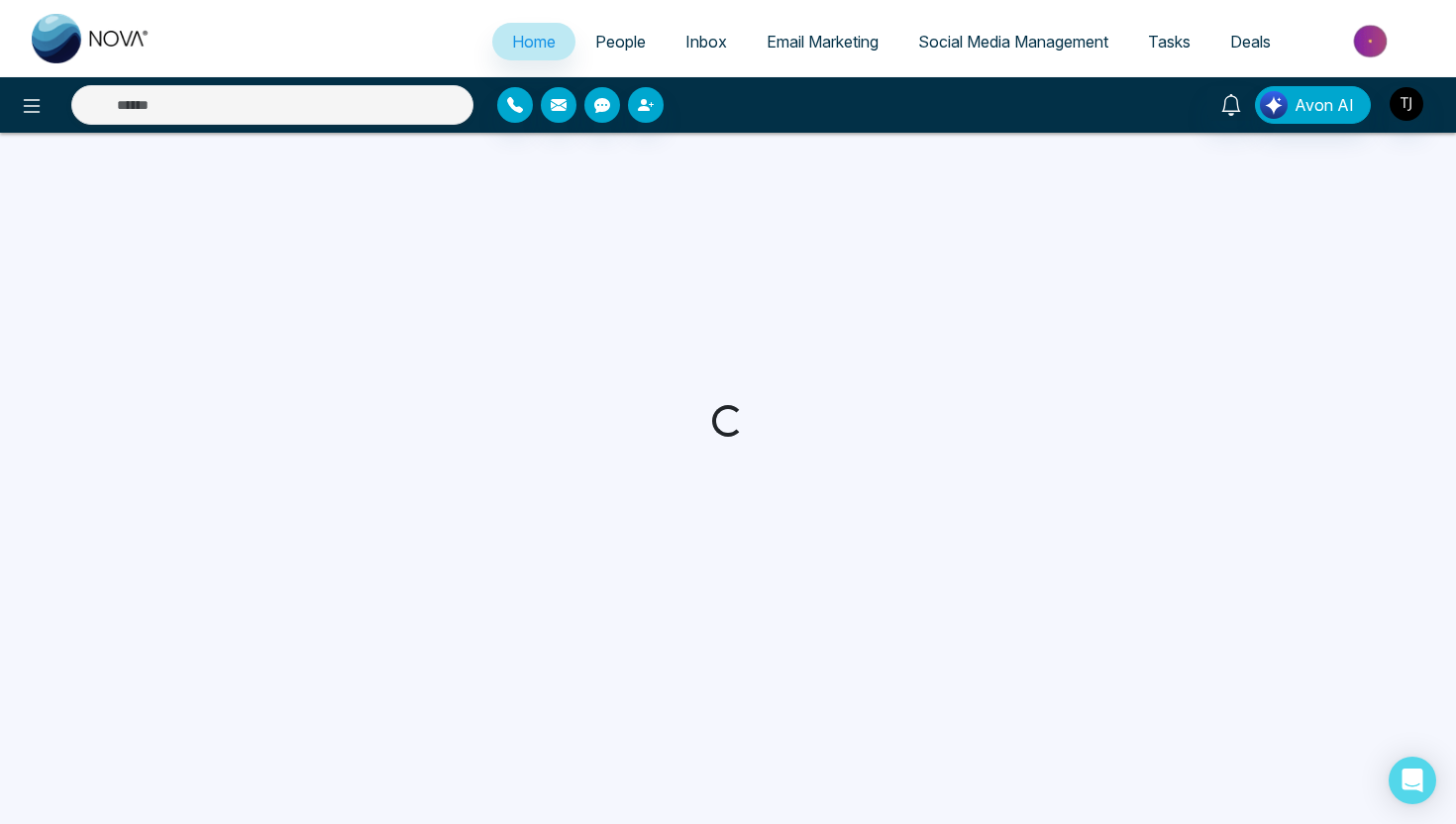 select on "*" 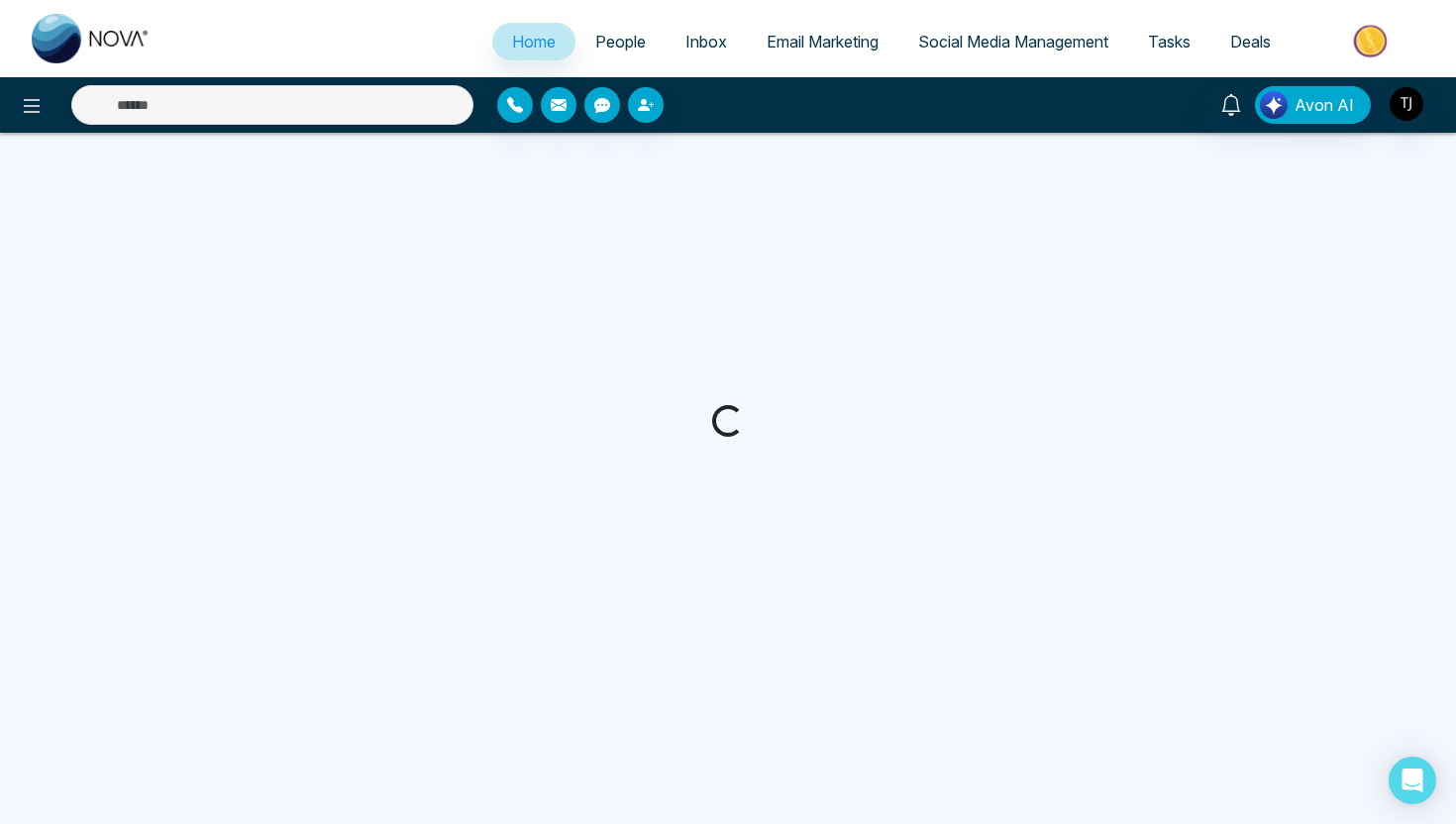 select on "*" 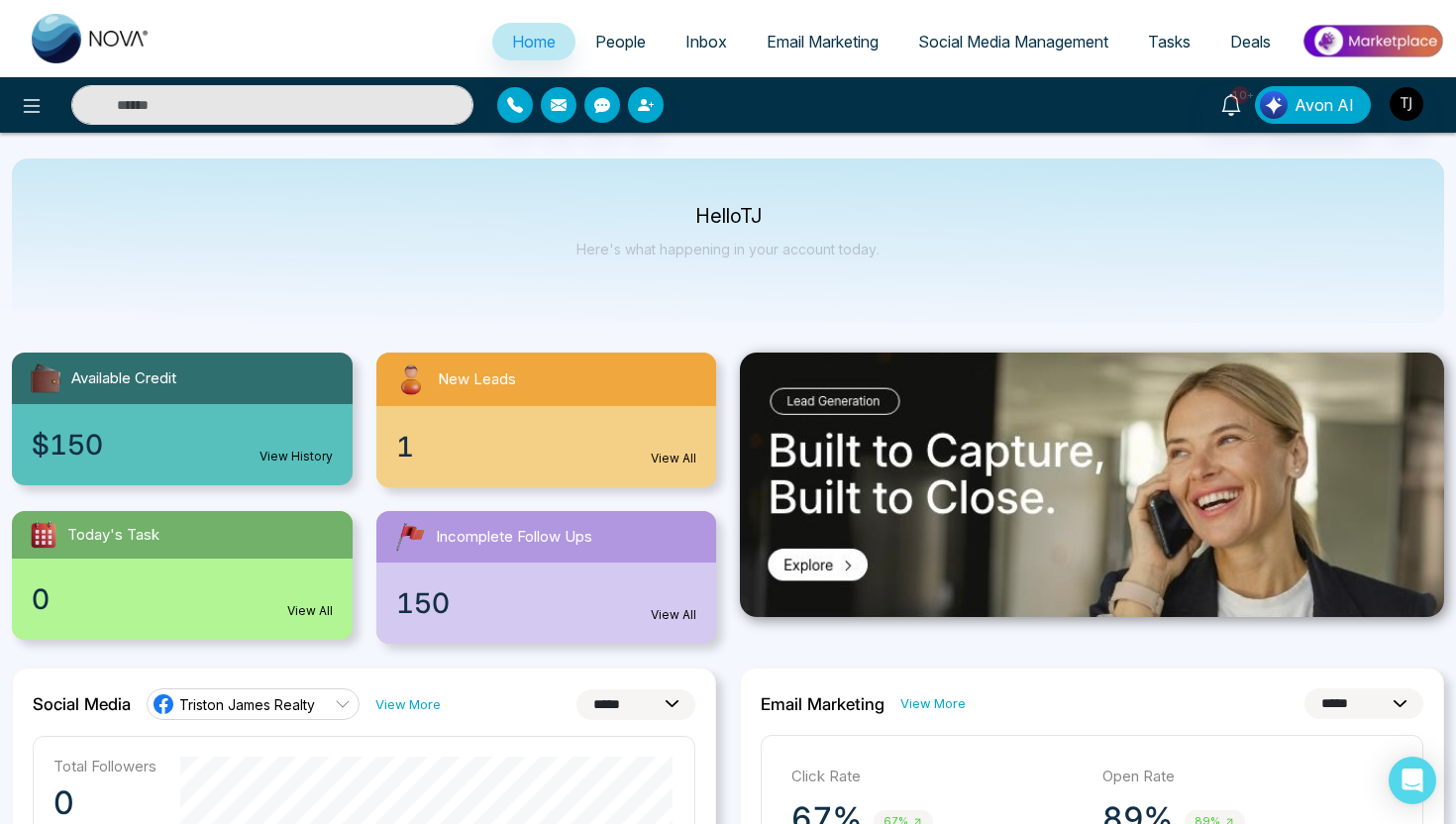 click at bounding box center [1372, 41] 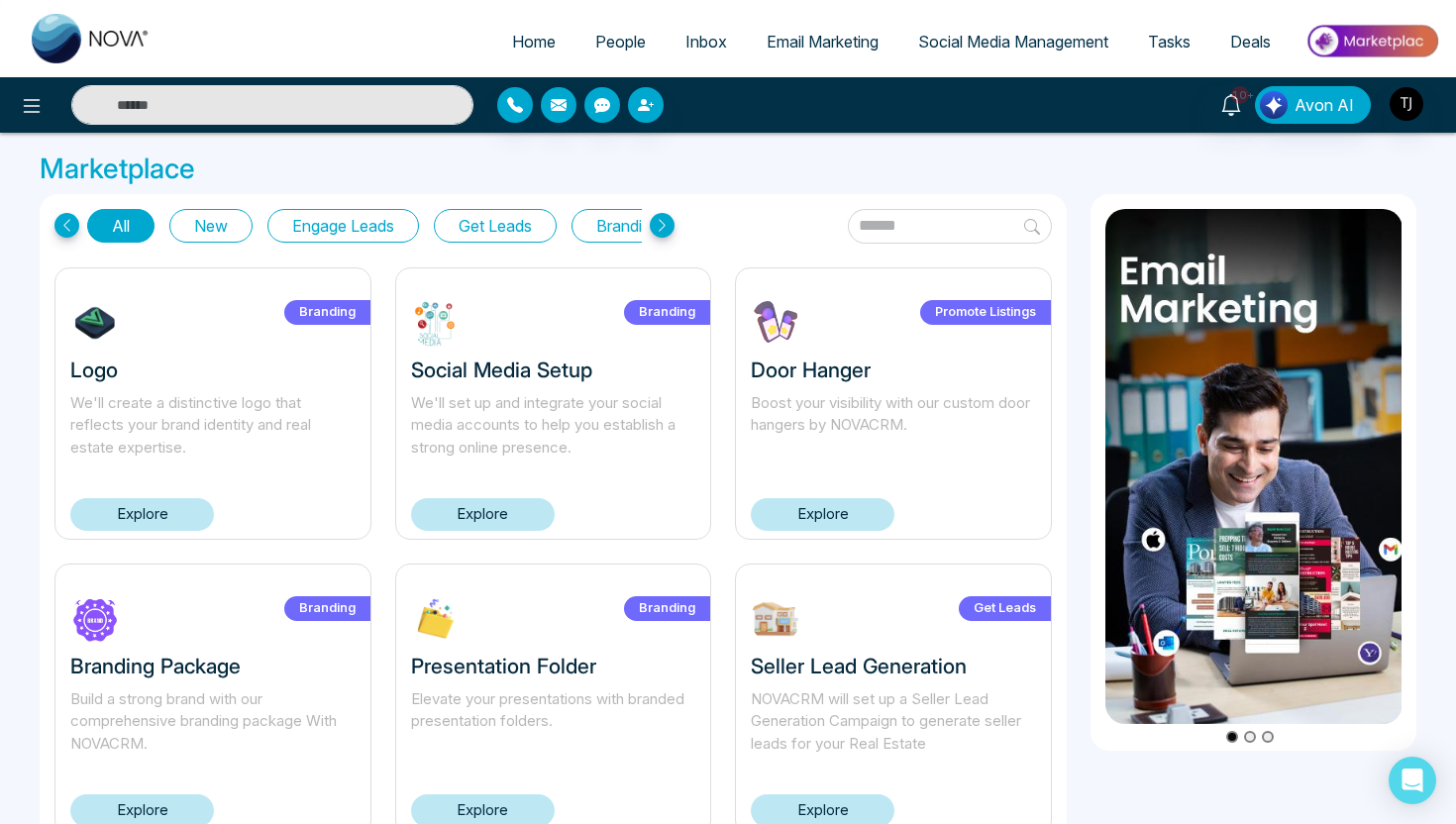 click on "Get Leads" at bounding box center [495, 226] 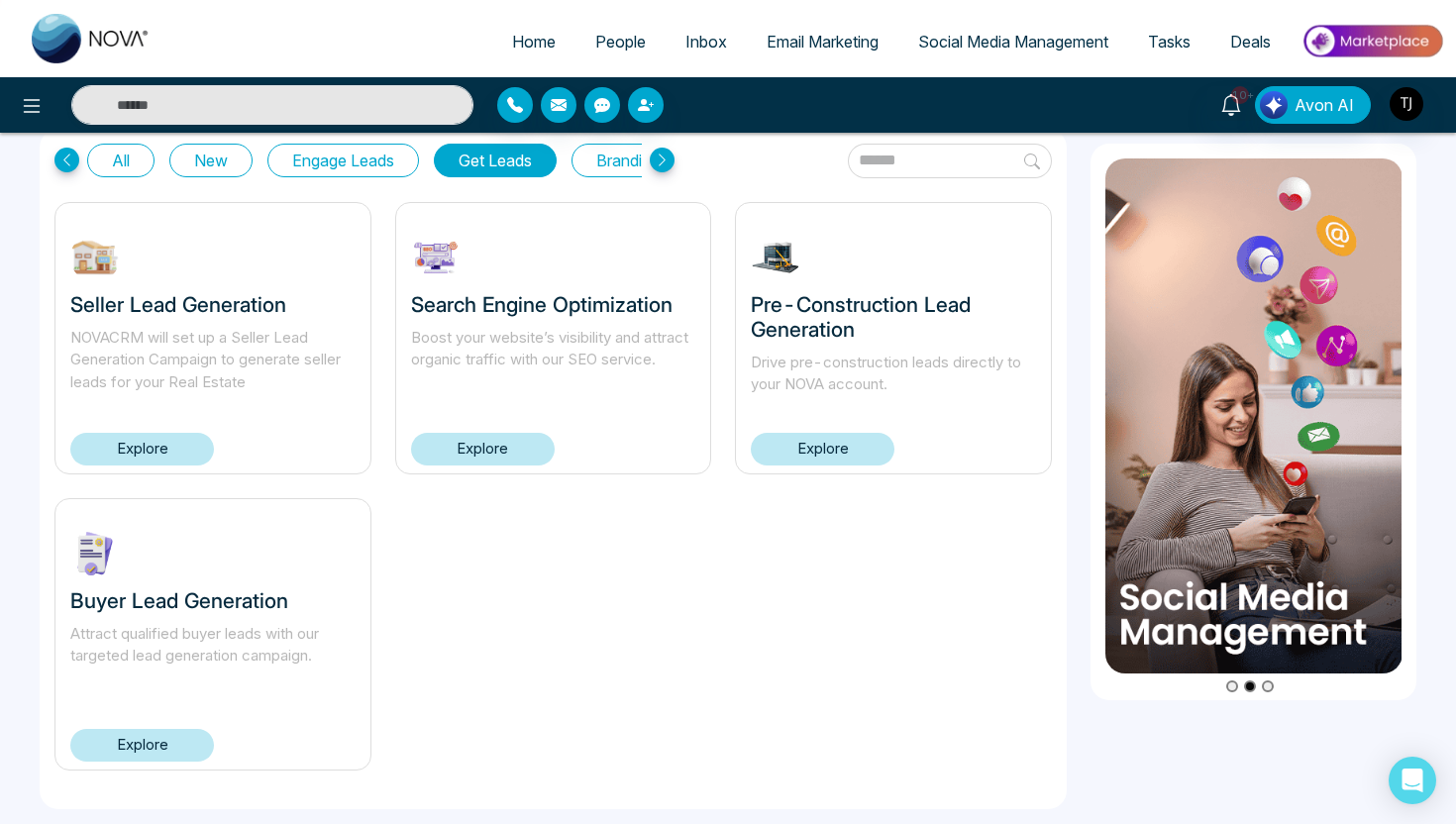 scroll, scrollTop: 69, scrollLeft: 0, axis: vertical 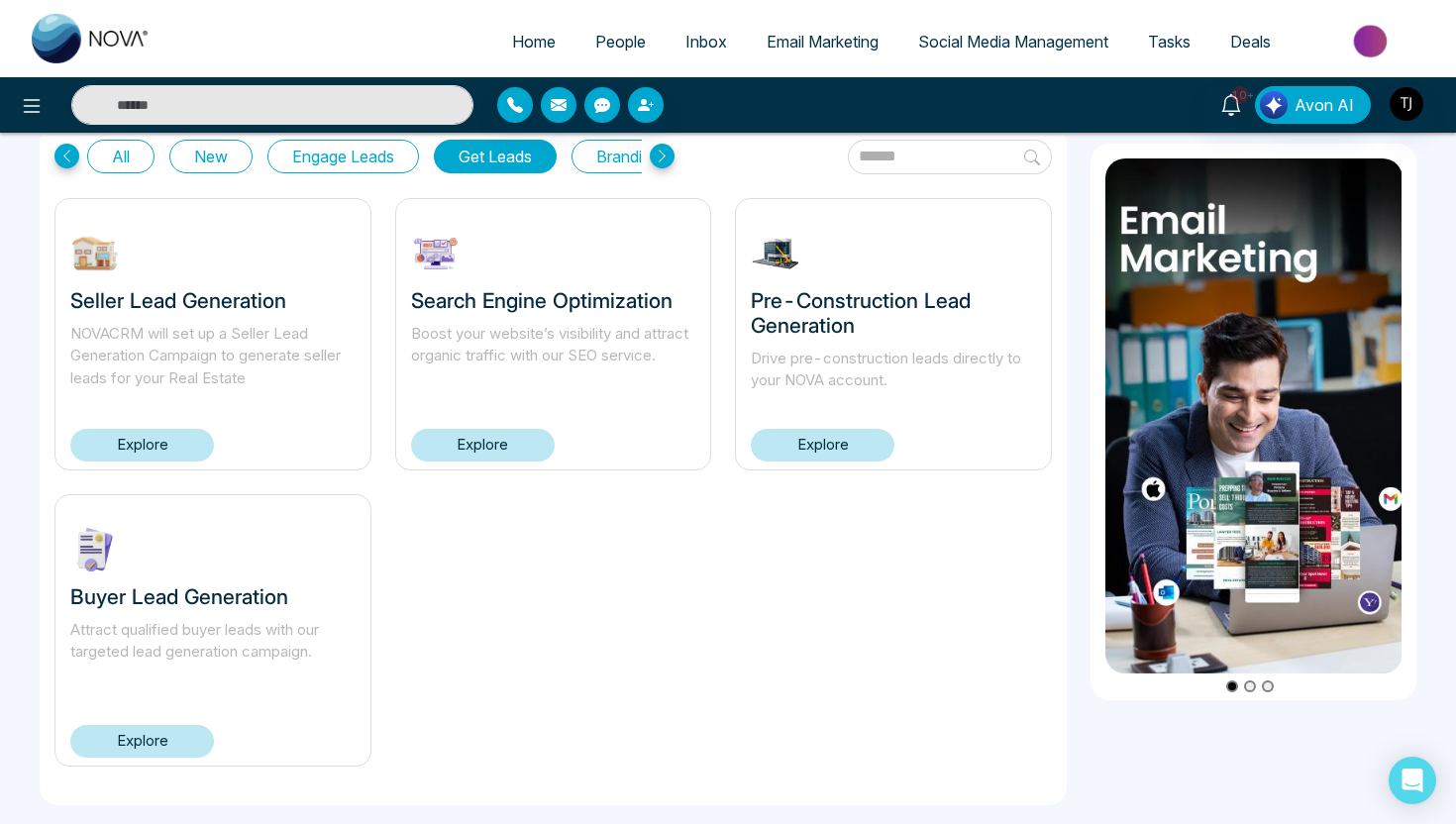 click on "Explore" at bounding box center (142, 741) 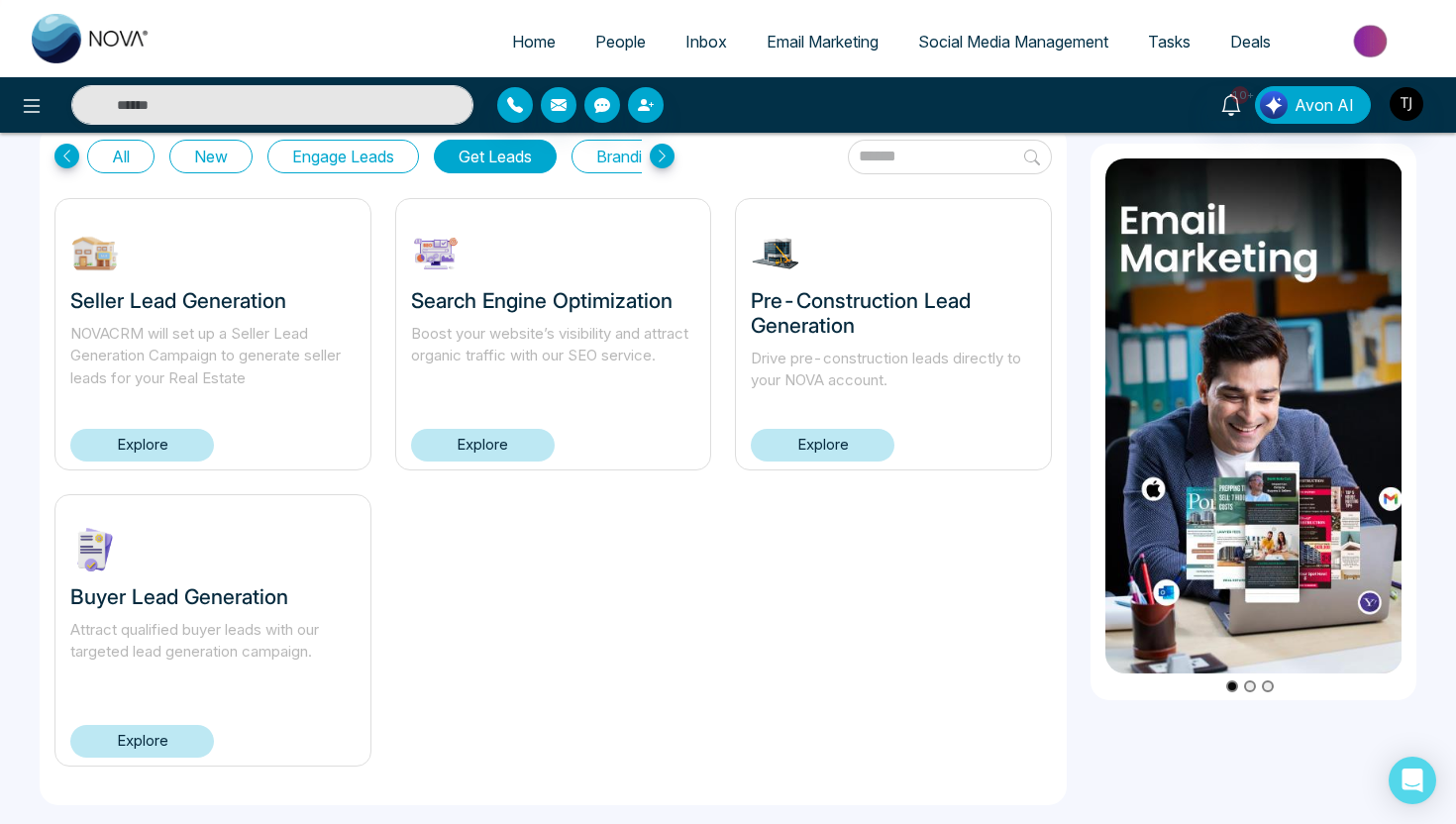 scroll, scrollTop: 0, scrollLeft: 0, axis: both 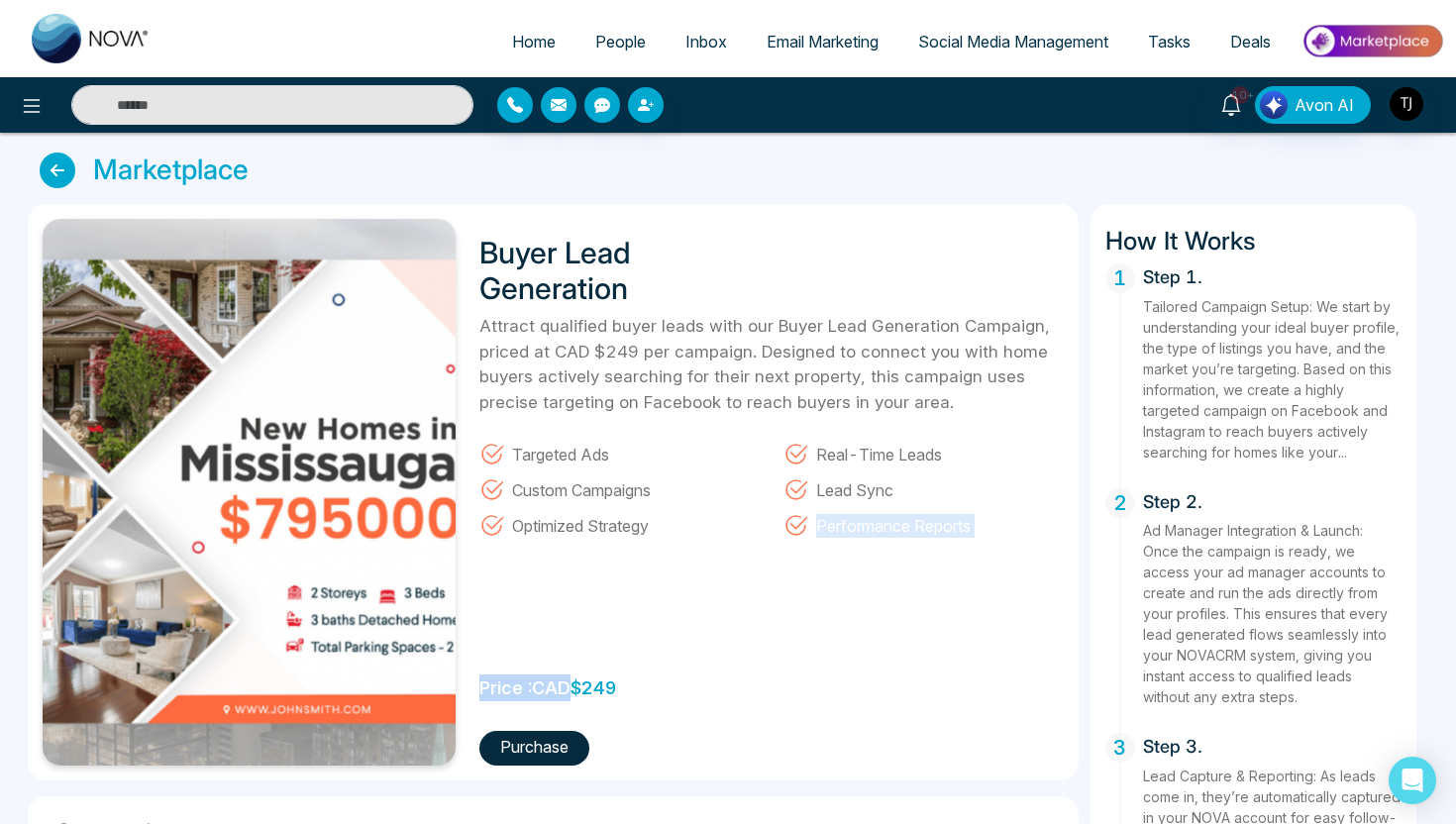 drag, startPoint x: 574, startPoint y: 686, endPoint x: 630, endPoint y: 680, distance: 56.32051 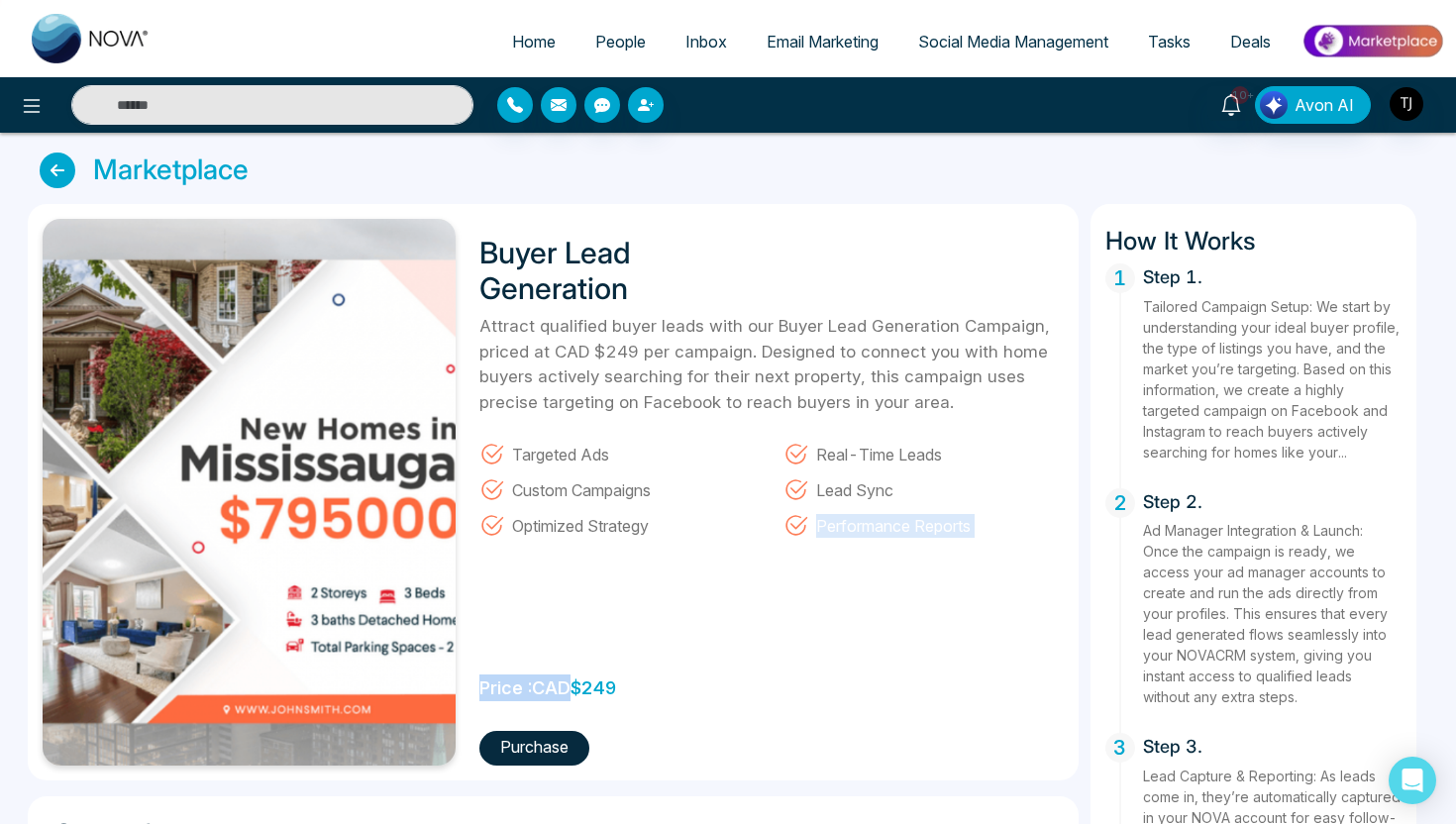 click on "Buyer Lead Generation Attract qualified buyer leads with our Buyer Lead Generation Campaign, priced at CAD $249 per campaign. Designed to connect you with home buyers actively searching for their next property, this campaign uses precise targeting on Facebook to reach buyers in your area. Targeted Ads Real-Time Leads Custom Campaigns Lead Sync Optimized Strategy Performance Reports Price :  CAD  $ 249 Purchase" at bounding box center (765, 492) 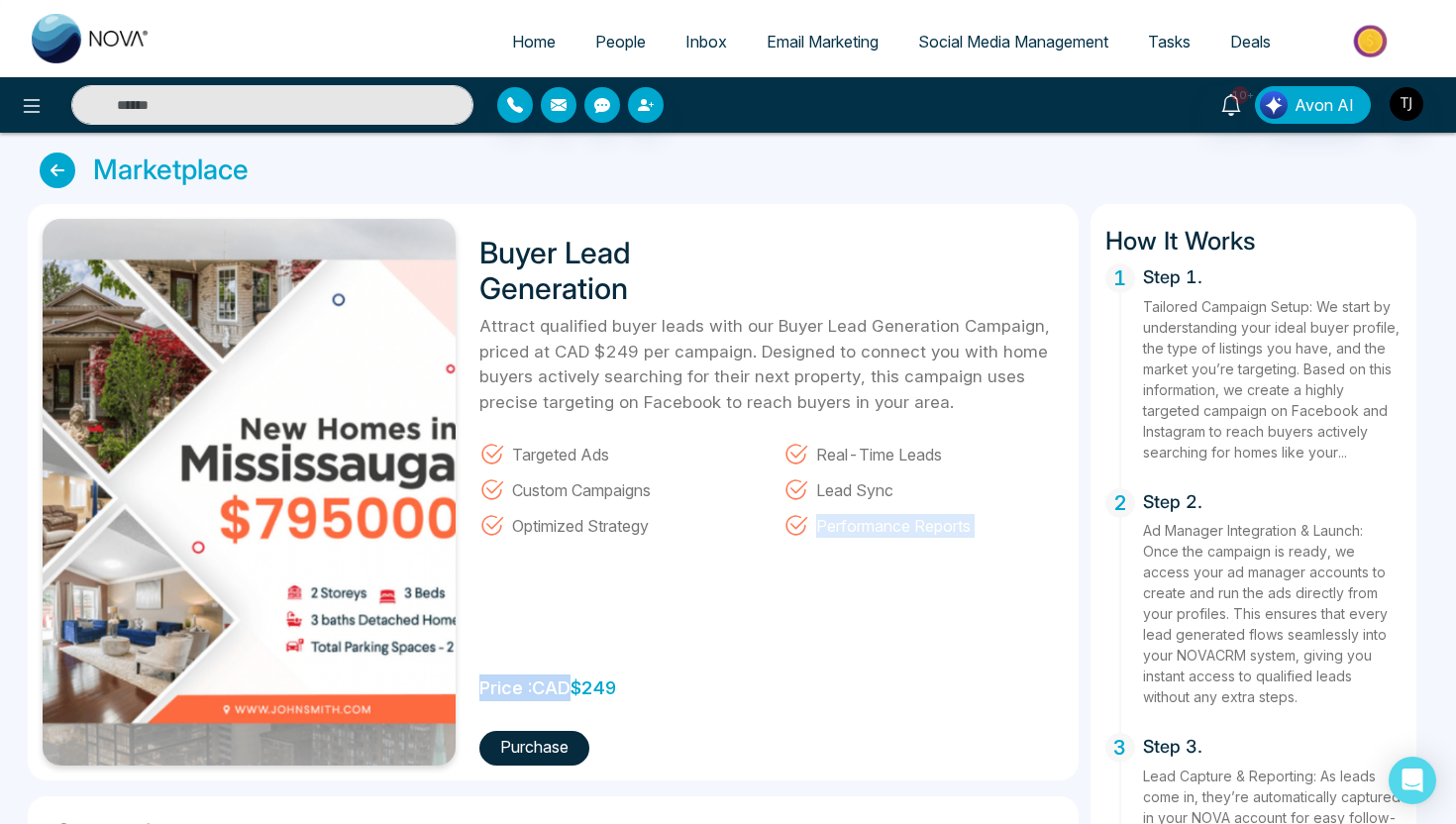click on "Buyer Lead Generation Attract qualified buyer leads with our Buyer Lead Generation Campaign, priced at CAD $249 per campaign. Designed to connect you with home buyers actively searching for their next property, this campaign uses precise targeting on Facebook to reach buyers in your area. Targeted Ads Real-Time Leads Custom Campaigns Lead Sync Optimized Strategy Performance Reports Price :  CAD  $ 249 Purchase" at bounding box center (765, 492) 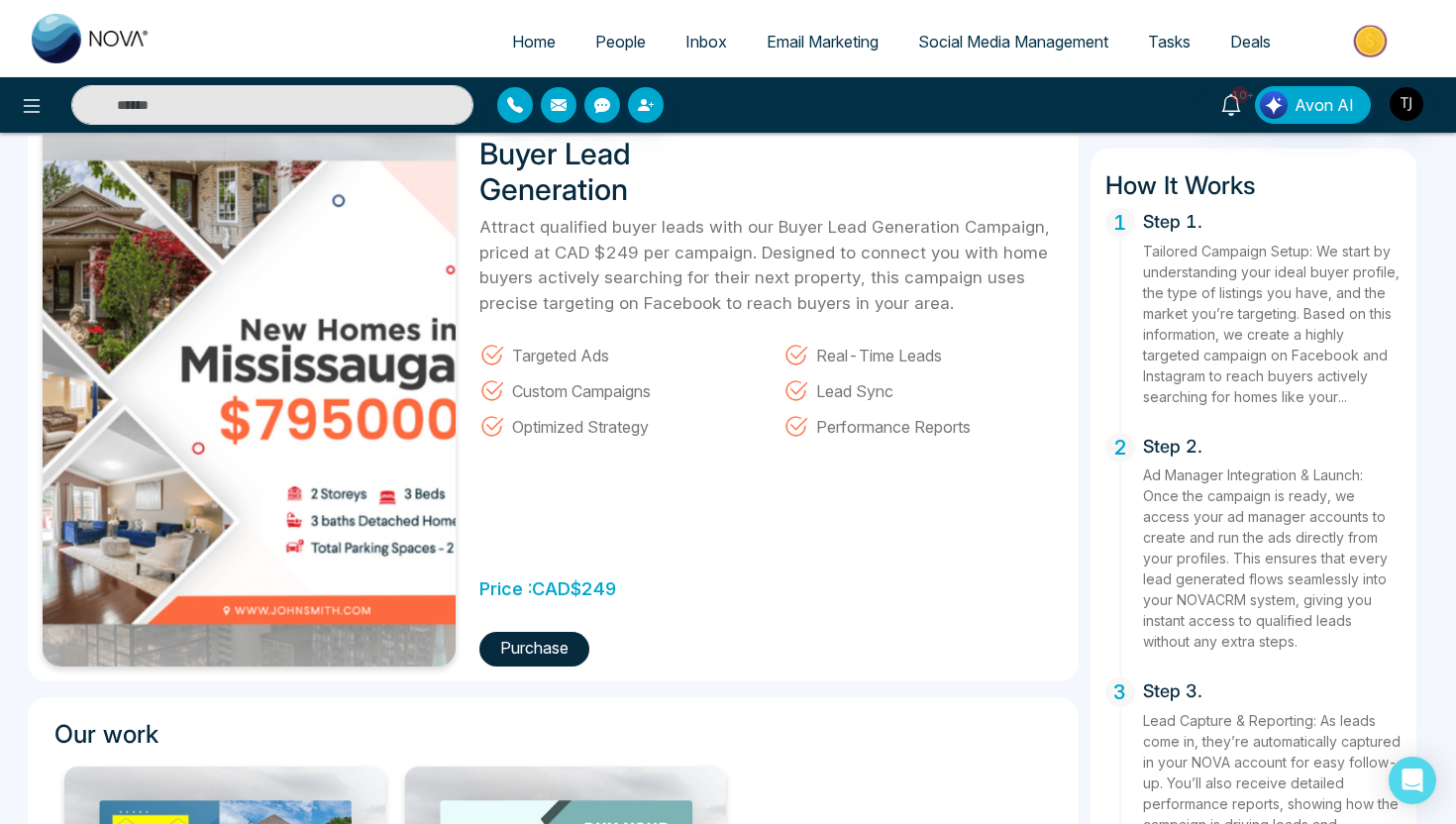 scroll, scrollTop: 93, scrollLeft: 0, axis: vertical 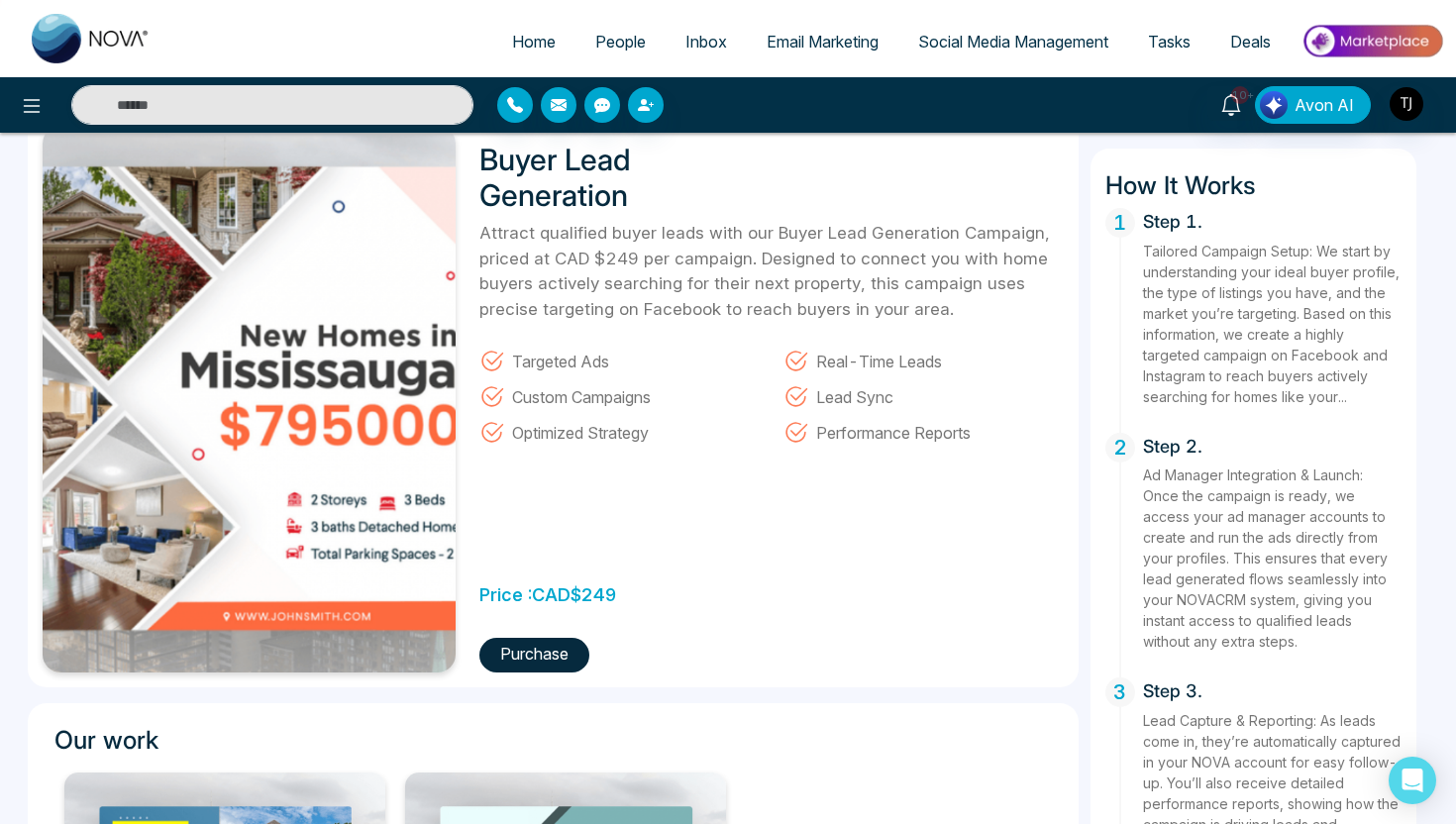 click on "Home" at bounding box center (534, 42) 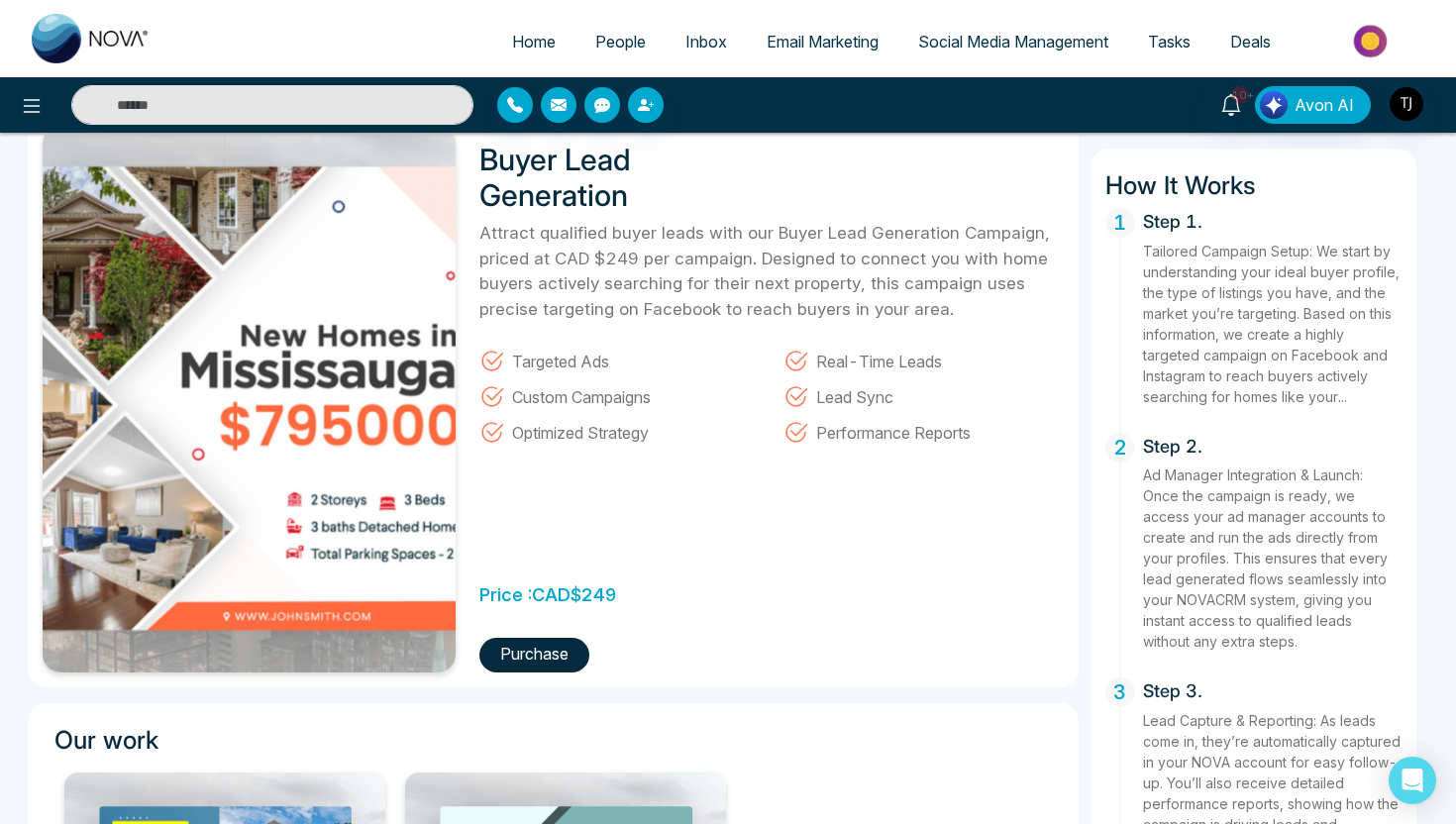 scroll, scrollTop: 0, scrollLeft: 0, axis: both 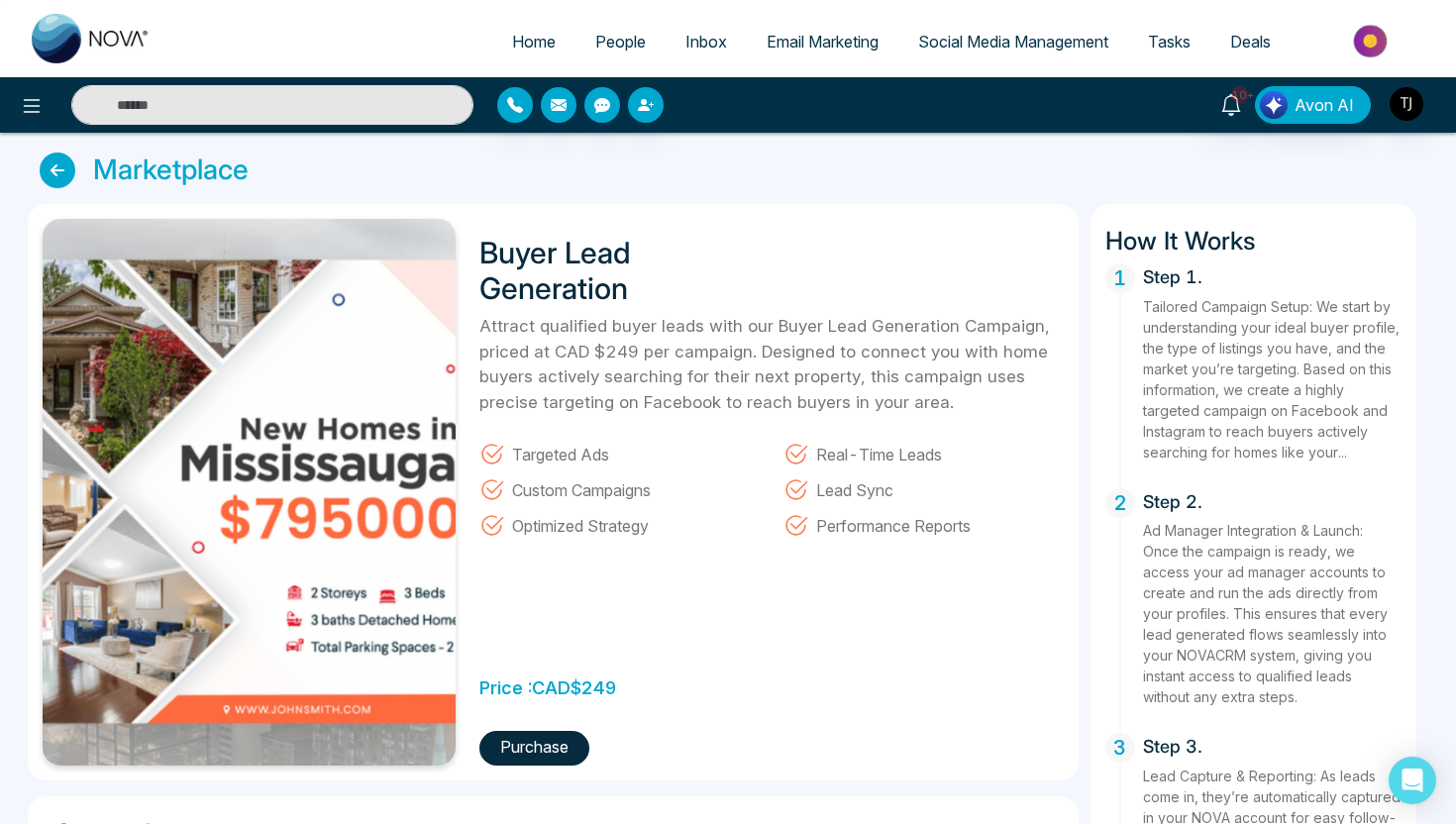 select on "*" 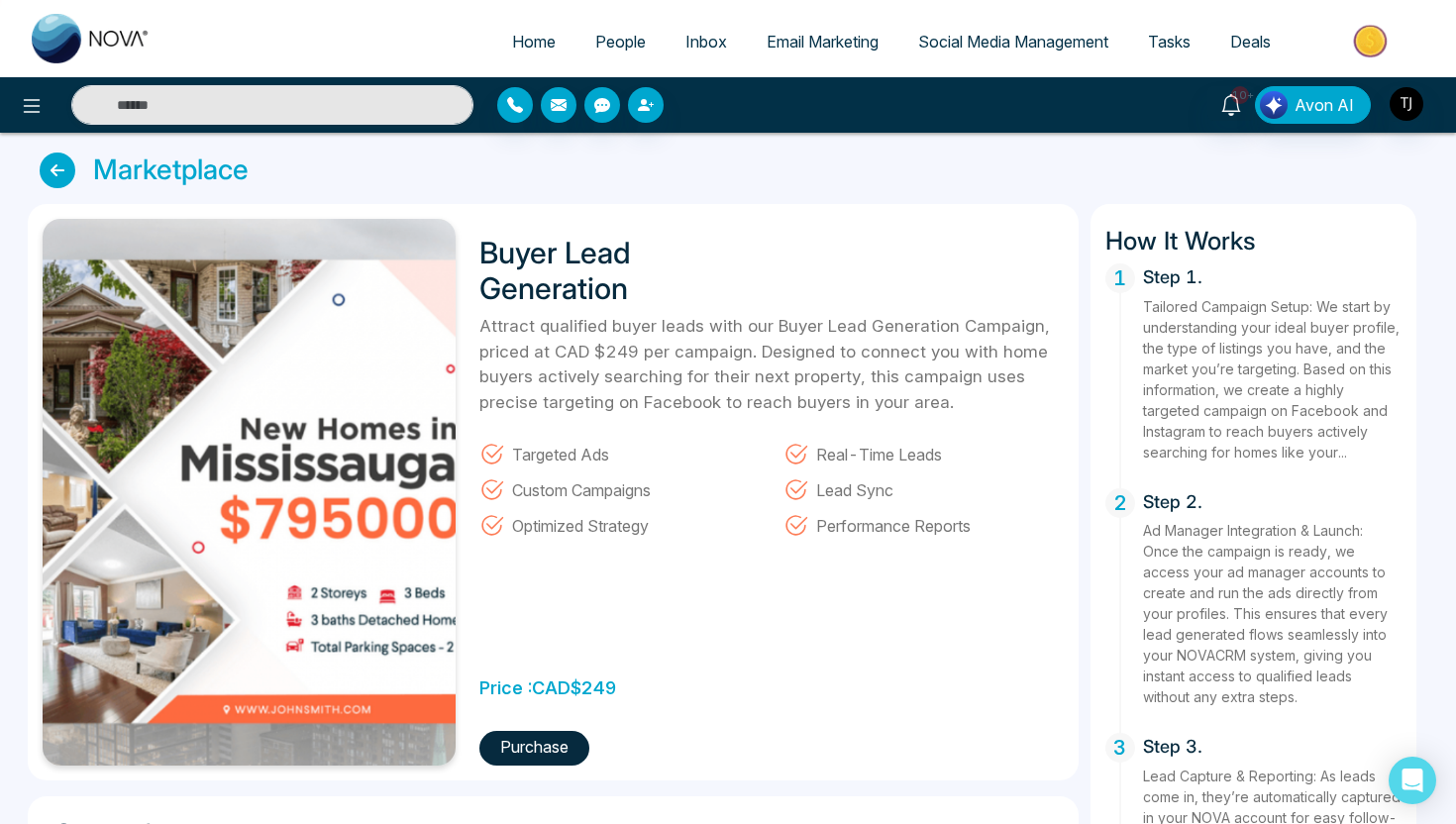 select on "*" 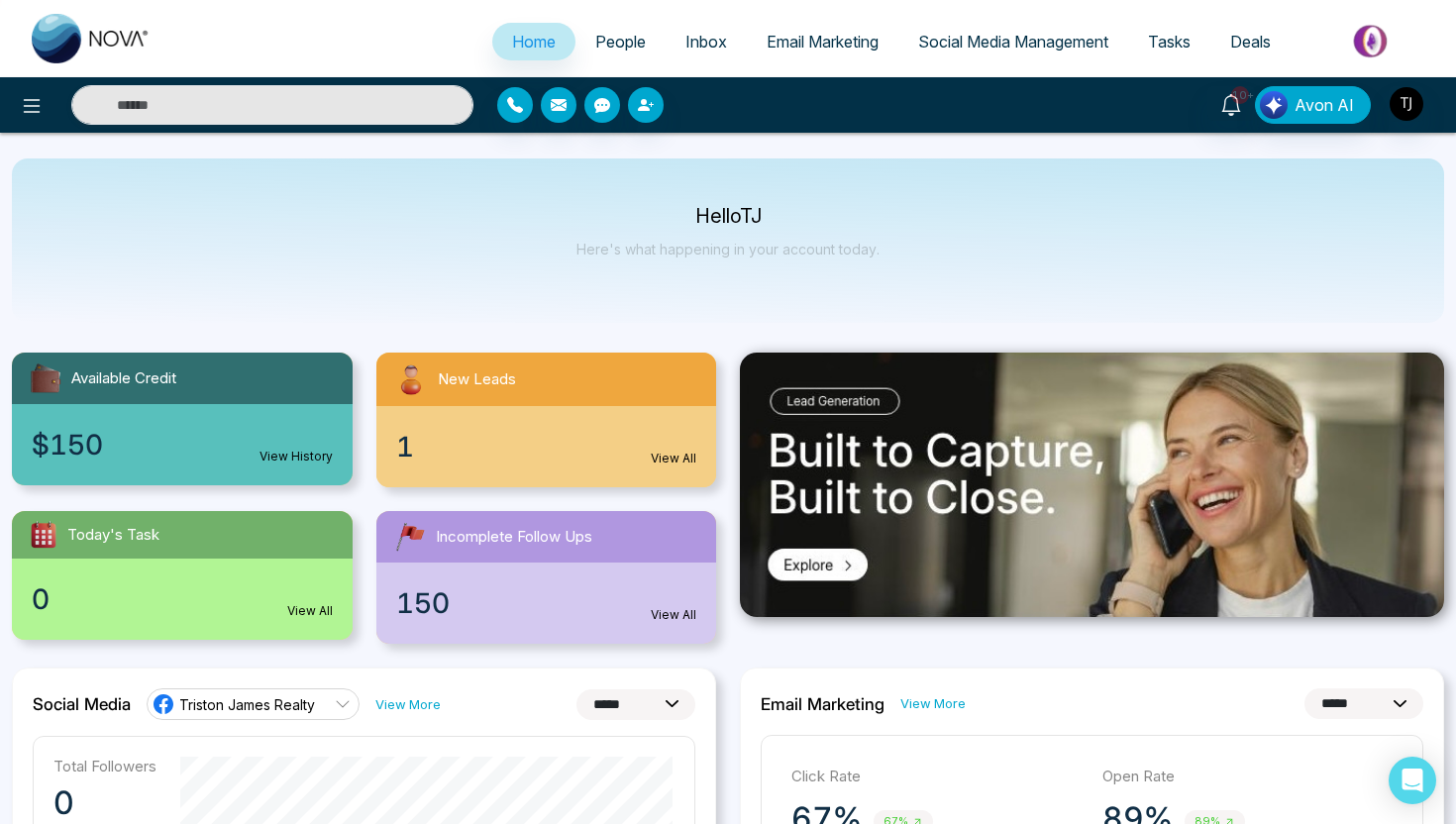 click on "People" at bounding box center (620, 42) 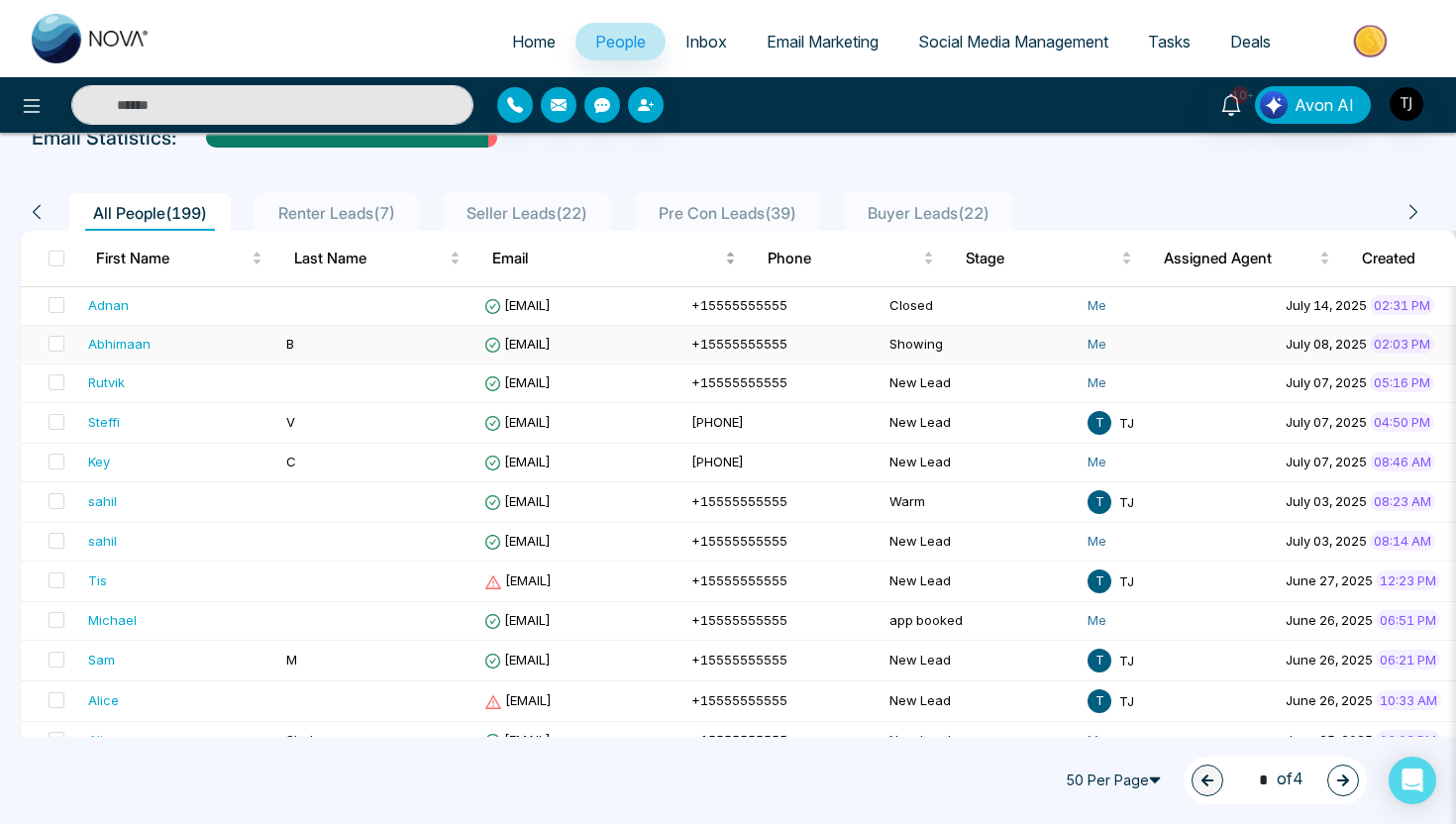 scroll, scrollTop: 0, scrollLeft: 0, axis: both 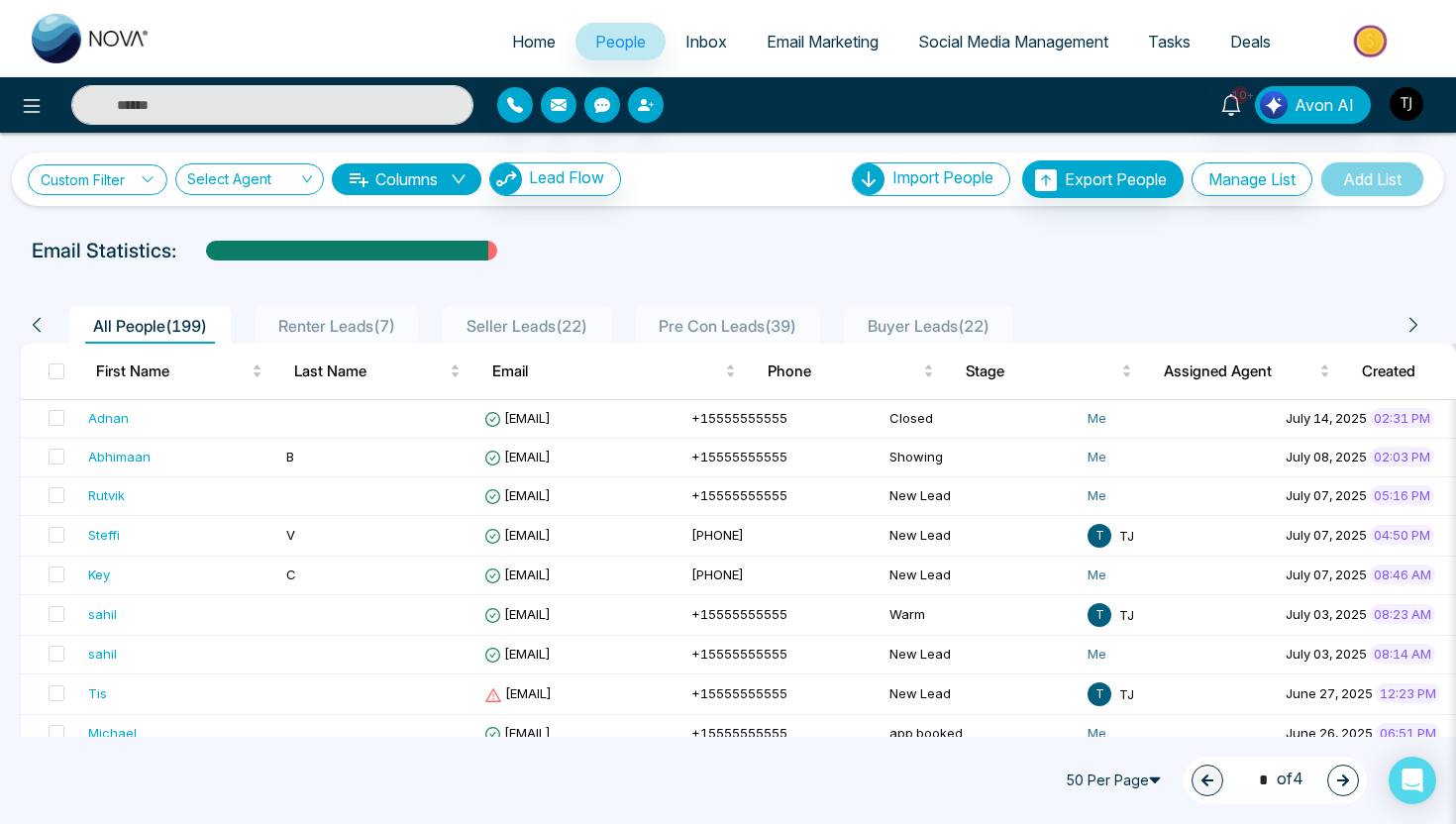 click on "Custom Filter" at bounding box center [97, 179] 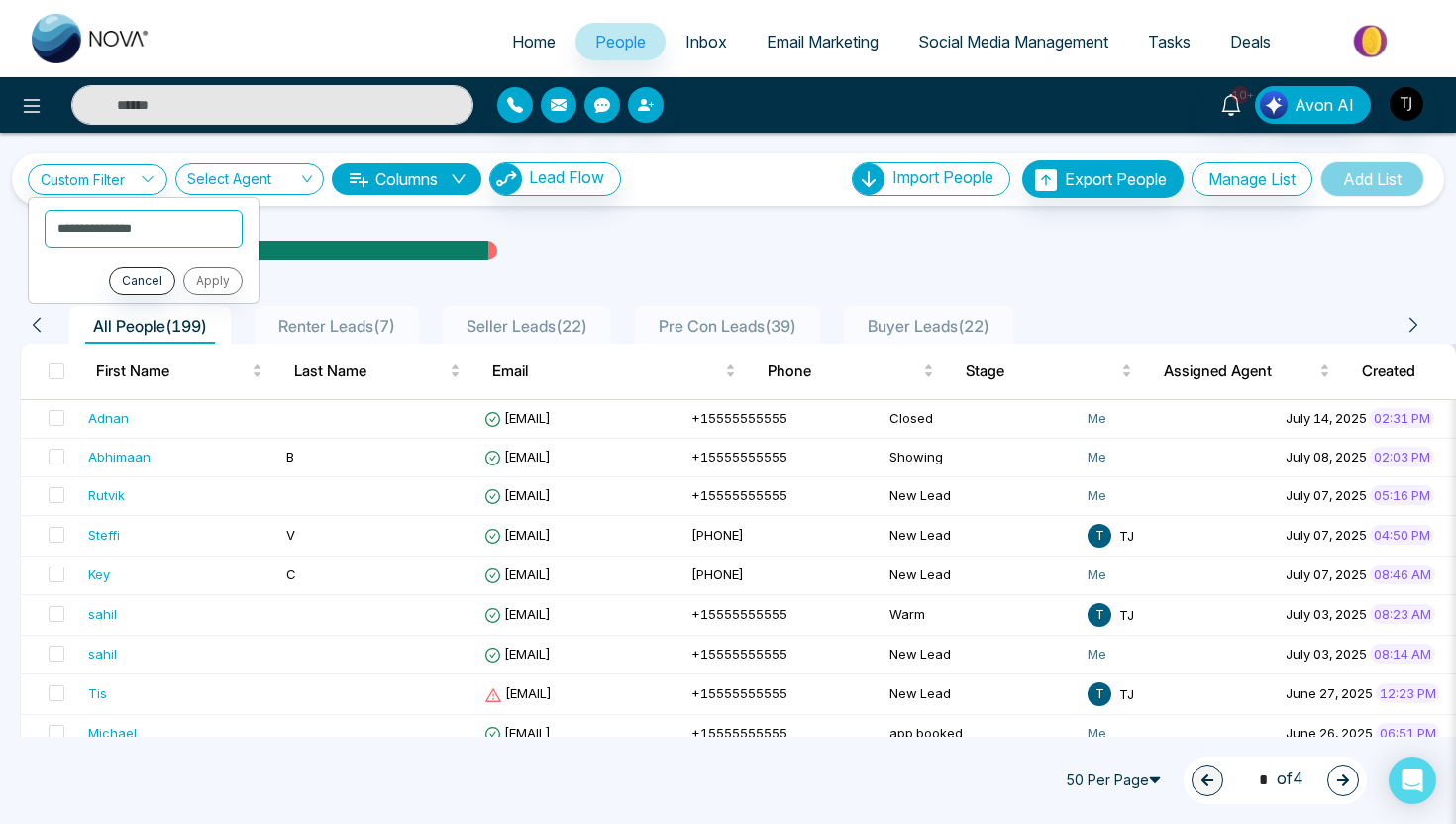 click on "All People  ( 199 ) Renter Leads  ( 7 ) Seller Leads  ( 22 ) Pre Con Leads  ( 39 ) Buyer Leads  ( 22 ) [FIRST] [LAST] [EMAIL] [PHONE] Stage Assigned Agent Created Tags Source Deals Last Communication                         [FIRST]   [EMAIL] +15555555555 Closed Me [DATE]   [TIME] IDX Website a day ago    Email [FIRST]   [EMAIL] +15555555555 Showing Me [DATE]   [TIME] Buyer Trial + 1 Event 8 days ago    Email [FIRST]   [EMAIL] +15555555555 New Lead Me [DATE]   [TIME] 10 days ago    Call [FIRST]   [EMAIL] +15555555555 New Lead T TJ [DATE]   [TIME] Renter   -  -  -  -    -  -  -  -   [FIRST]   [EMAIL] +15555555555 New Lead Me [DATE]   [TIME] Trial Brother 2 10 days ago    Email [FIRST]   [EMAIL] +15555555555 Warm T TJ [DATE]   [TIME] IDX Website   -  -  -  -    -  -  -  -   [FIRST]   [EMAIL] +15555555555 New Lead Me [DATE]" at bounding box center (728, 1389) 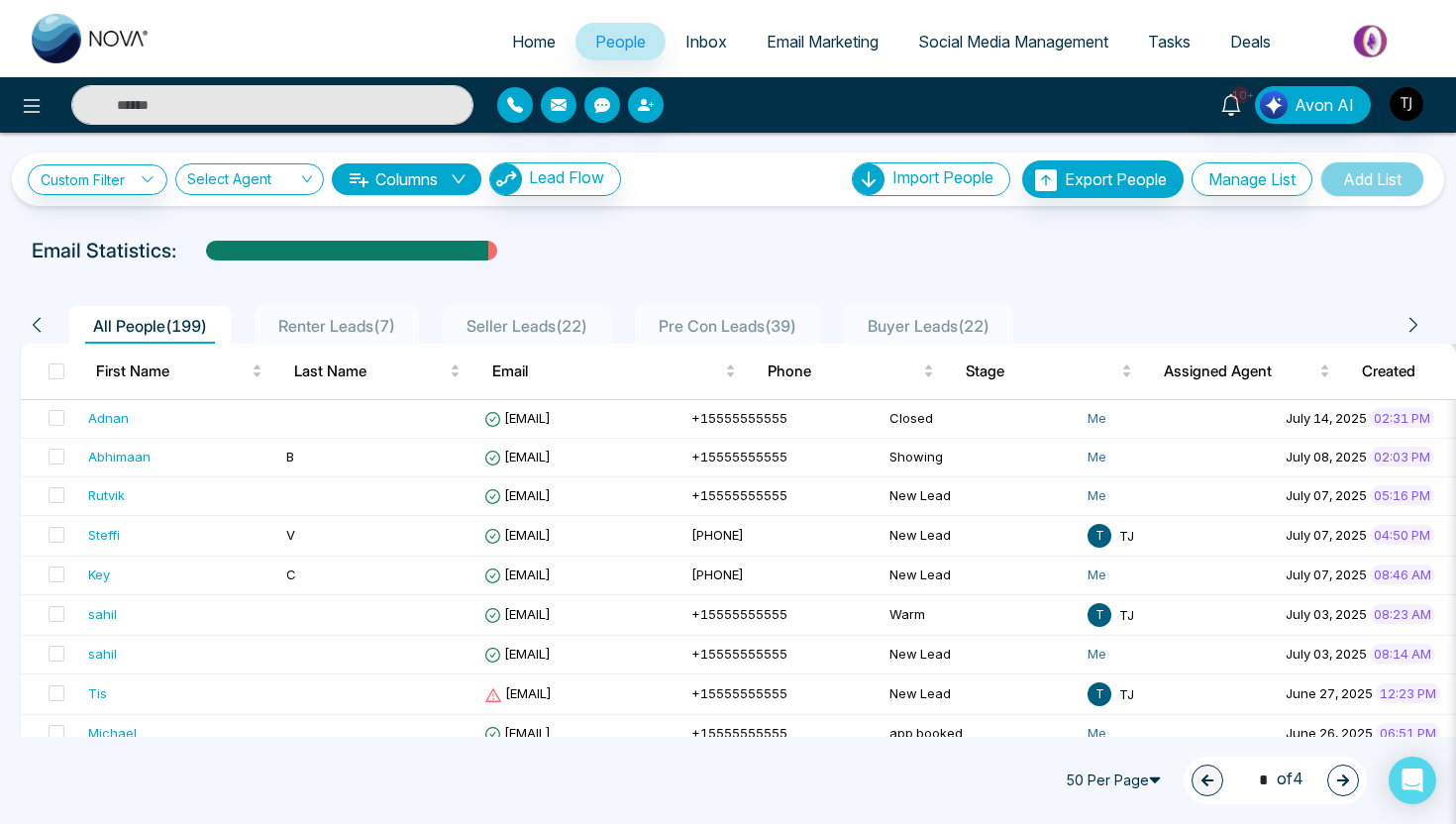 click on "Email Marketing" at bounding box center [822, 42] 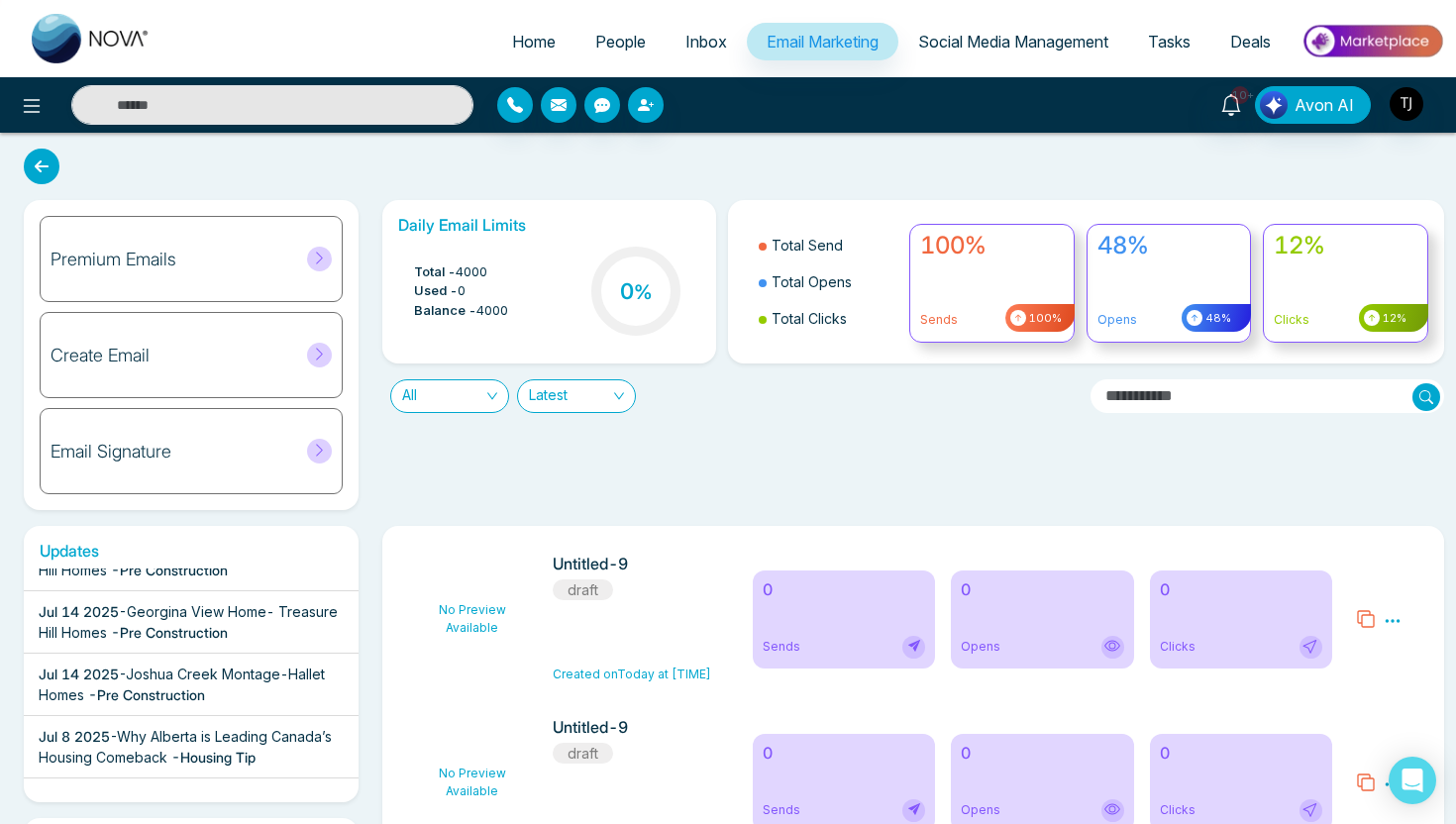 scroll, scrollTop: 126, scrollLeft: 0, axis: vertical 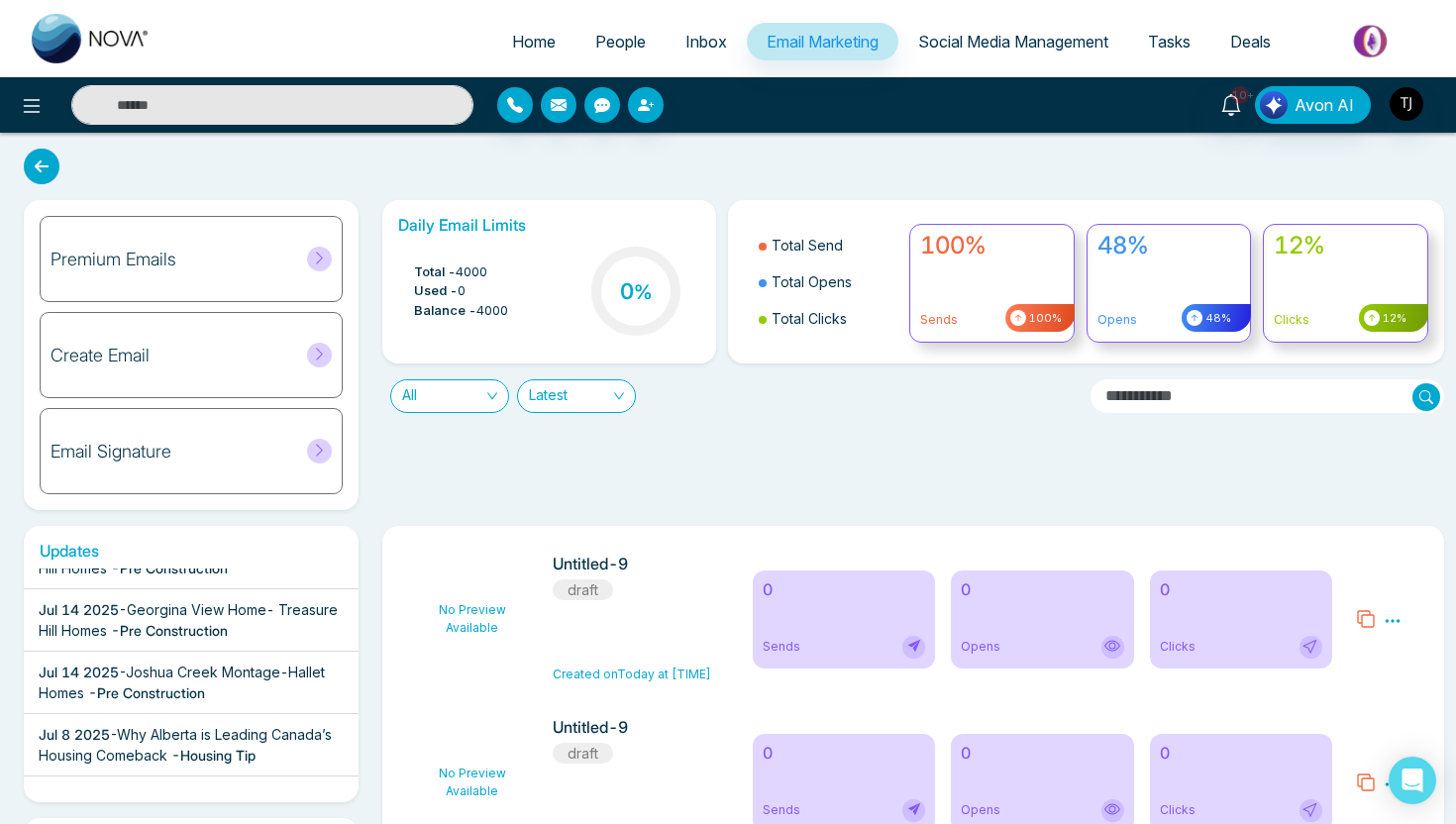 click on "Premium Emails" at bounding box center (191, 258) 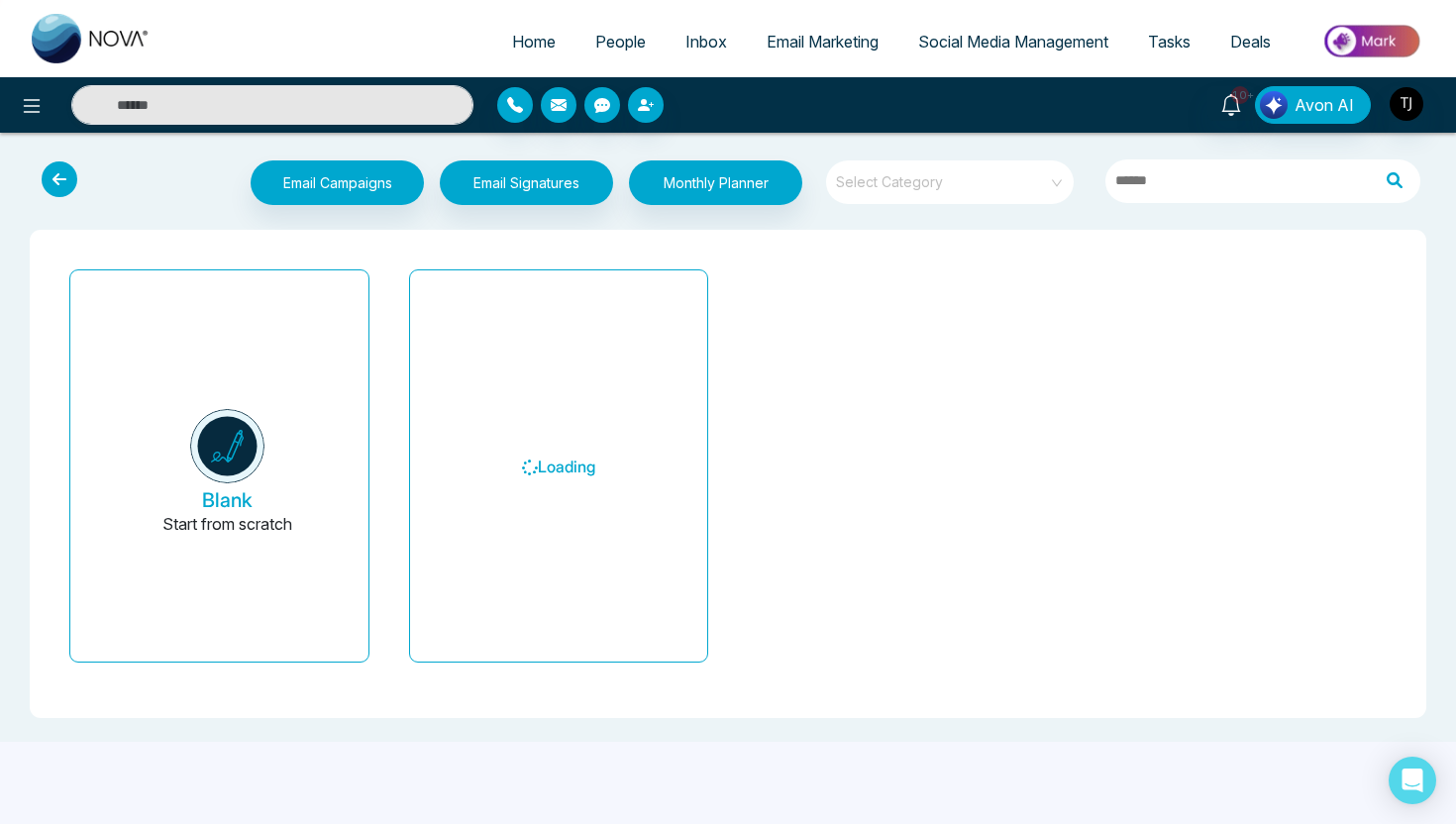 click at bounding box center (943, 175) 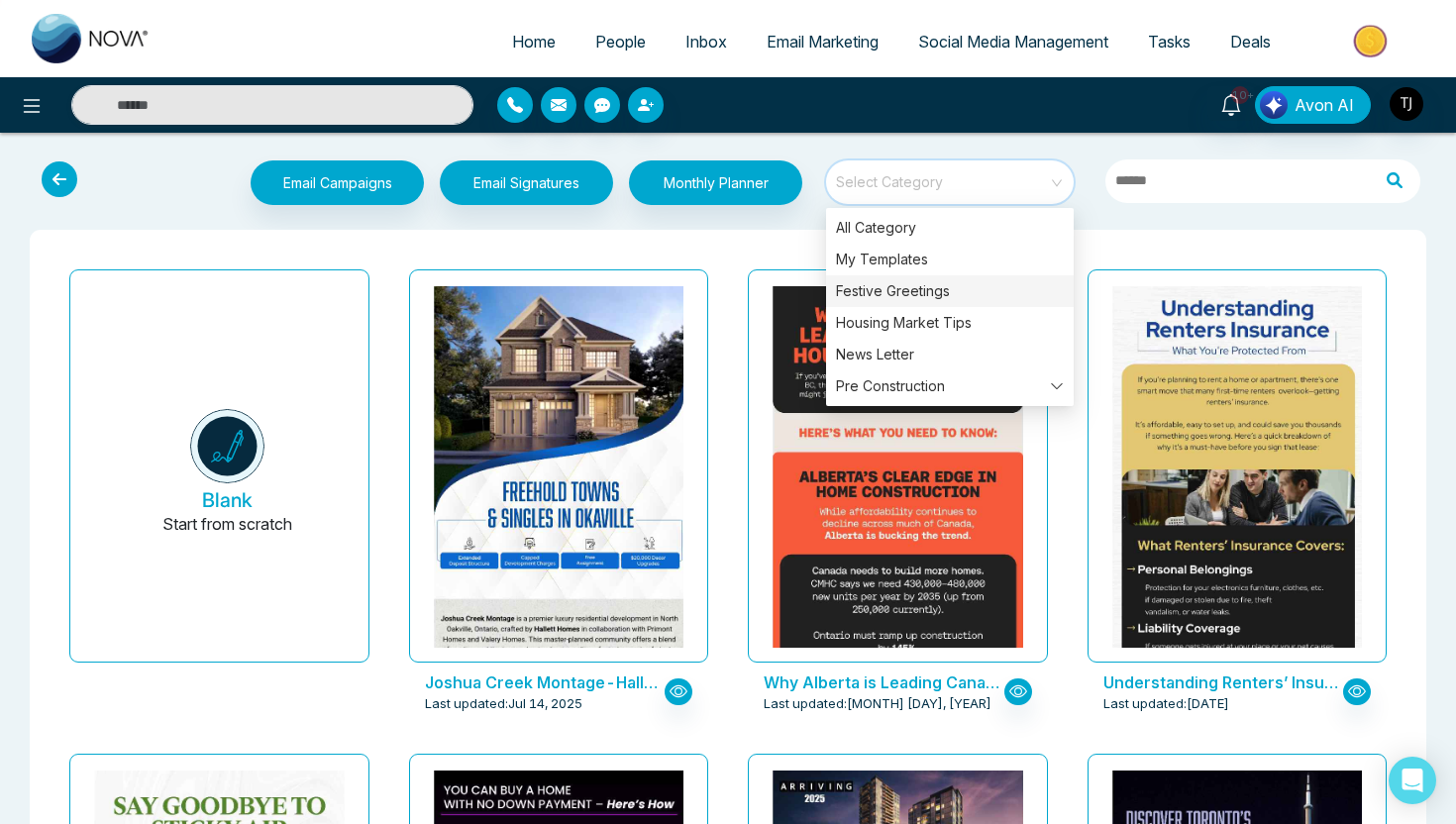 click on "Festive Greetings" at bounding box center (950, 291) 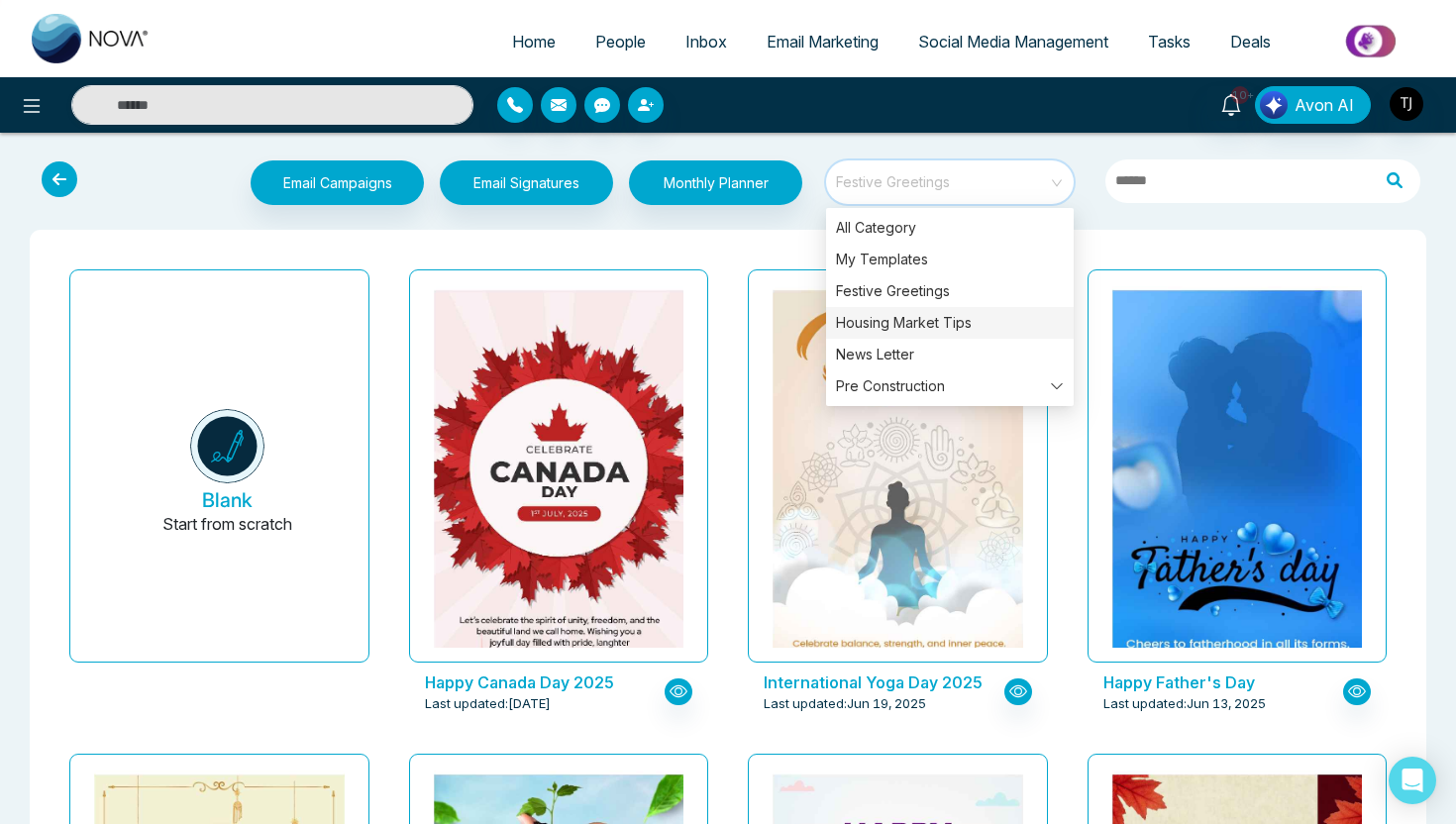 click on "Housing Market Tips" at bounding box center (950, 323) 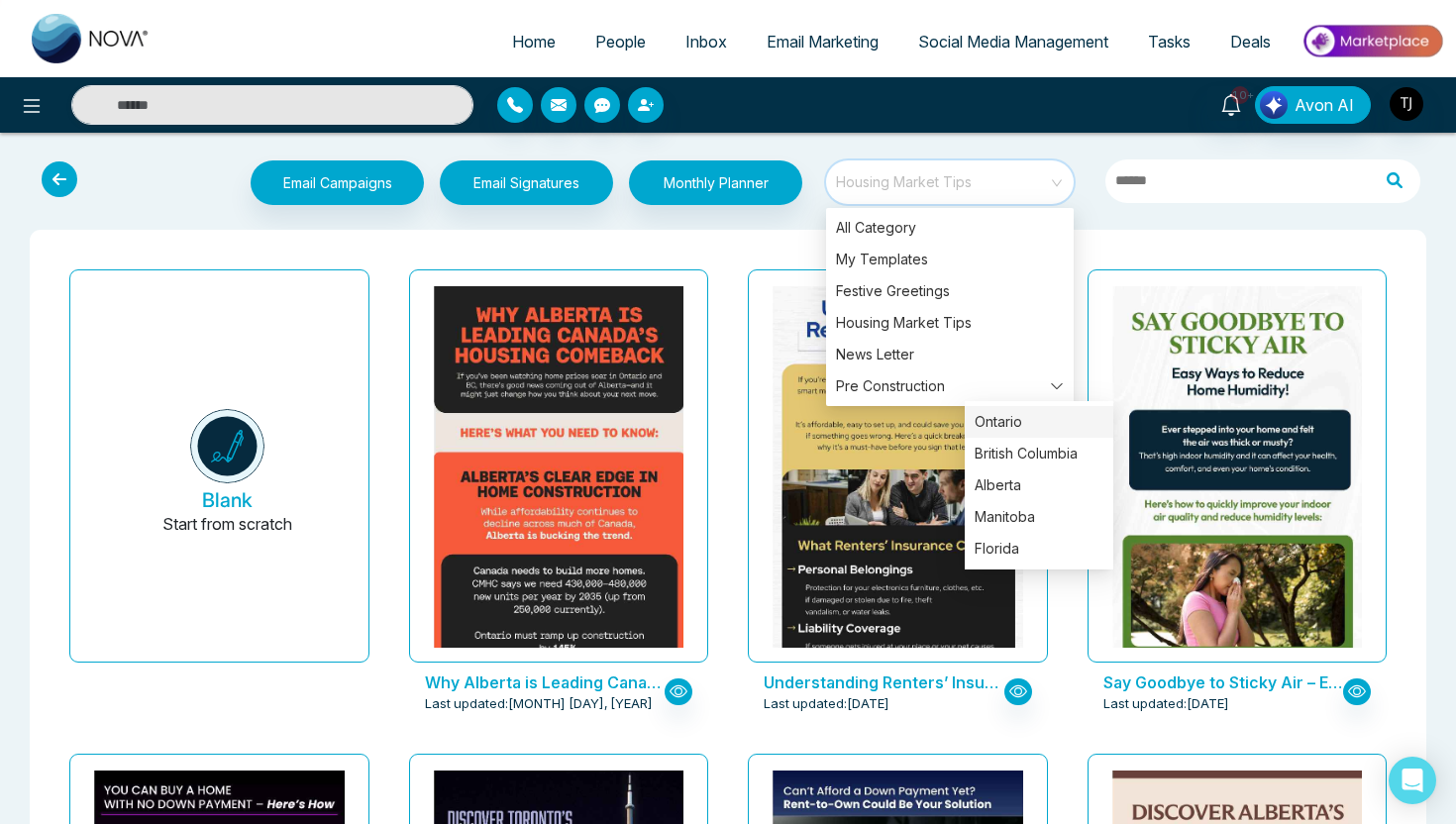 click on "Ontario" at bounding box center (1039, 422) 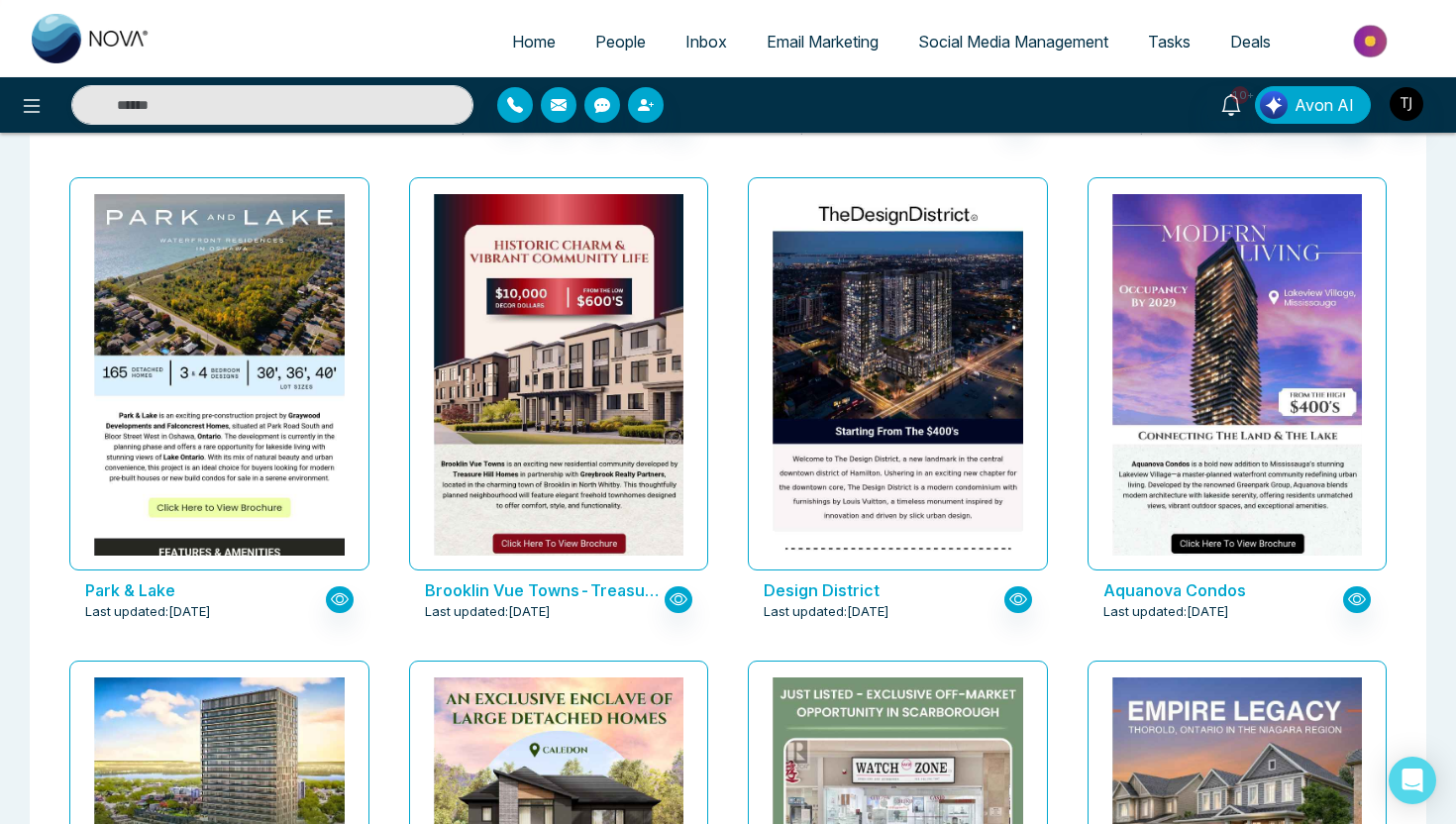 scroll, scrollTop: 574, scrollLeft: 0, axis: vertical 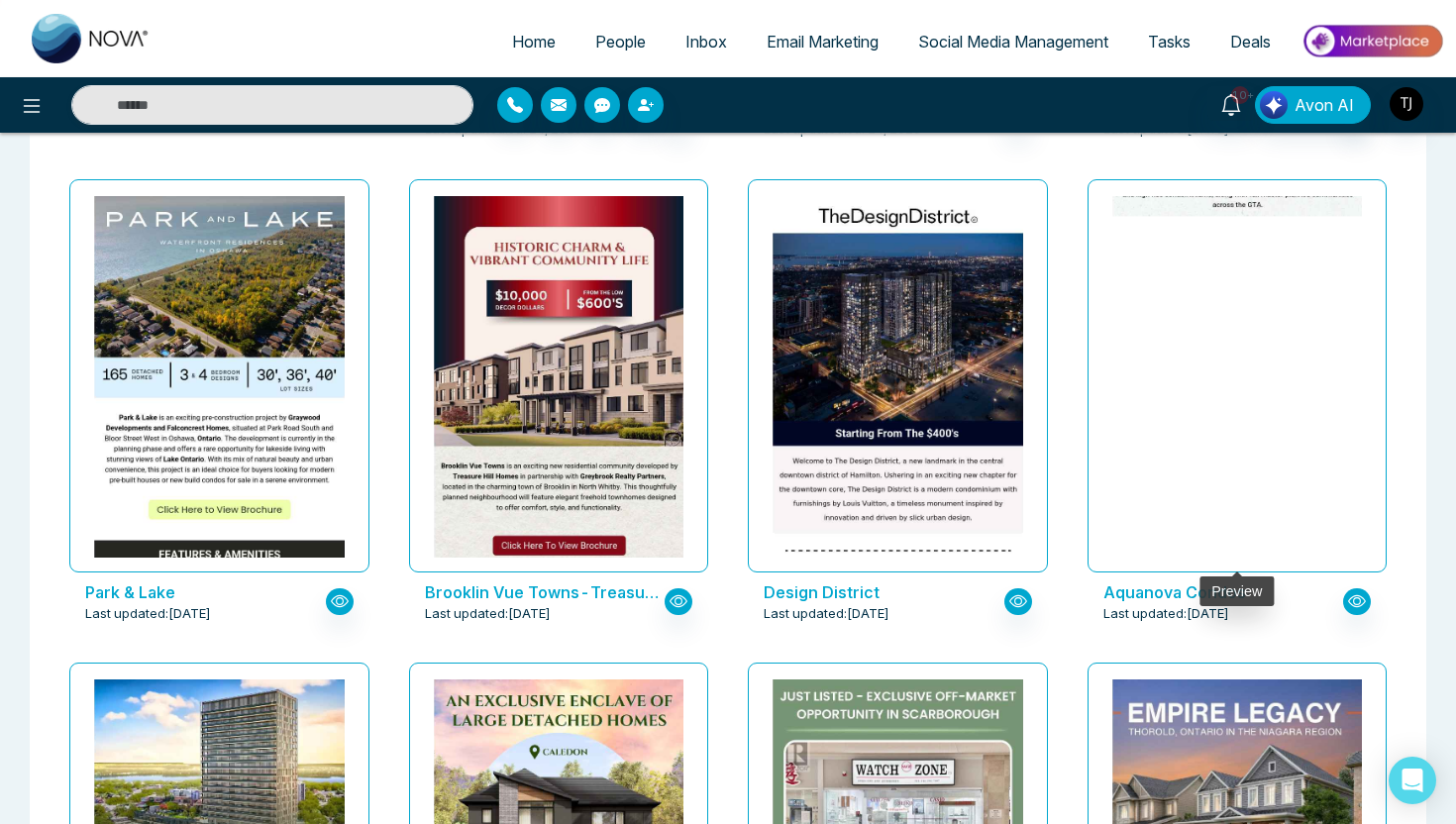 click at bounding box center (1236, -935) 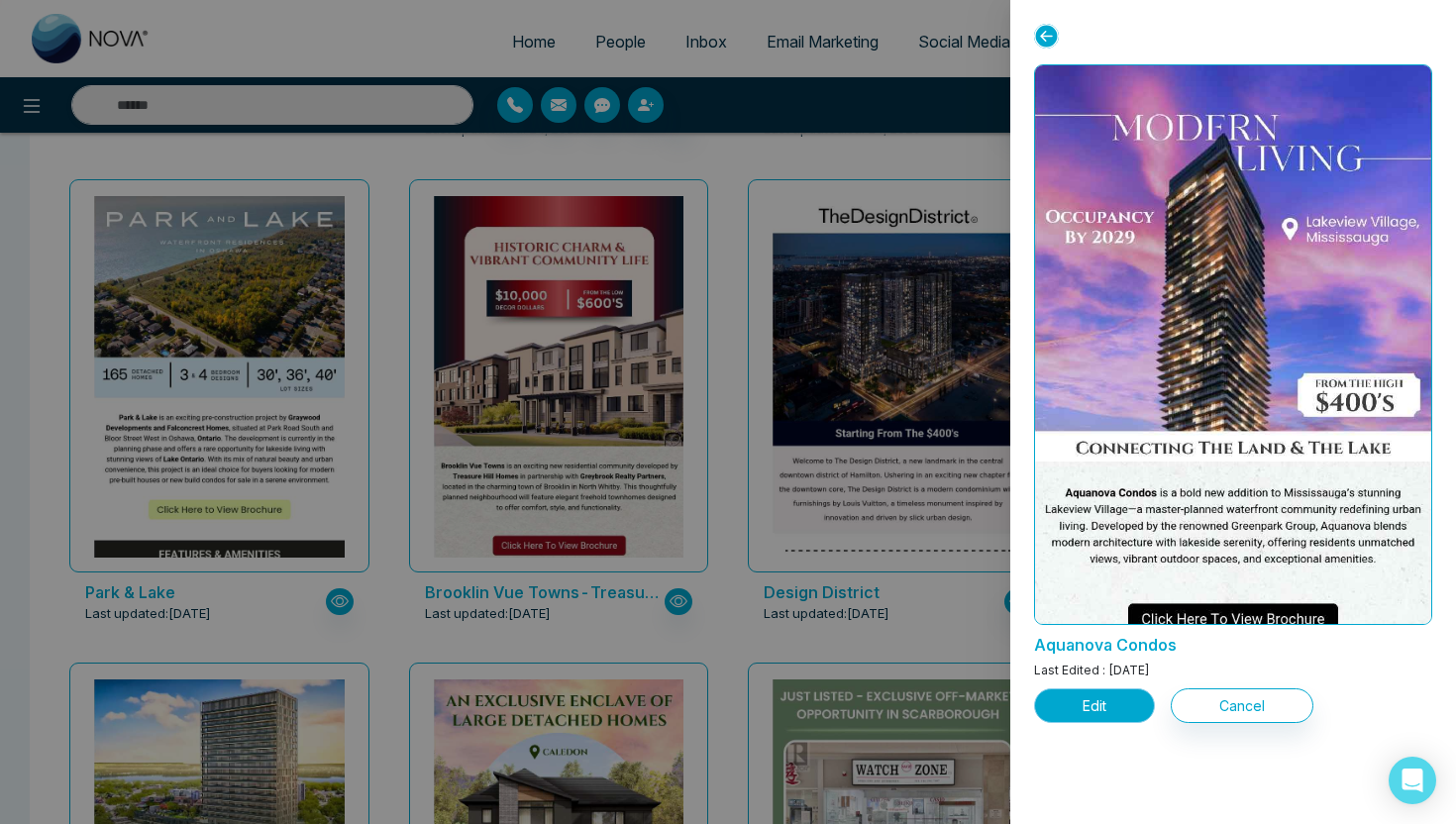 click on "Edit" at bounding box center (1094, 705) 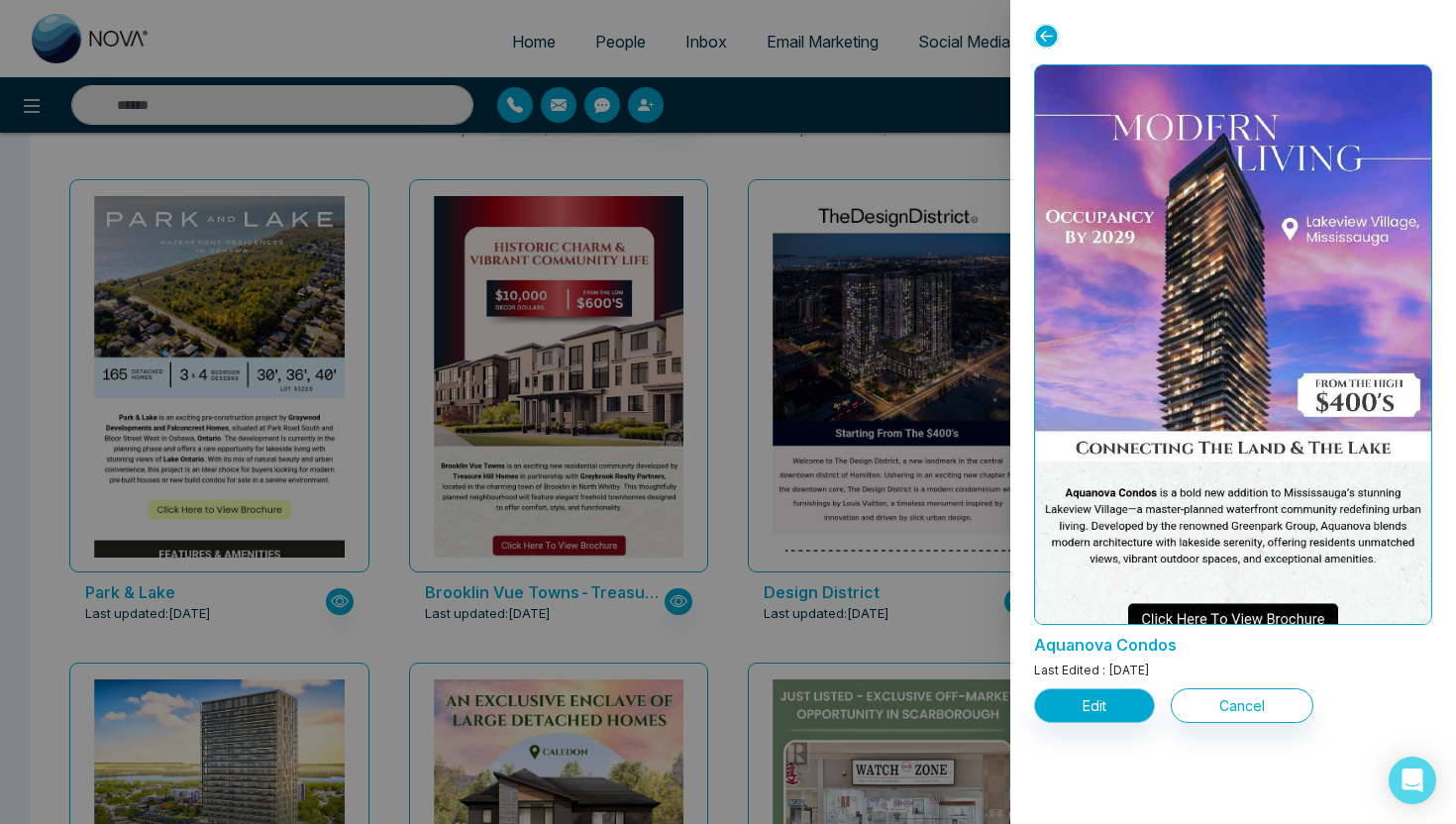 scroll, scrollTop: 0, scrollLeft: 0, axis: both 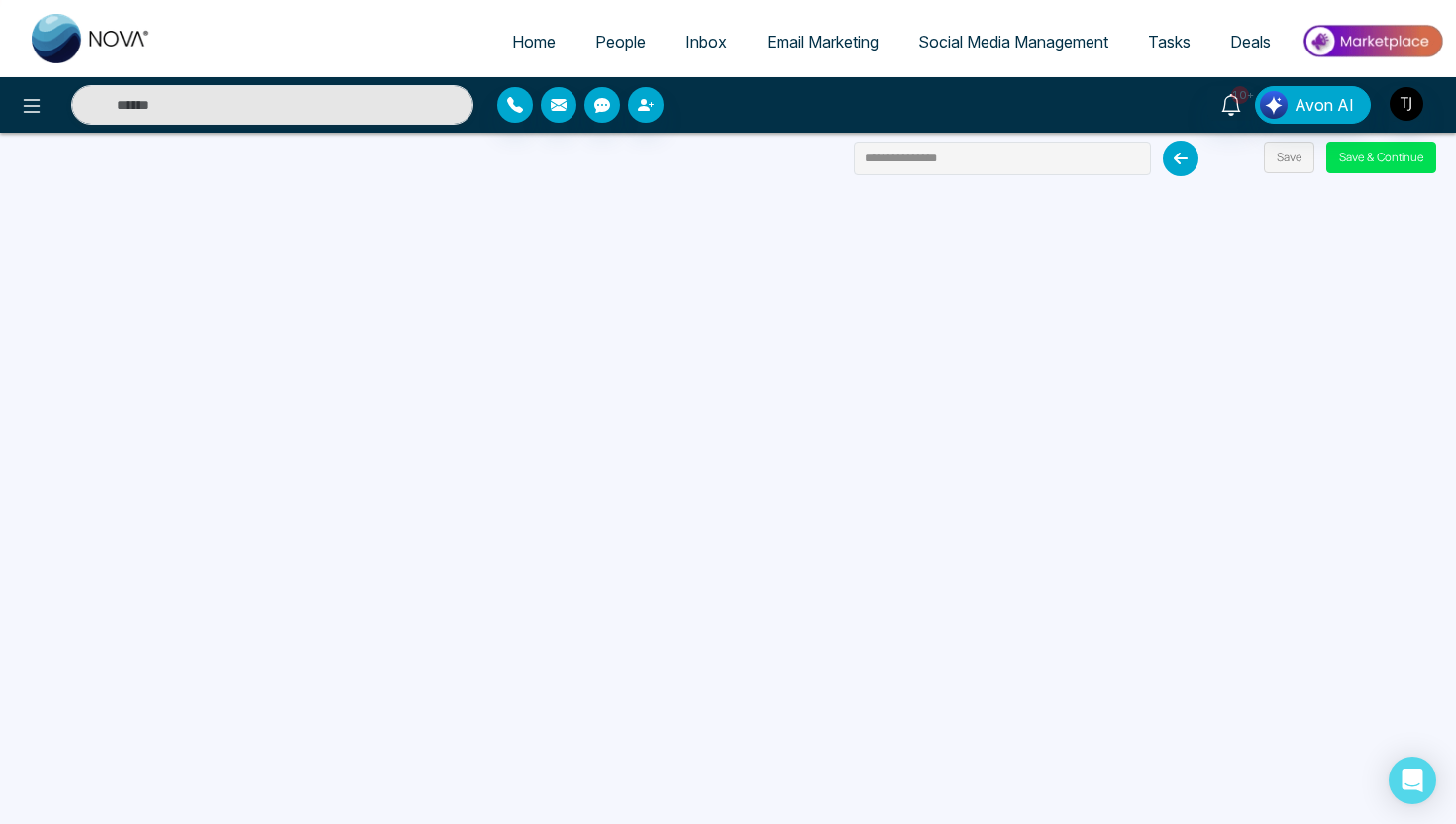 click at bounding box center [1181, 158] 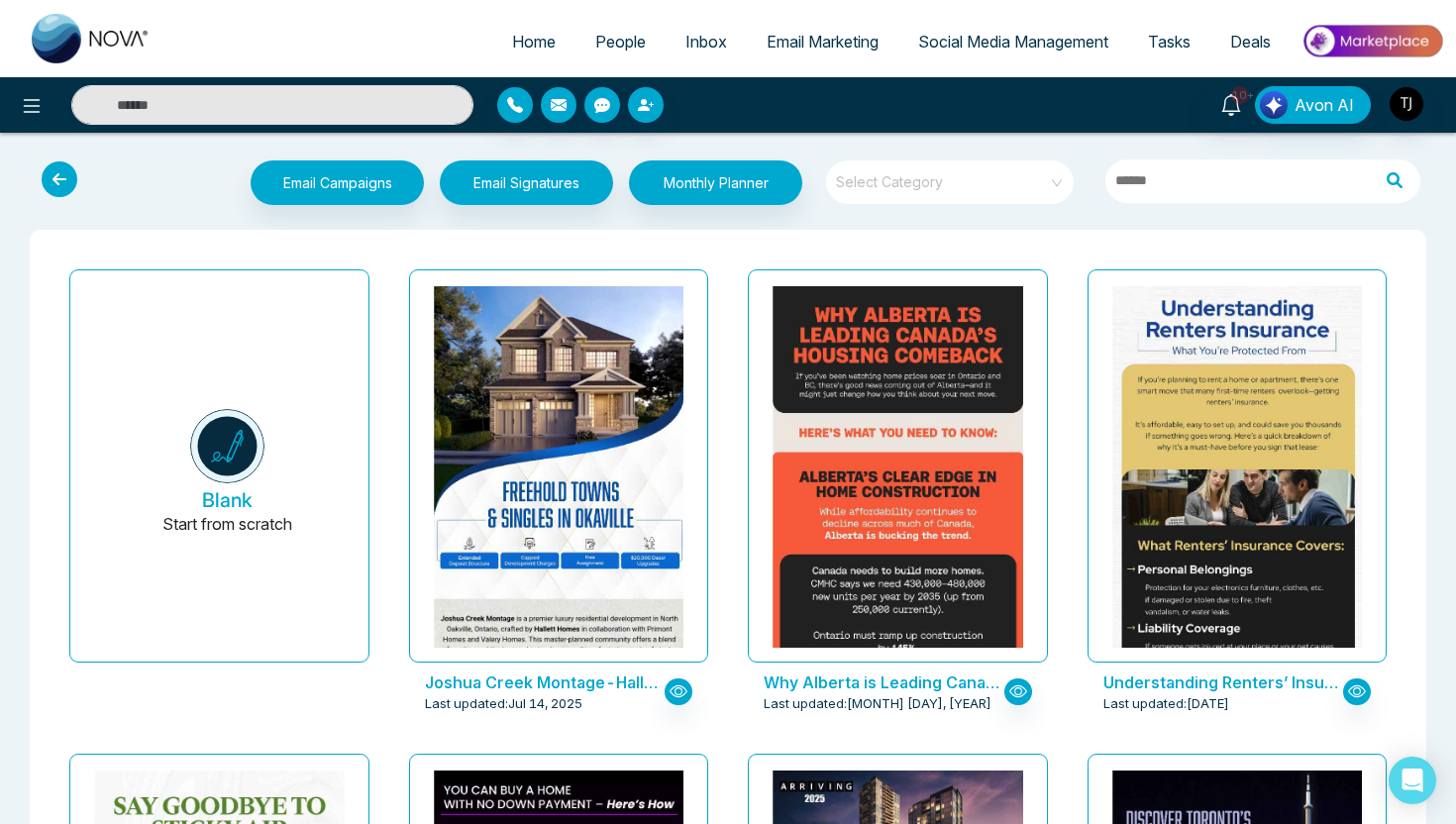 click at bounding box center (943, 175) 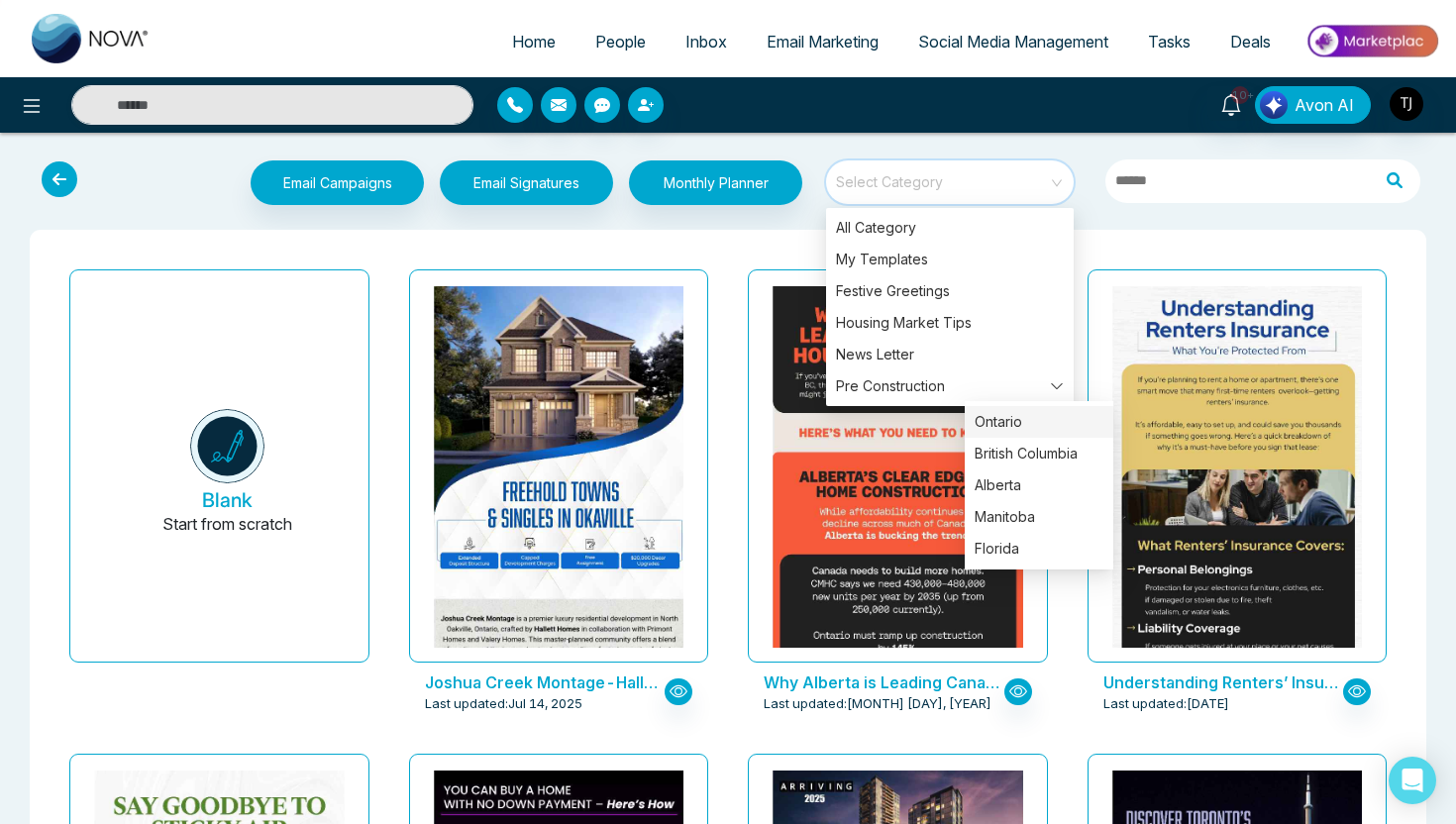 click on "Ontario" at bounding box center [1039, 422] 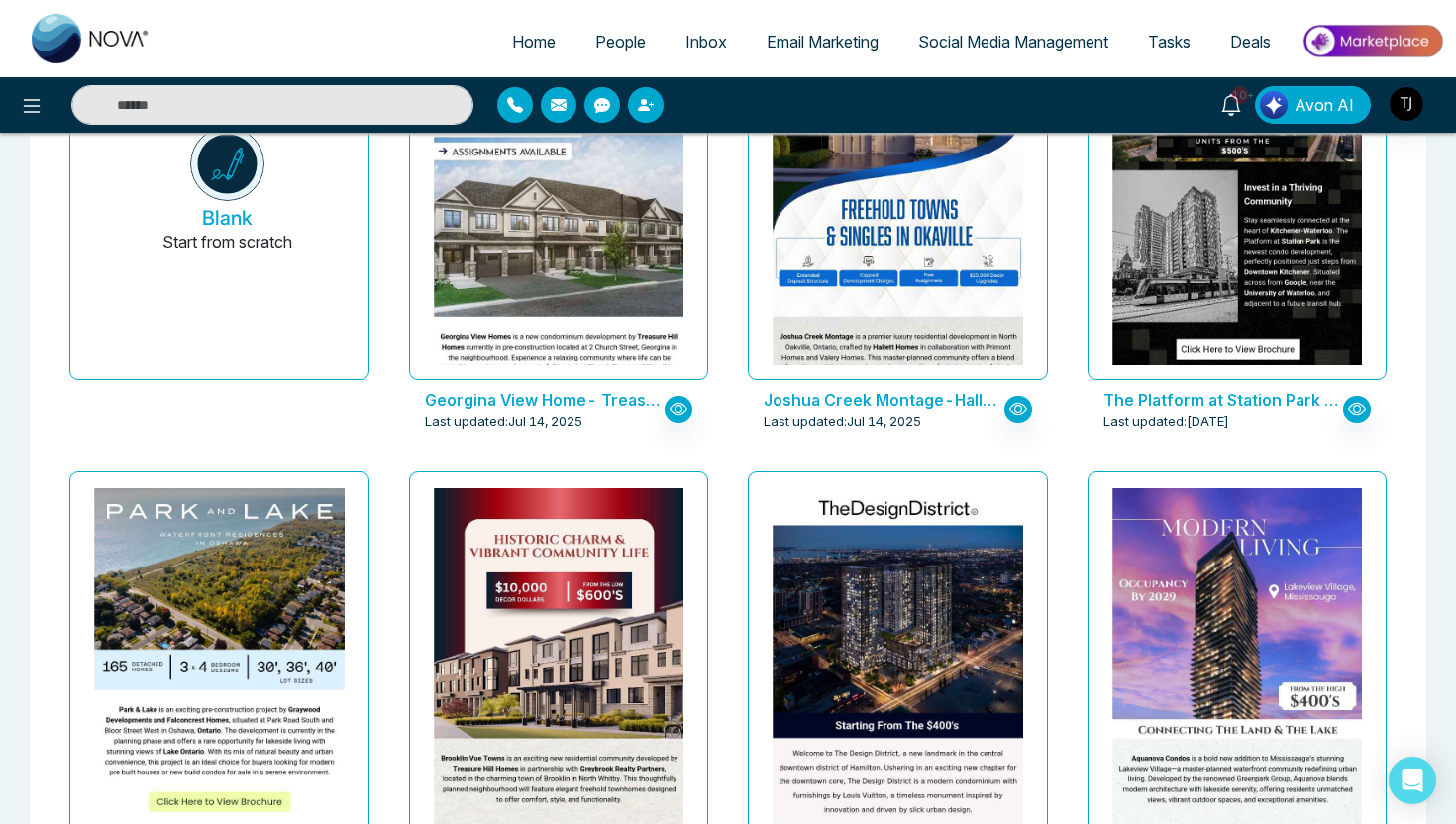 scroll, scrollTop: 371, scrollLeft: 0, axis: vertical 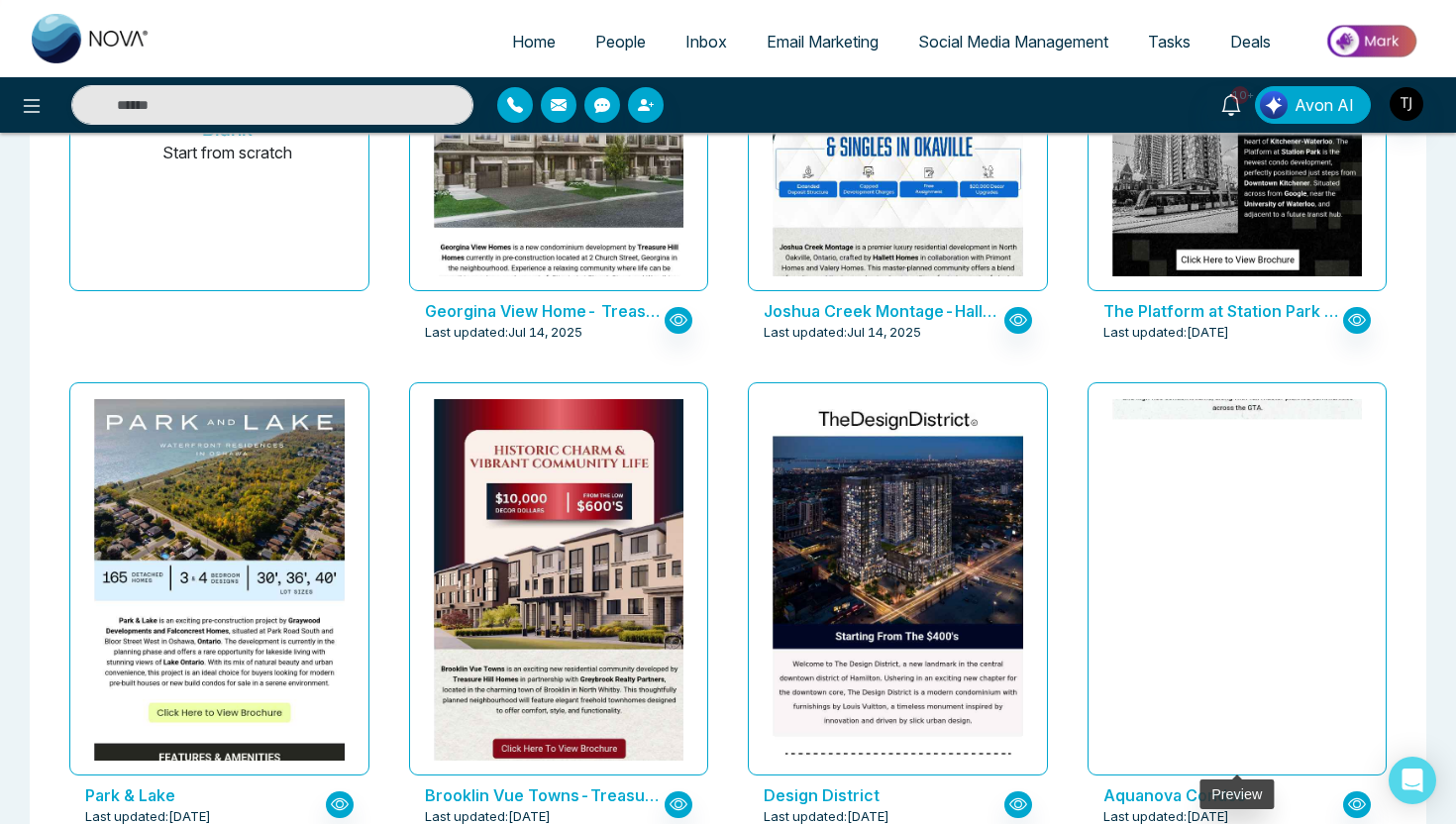 click at bounding box center (1236, -732) 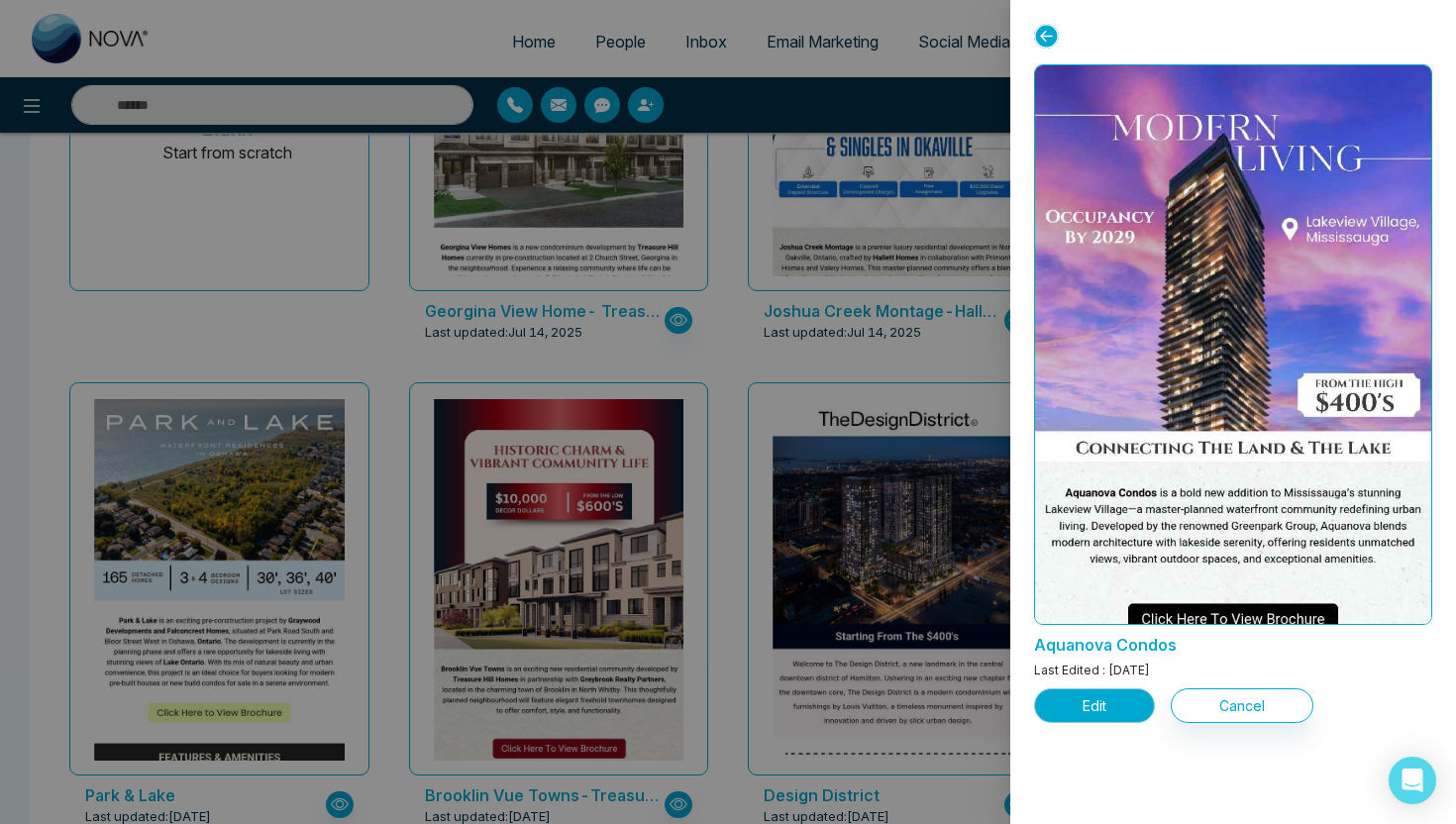 click on "Edit" at bounding box center (1094, 705) 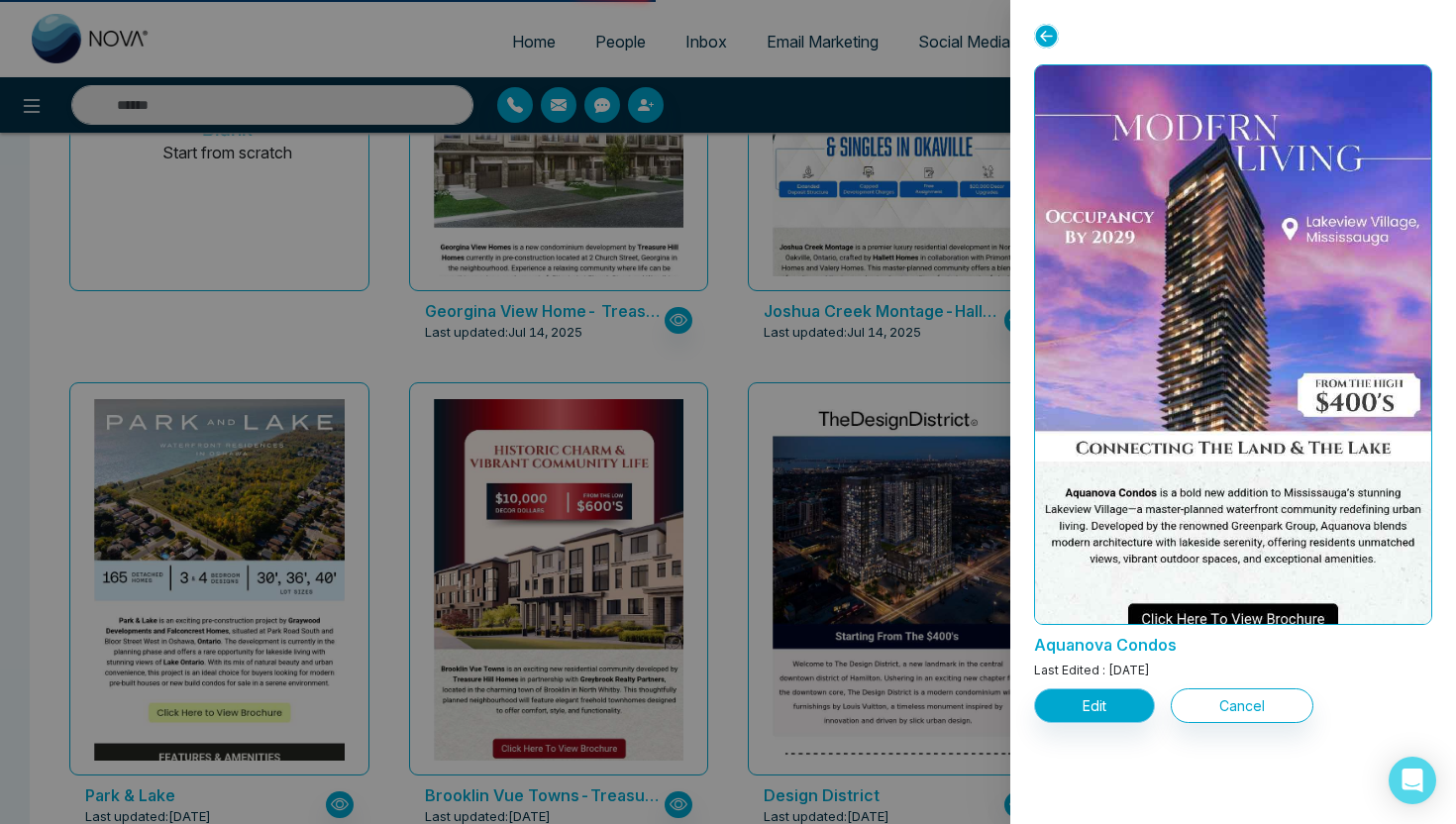scroll, scrollTop: 0, scrollLeft: 0, axis: both 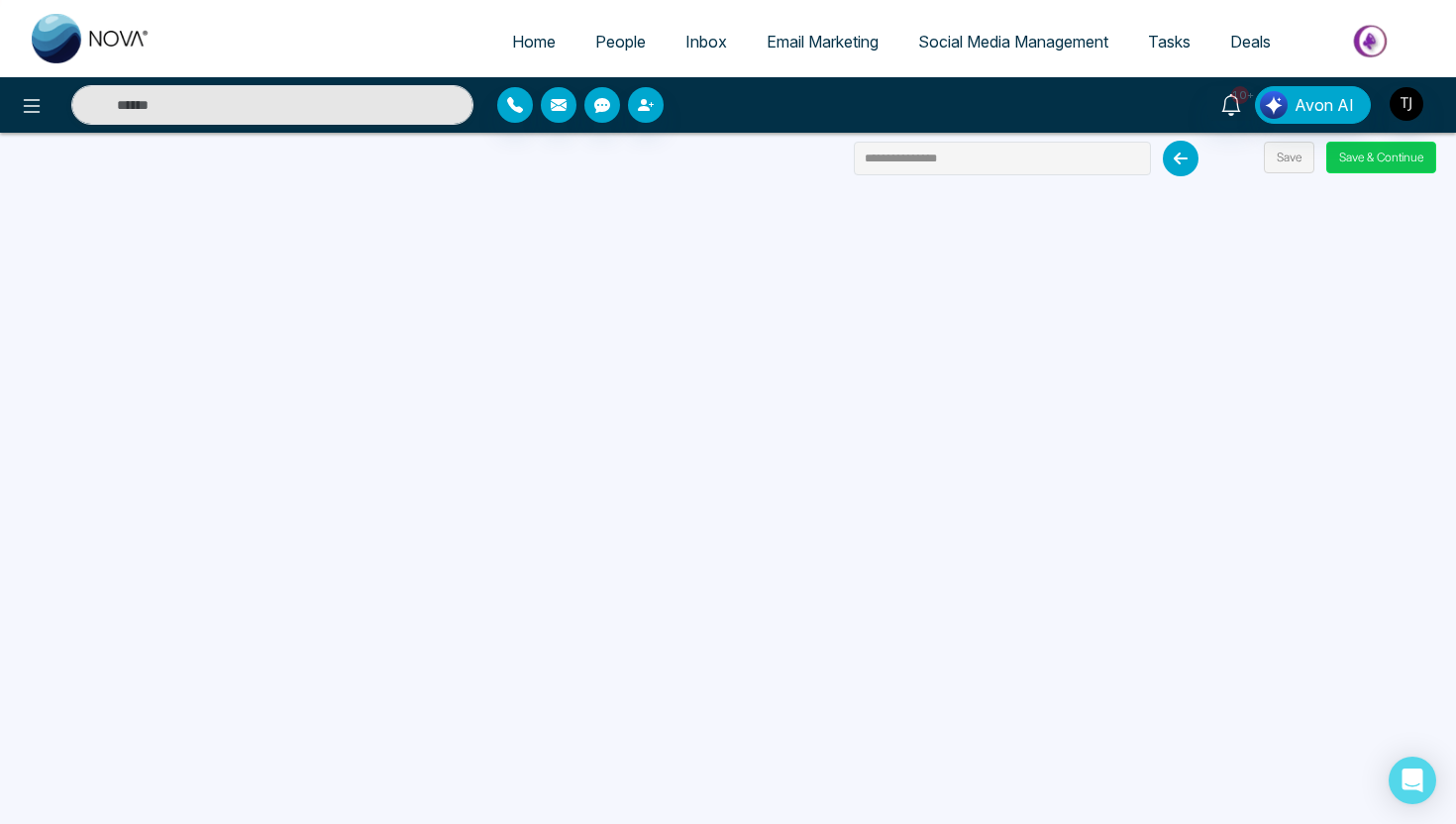 click on "Save & Continue" at bounding box center (1381, 157) 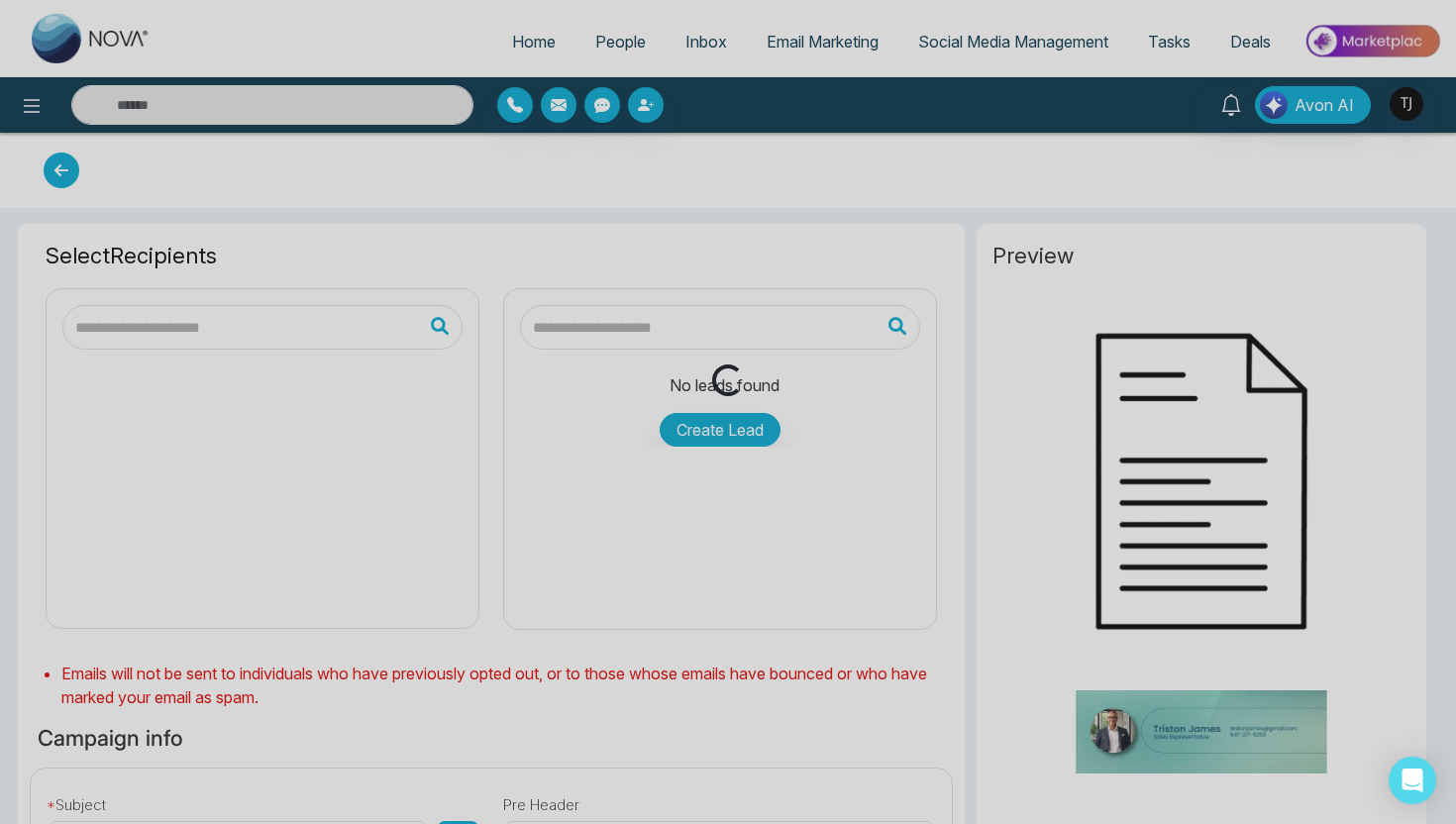 type on "**********" 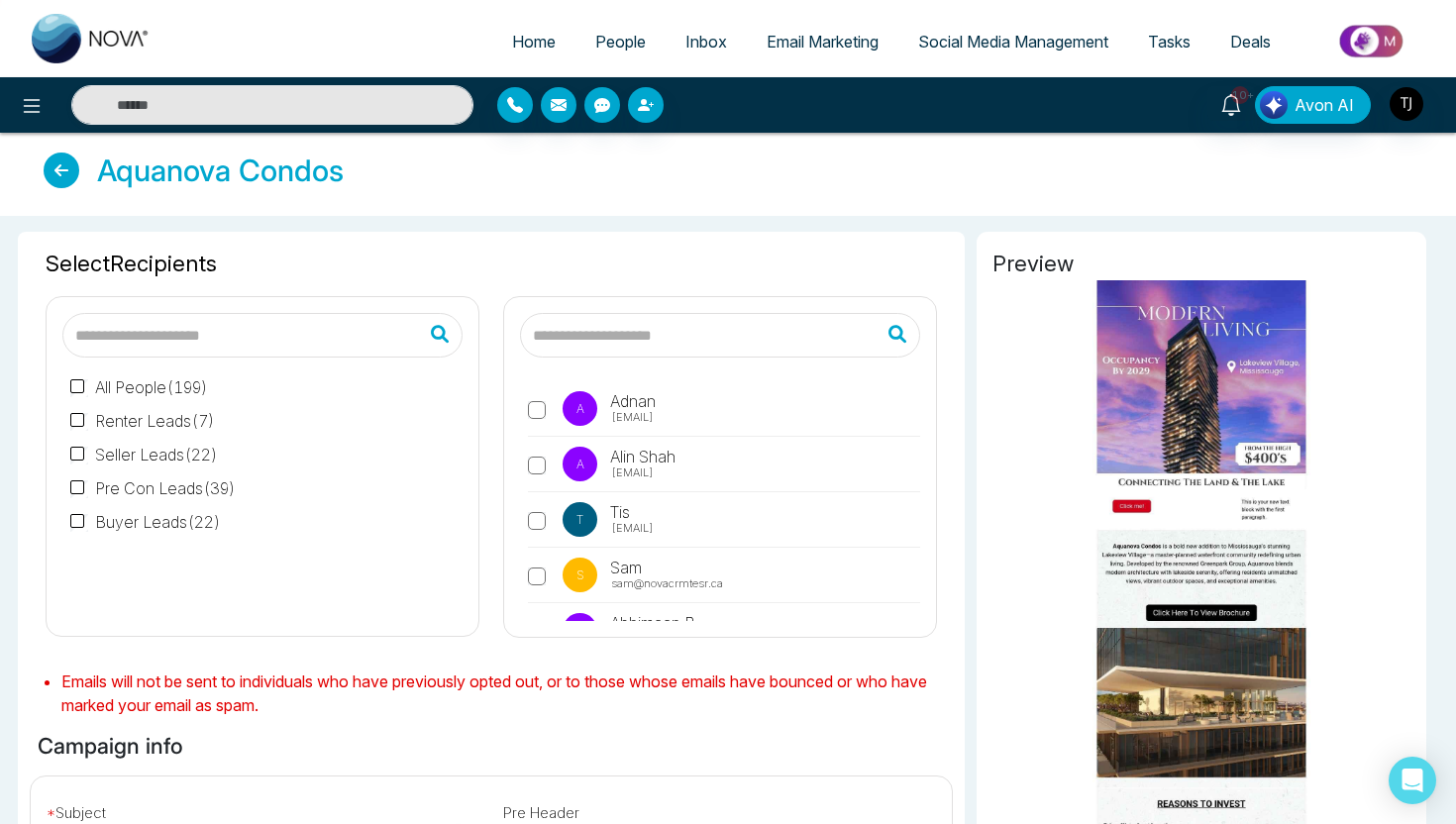 click on "Pre Con Leads  ( 39 )" at bounding box center [153, 488] 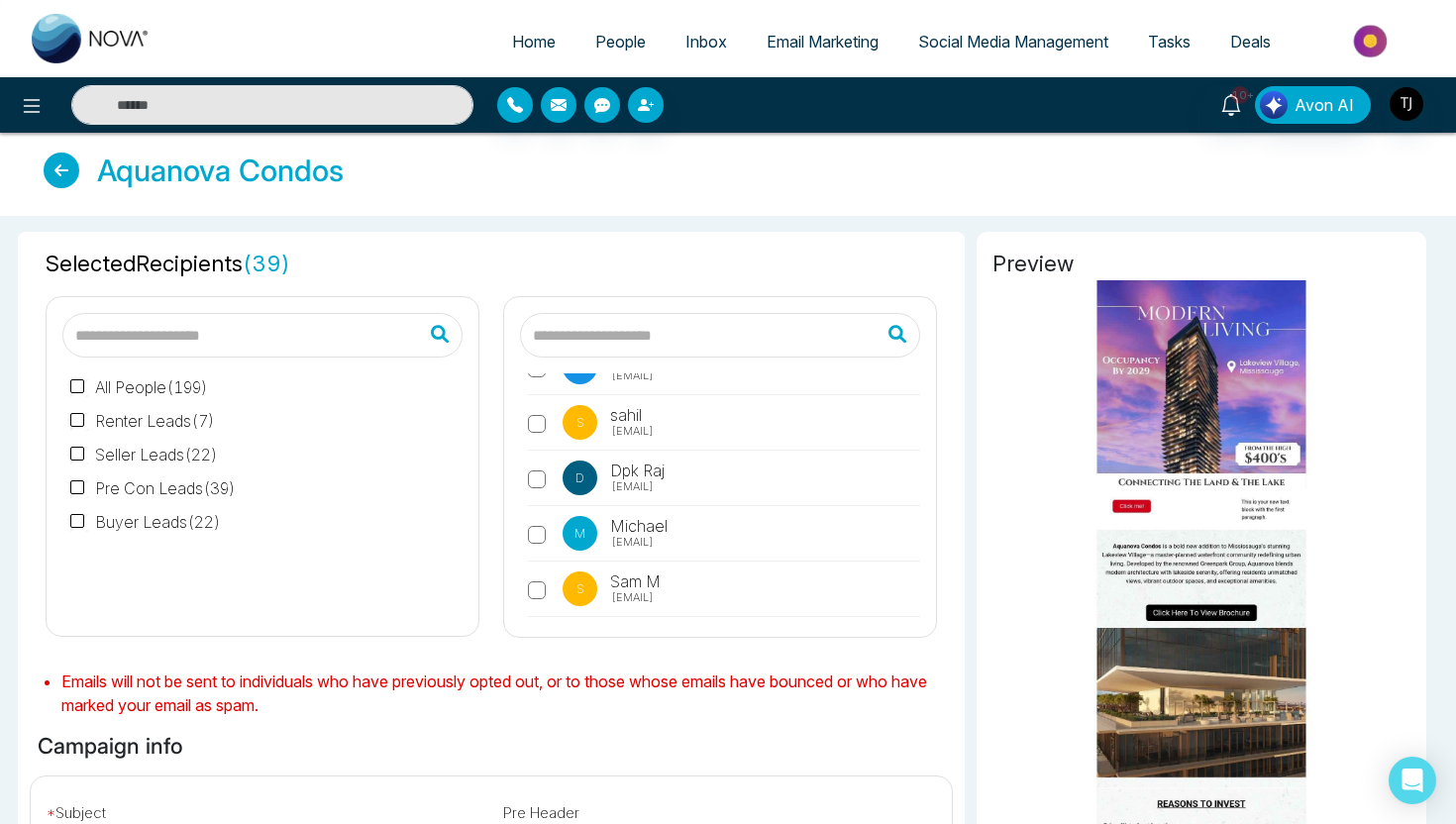 scroll, scrollTop: 659, scrollLeft: 0, axis: vertical 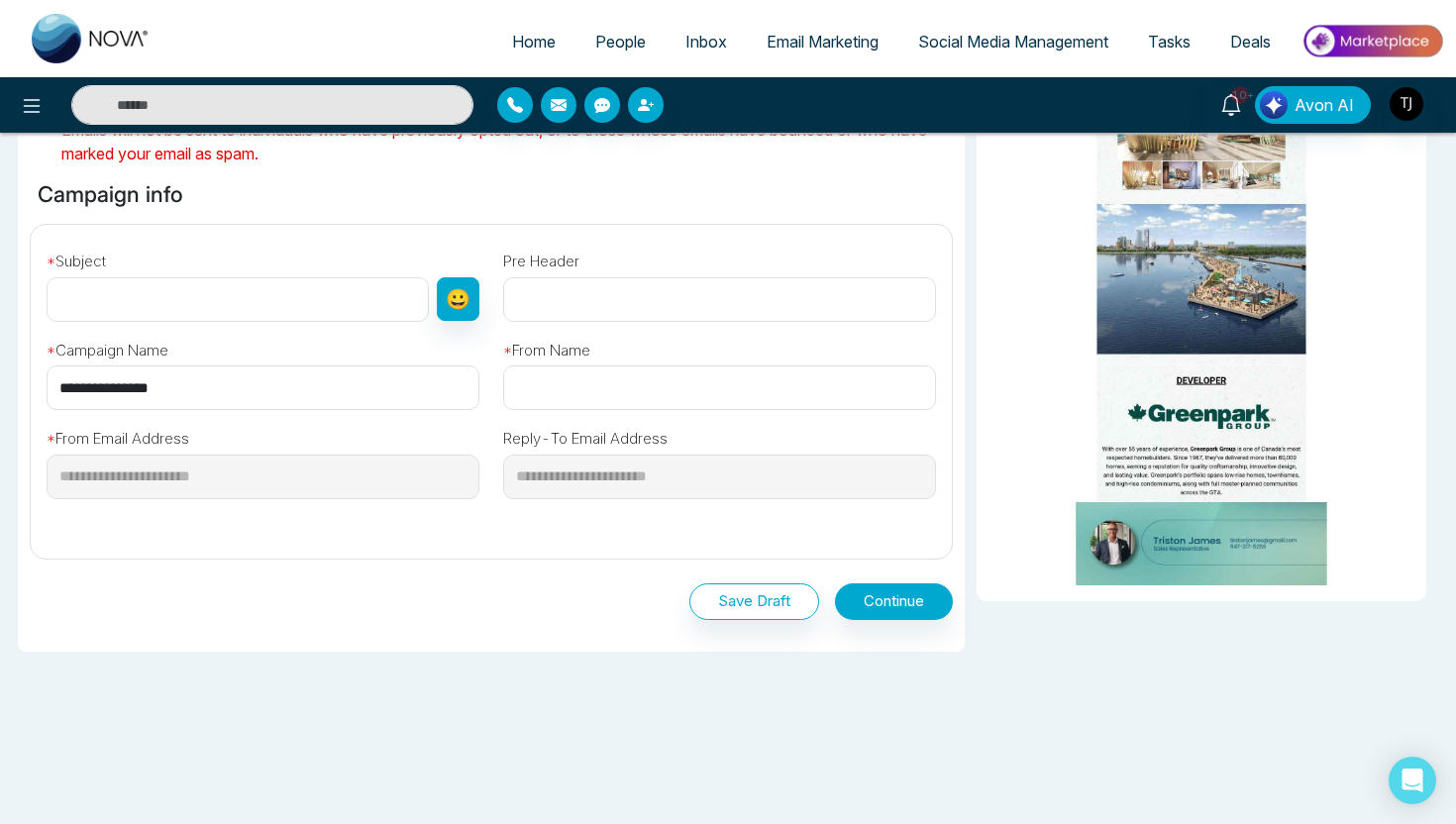click on "* Subject 😀" at bounding box center [262, 281] 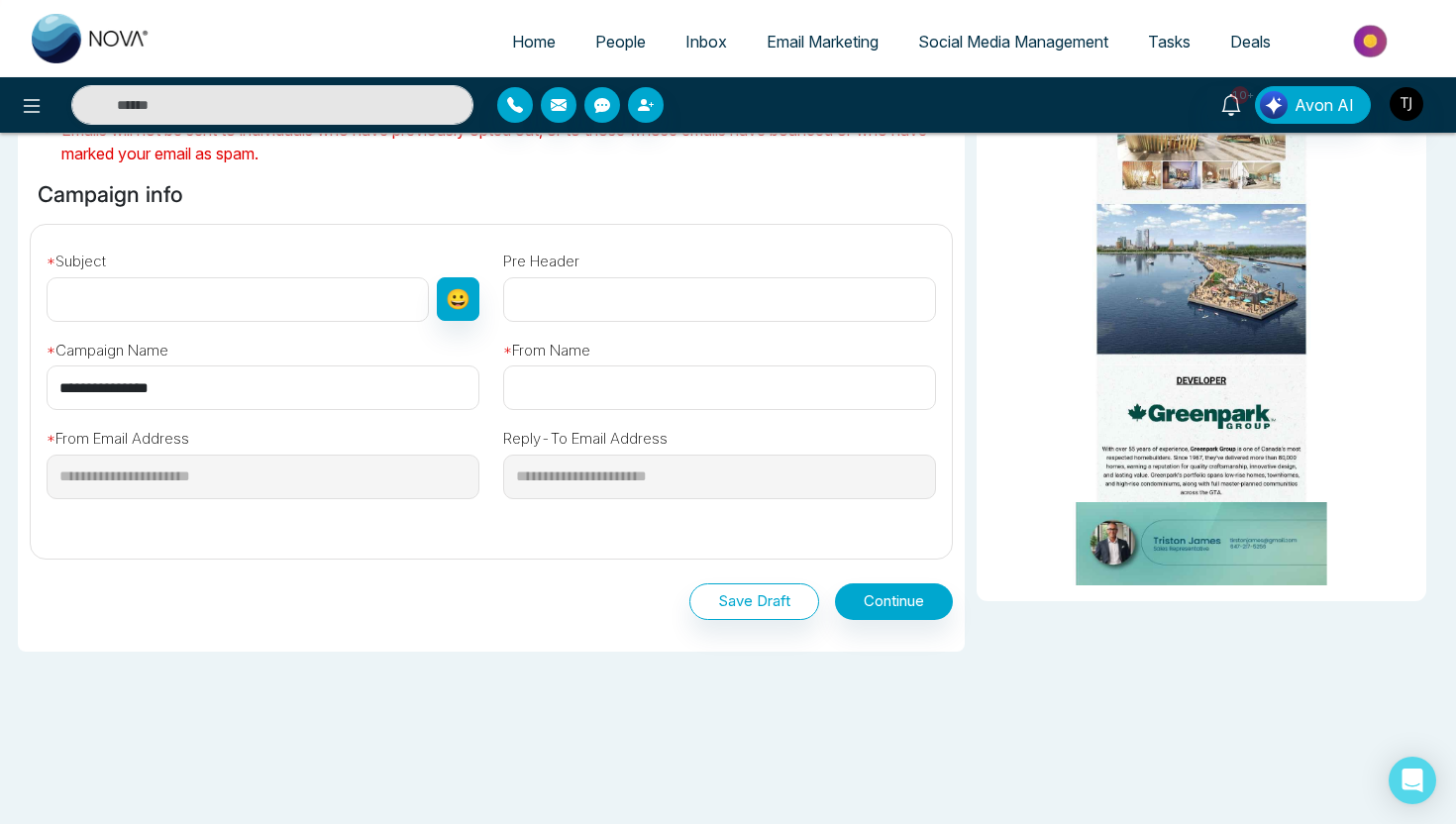 click at bounding box center [238, 299] 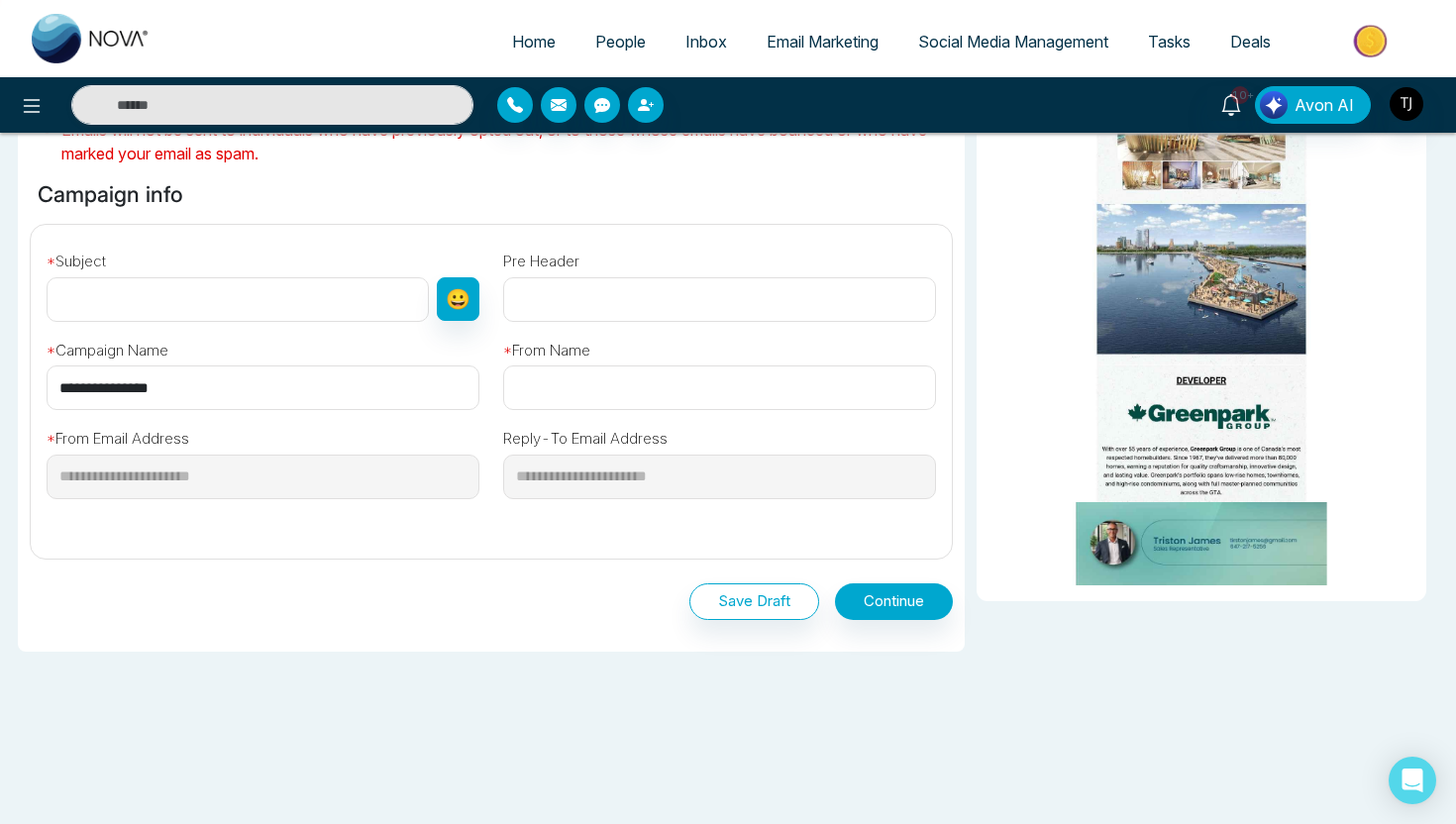 type on "*******" 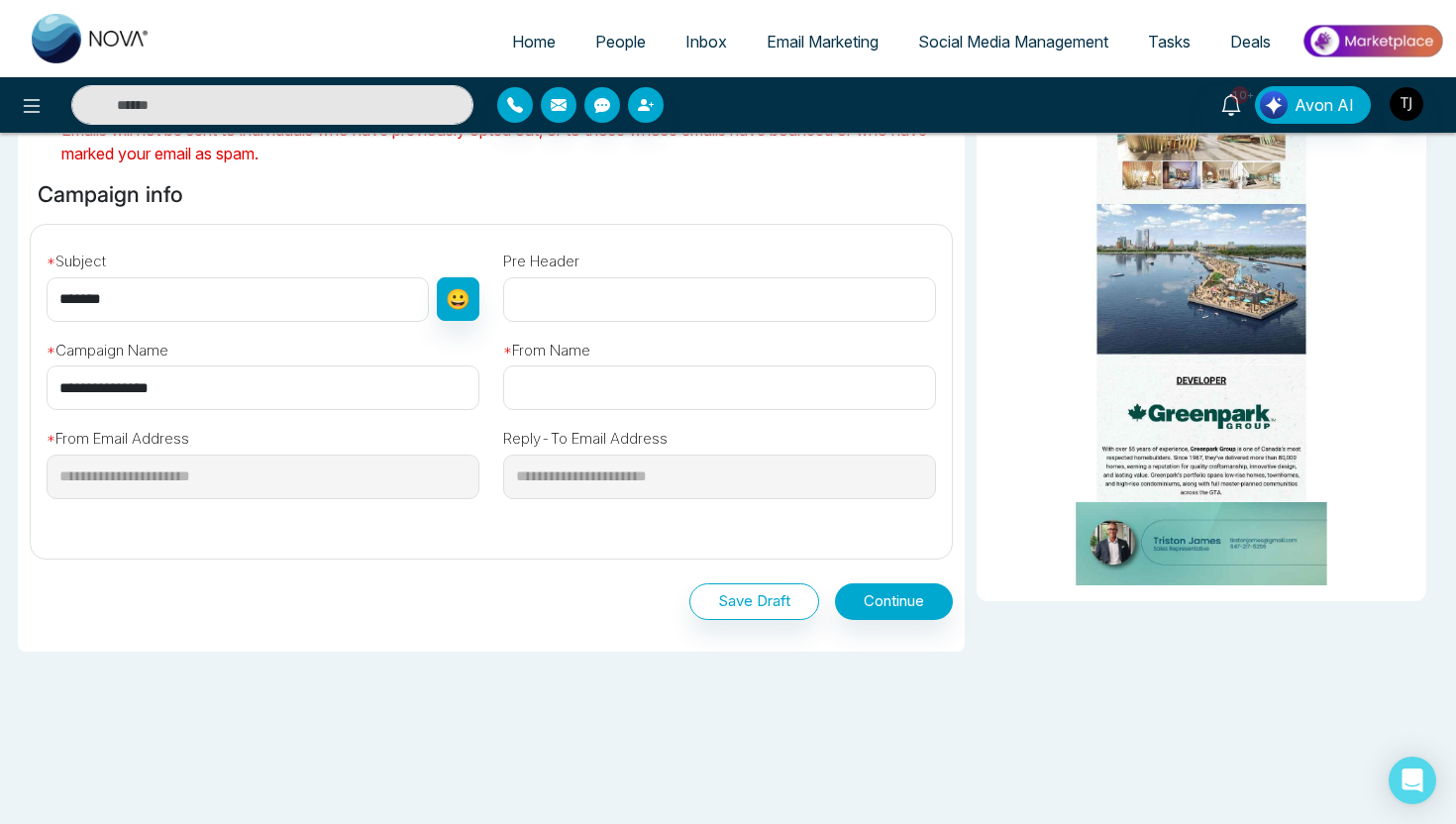 click at bounding box center (719, 387) 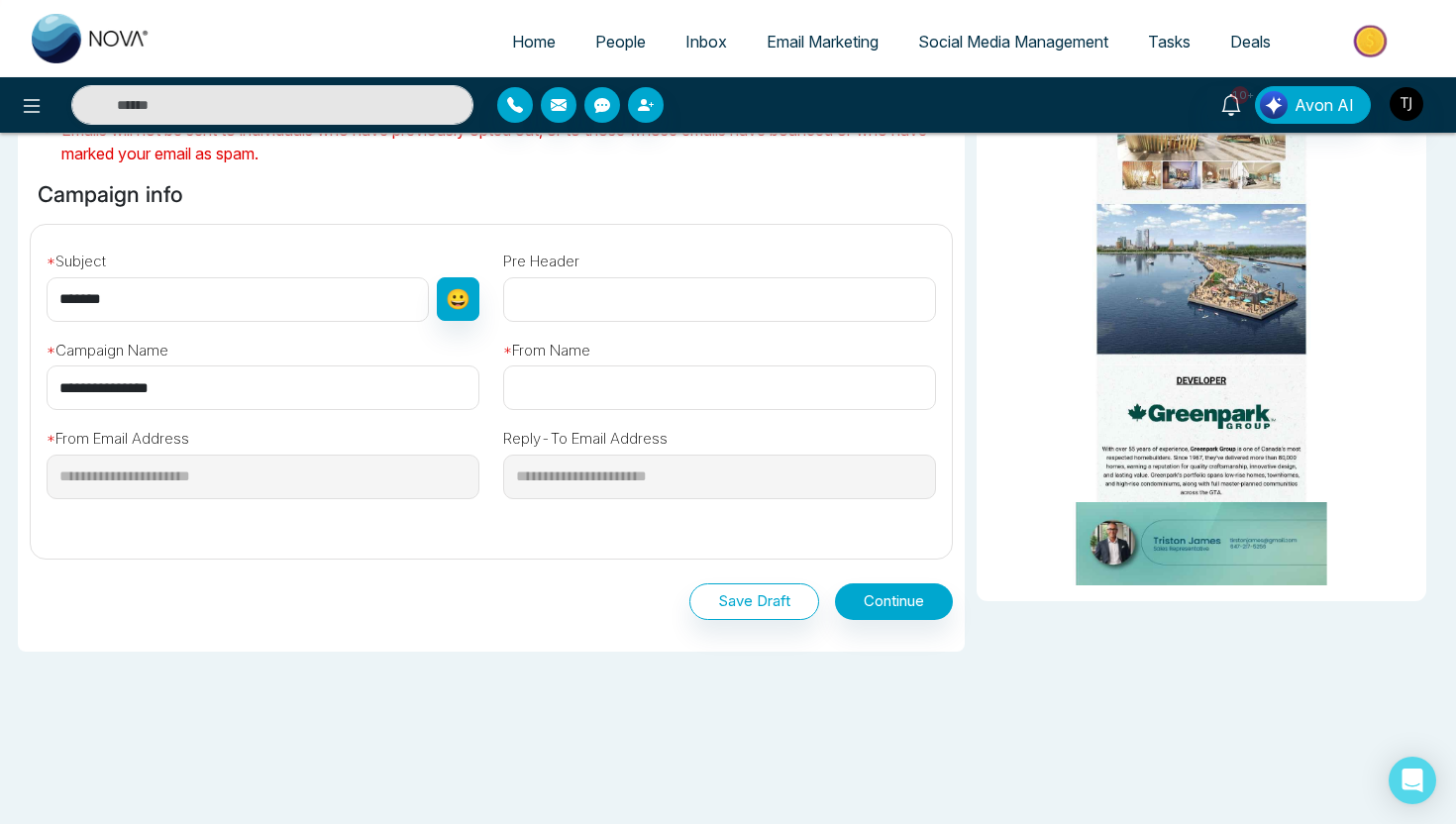 type on "*******" 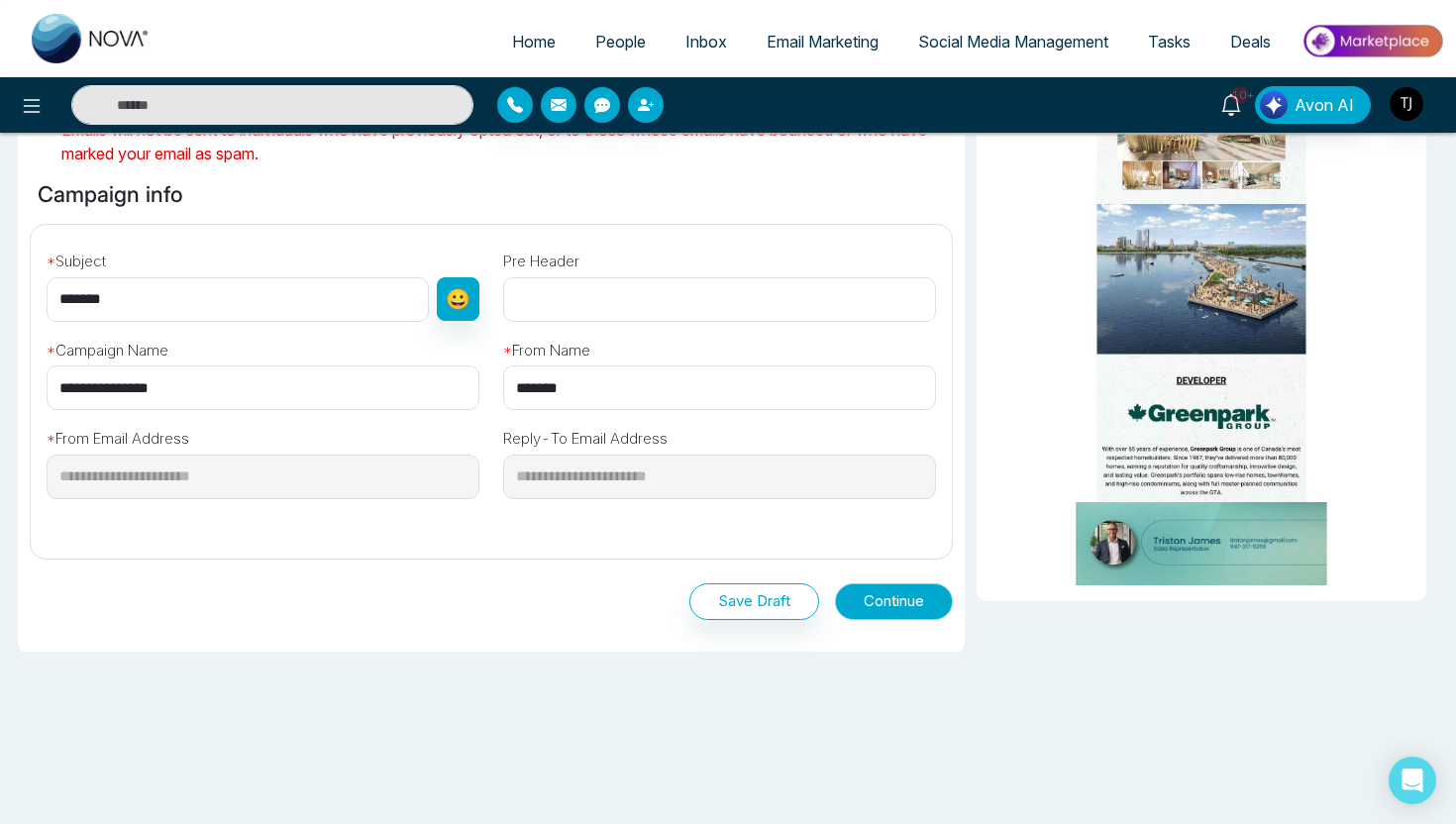 click on "Continue" at bounding box center (893, 601) 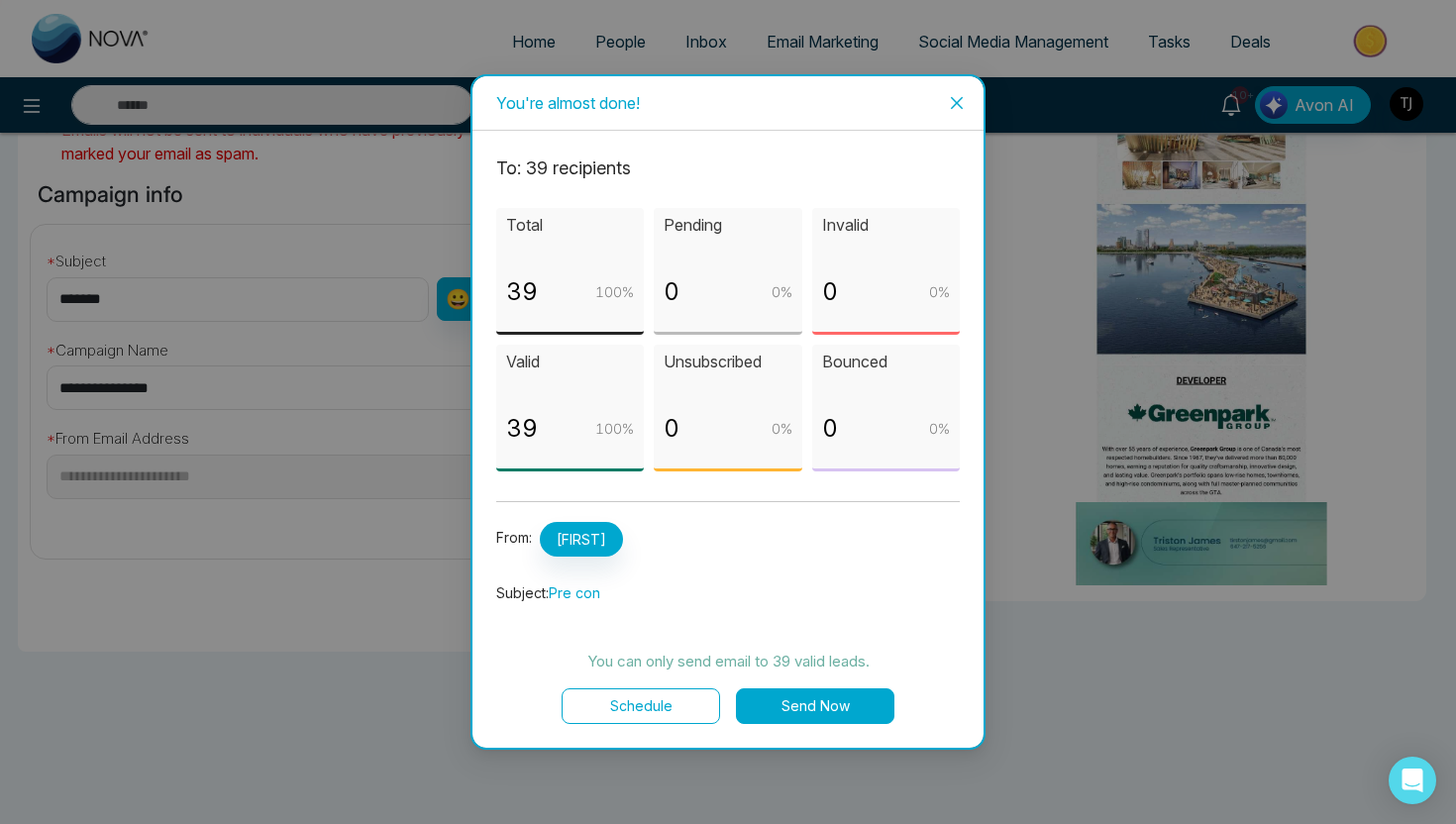 click 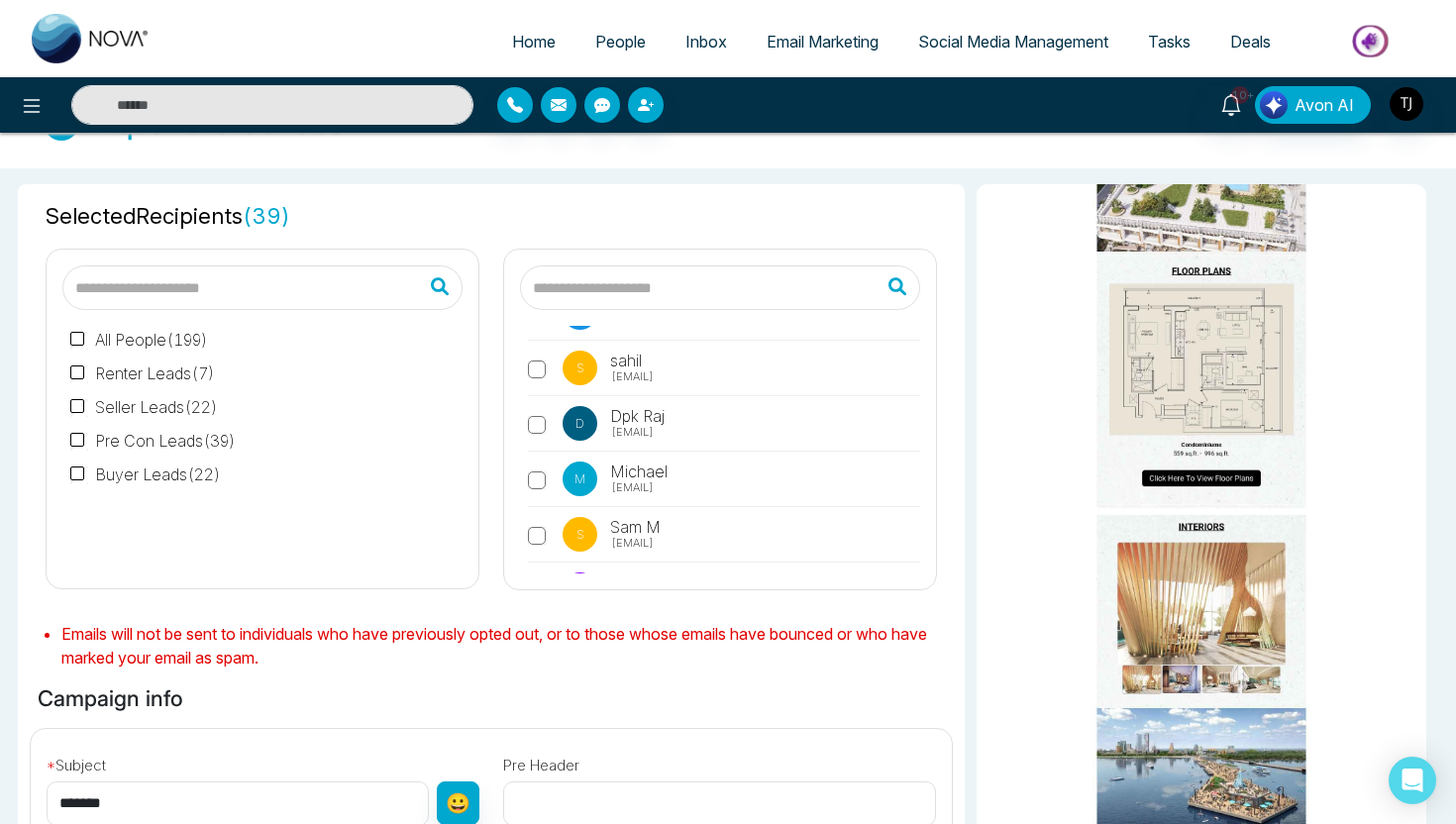 scroll, scrollTop: 0, scrollLeft: 0, axis: both 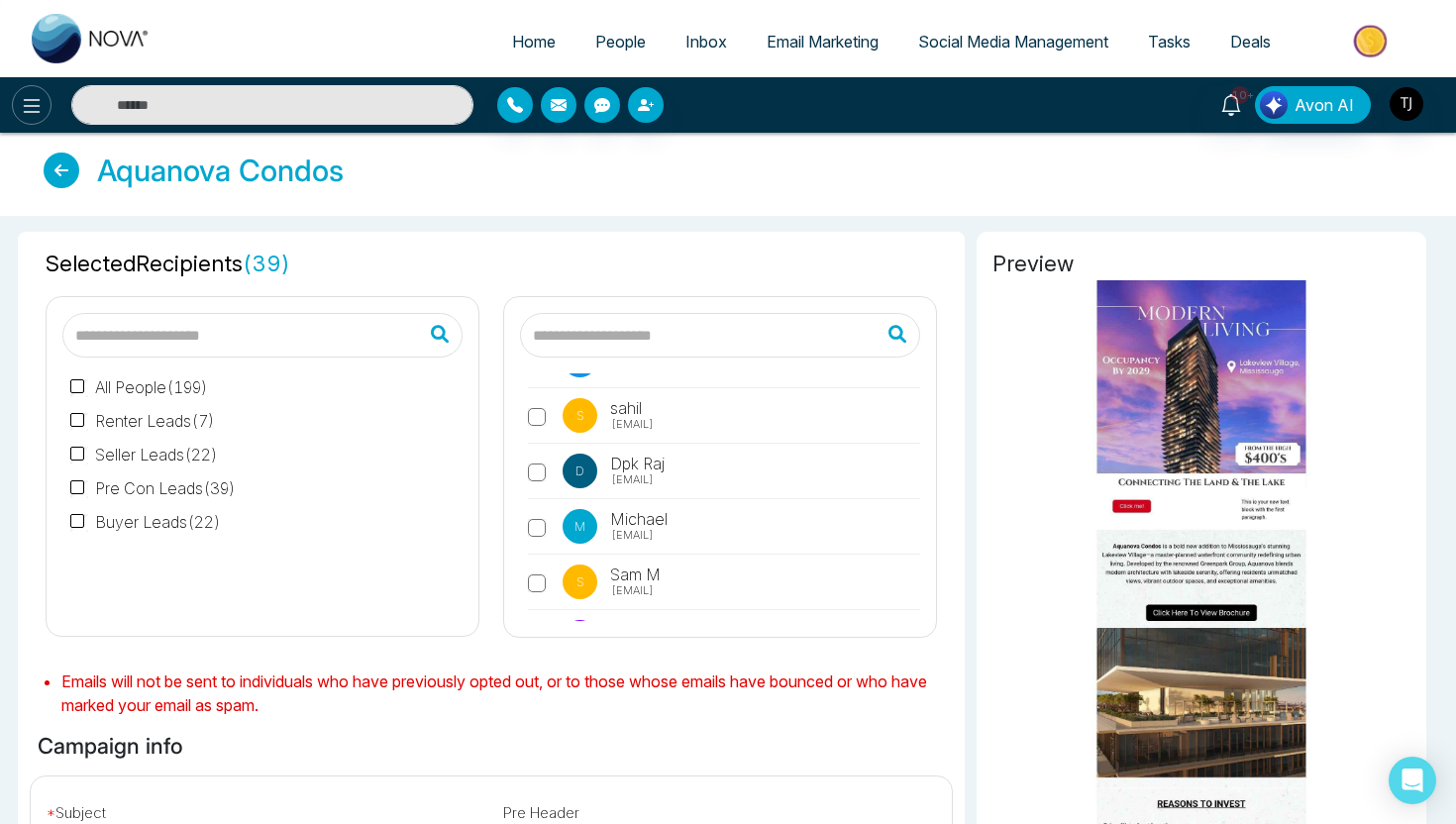 click at bounding box center [32, 105] 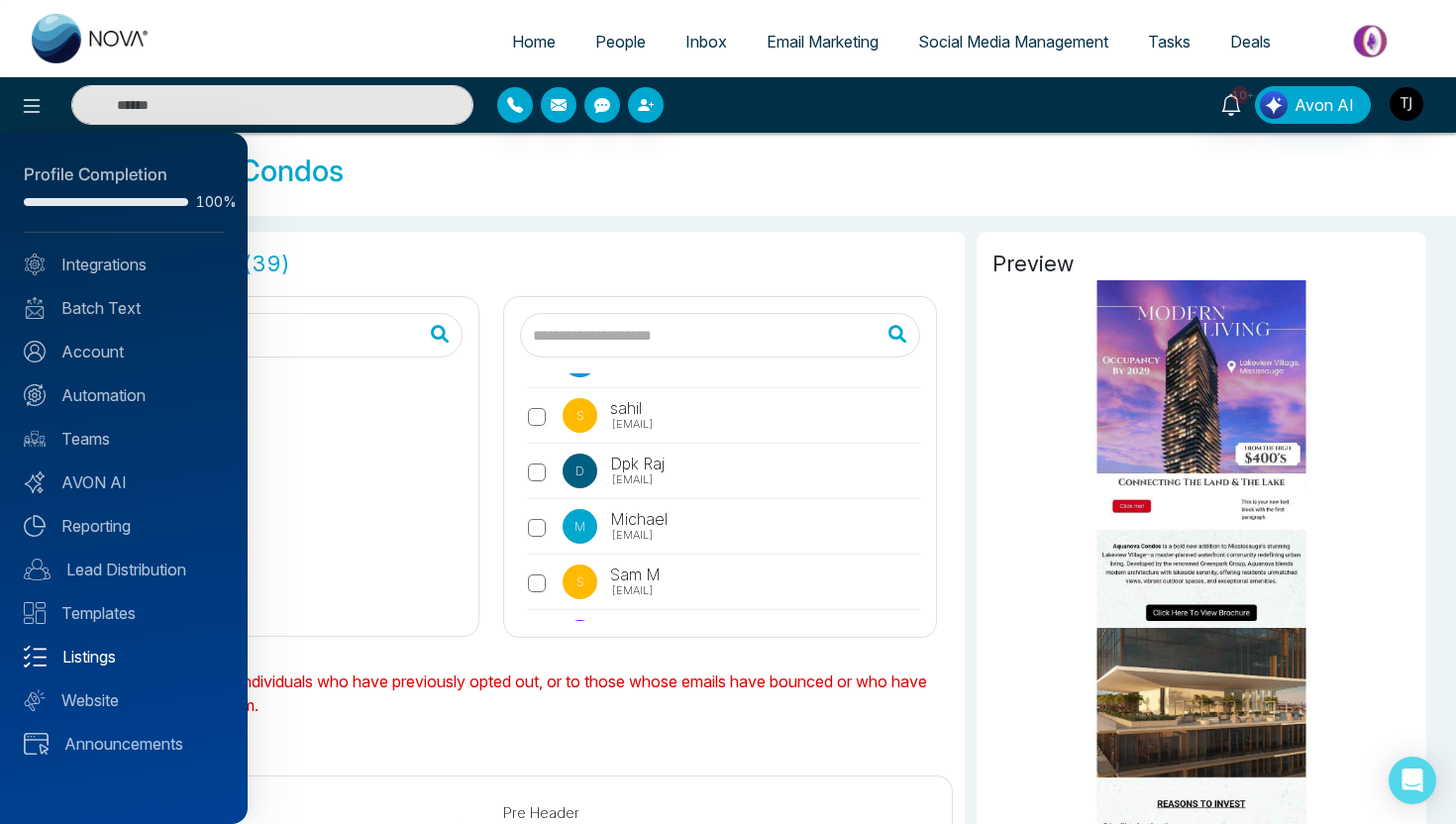 click on "Listings" at bounding box center [124, 657] 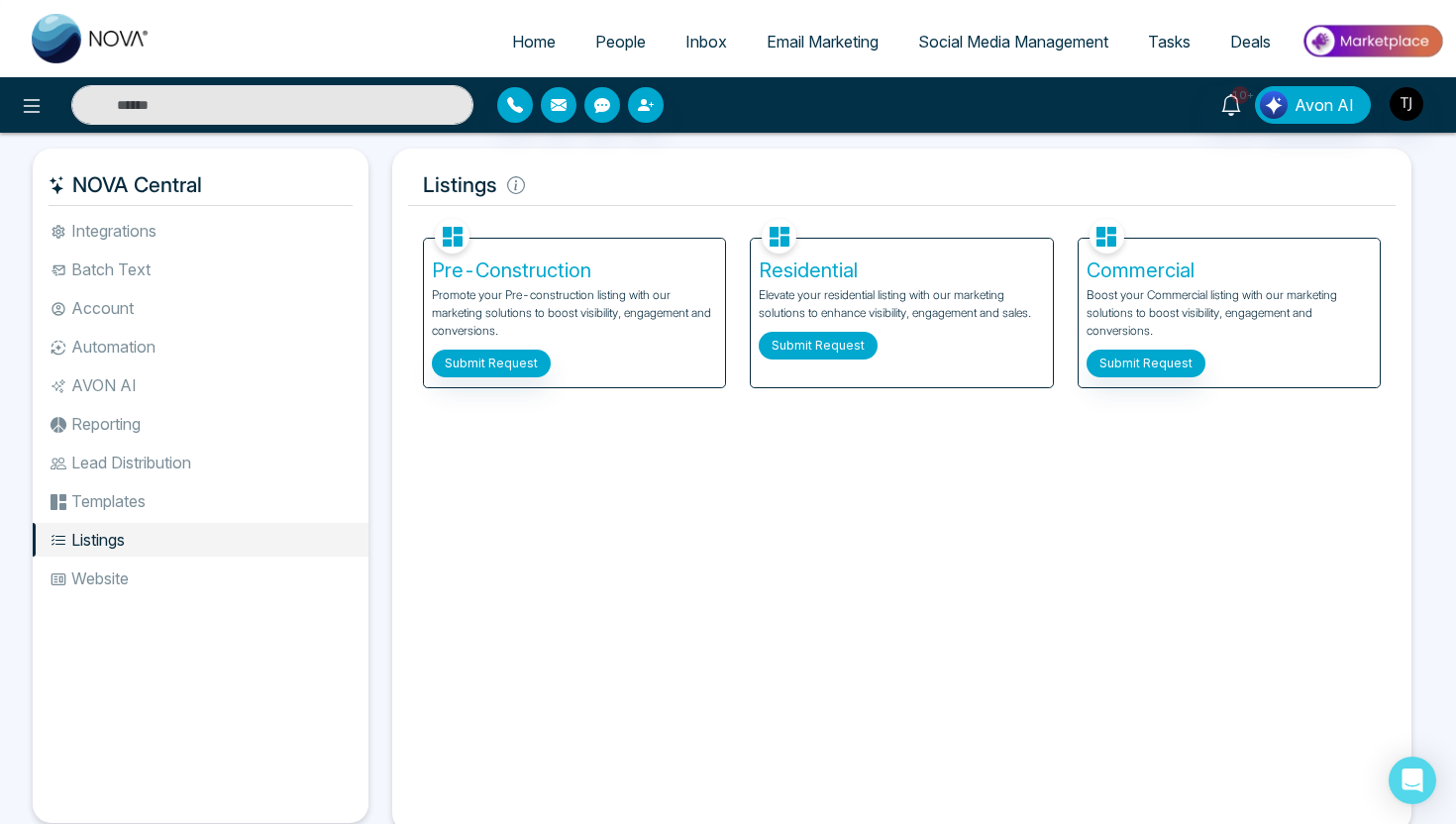 click on "Submit Request" at bounding box center (818, 346) 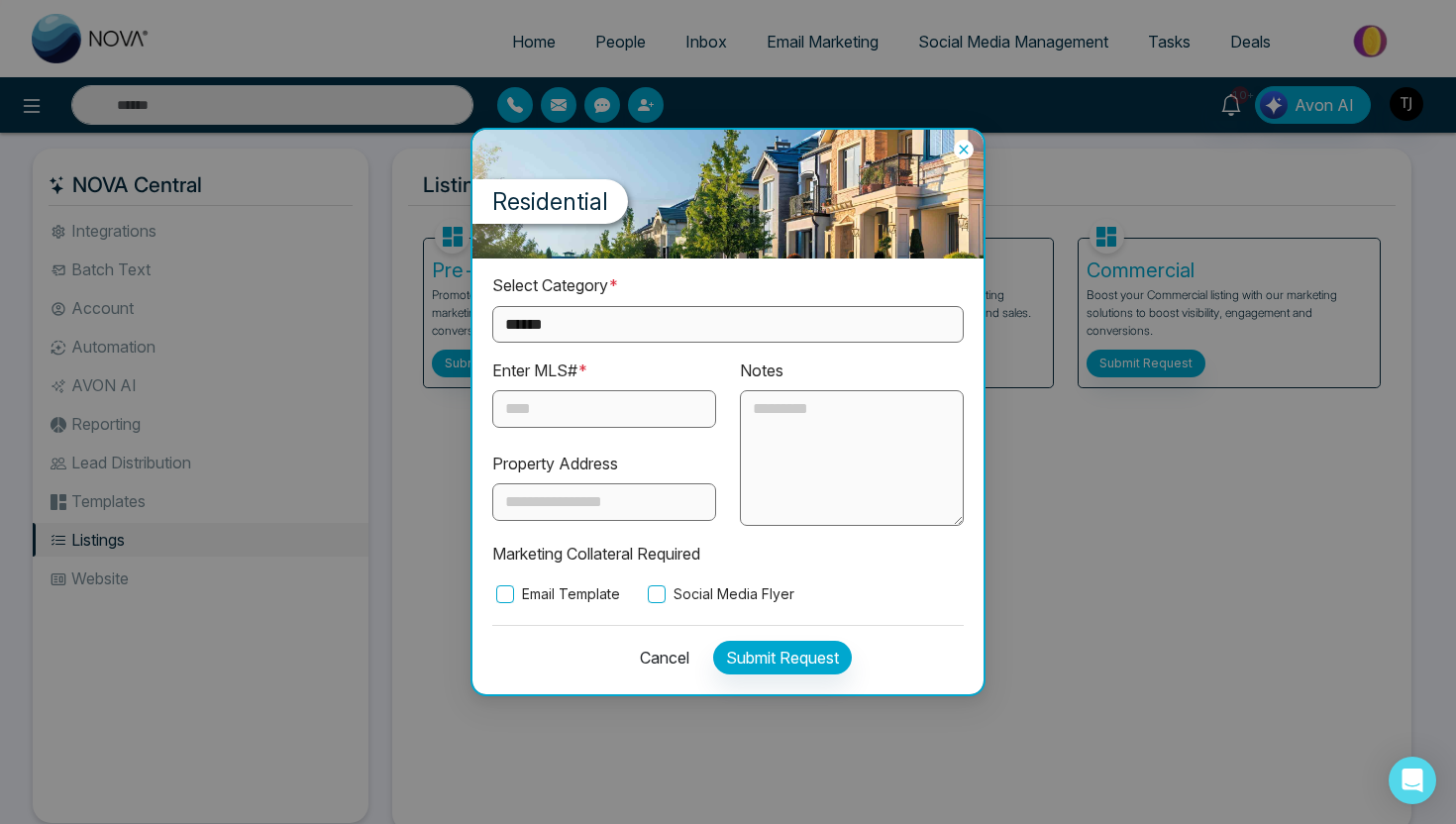 click on "**********" at bounding box center [728, 324] 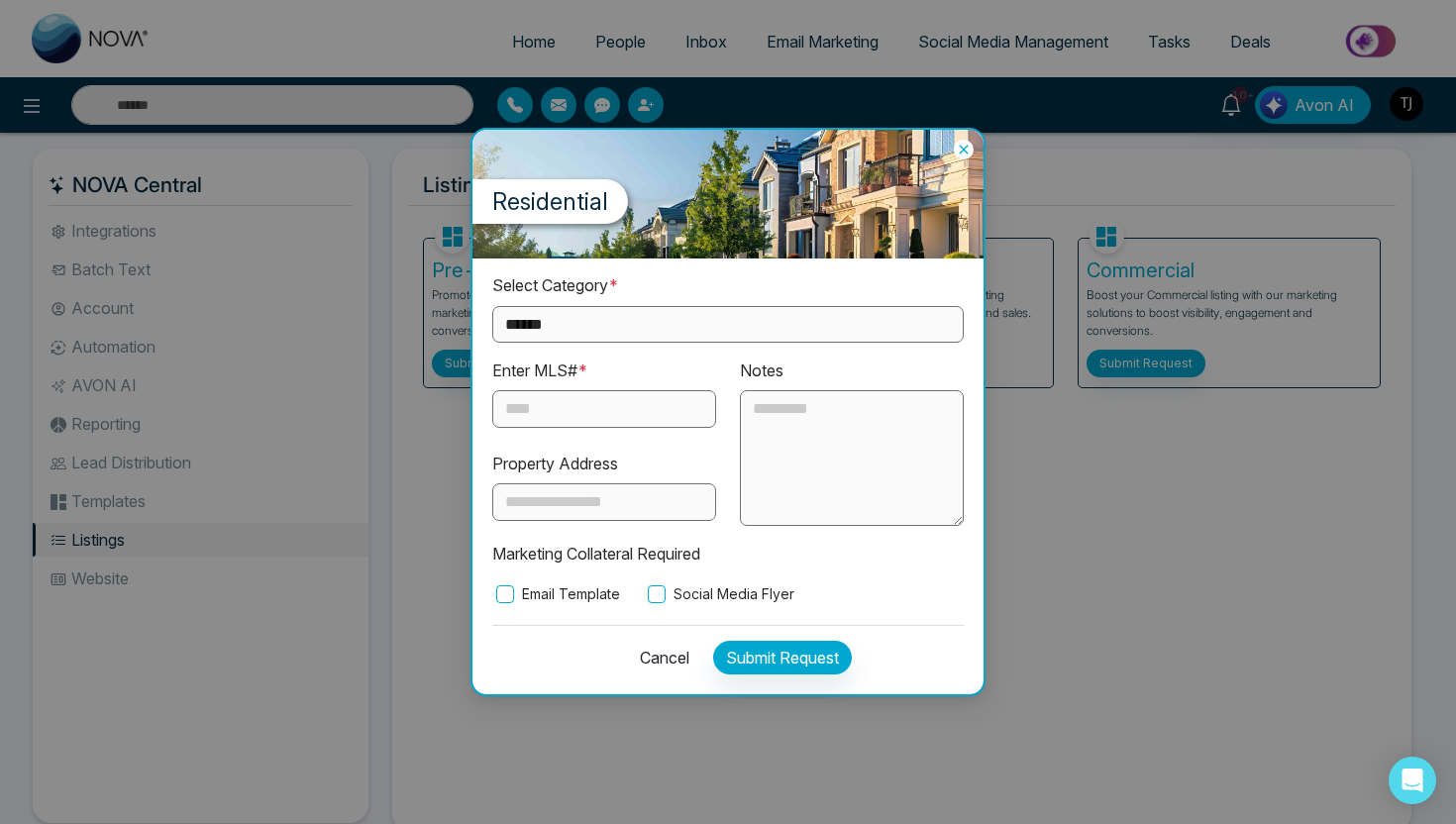 select on "*********" 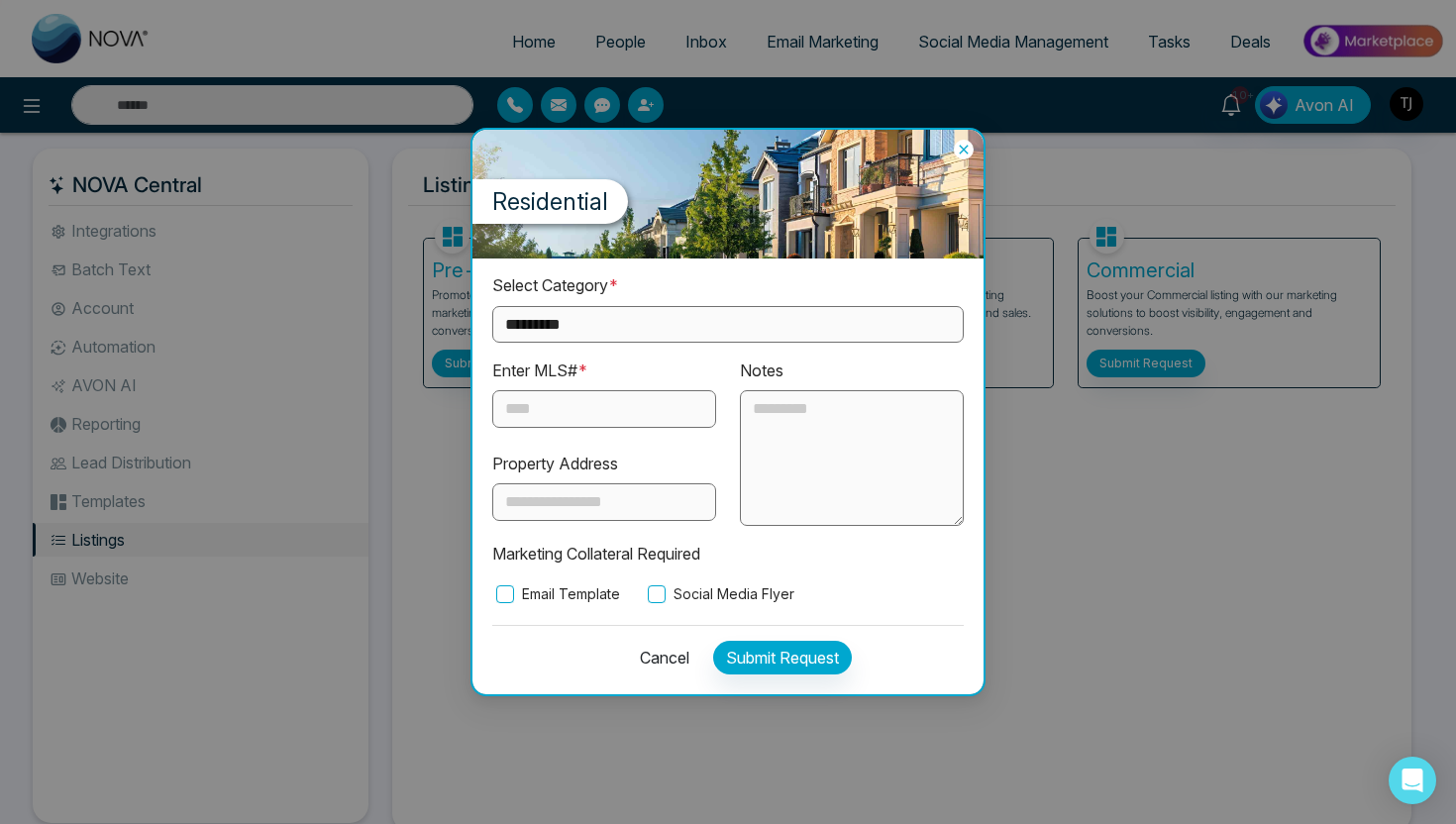 click at bounding box center (604, 409) 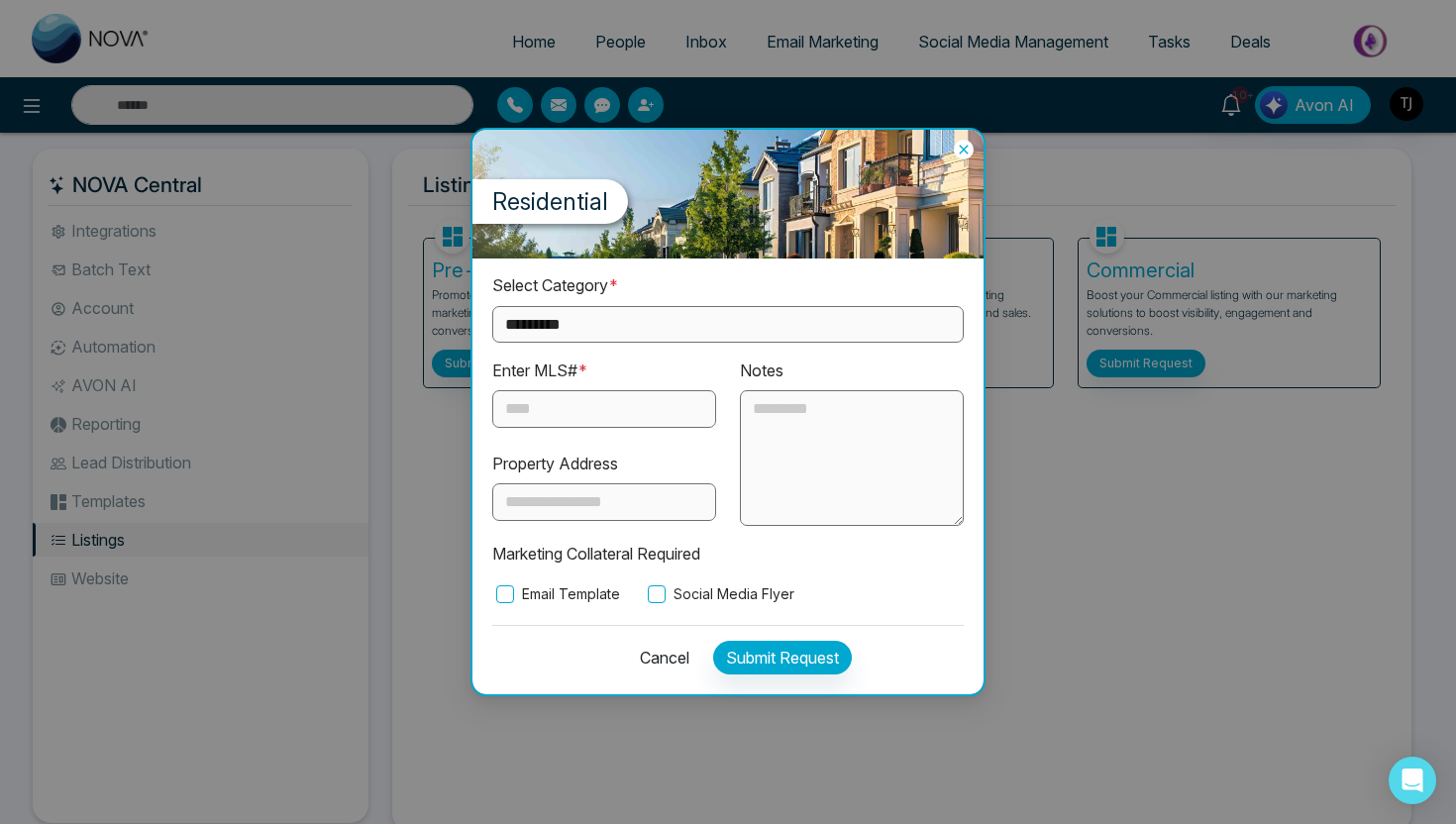 click at bounding box center (852, 459) 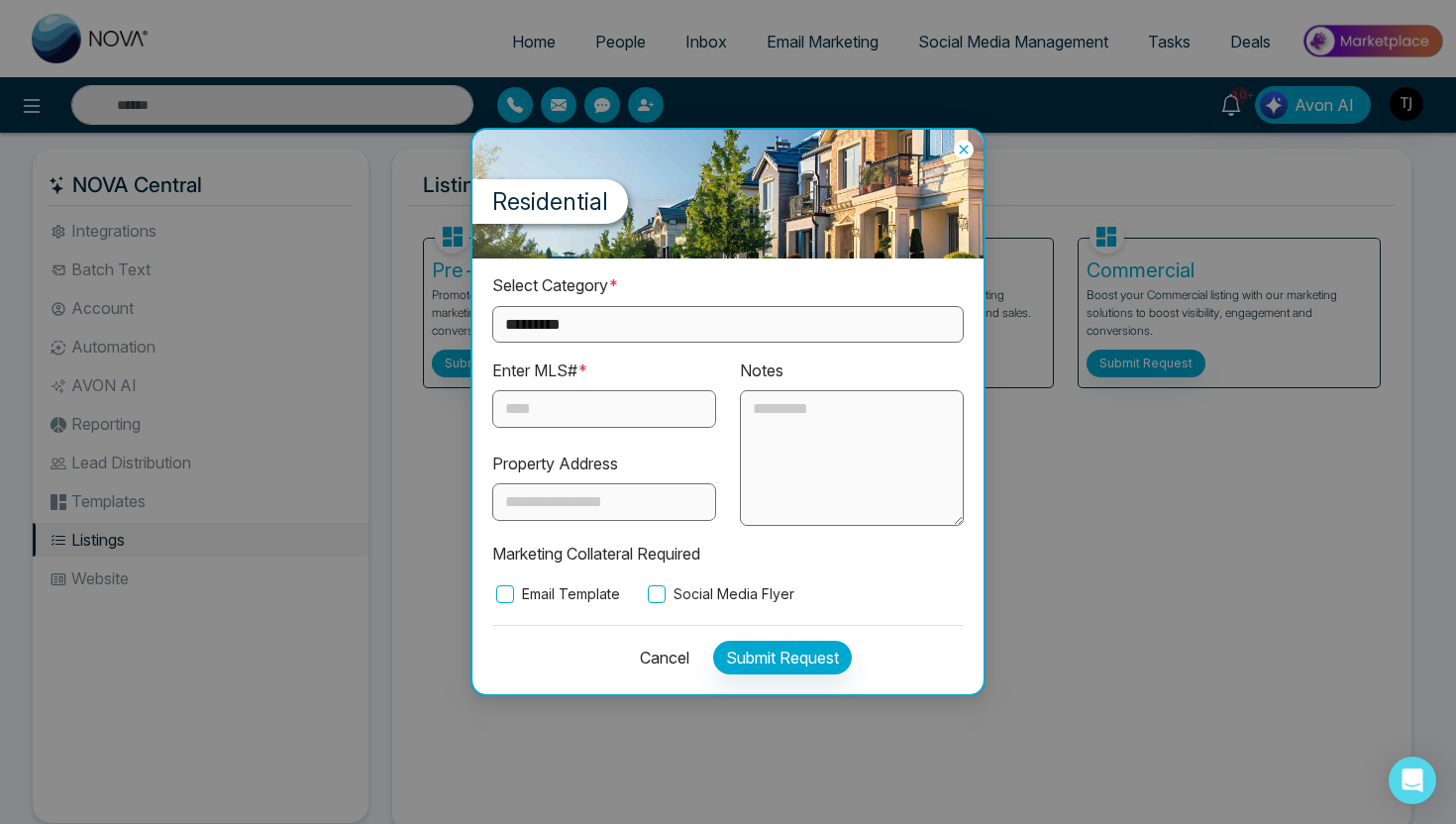 click on "Email Template" at bounding box center [556, 594] 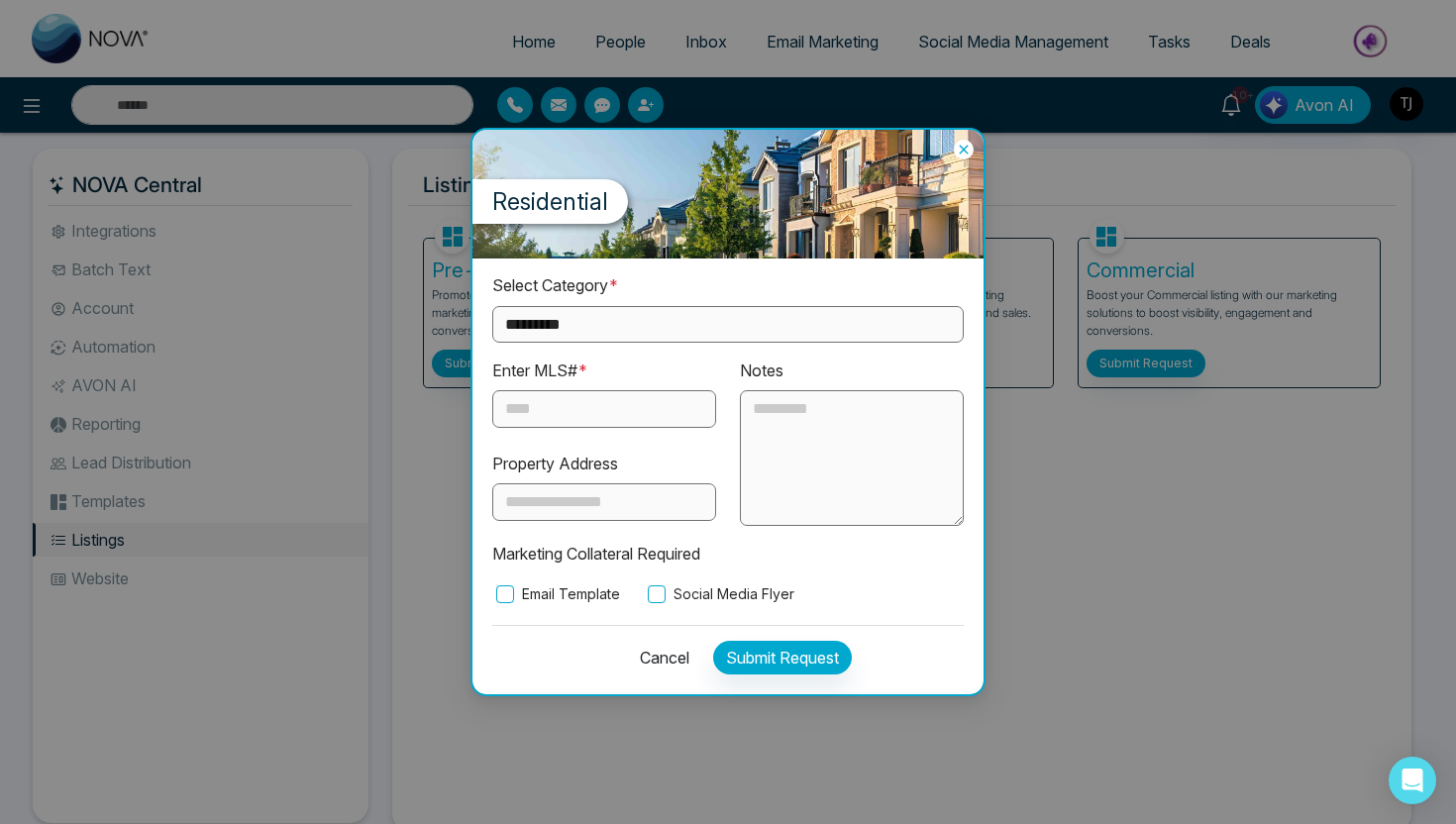 click on "Social Media Flyer" at bounding box center (719, 594) 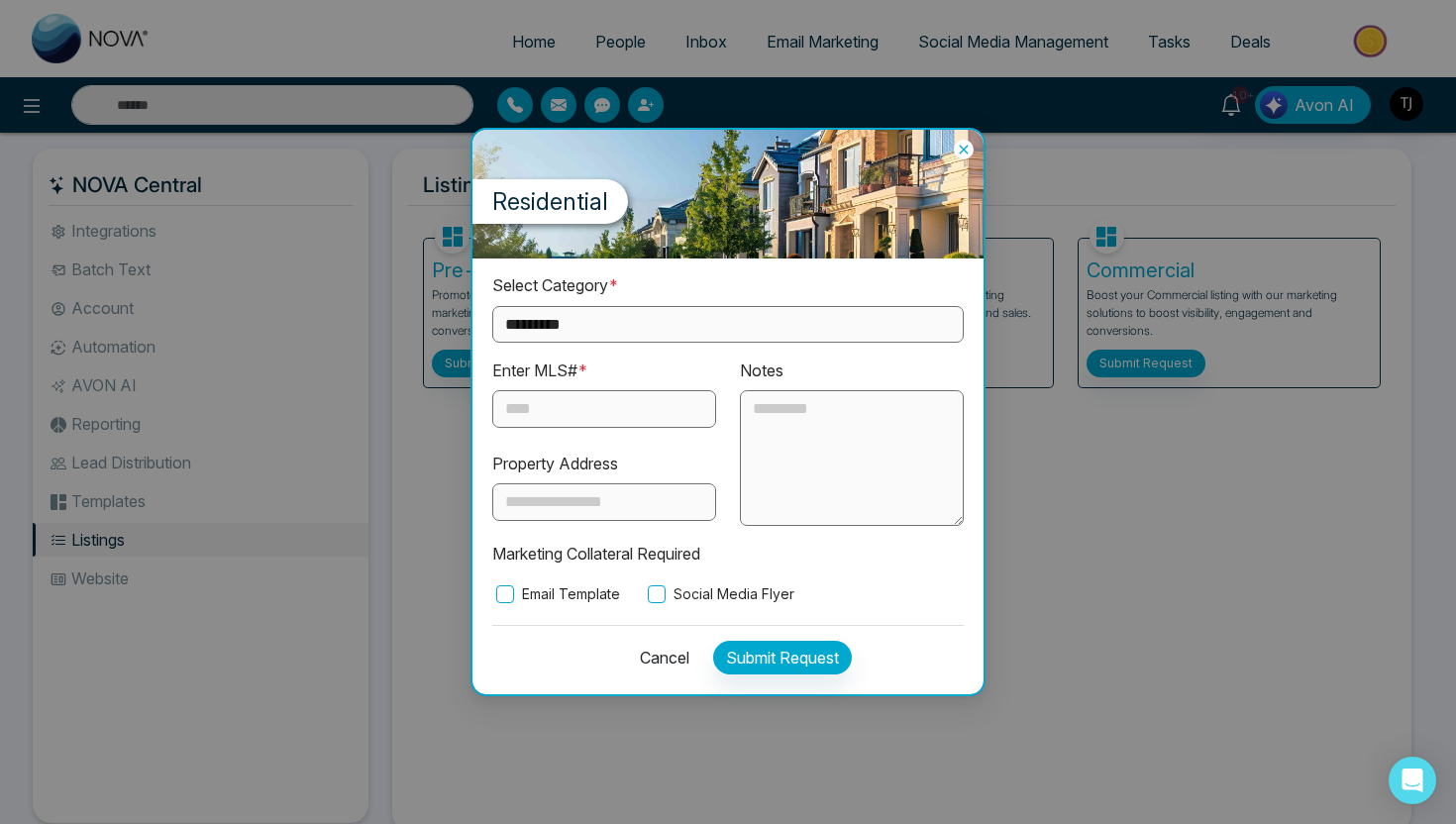 click 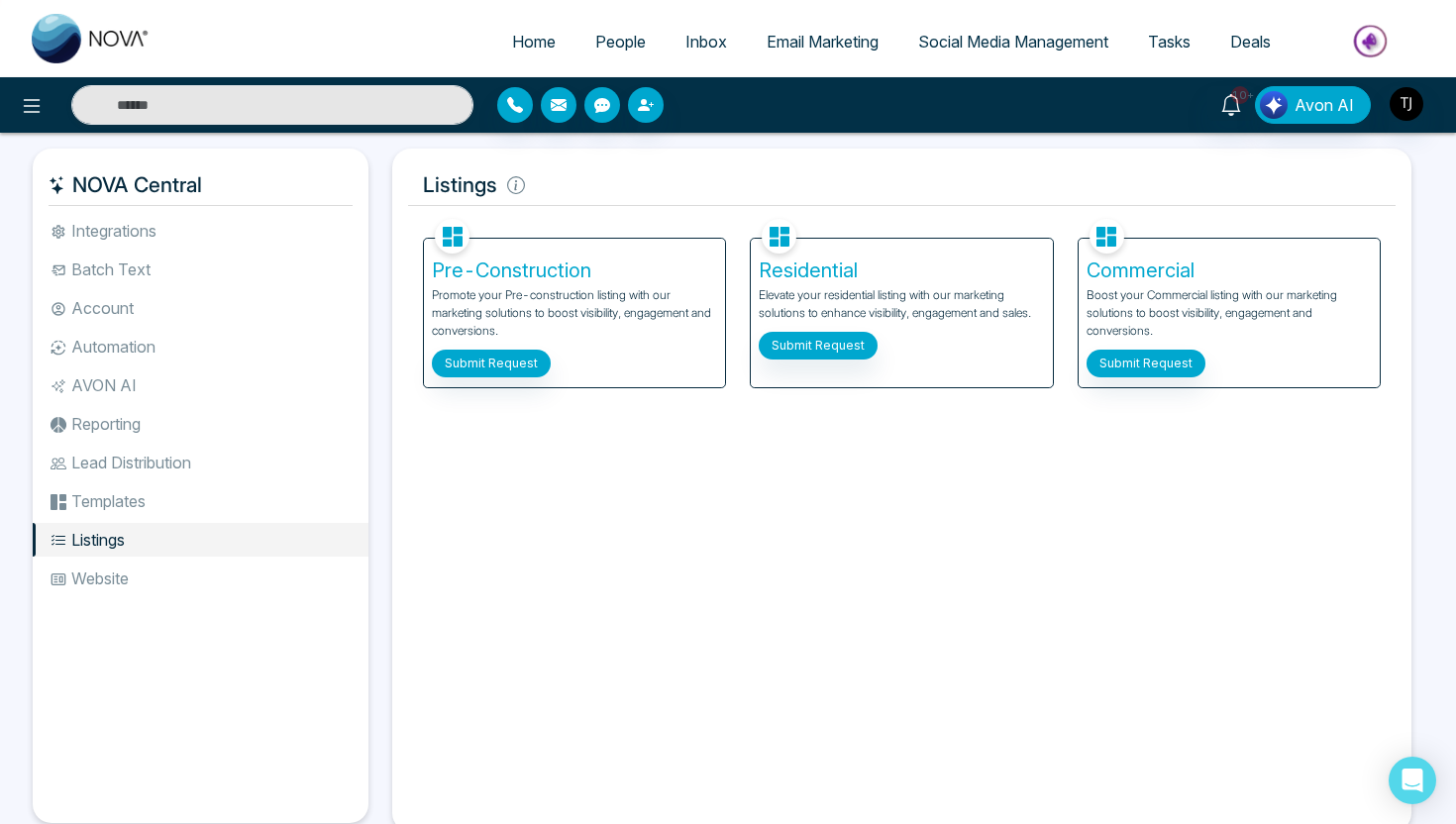 click on "Email Marketing" at bounding box center [822, 42] 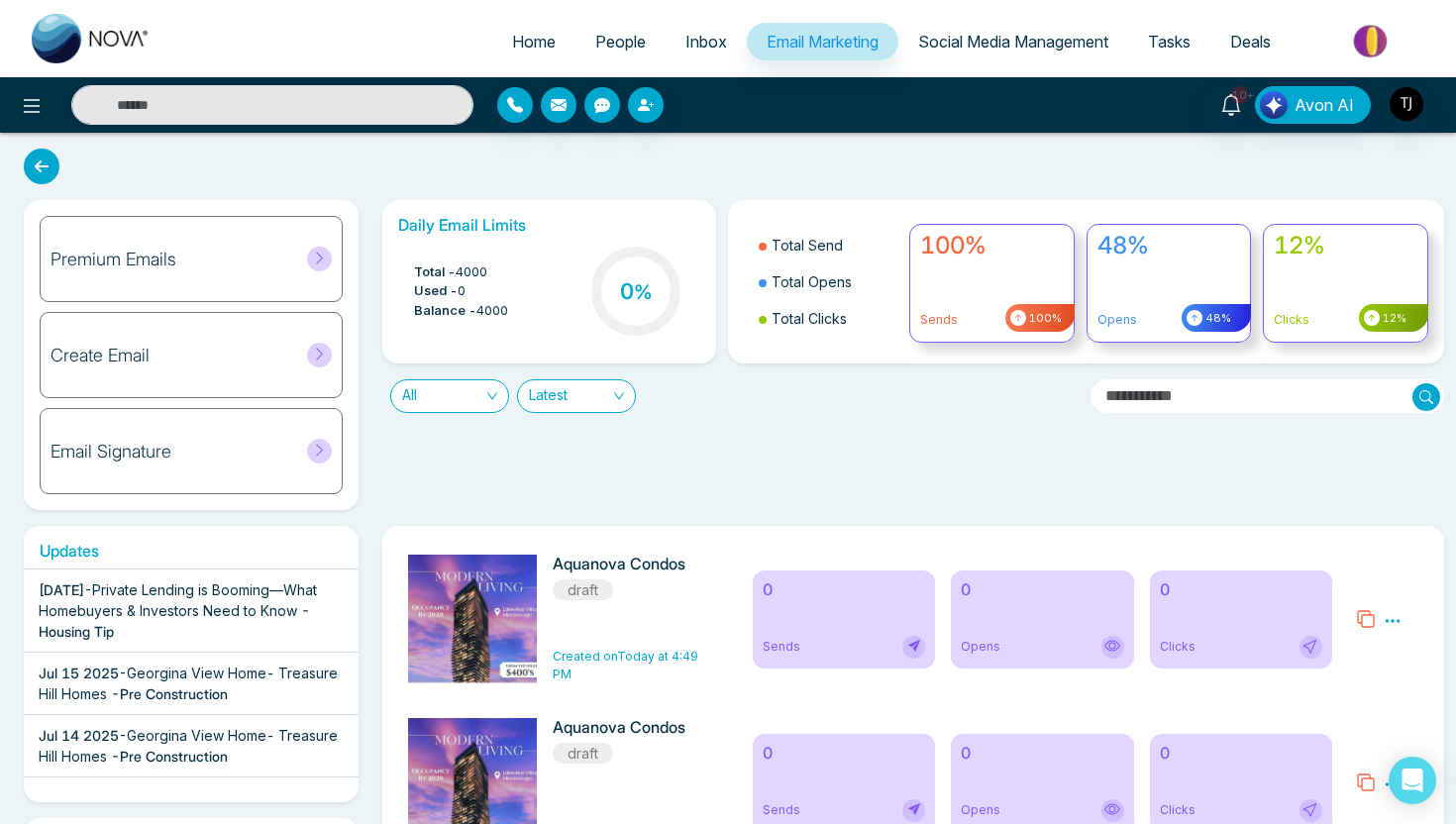 click on "Home" at bounding box center [534, 42] 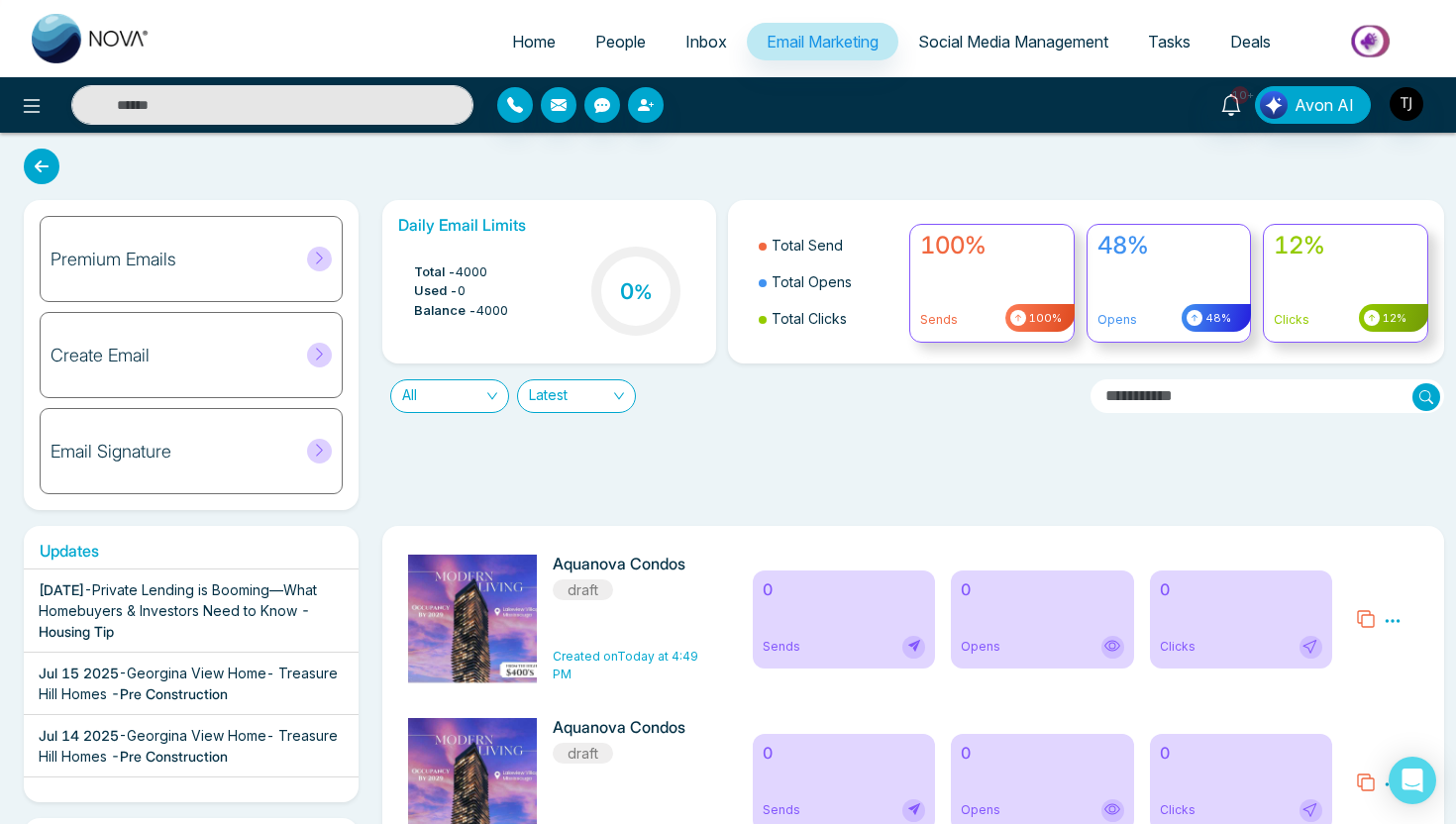 select on "*" 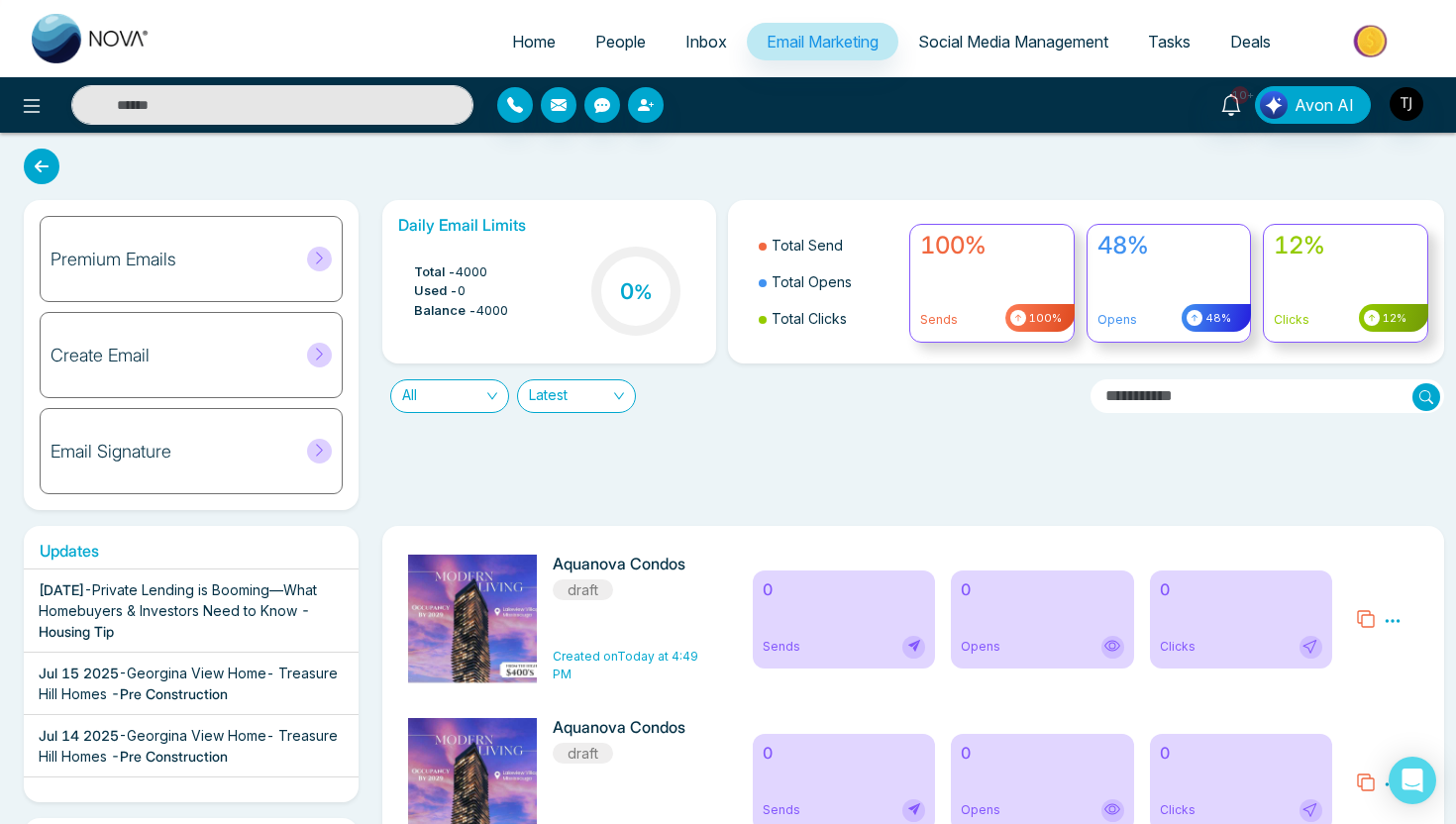 select on "*" 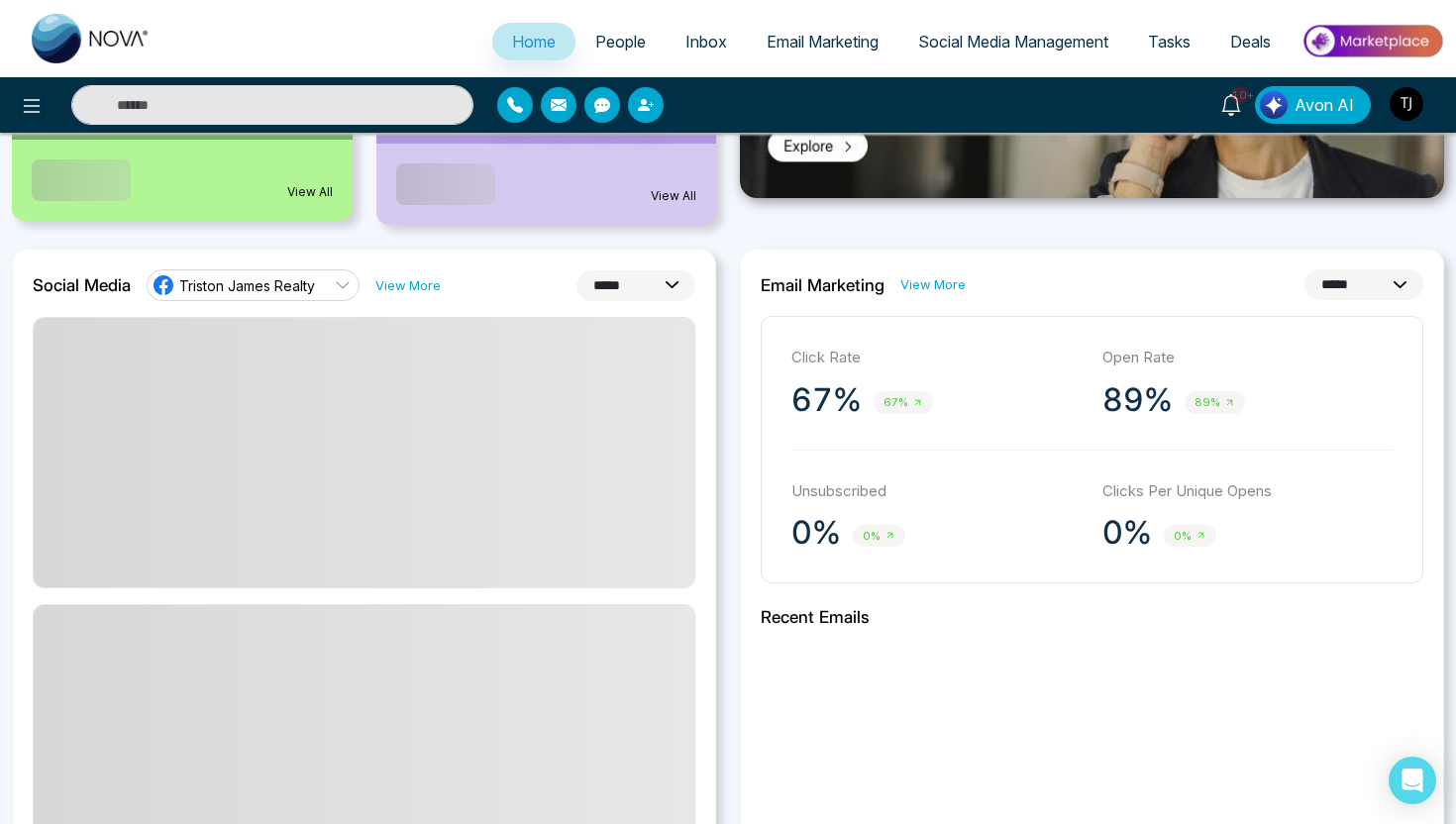 scroll, scrollTop: 420, scrollLeft: 0, axis: vertical 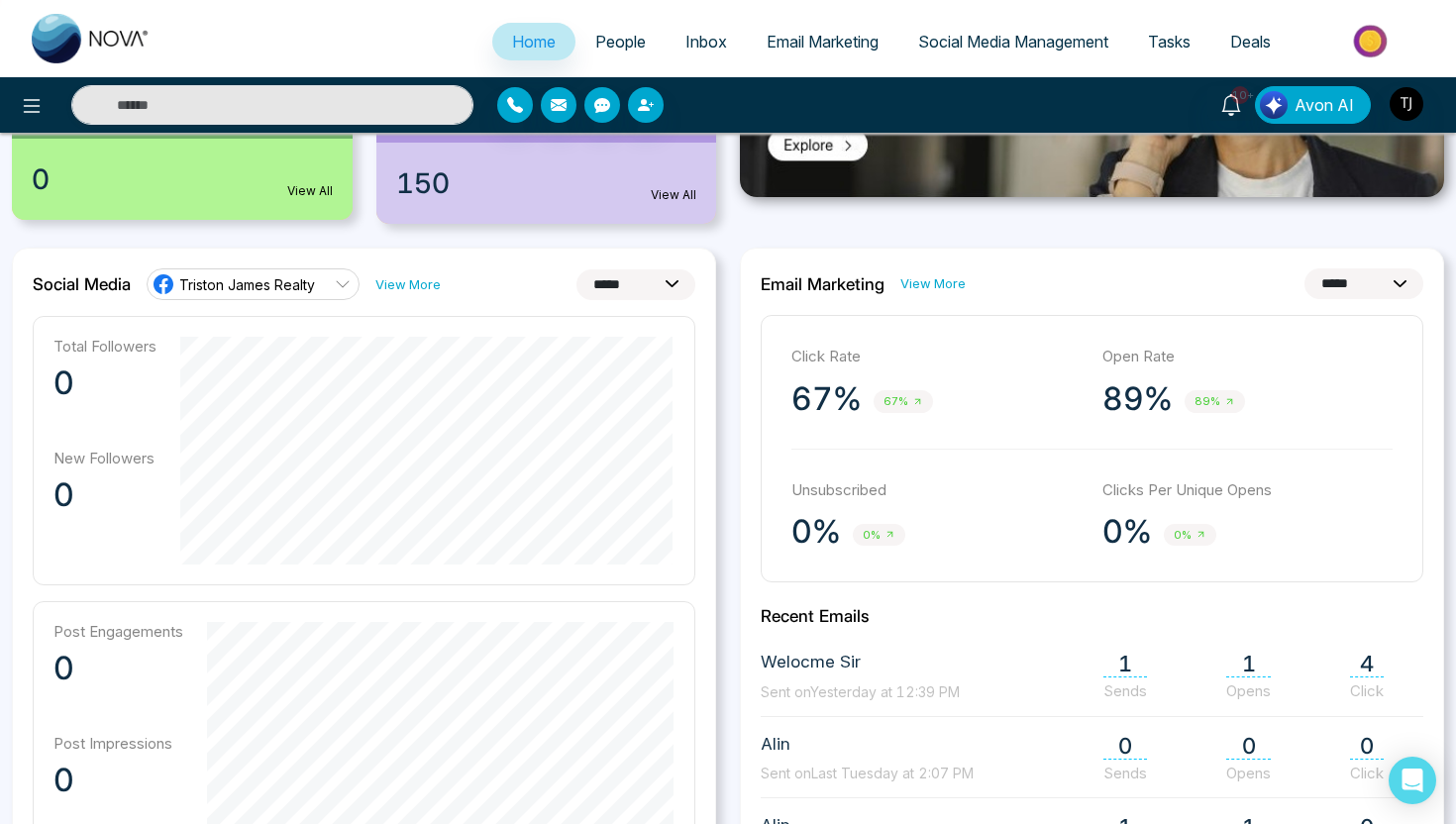 click on "Social Media Management" at bounding box center [1013, 42] 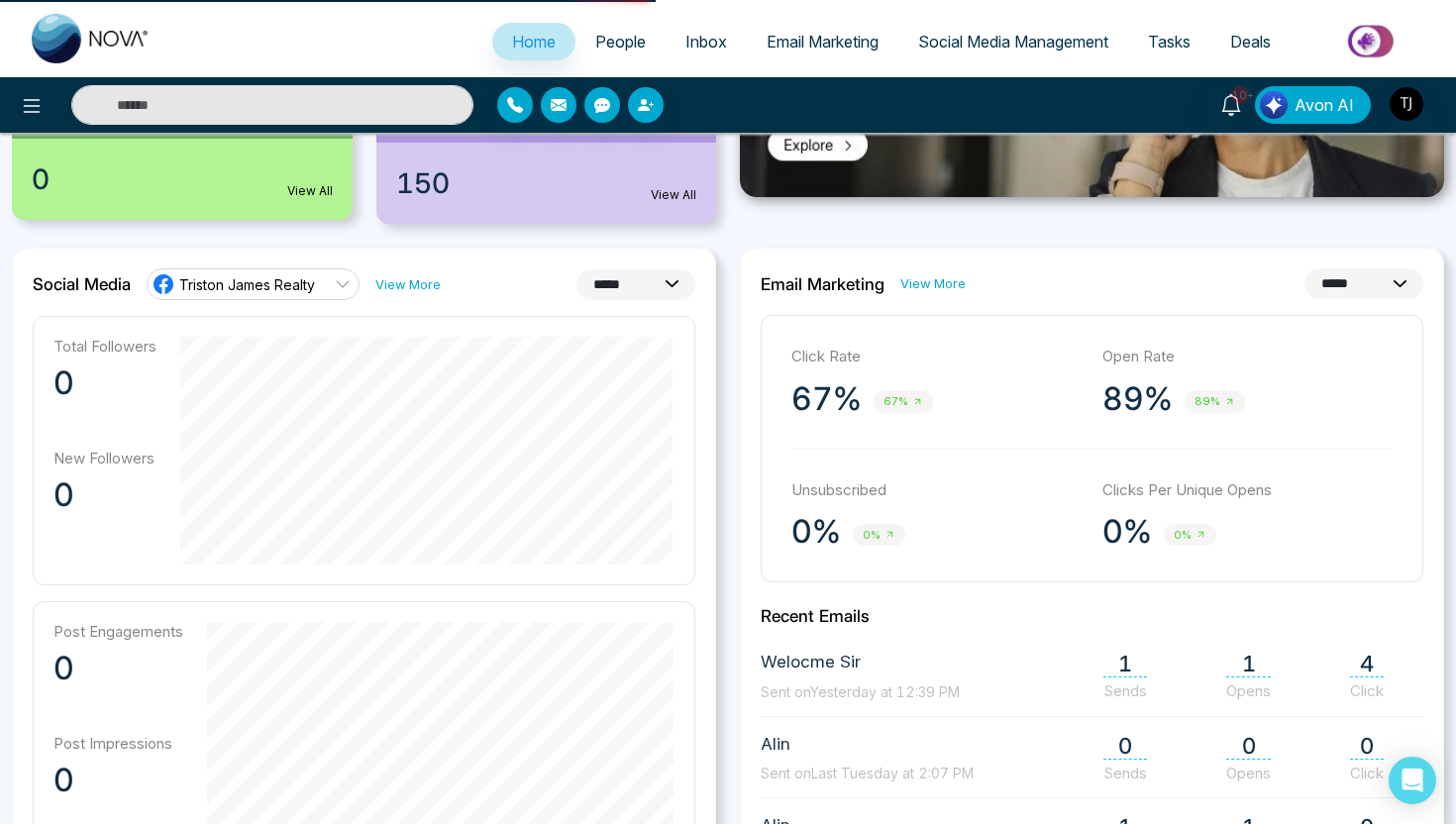 scroll, scrollTop: 0, scrollLeft: 0, axis: both 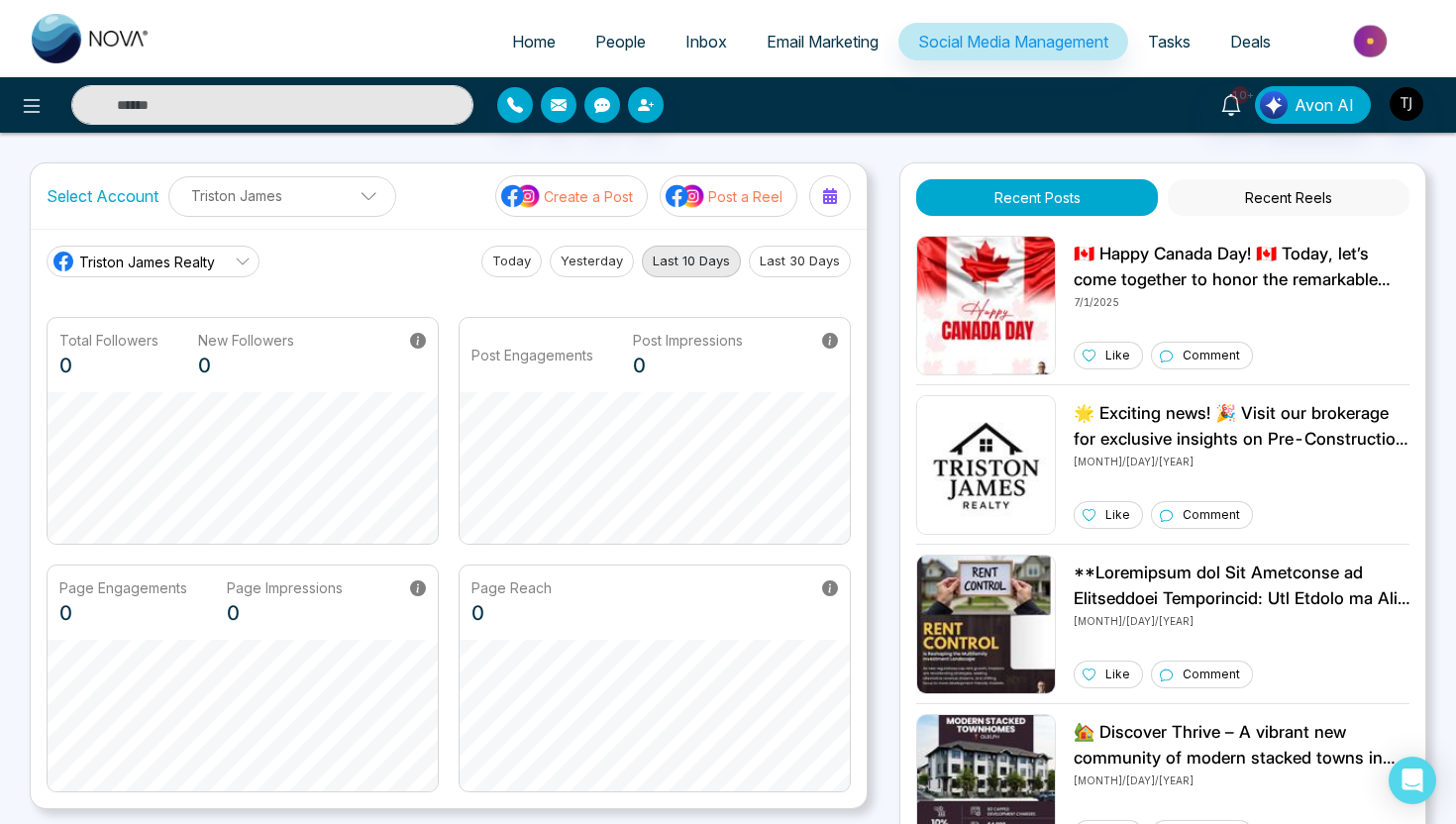 click on "Last 30 Days" at bounding box center (799, 261) 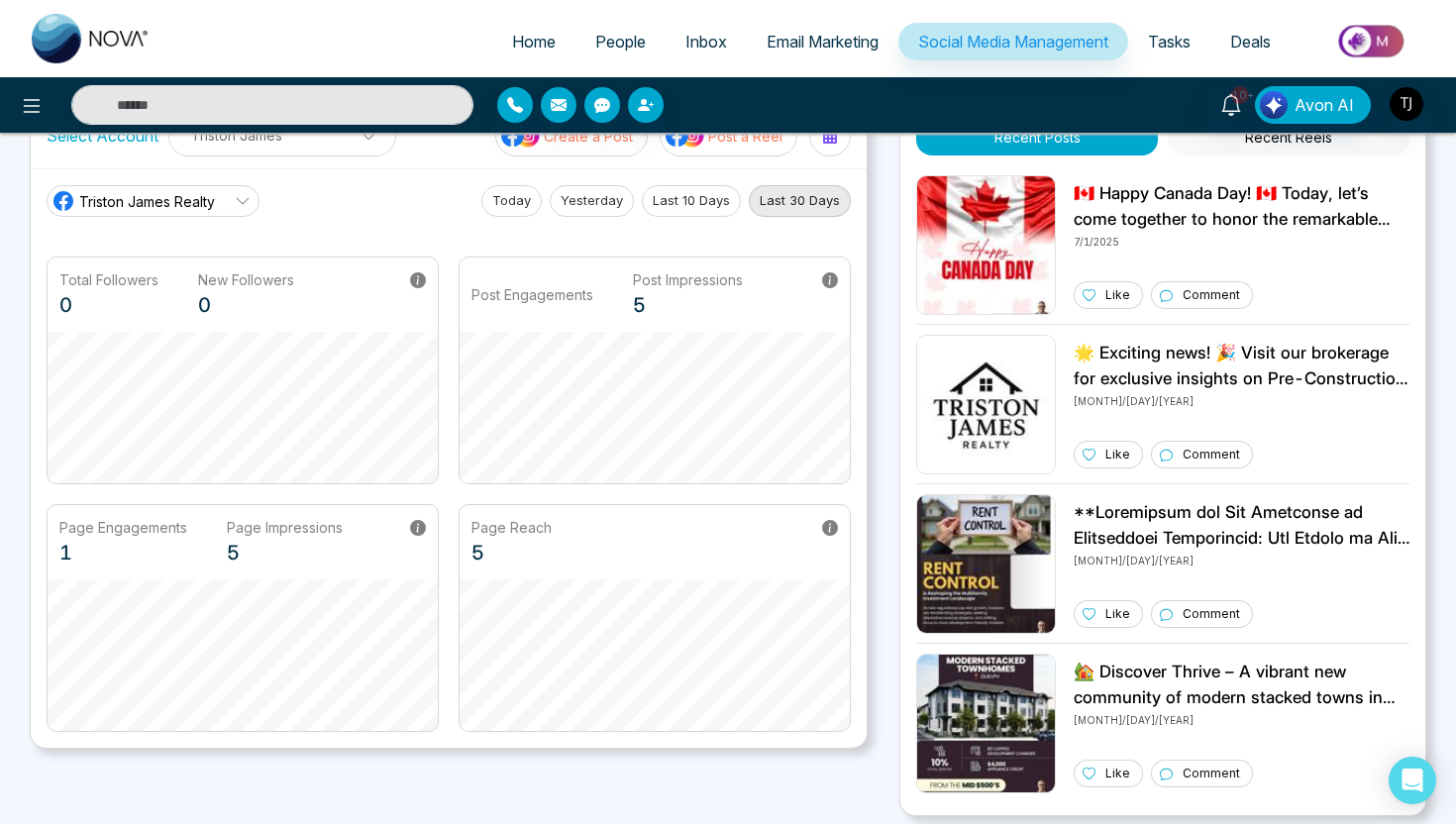 scroll, scrollTop: 0, scrollLeft: 0, axis: both 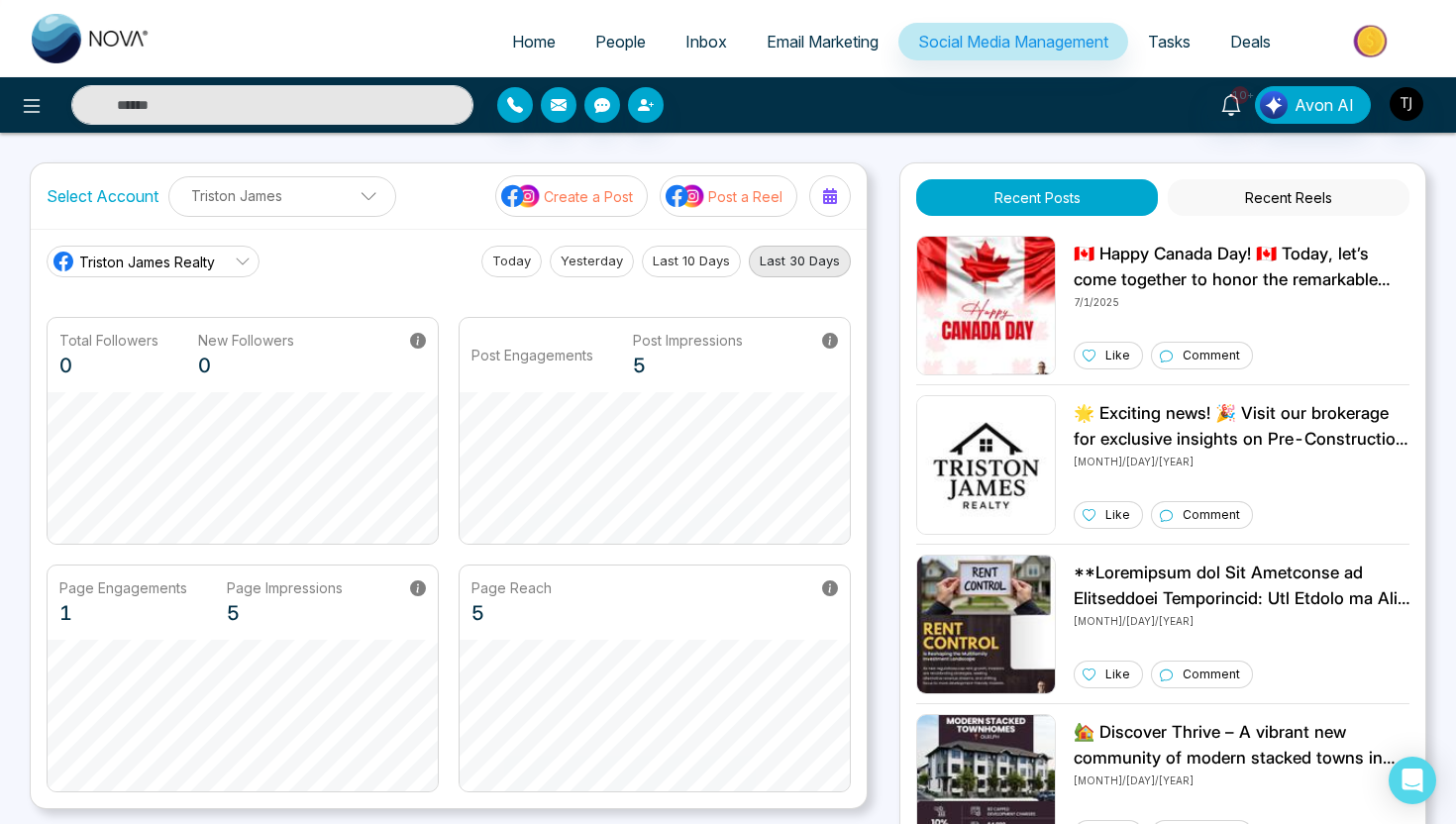 click on "Create a Post" at bounding box center (588, 196) 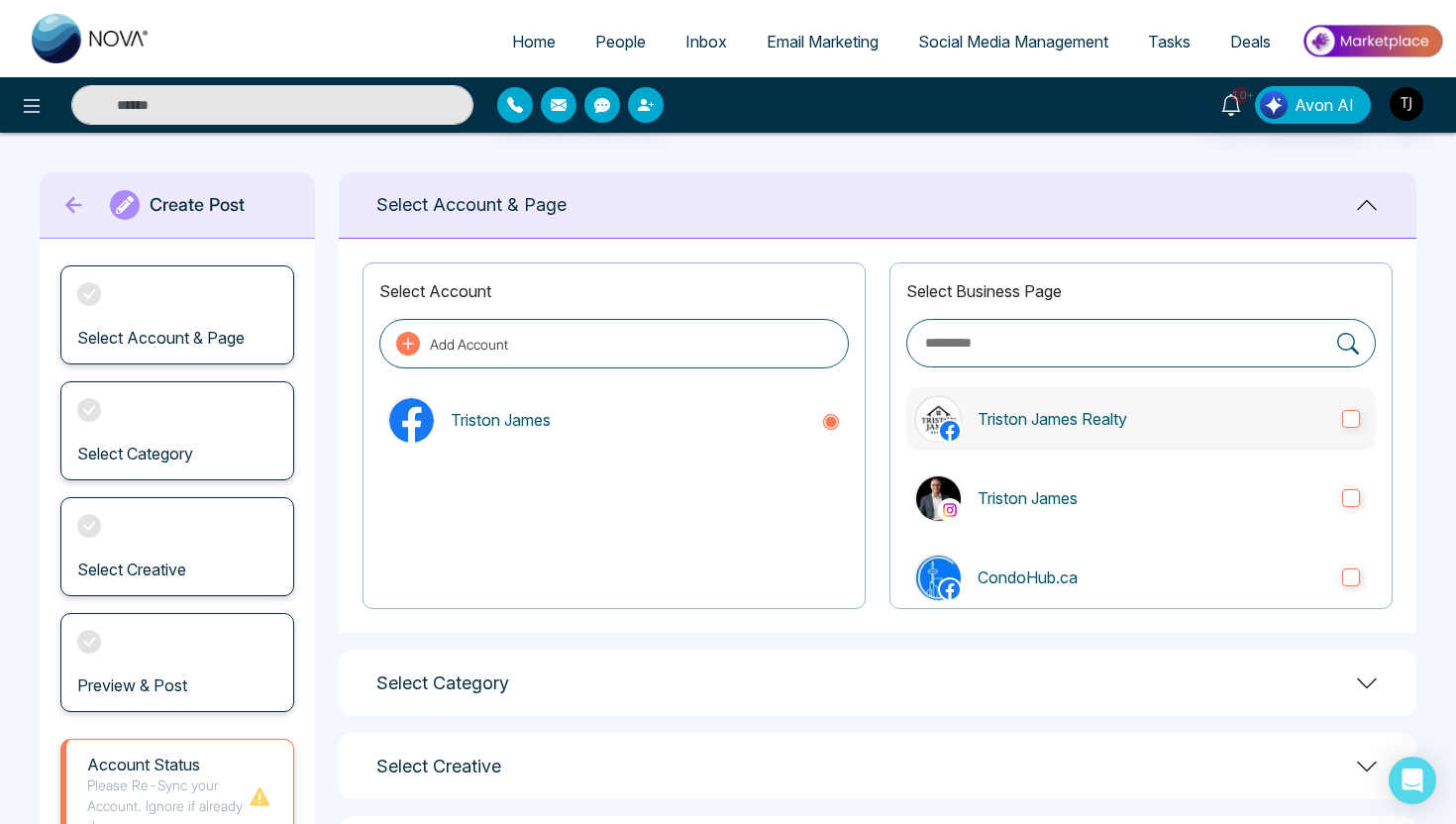 click on "Triston James Realty" at bounding box center (1152, 419) 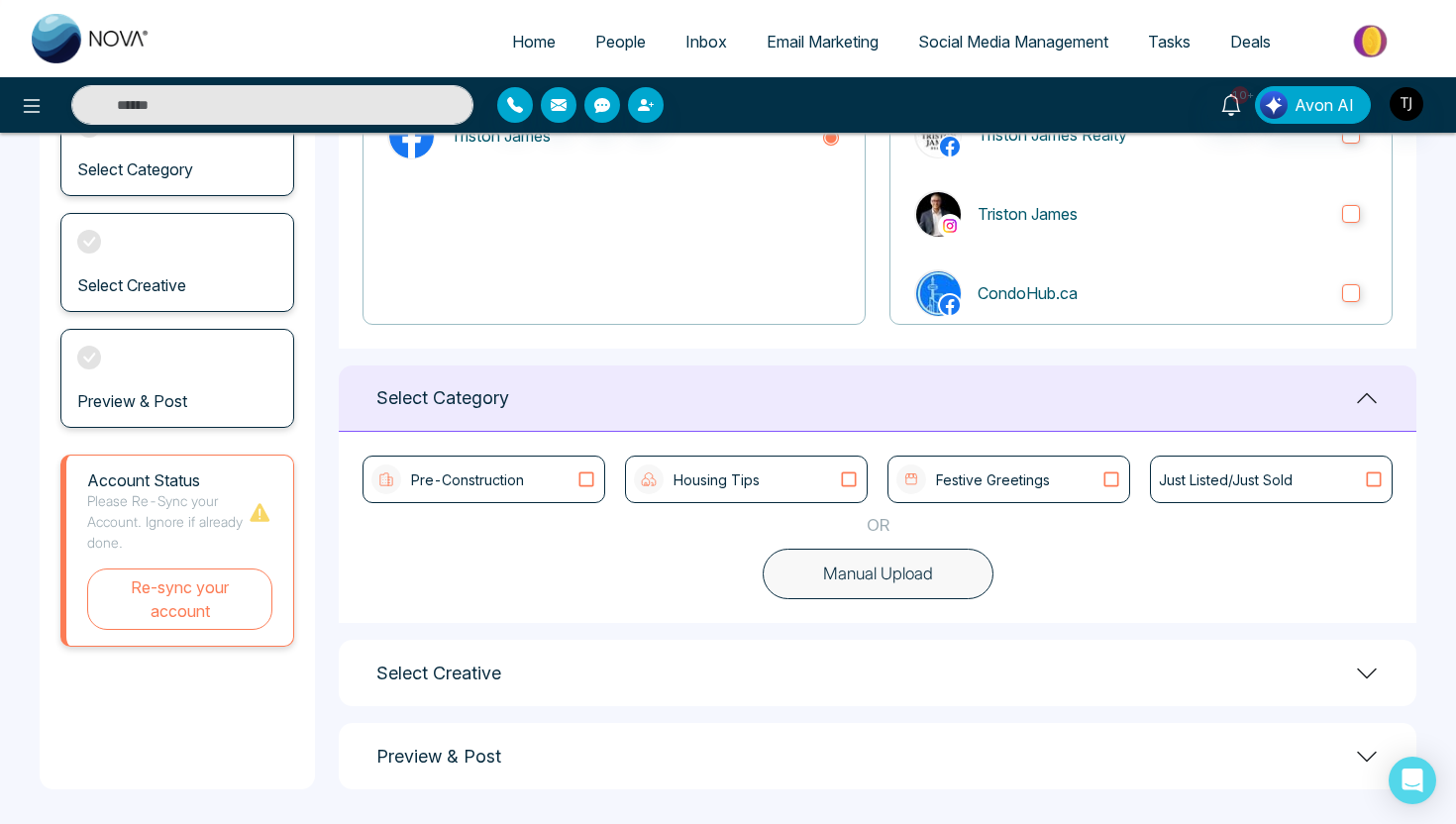 scroll, scrollTop: 287, scrollLeft: 0, axis: vertical 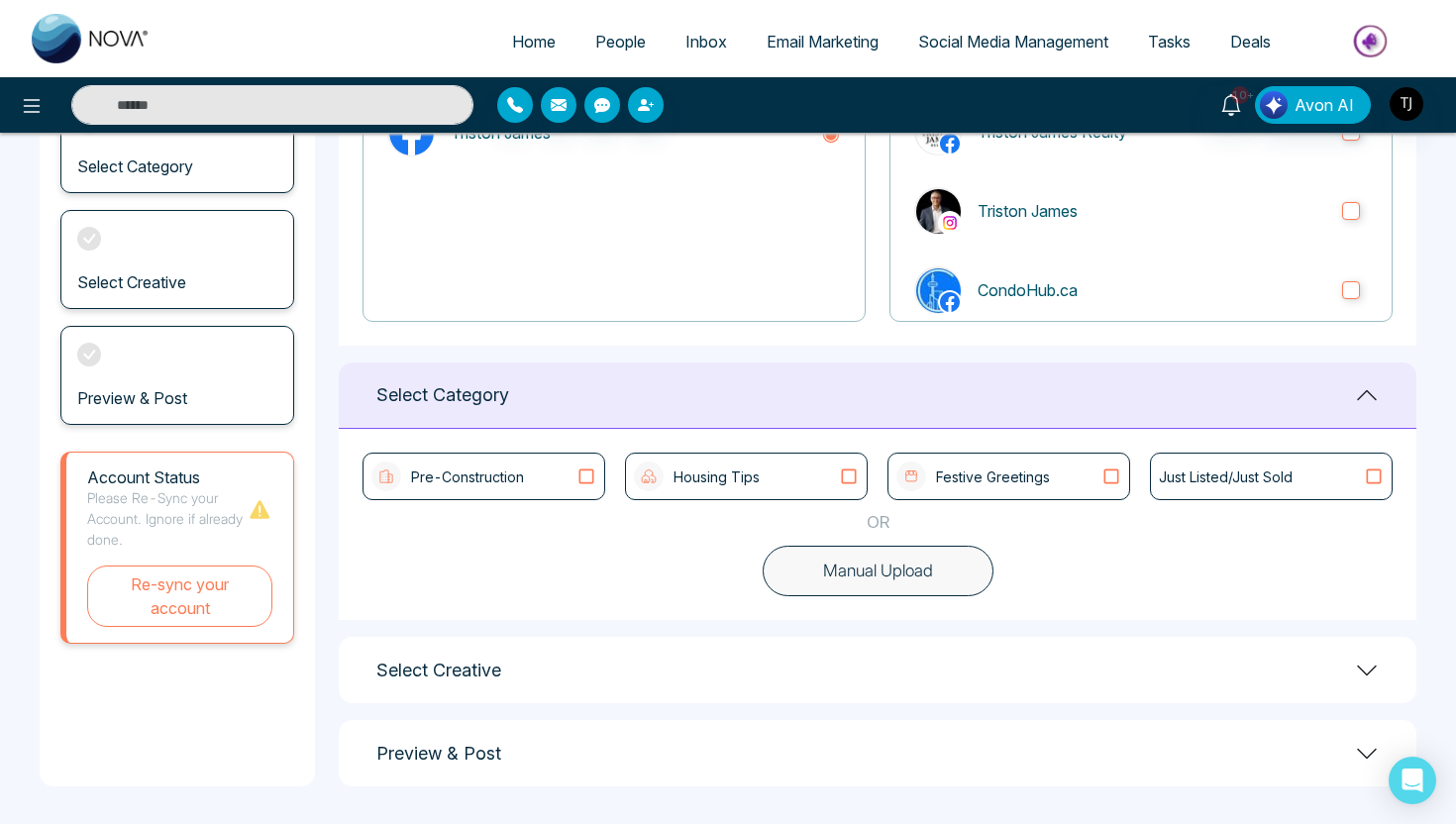 click on "Pre-Construction" at bounding box center [483, 476] 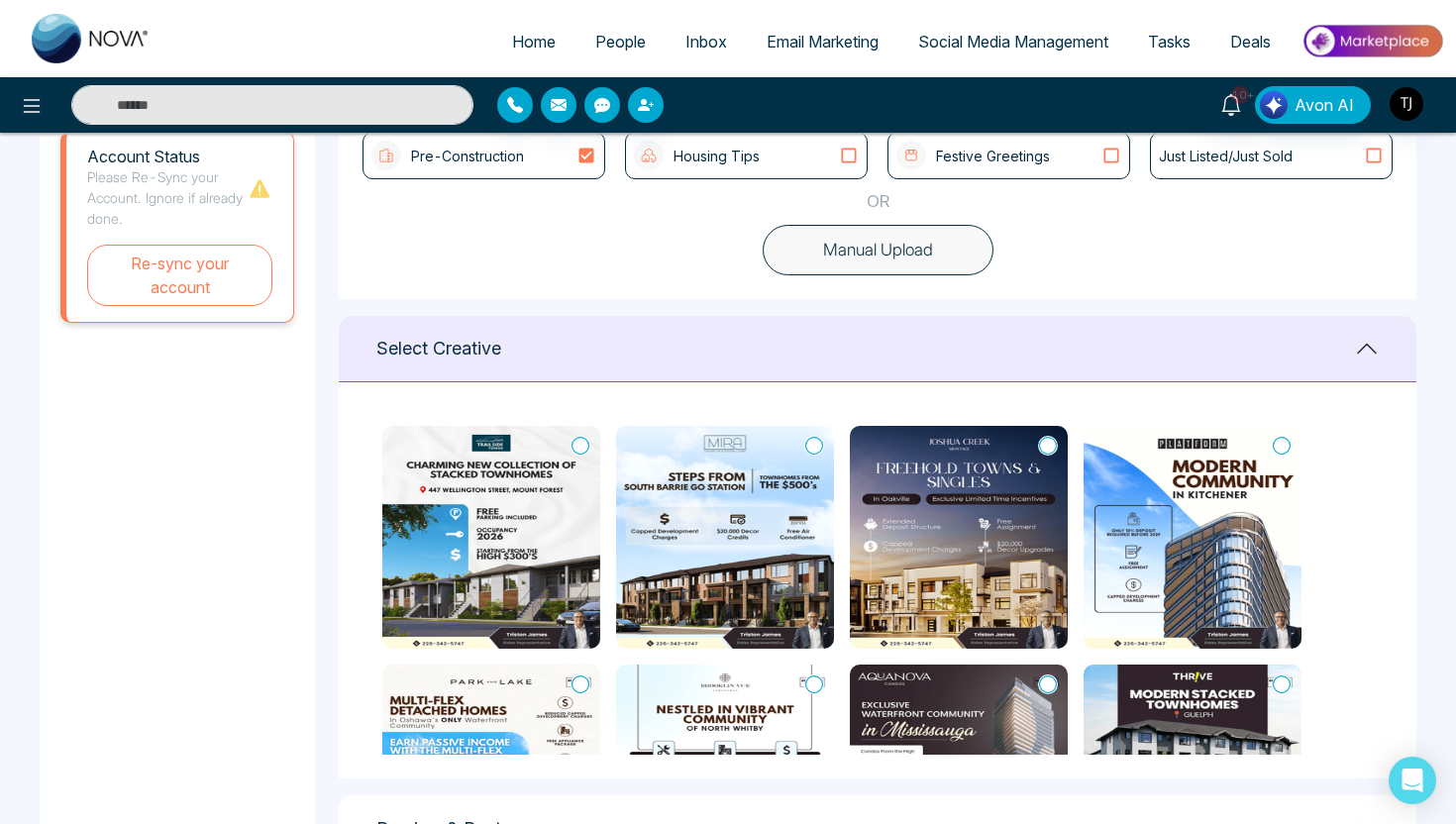 scroll, scrollTop: 618, scrollLeft: 0, axis: vertical 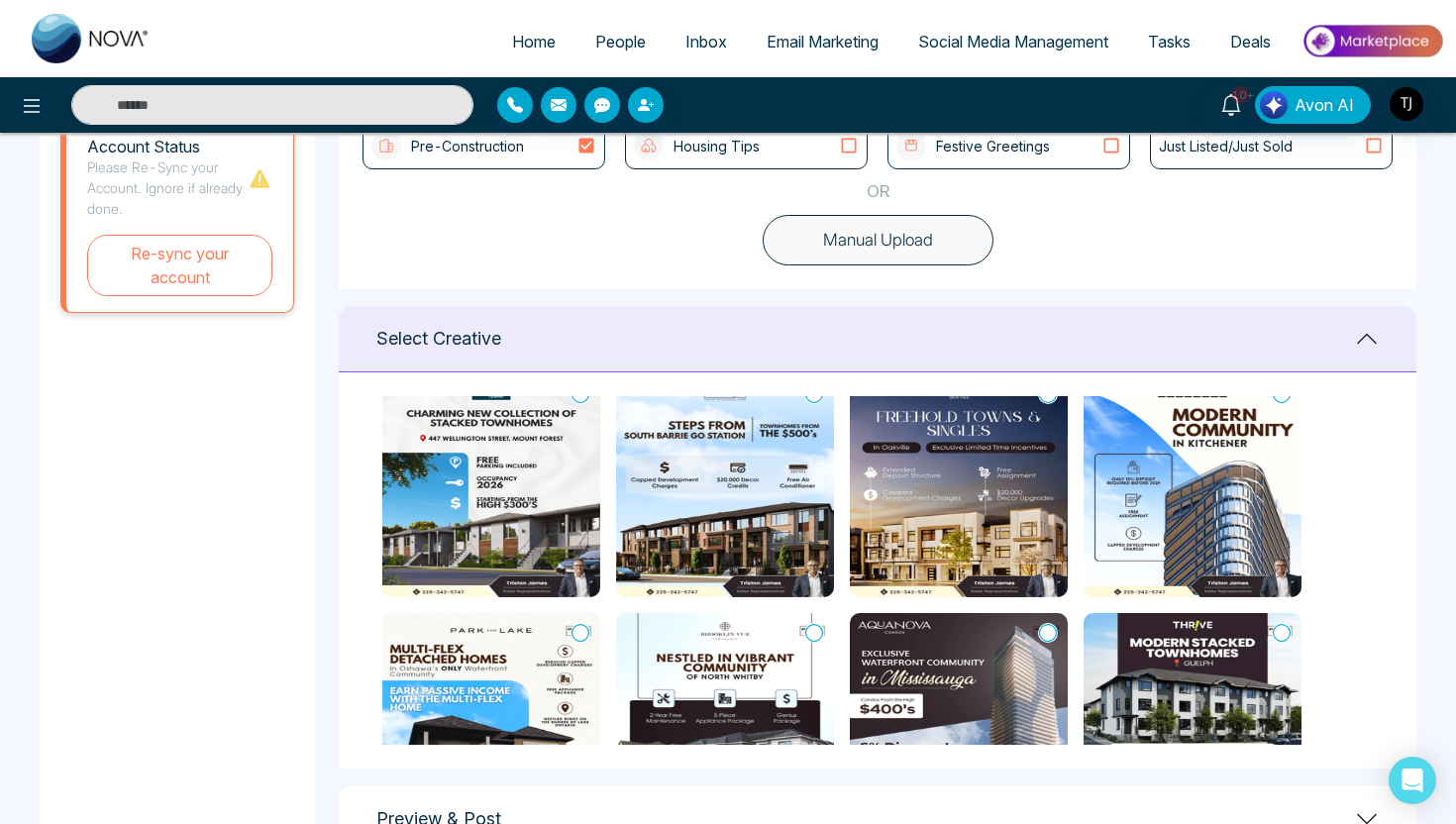 click on "Housing Tips" at bounding box center [716, 146] 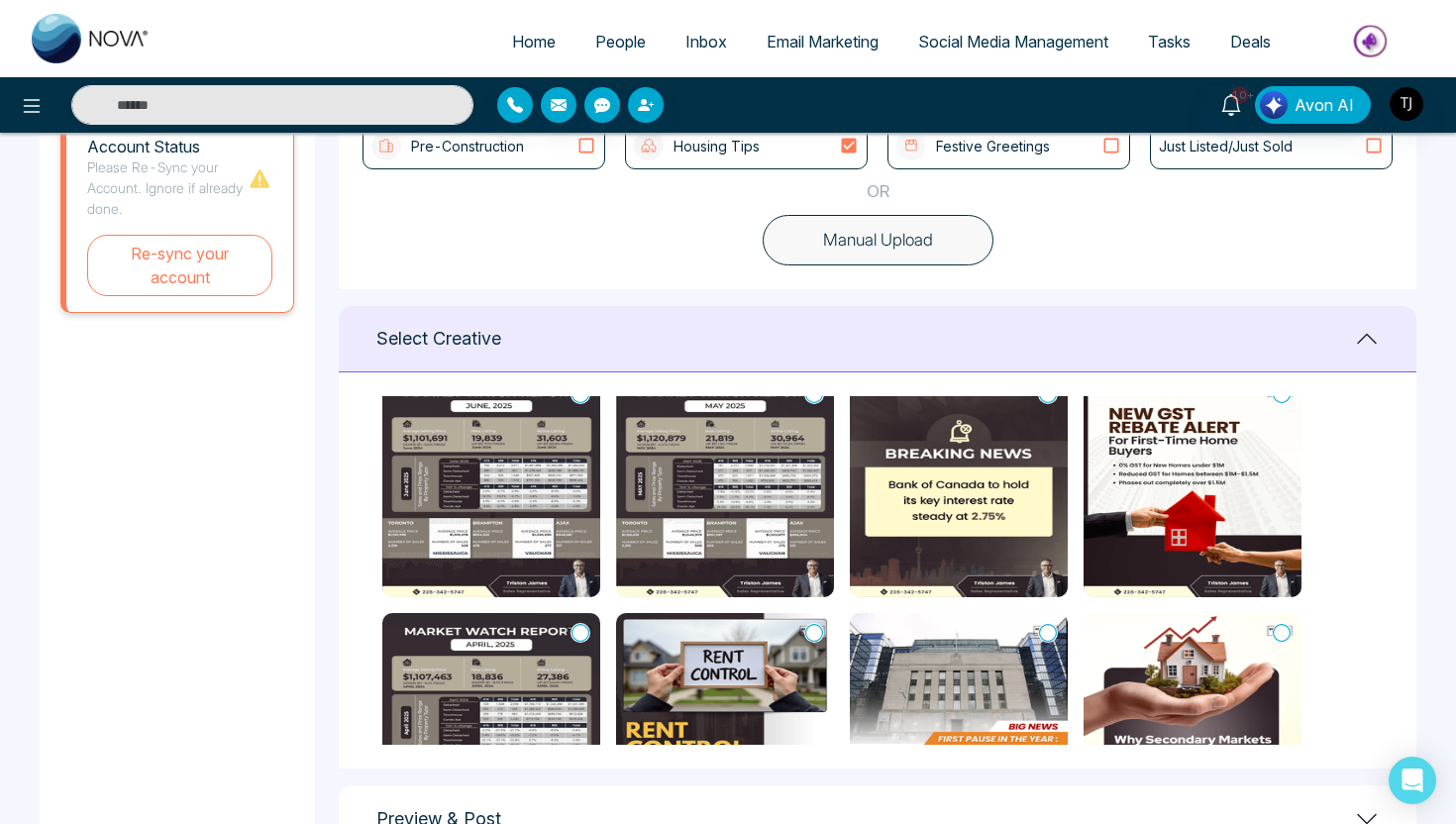 click at bounding box center [725, 485] 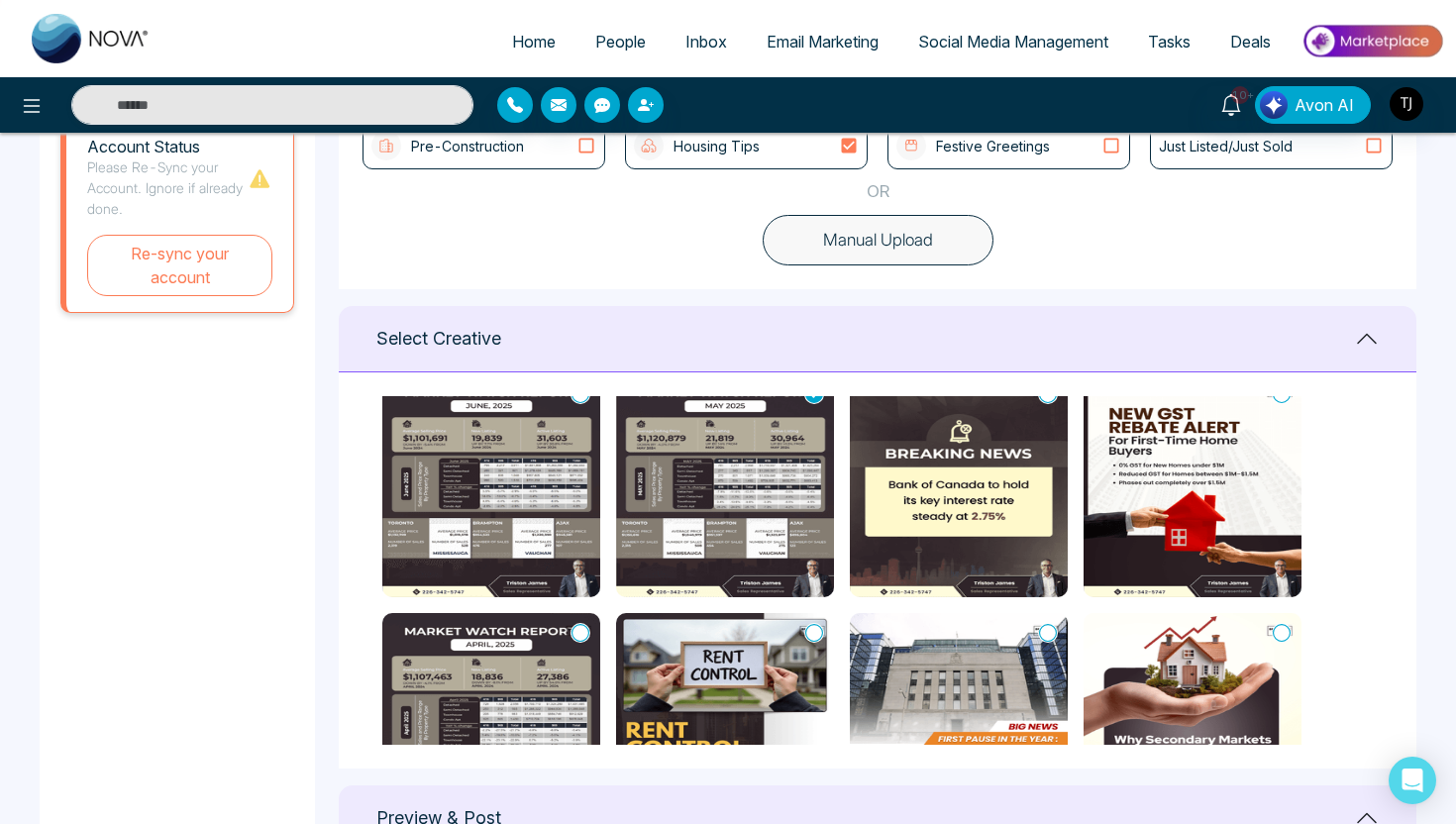 scroll, scrollTop: 0, scrollLeft: 0, axis: both 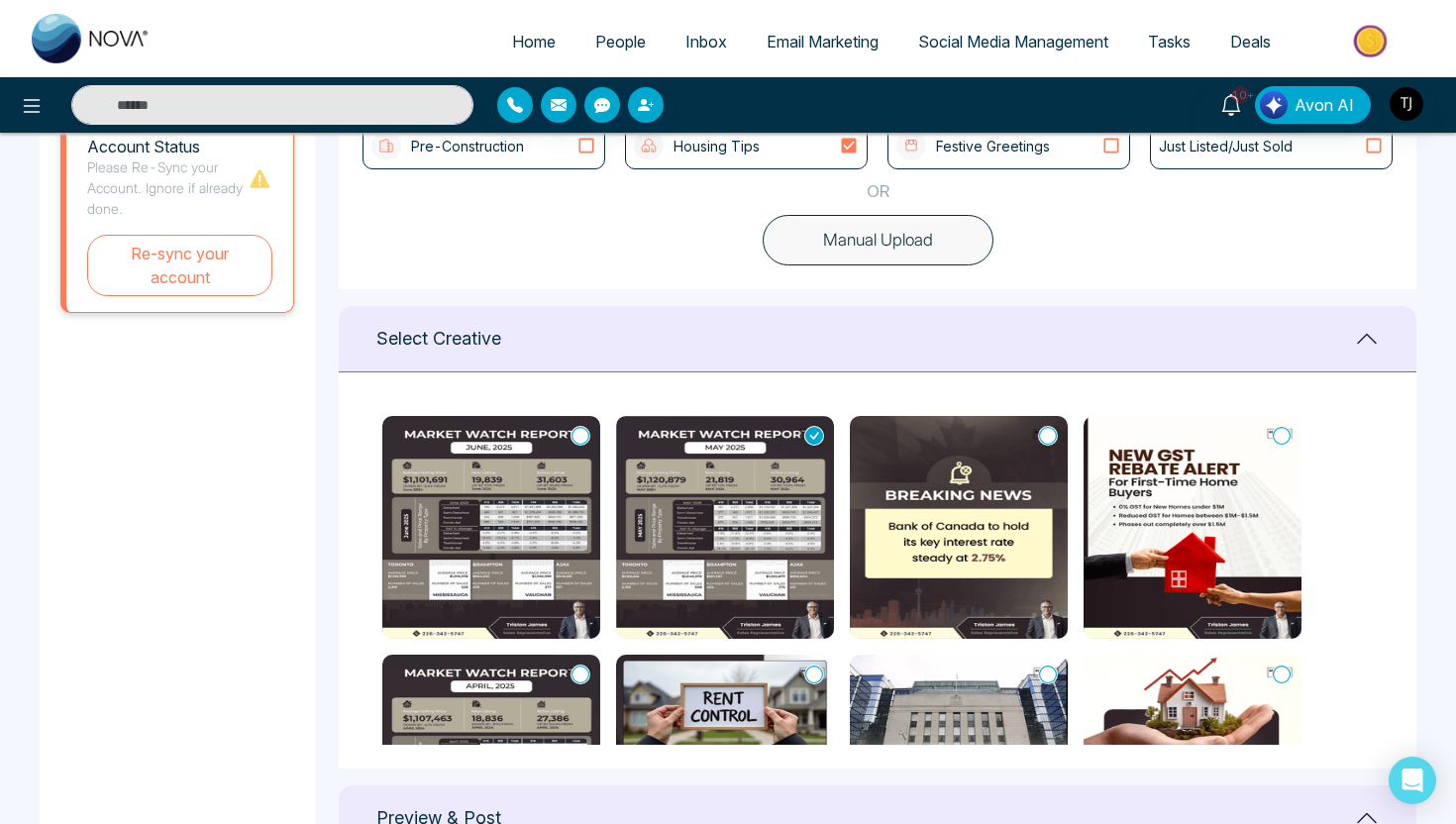 click at bounding box center [491, 527] 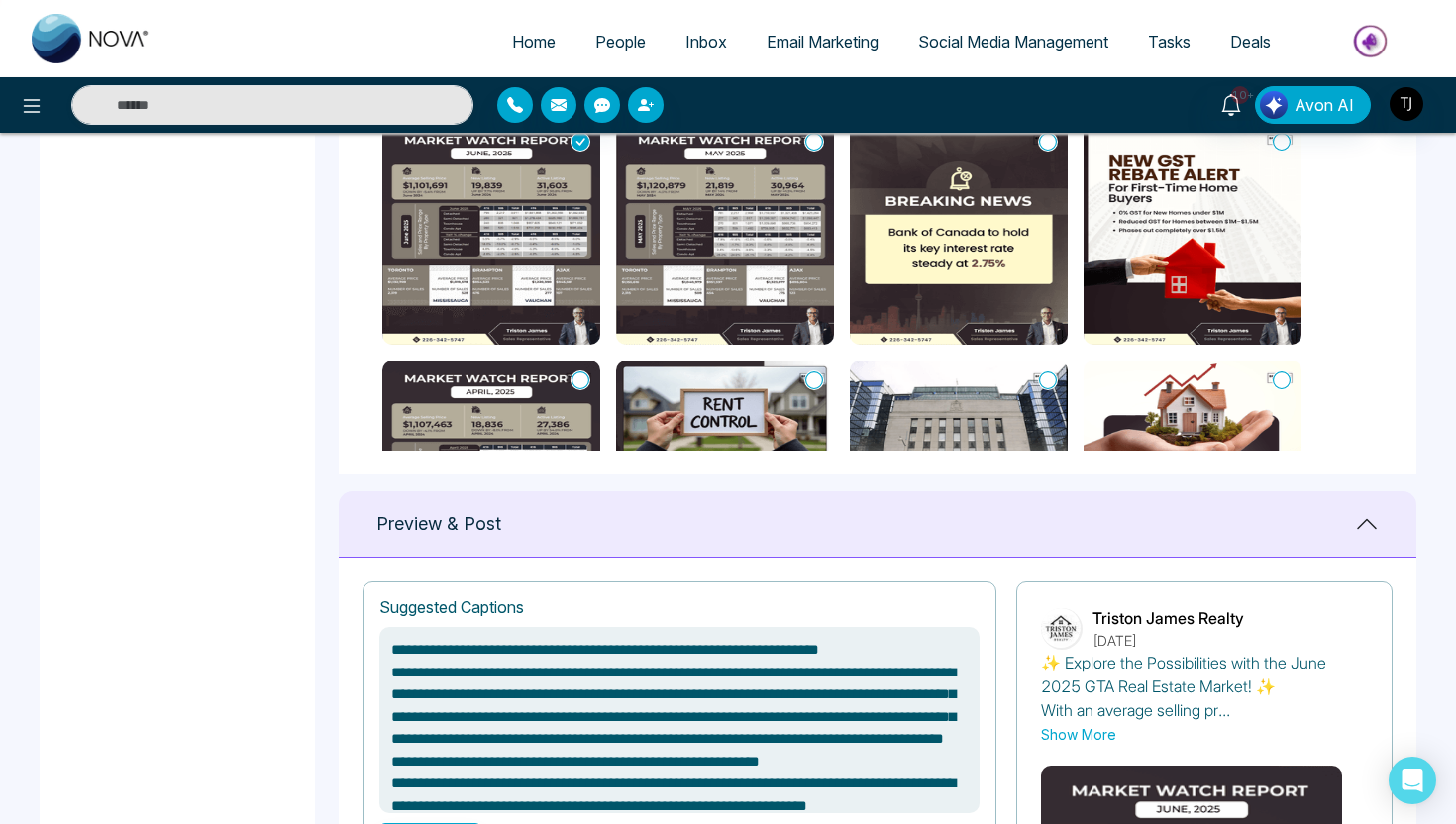 scroll, scrollTop: 1004, scrollLeft: 0, axis: vertical 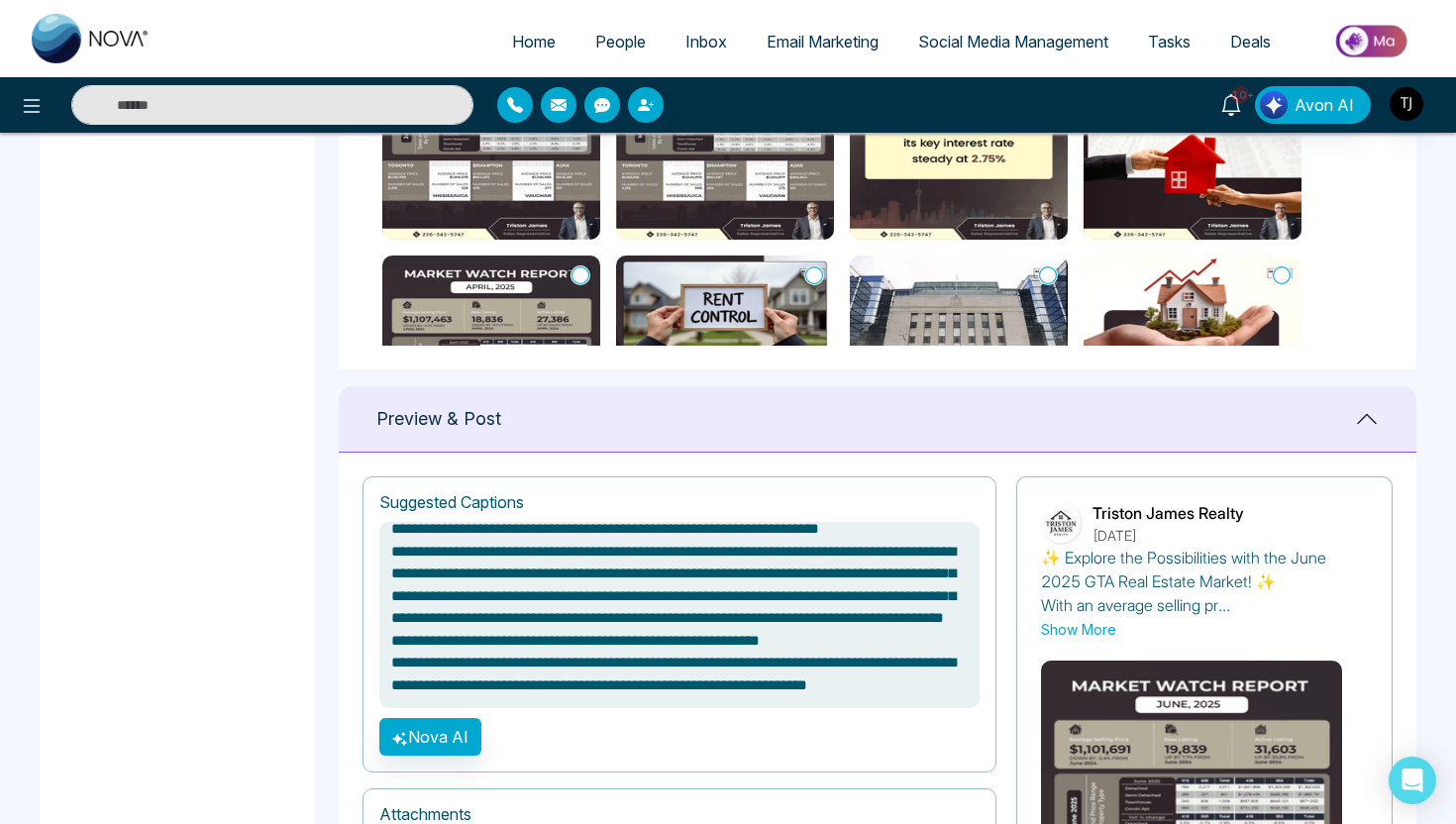 drag, startPoint x: 502, startPoint y: 687, endPoint x: 377, endPoint y: 635, distance: 135.38464 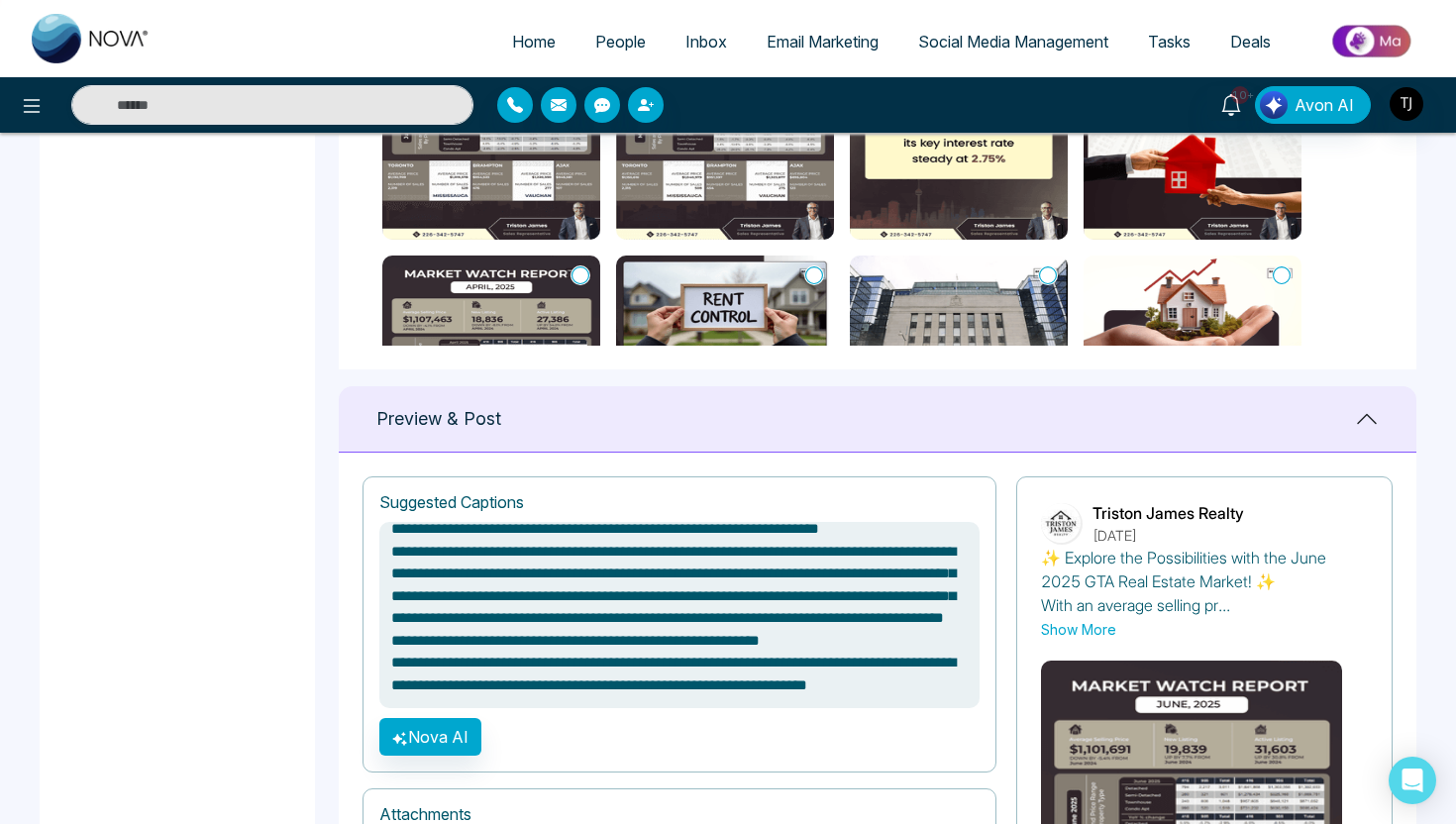 click on "**********" at bounding box center [679, 624] 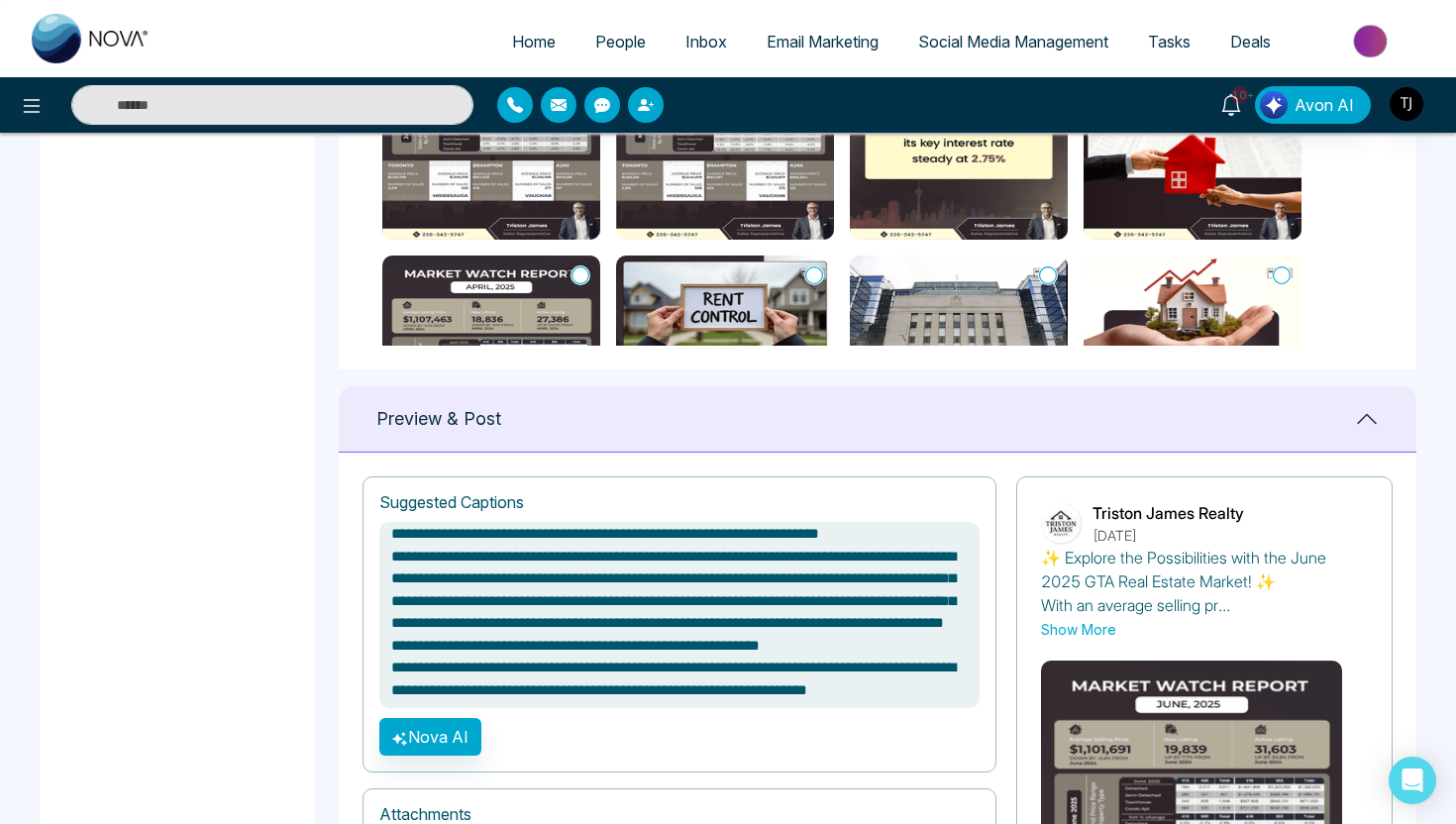 scroll, scrollTop: 0, scrollLeft: 0, axis: both 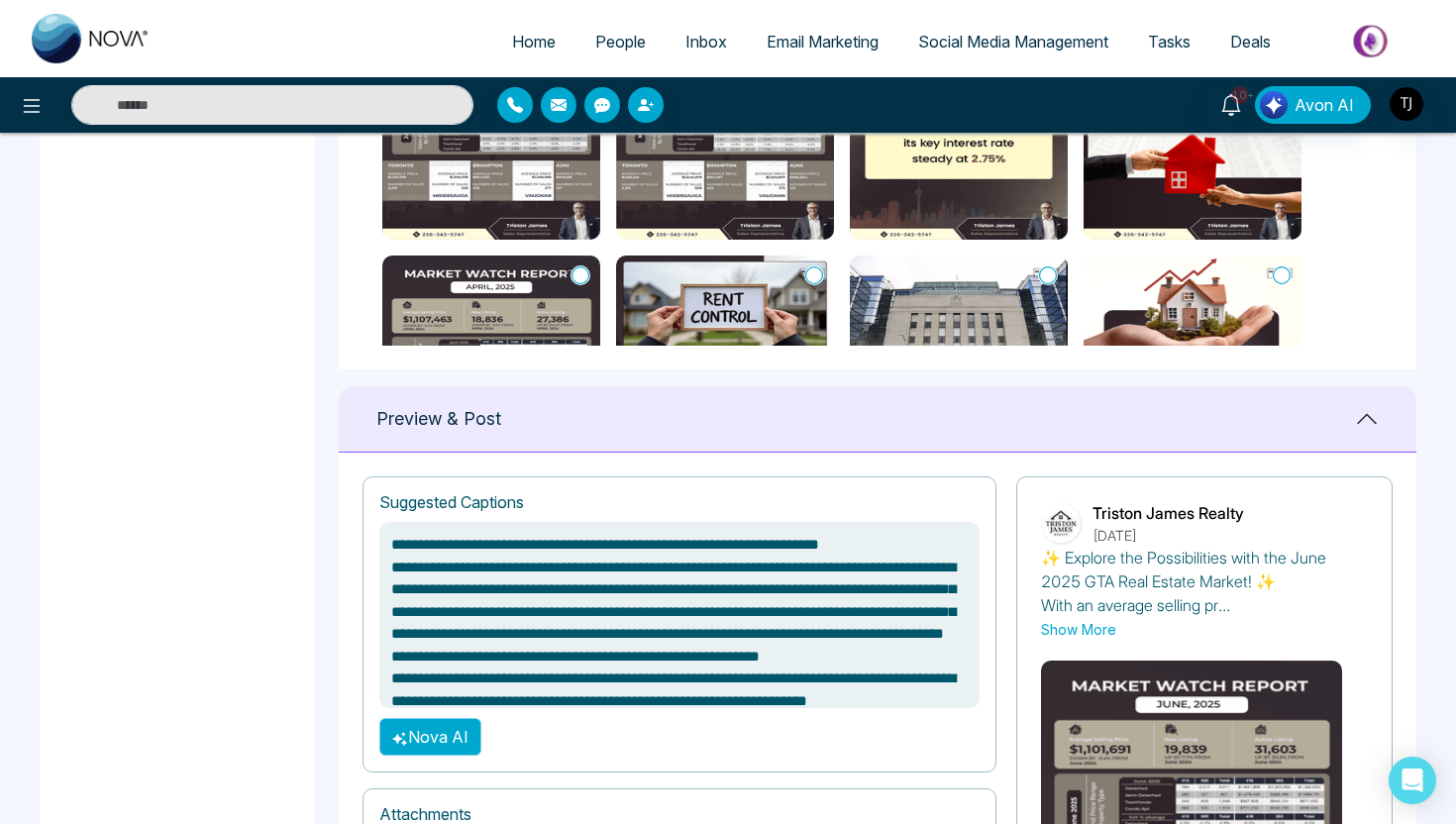 click on "Nova AI" at bounding box center [430, 737] 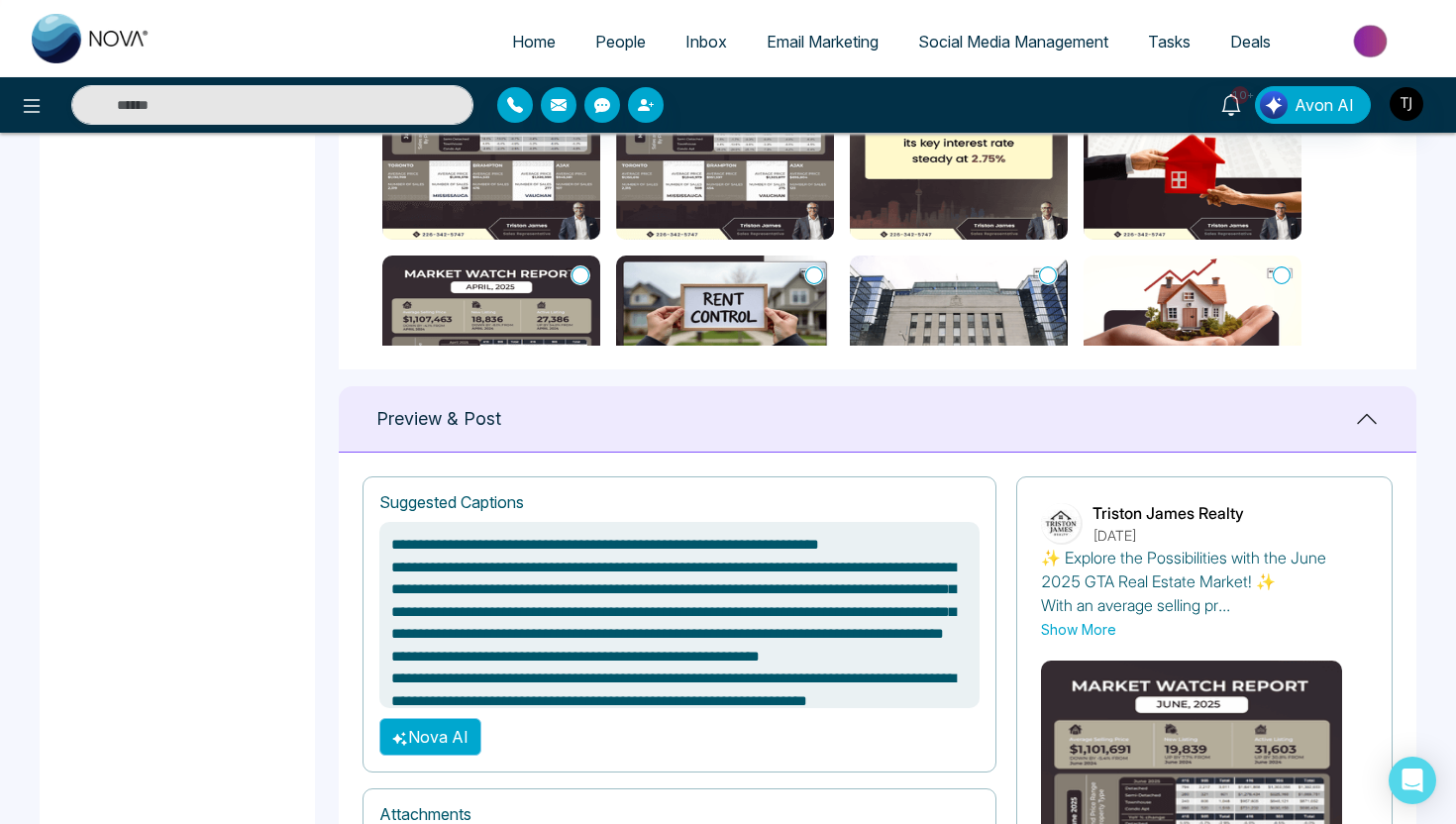 type on "**********" 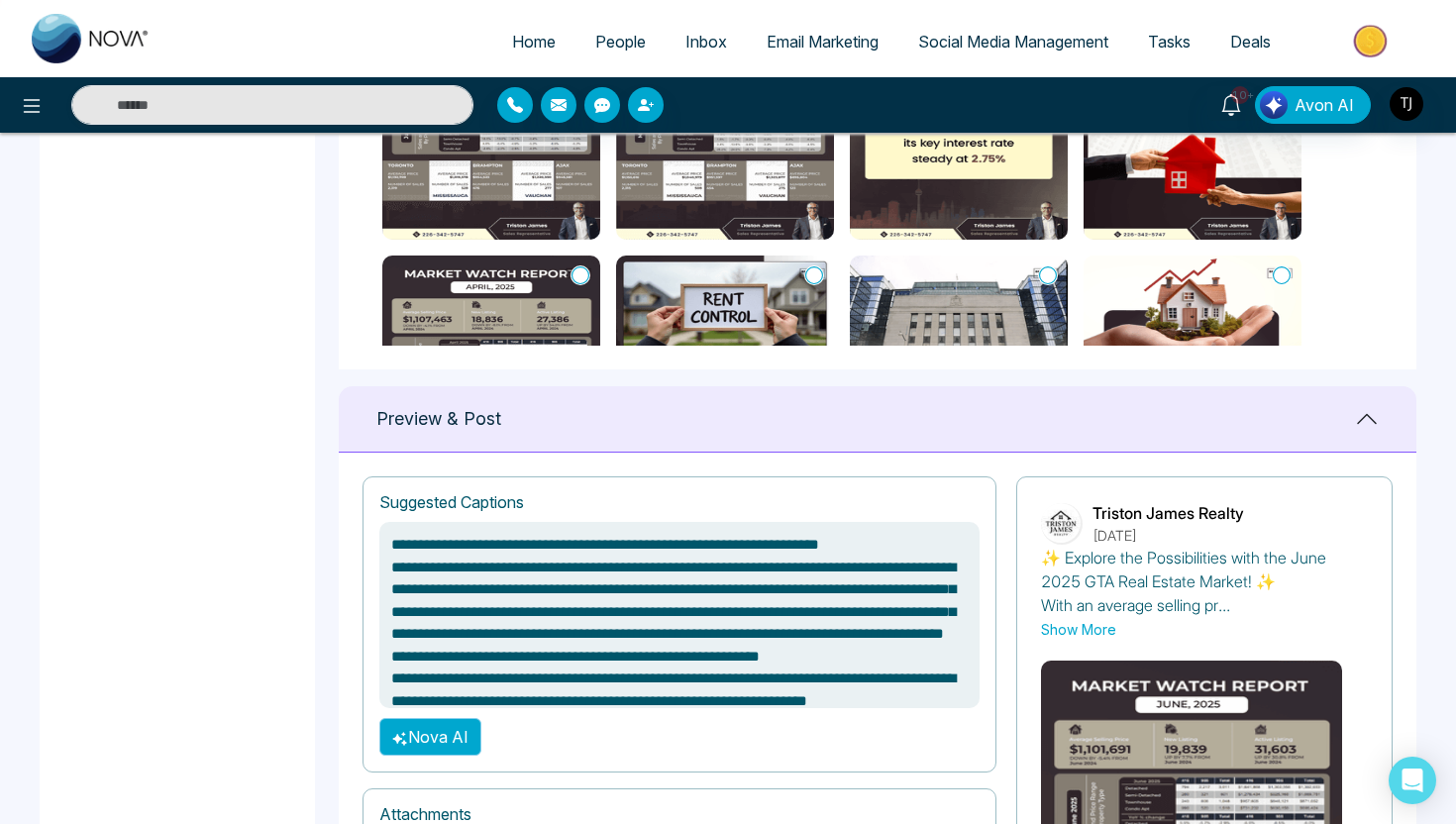 type on "**********" 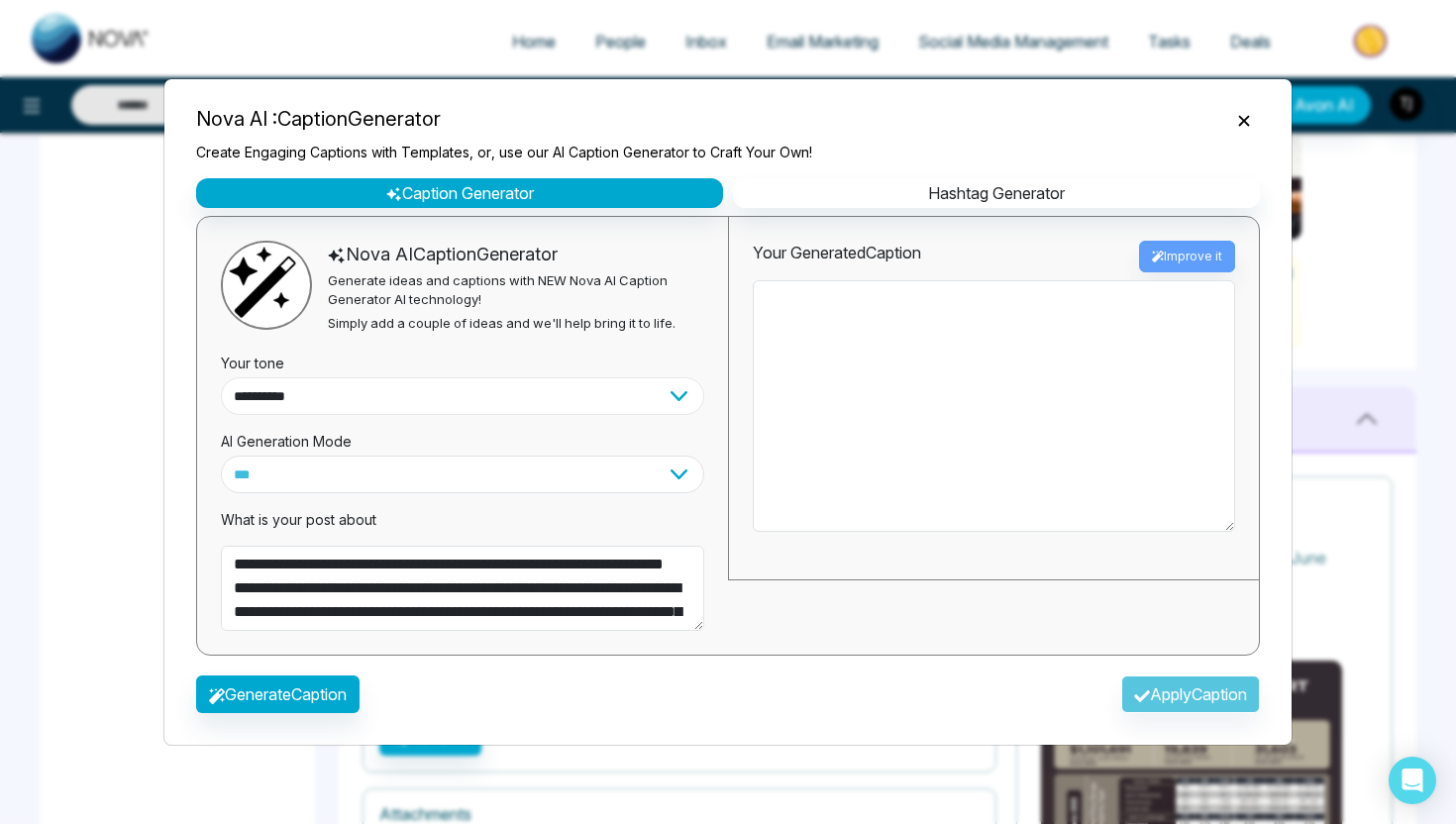 click on "**********" at bounding box center (463, 396) 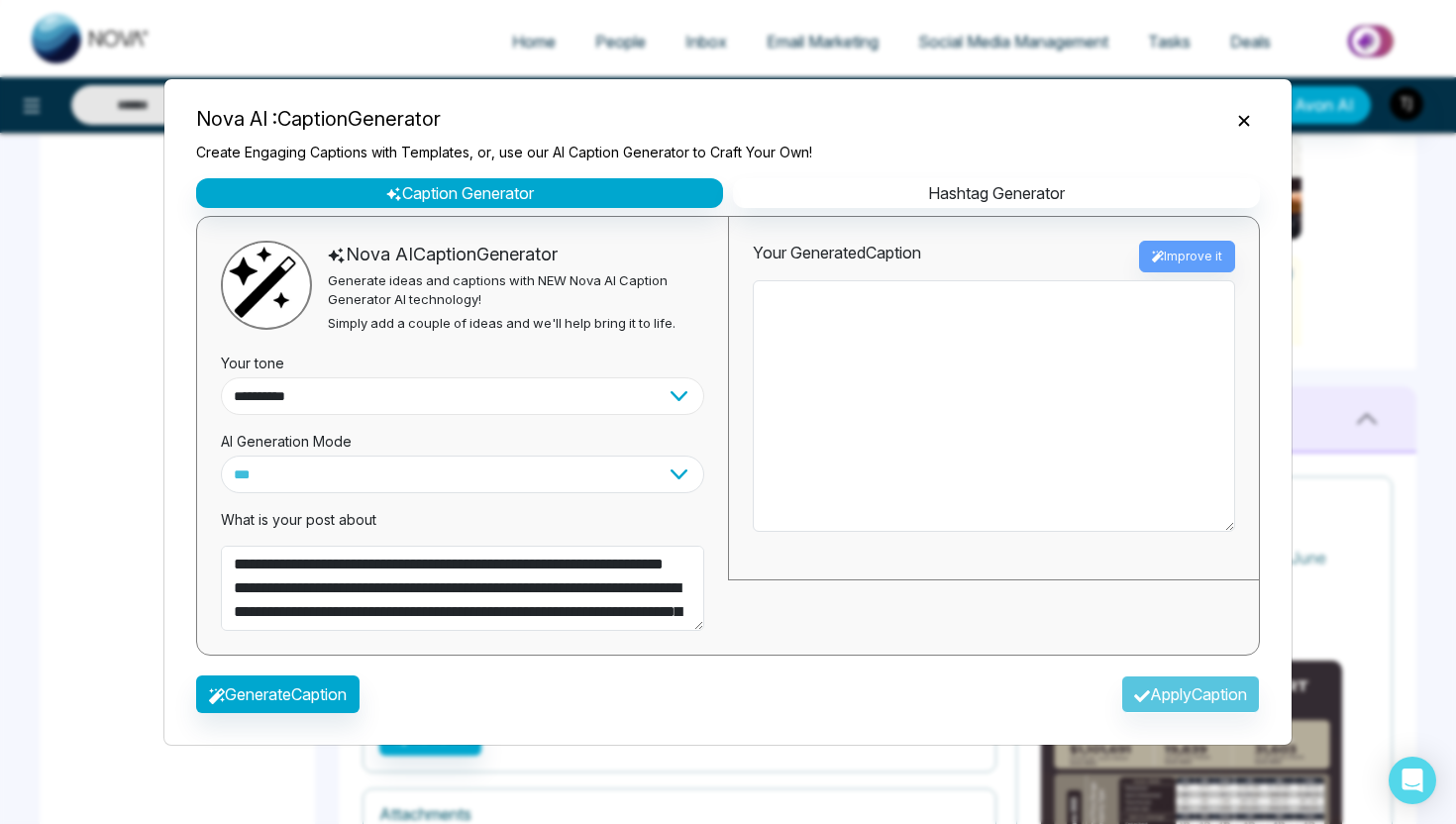 select on "**********" 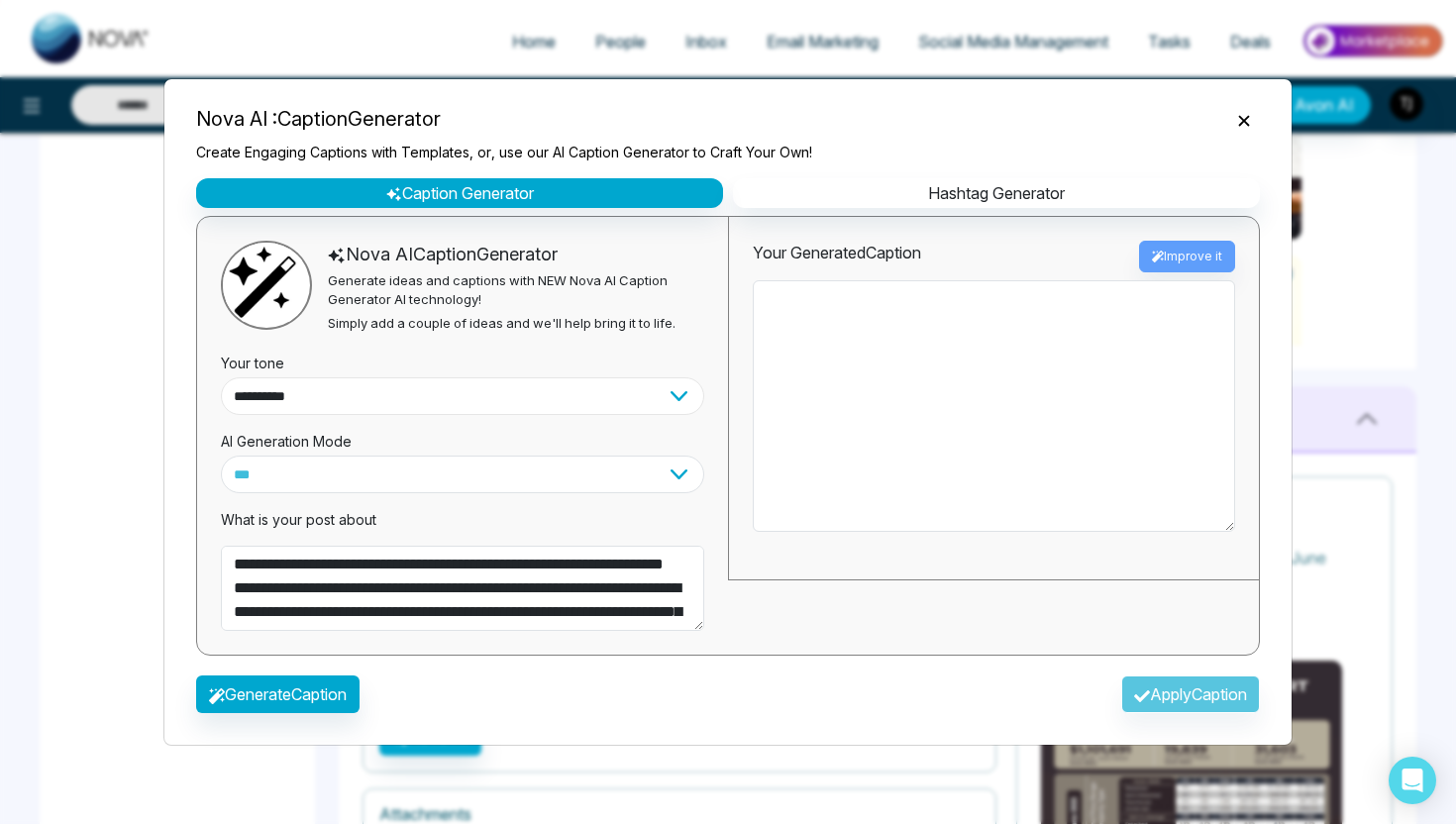 type on "**********" 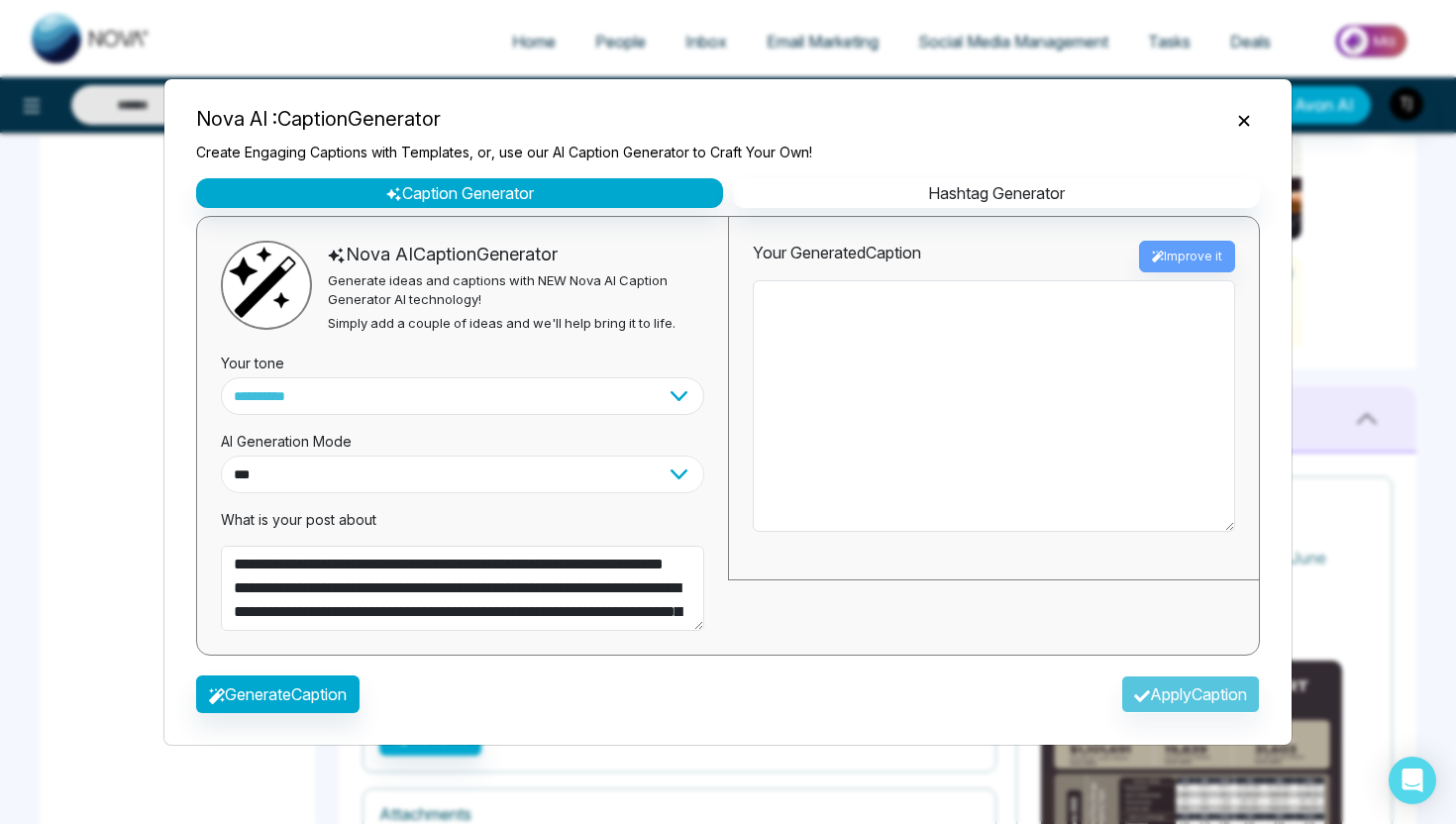 click on "**********" at bounding box center [463, 474] 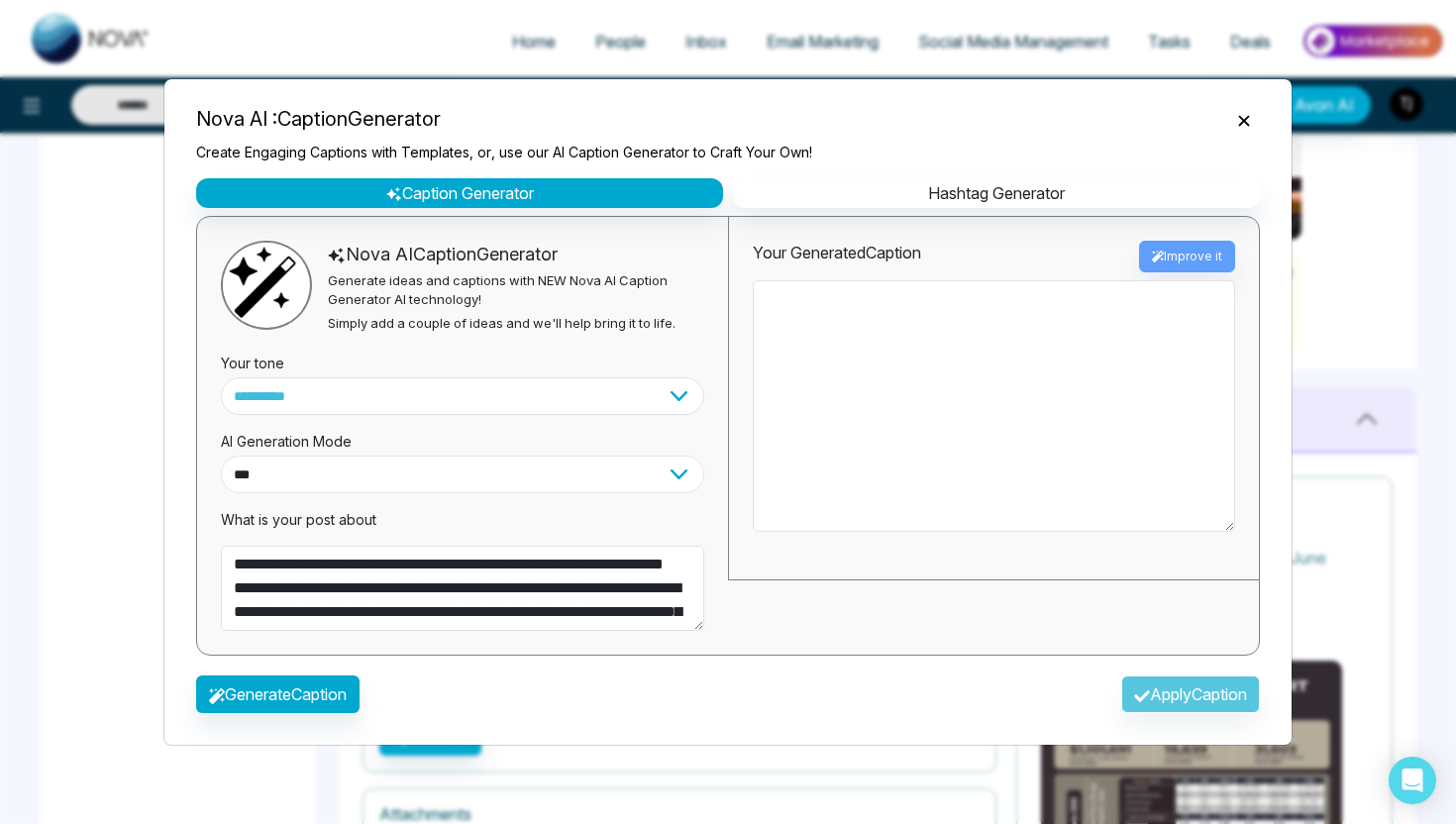 select on "*********" 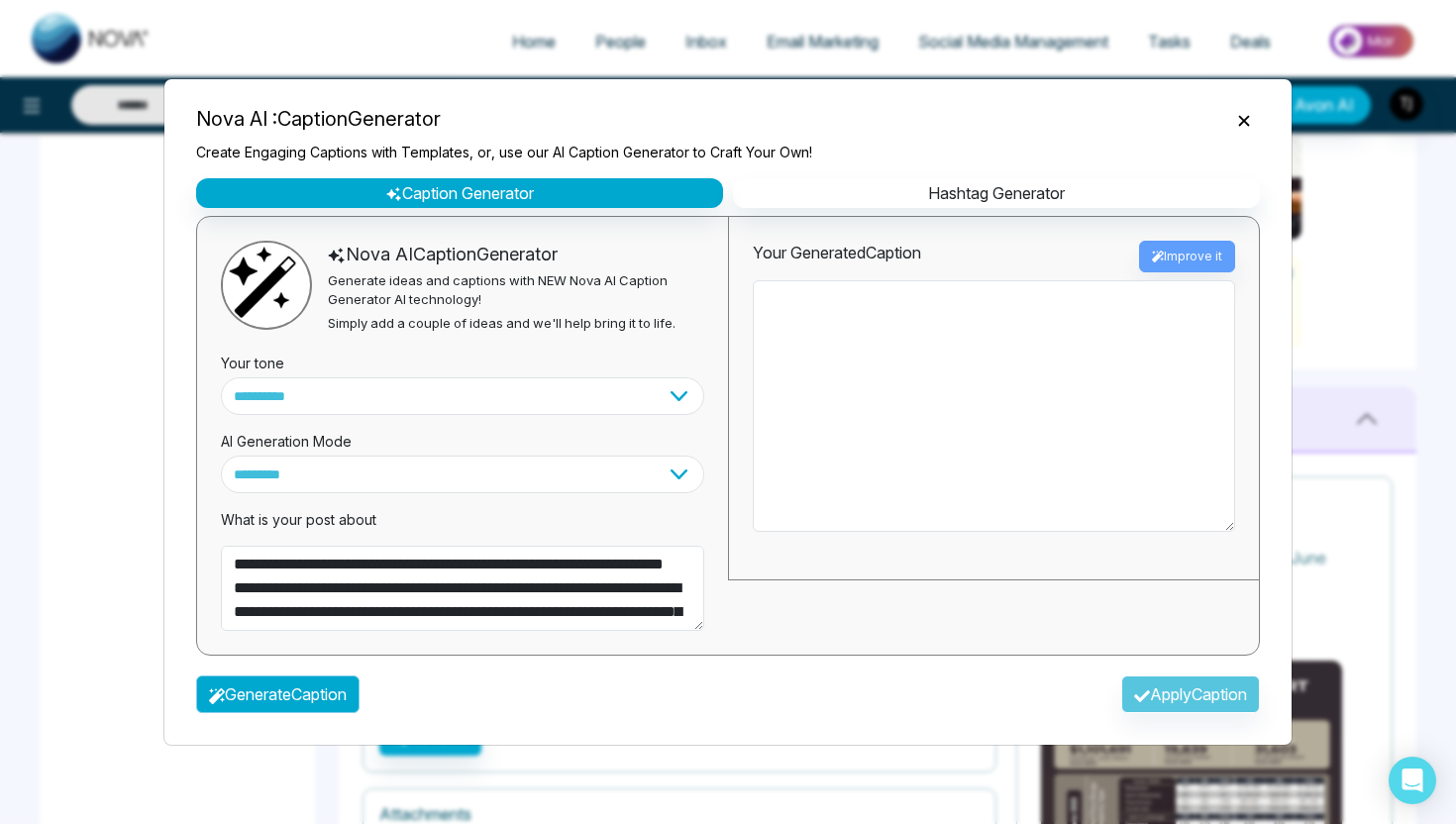 click on "Generate  Caption" at bounding box center (277, 694) 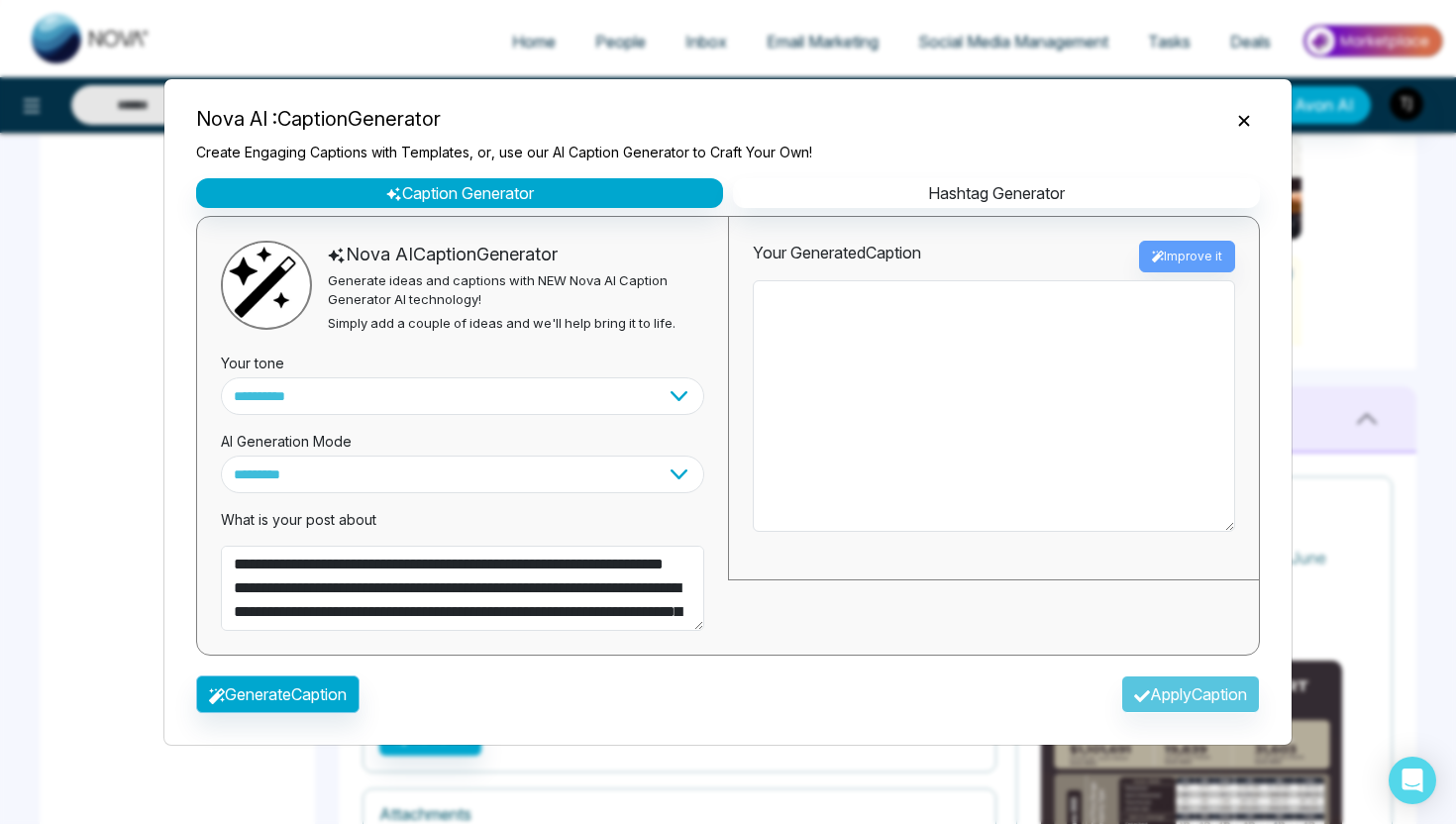 type on "**********" 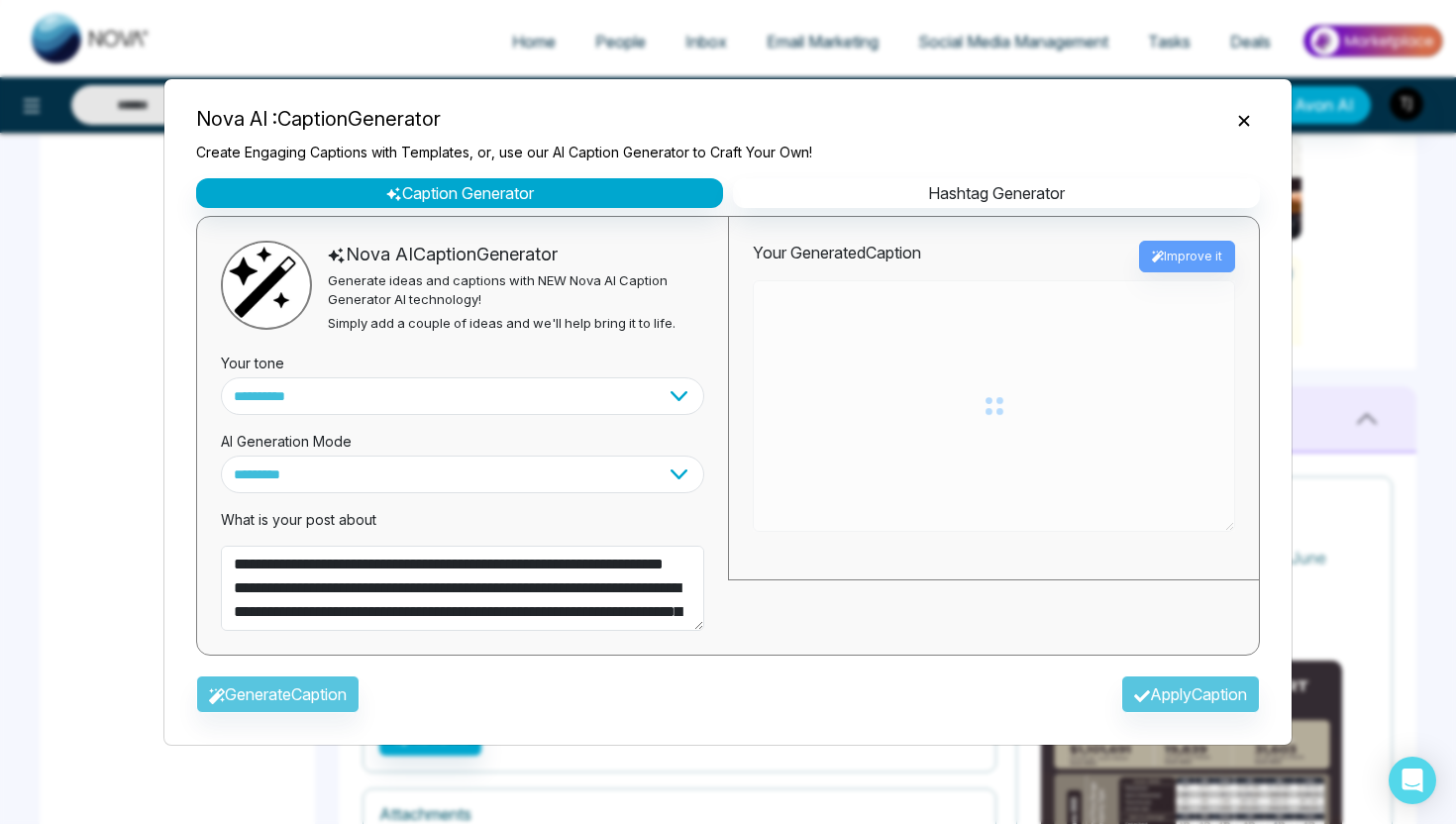 type on "**********" 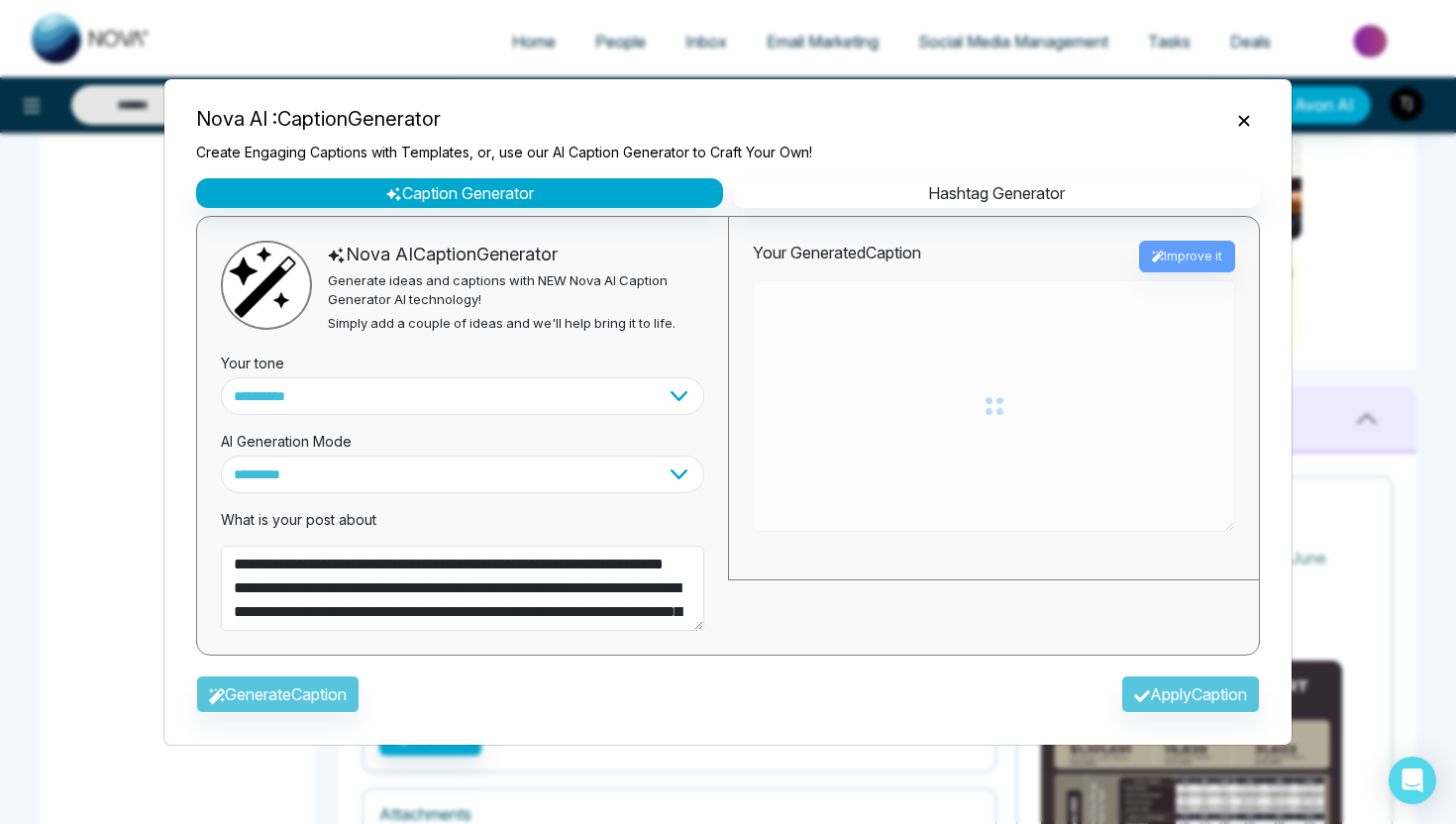 type on "**********" 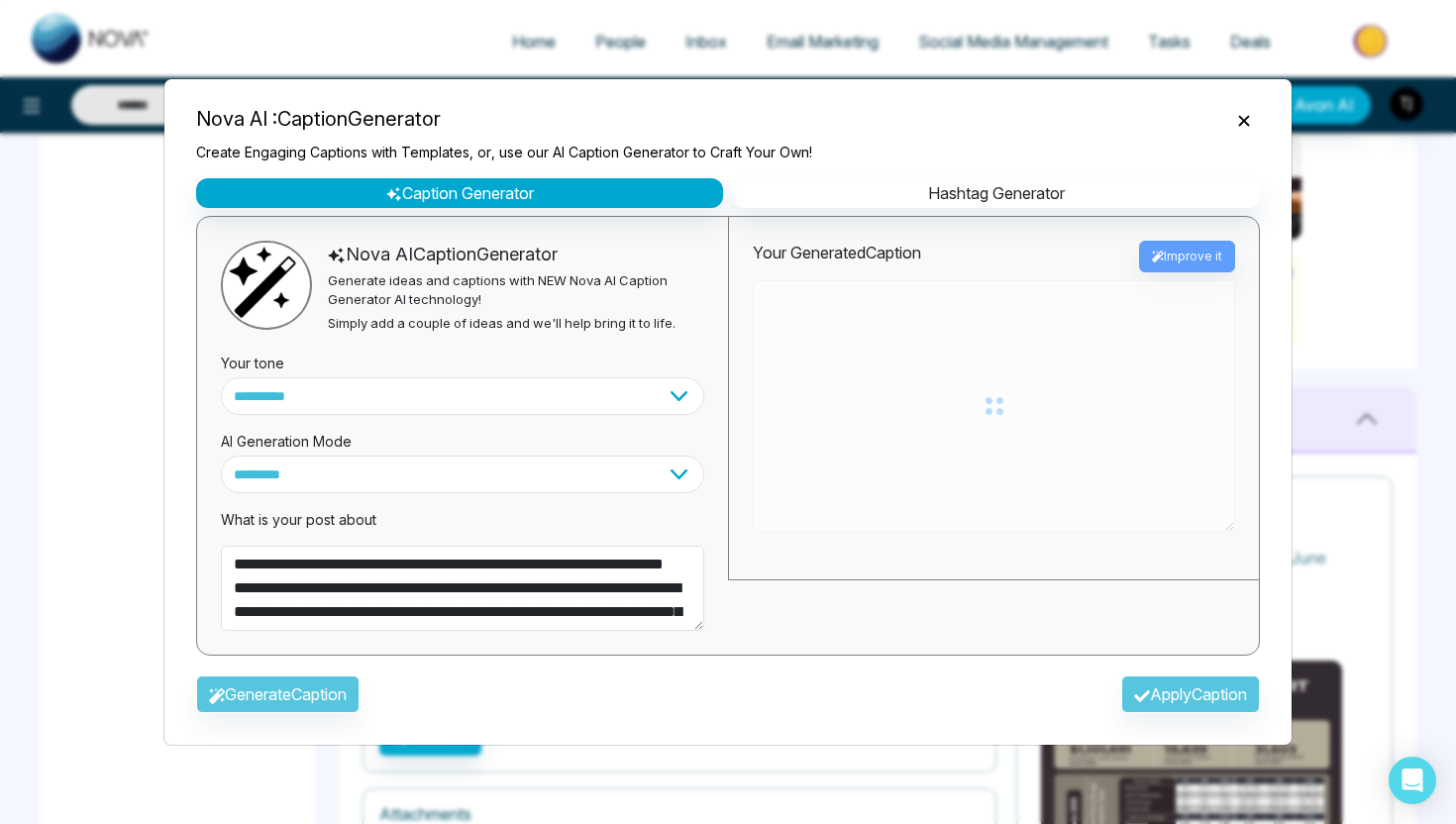 type on "**********" 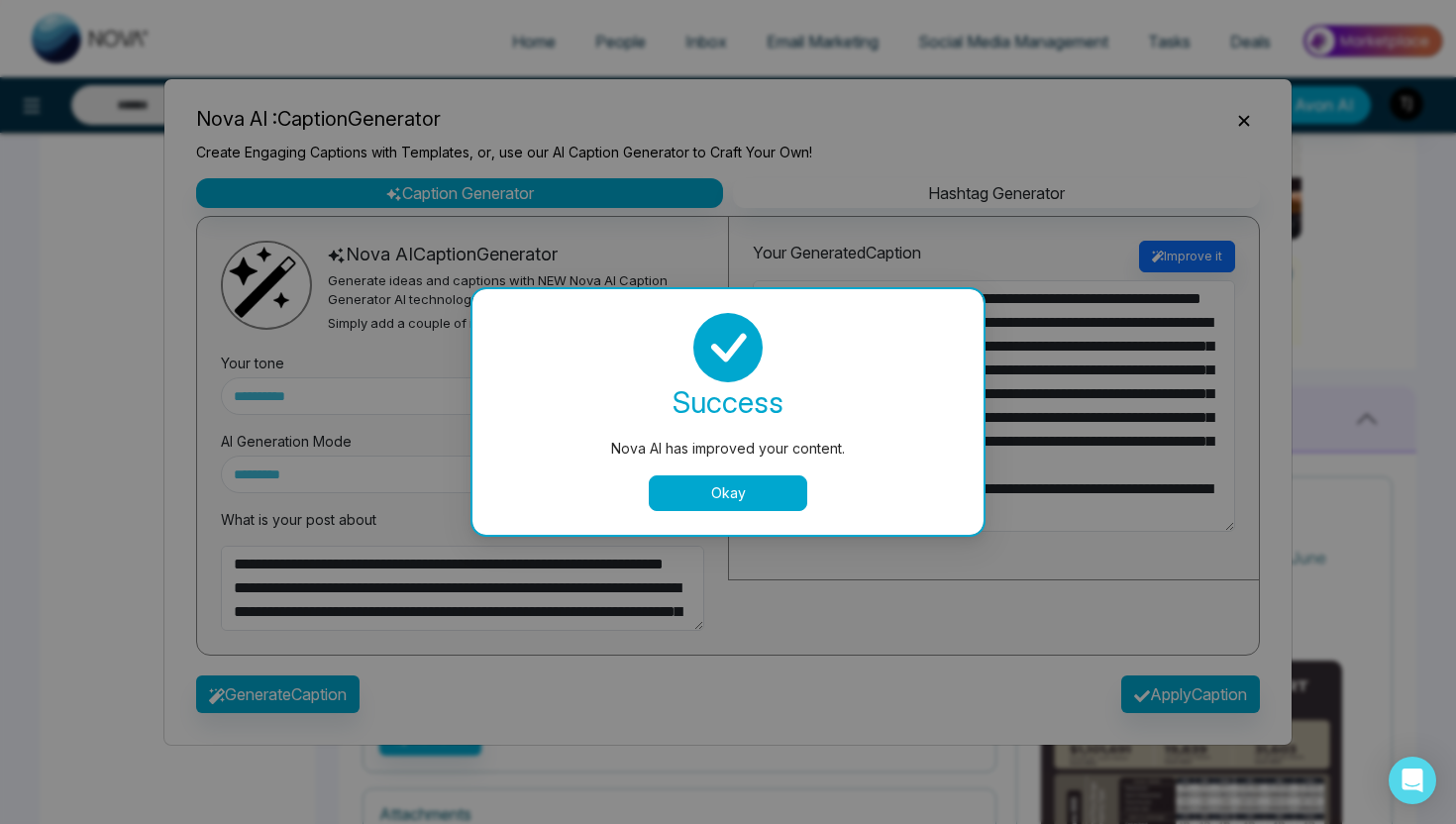 click on "Okay" at bounding box center [728, 493] 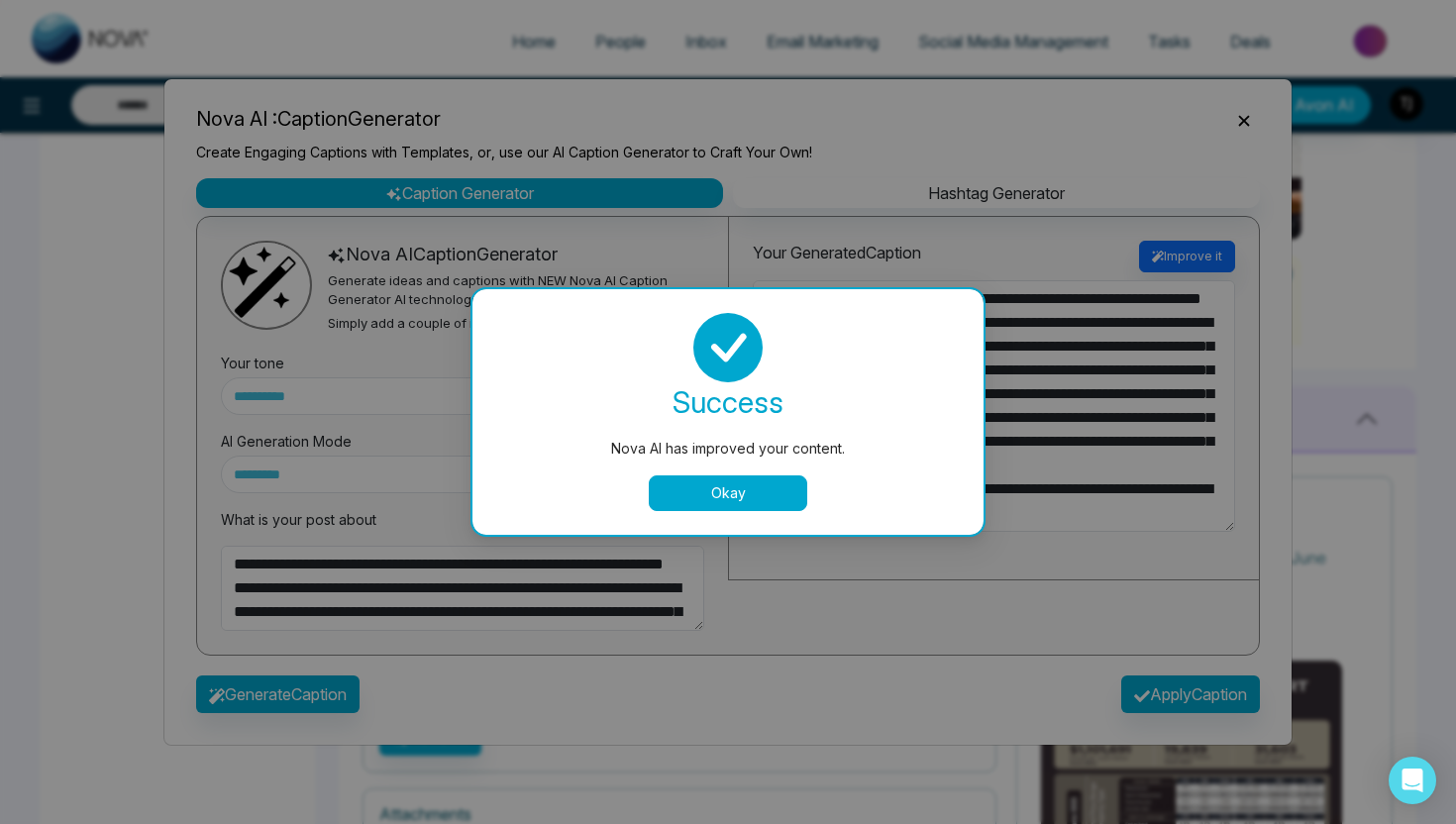 type on "**********" 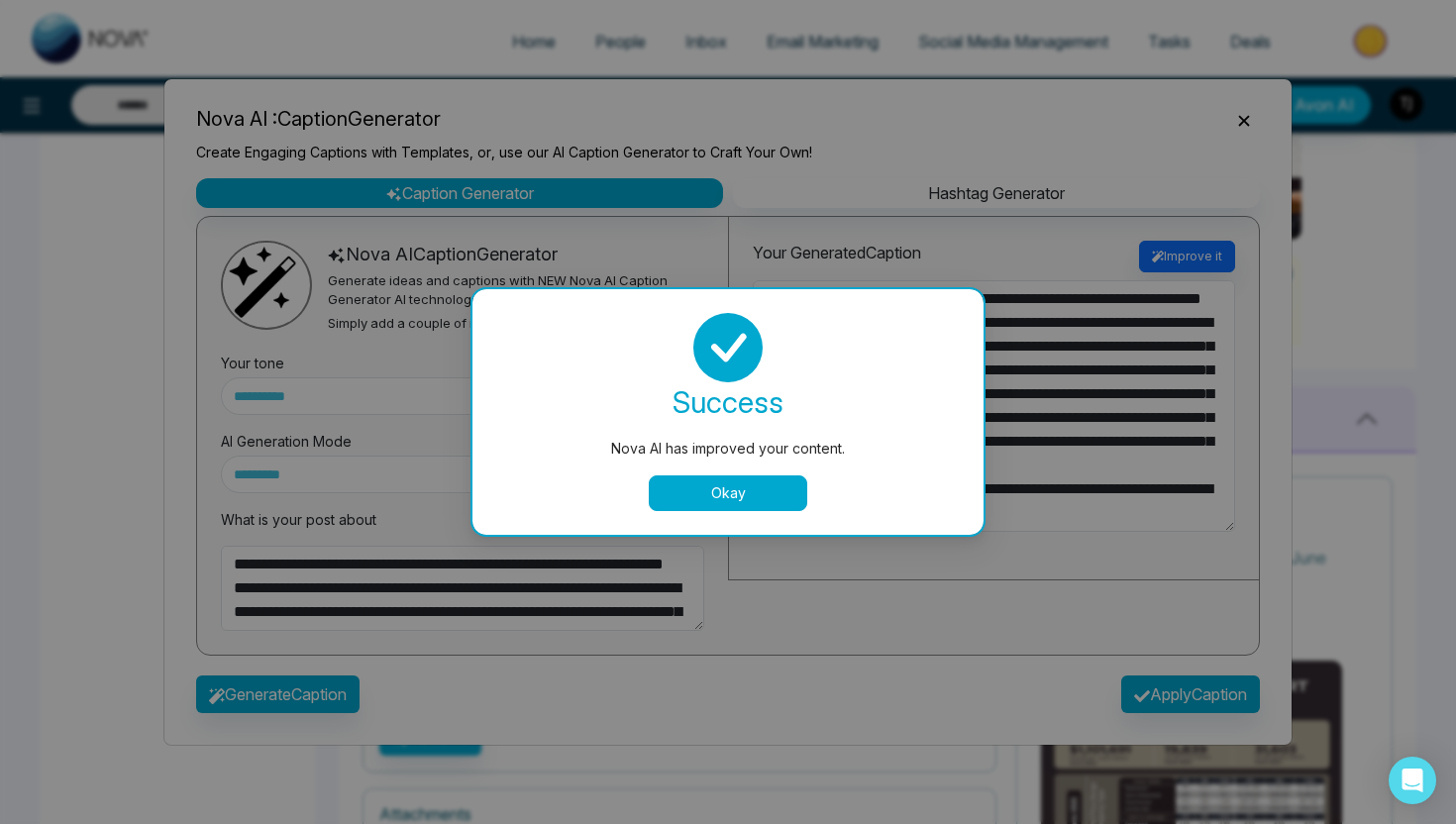 type on "**********" 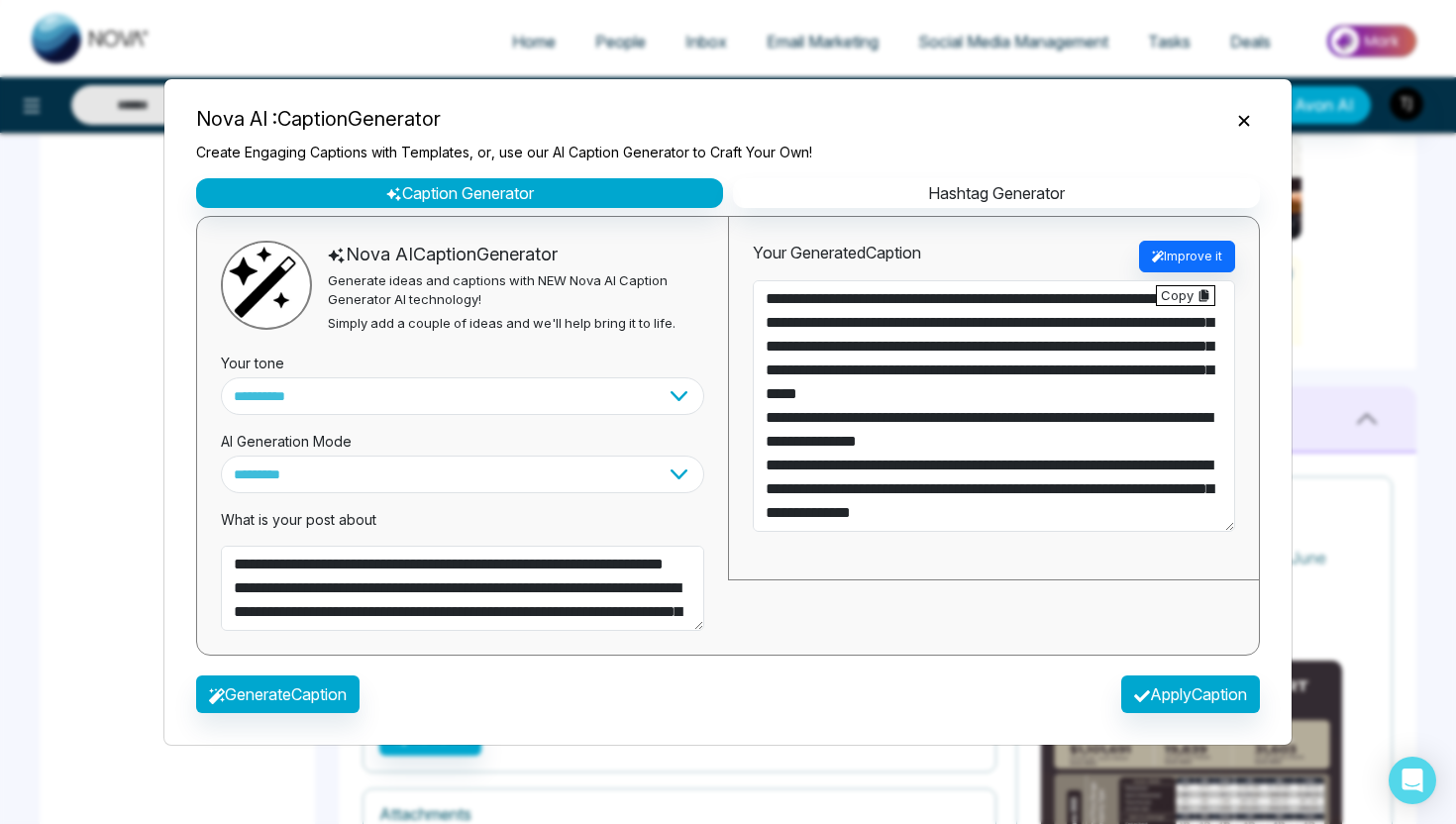 scroll, scrollTop: 143, scrollLeft: 0, axis: vertical 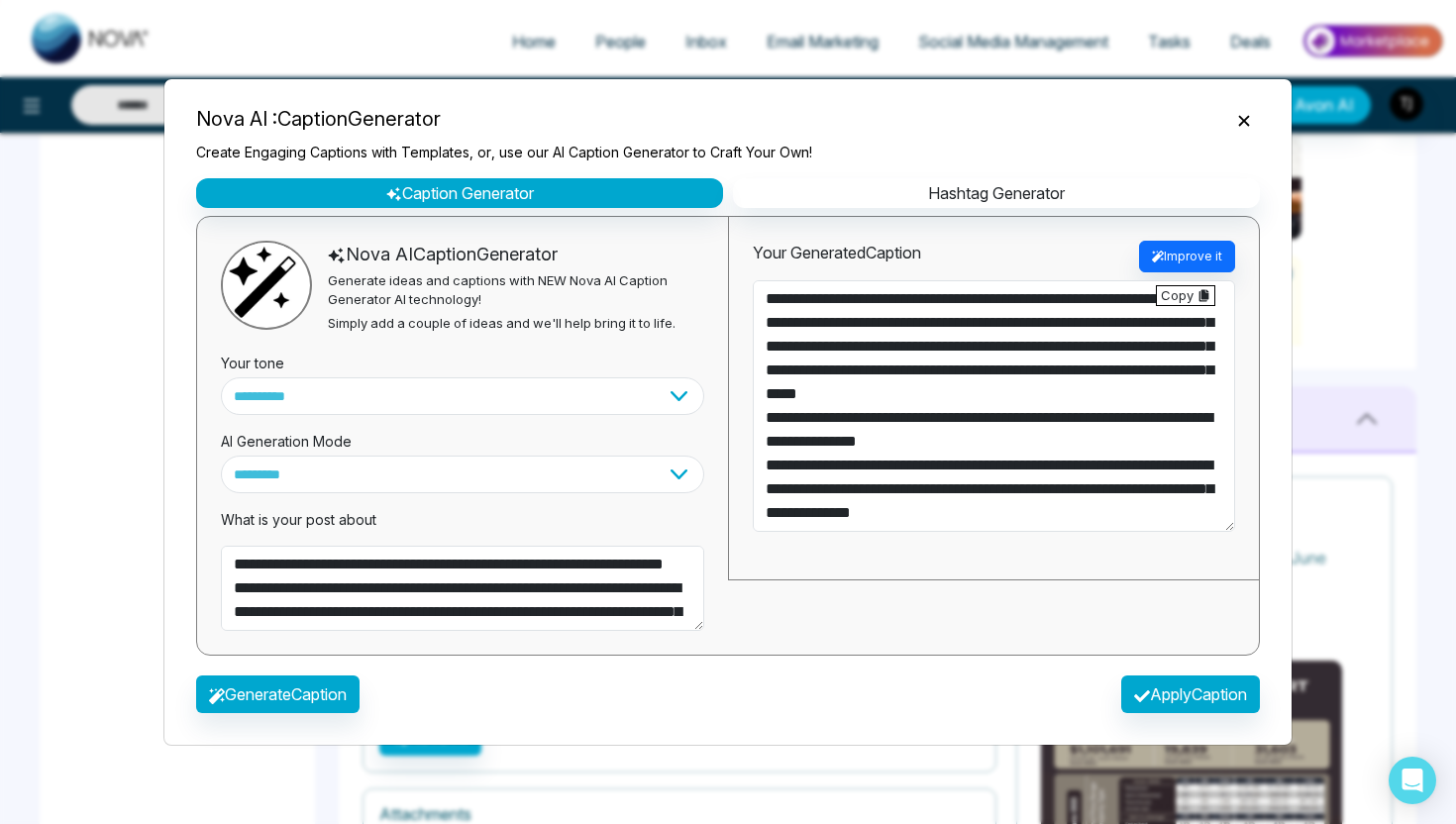 type on "**********" 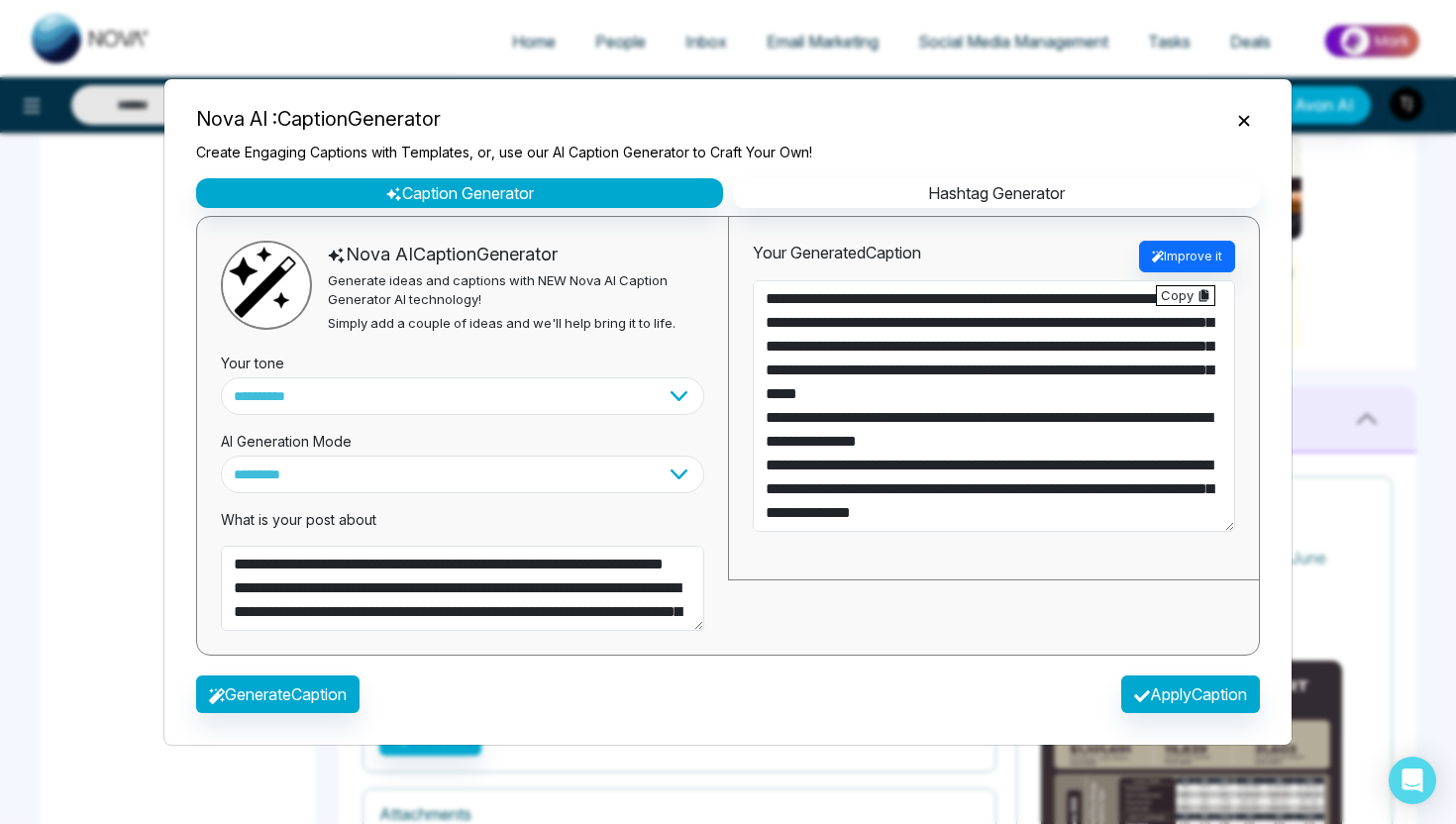 type on "**********" 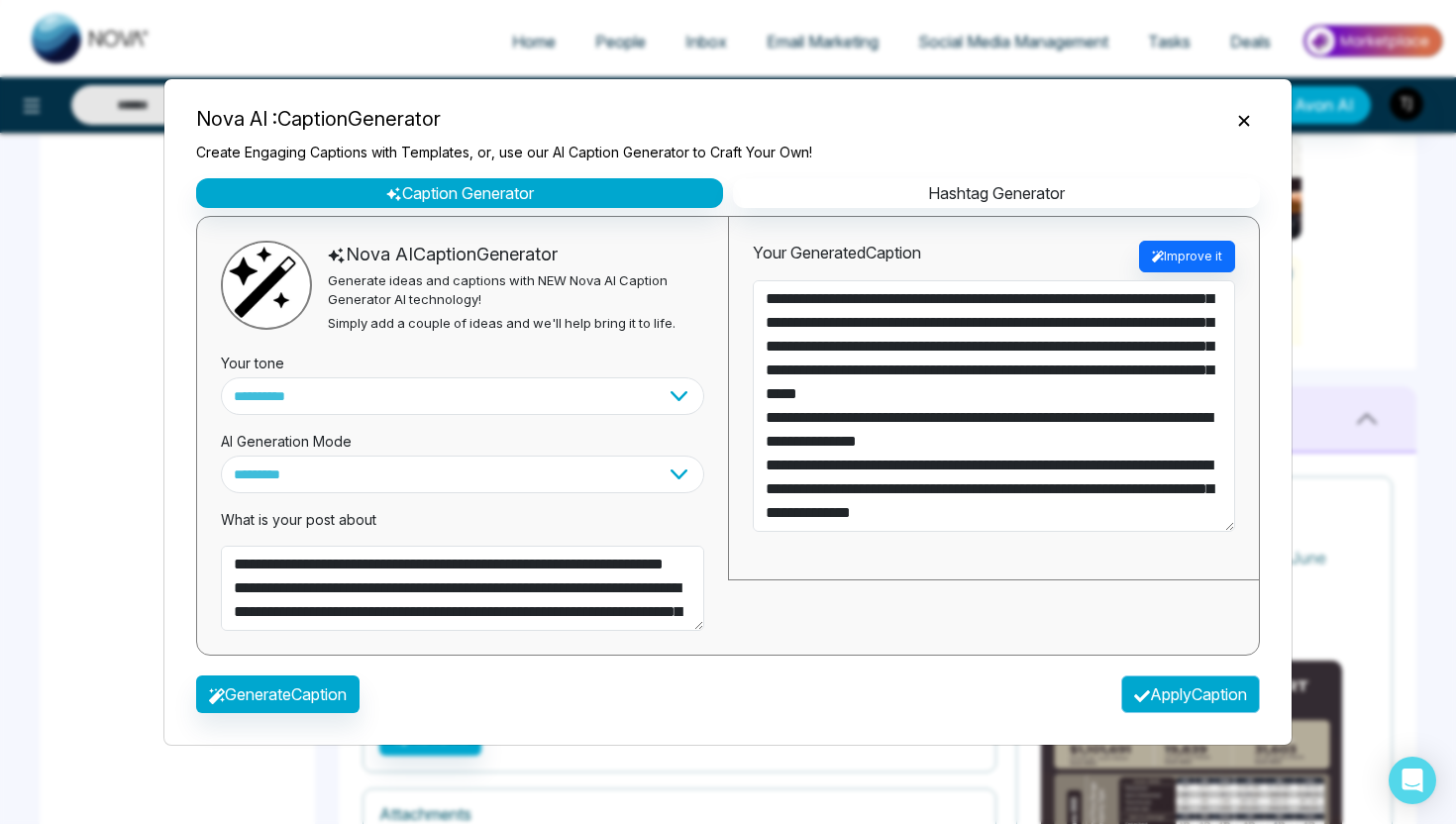 click on "Apply  Caption" at bounding box center [1191, 694] 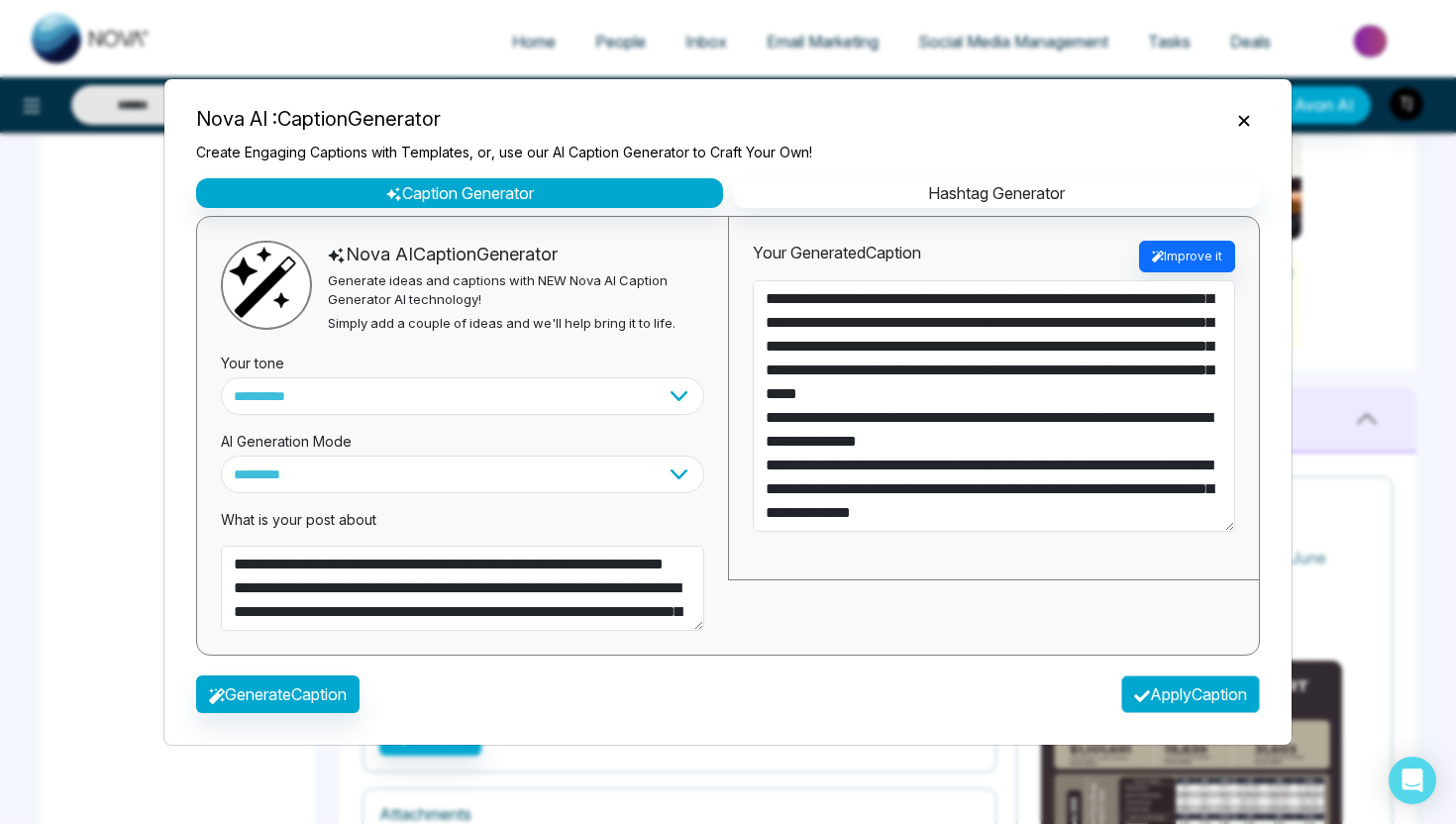 type on "**********" 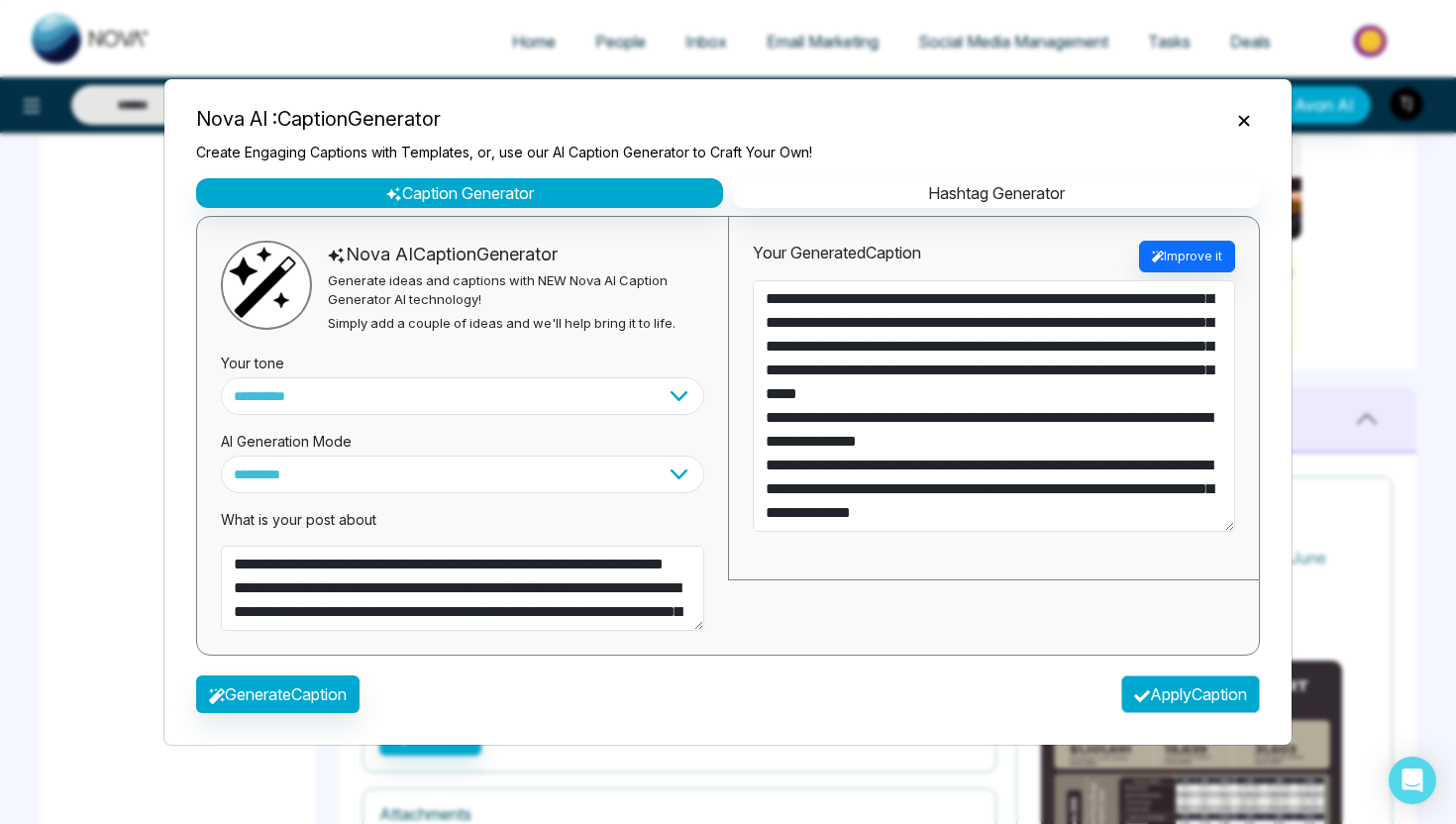 type on "**********" 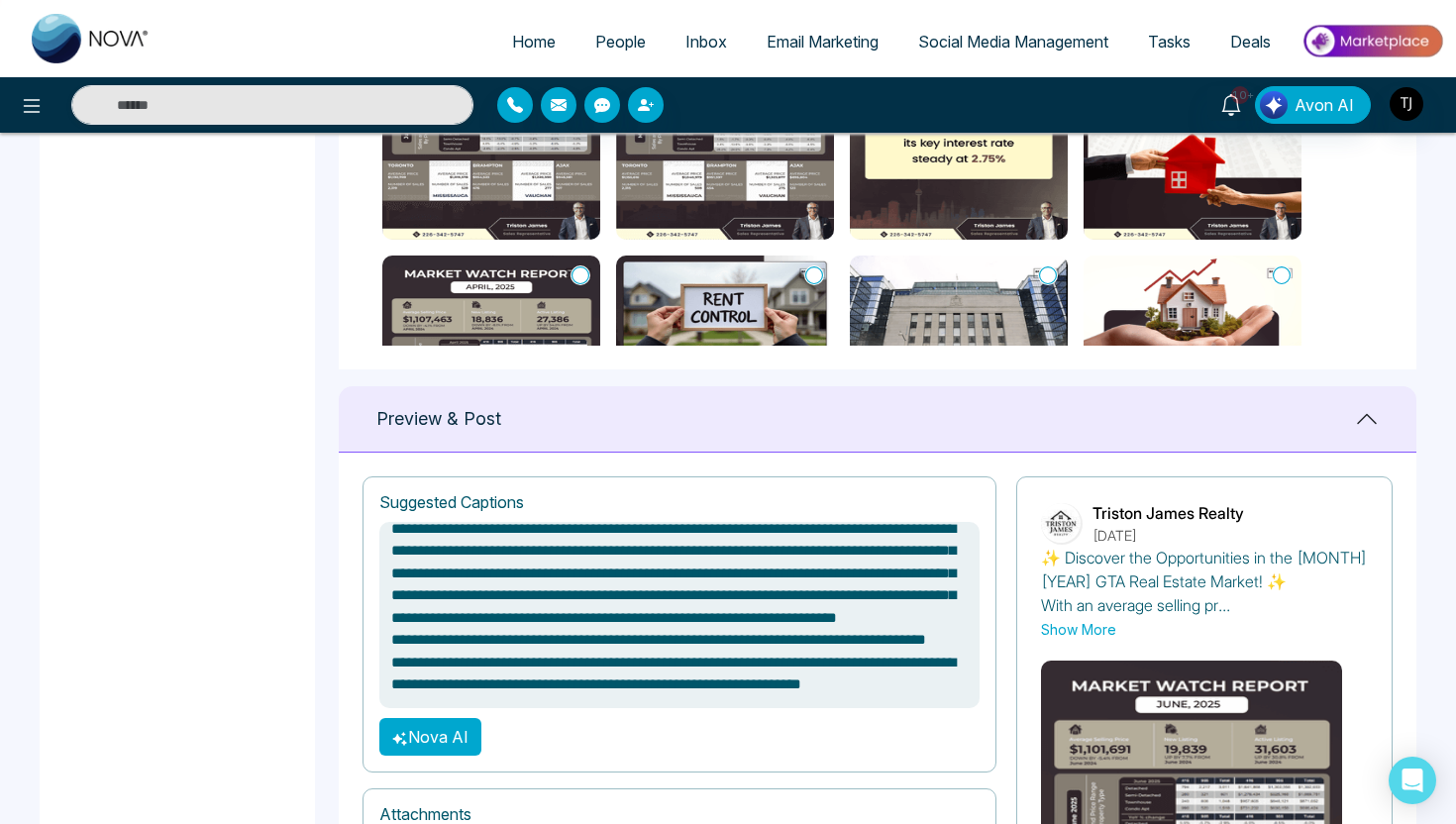 scroll, scrollTop: 82, scrollLeft: 0, axis: vertical 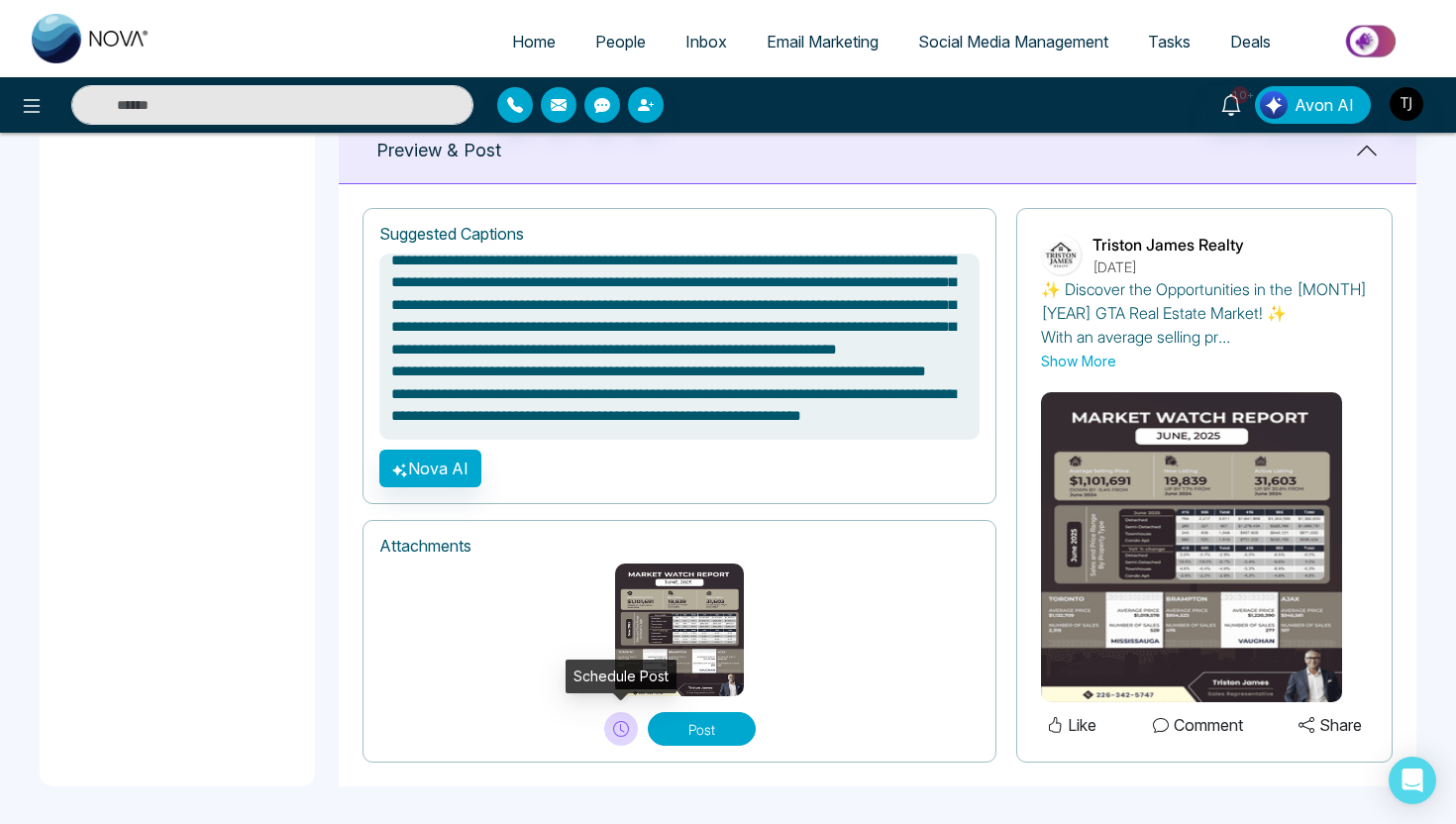 click 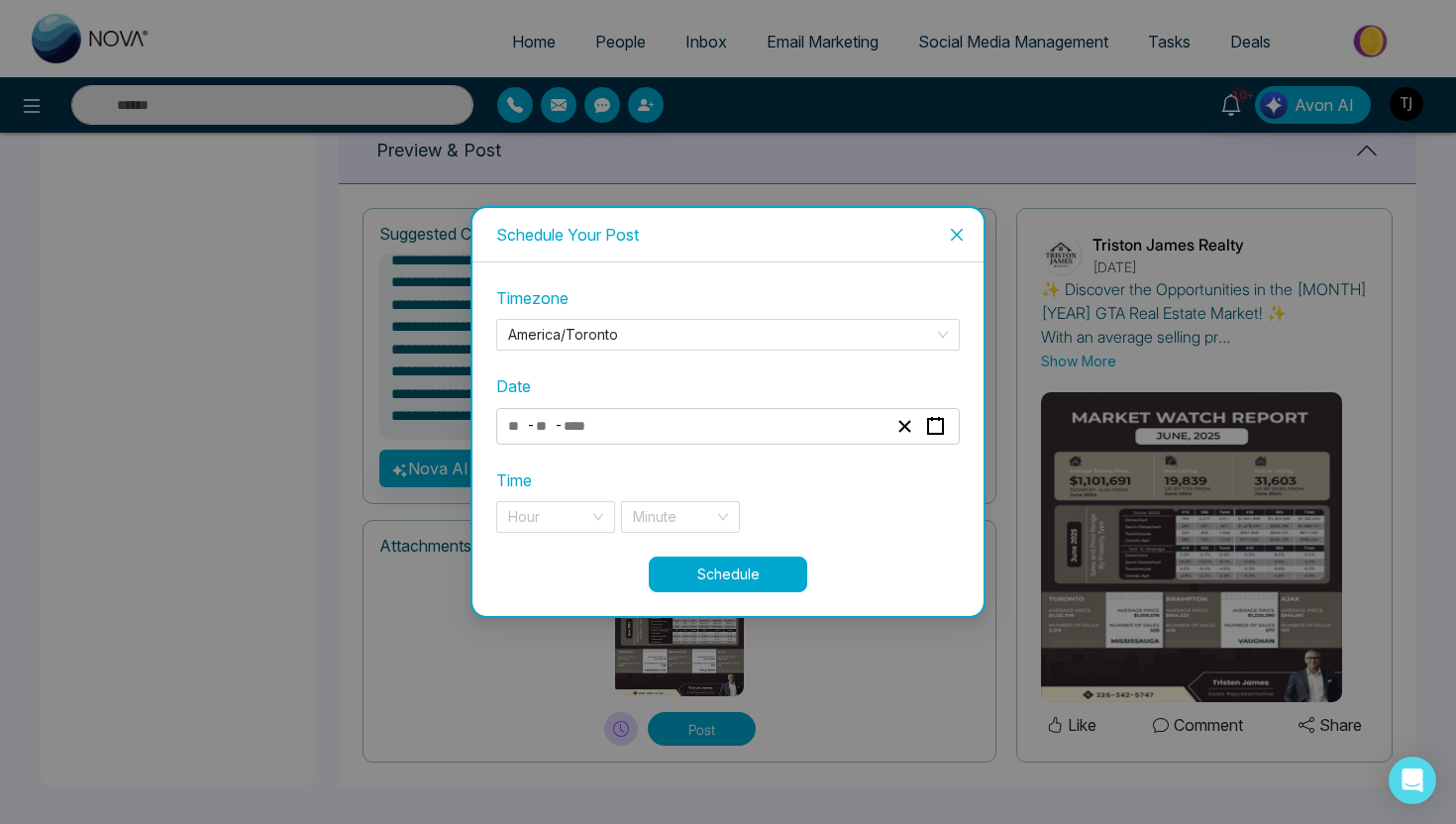 click 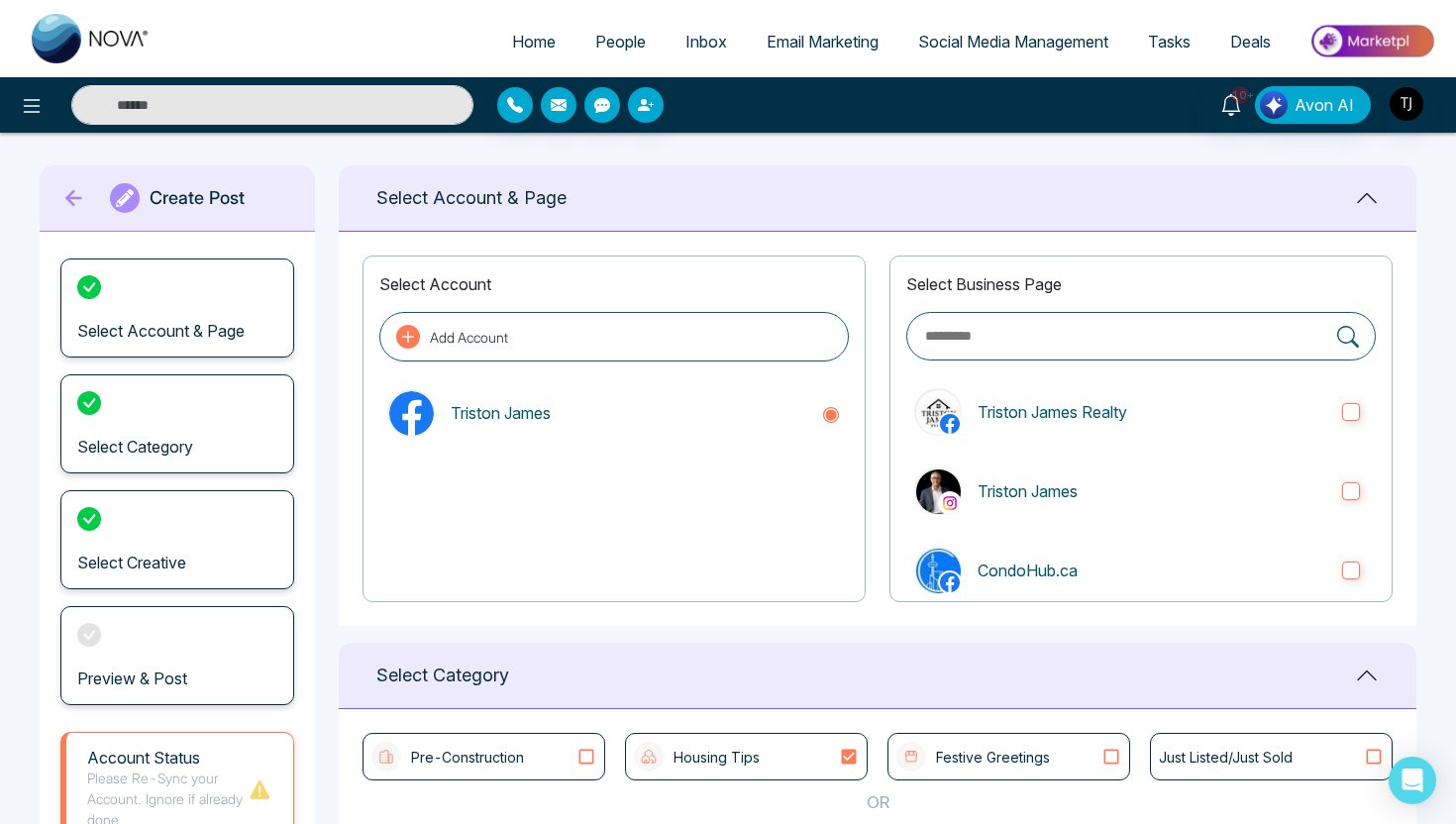 scroll, scrollTop: 0, scrollLeft: 0, axis: both 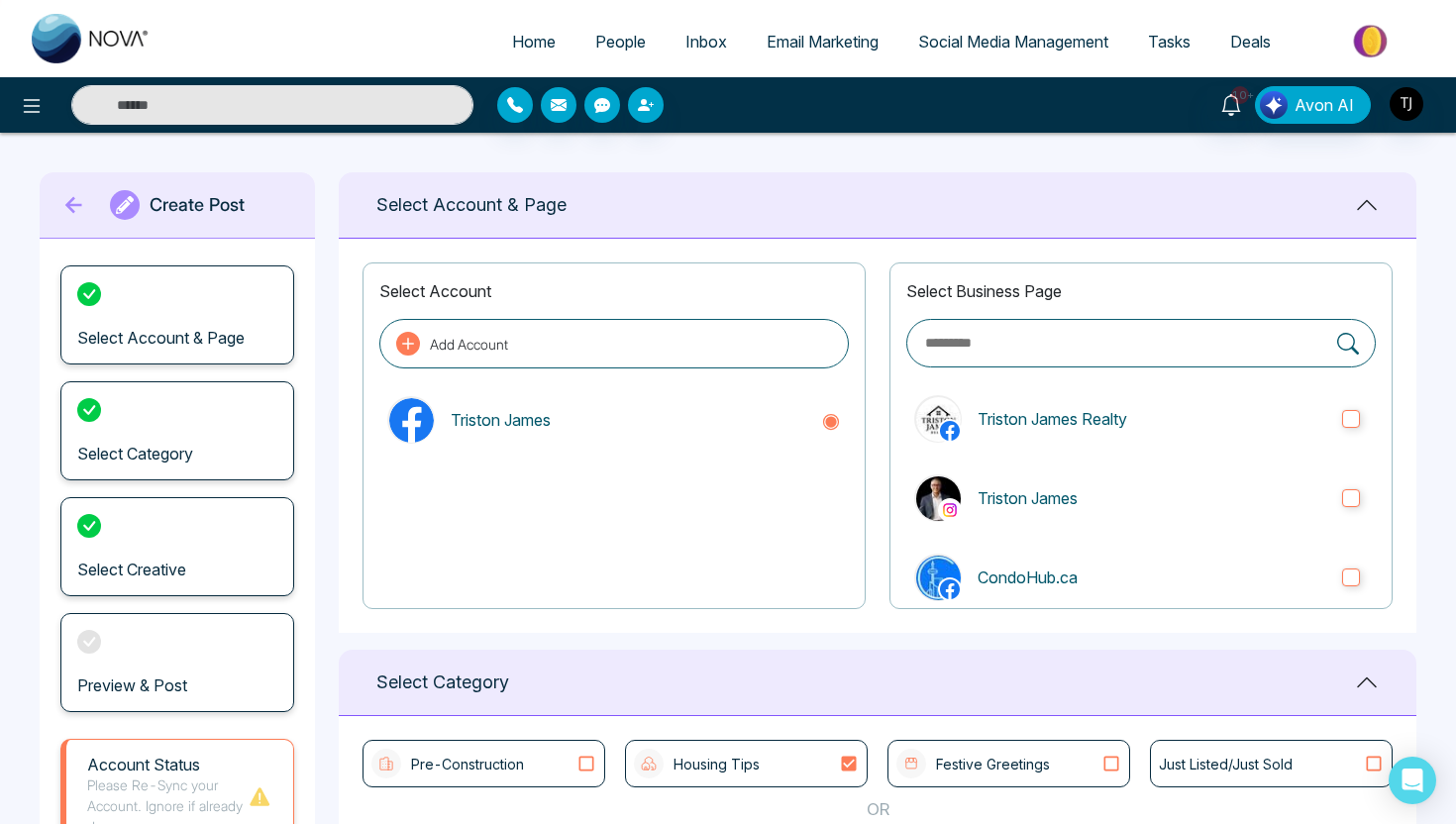 click on "Create Post" at bounding box center (177, 205) 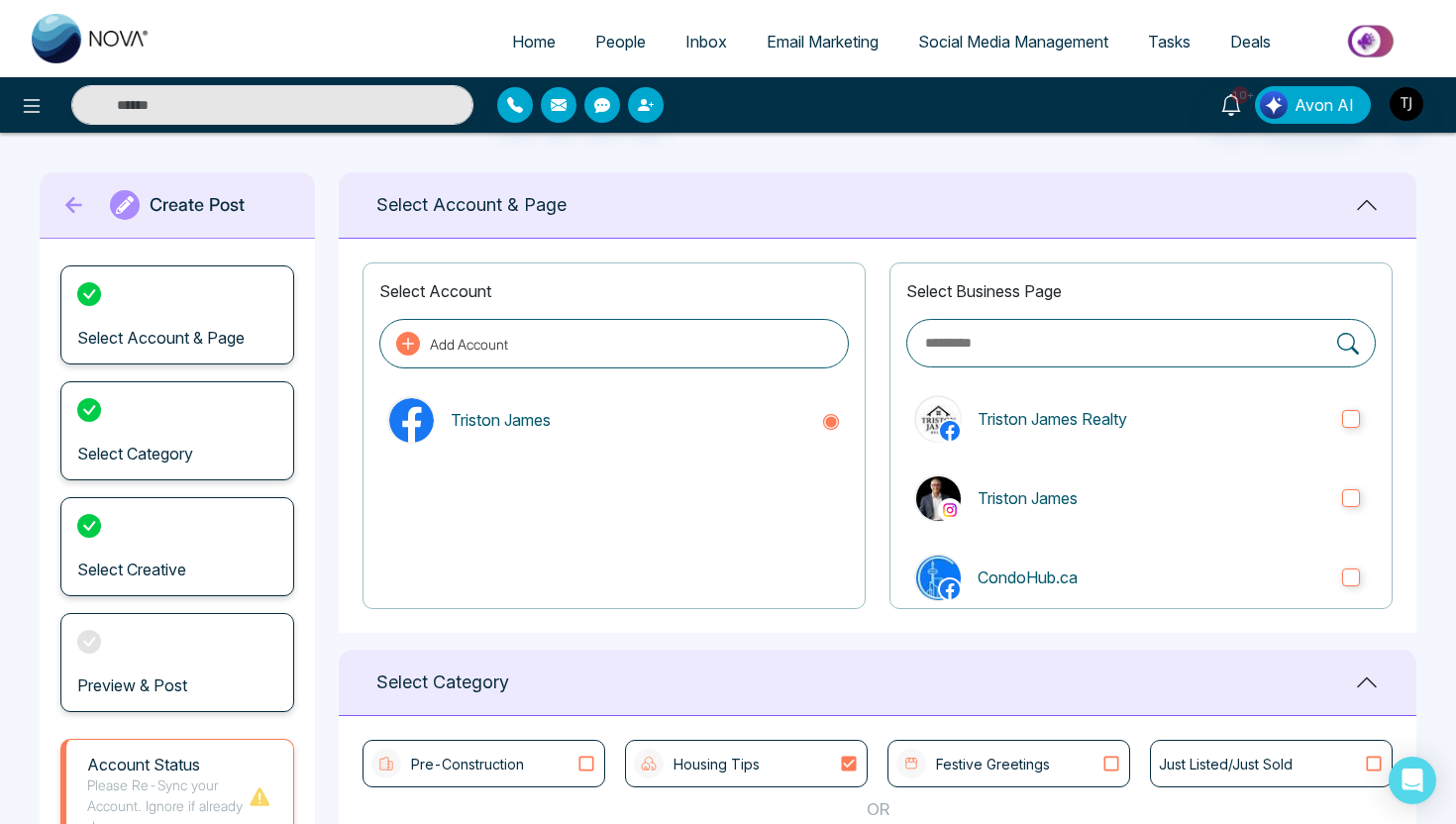 click 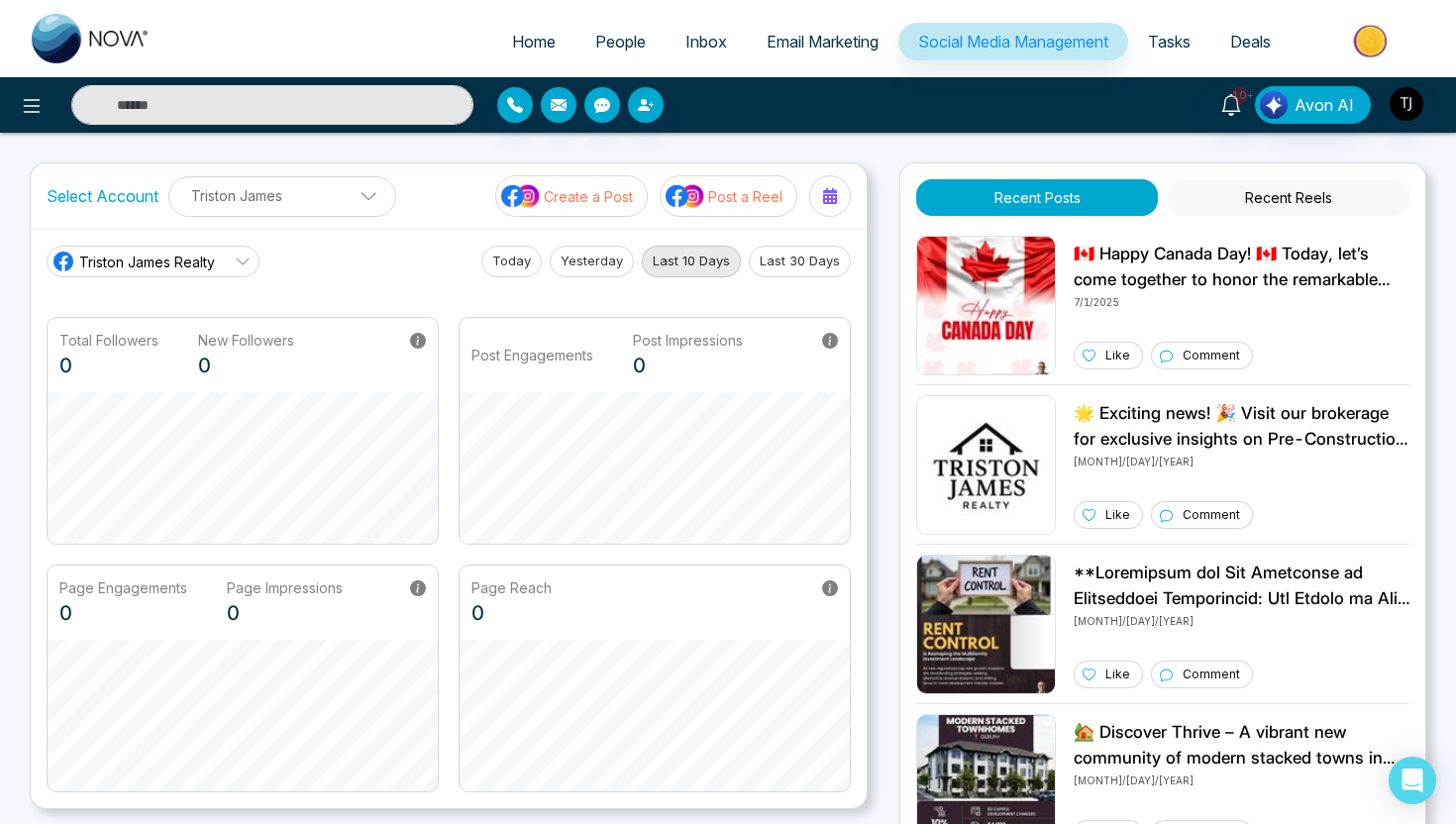 click on "Post a Reel" at bounding box center (745, 196) 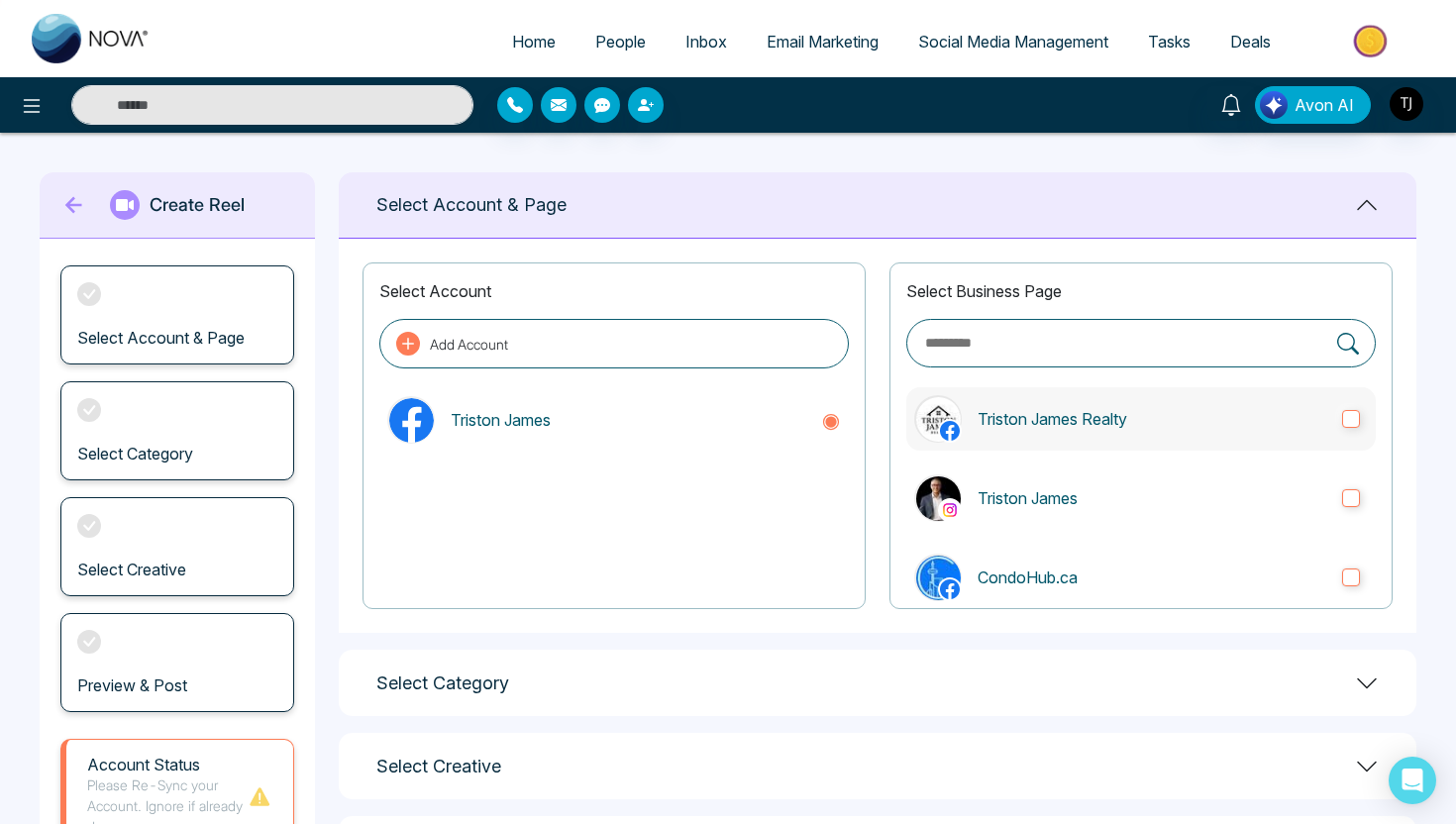 click on "Triston James Realty" at bounding box center [1152, 419] 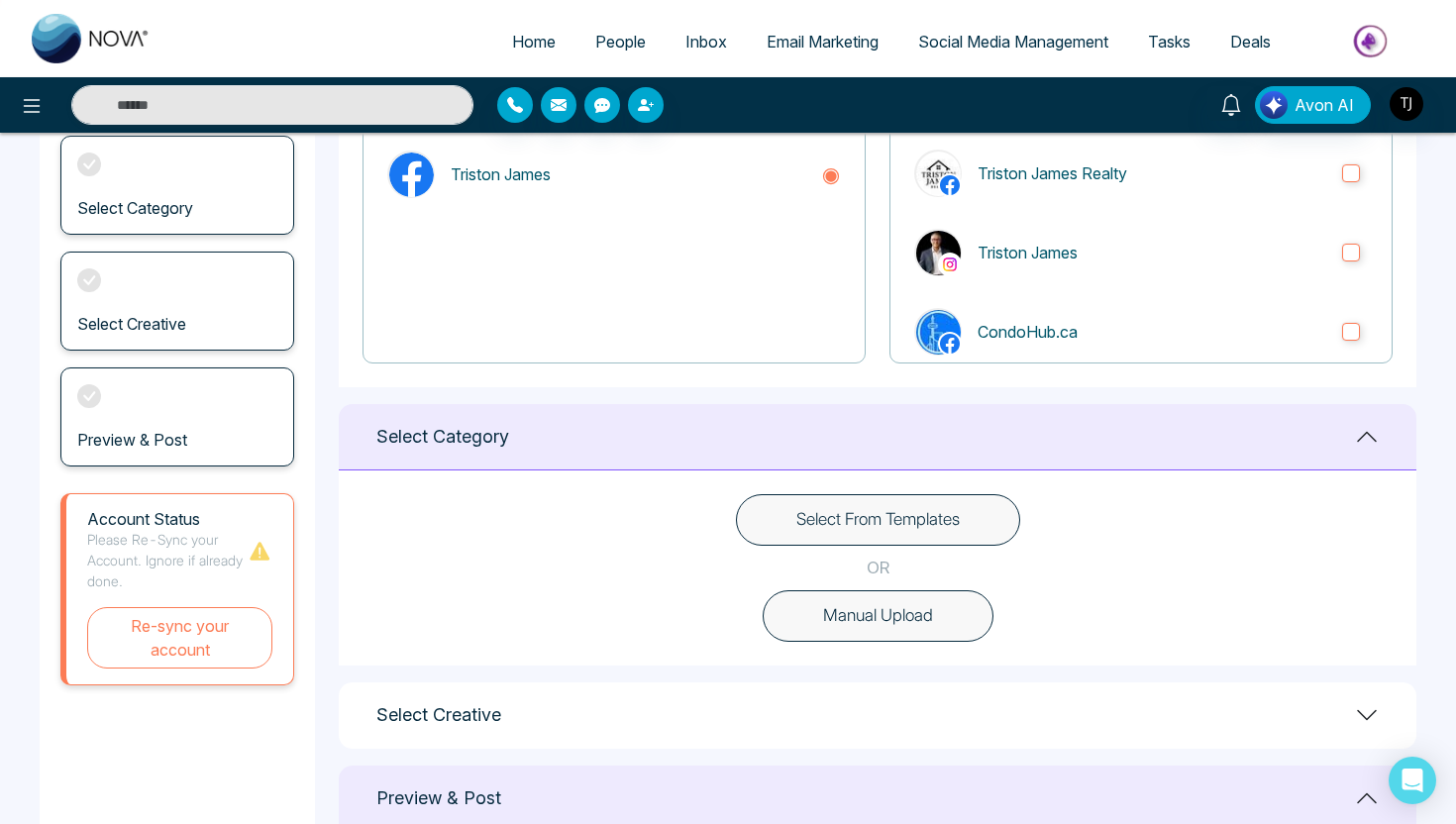 scroll, scrollTop: 311, scrollLeft: 0, axis: vertical 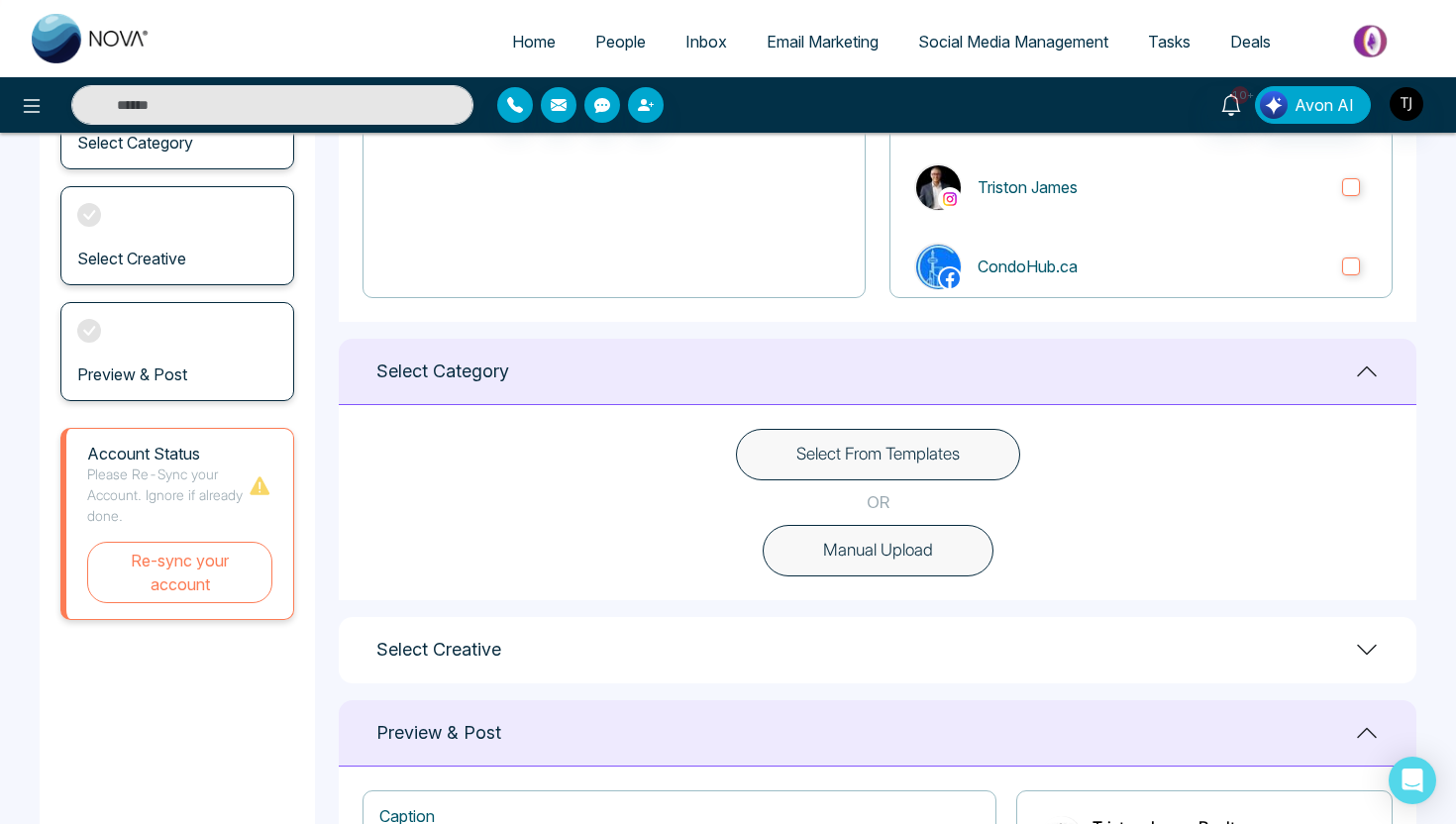 click on "Select From Templates" at bounding box center (878, 455) 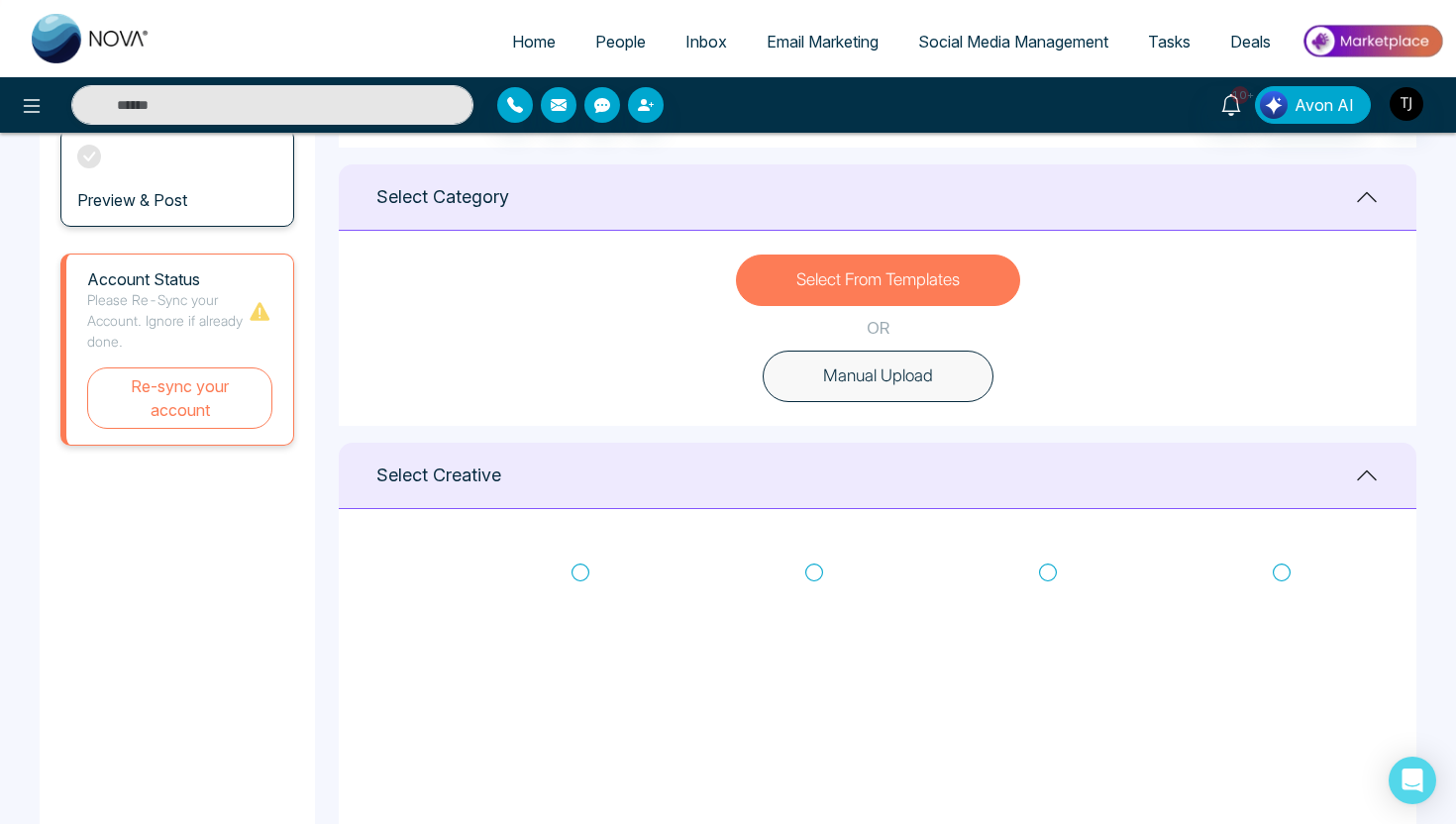 scroll, scrollTop: 506, scrollLeft: 0, axis: vertical 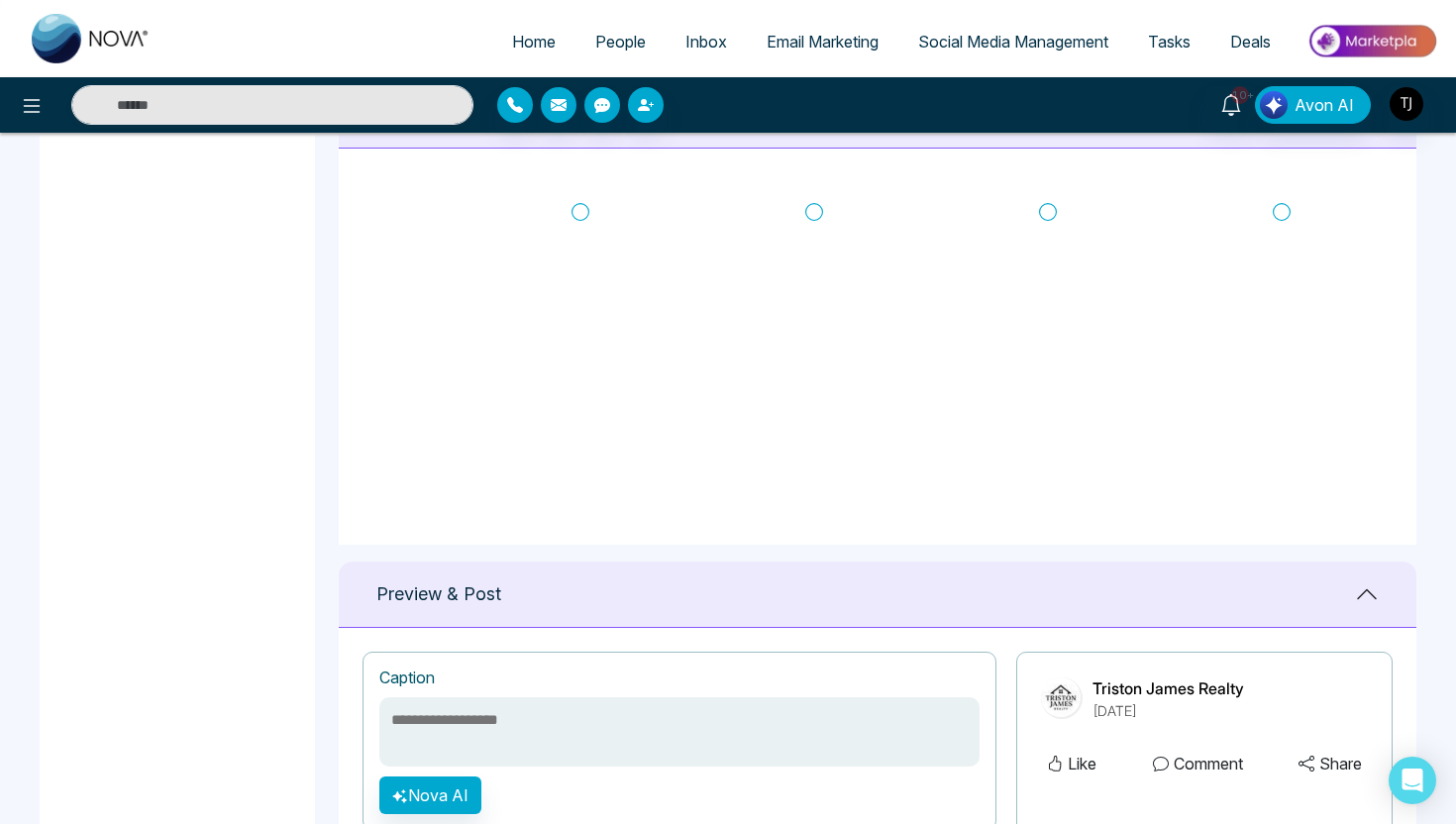 click 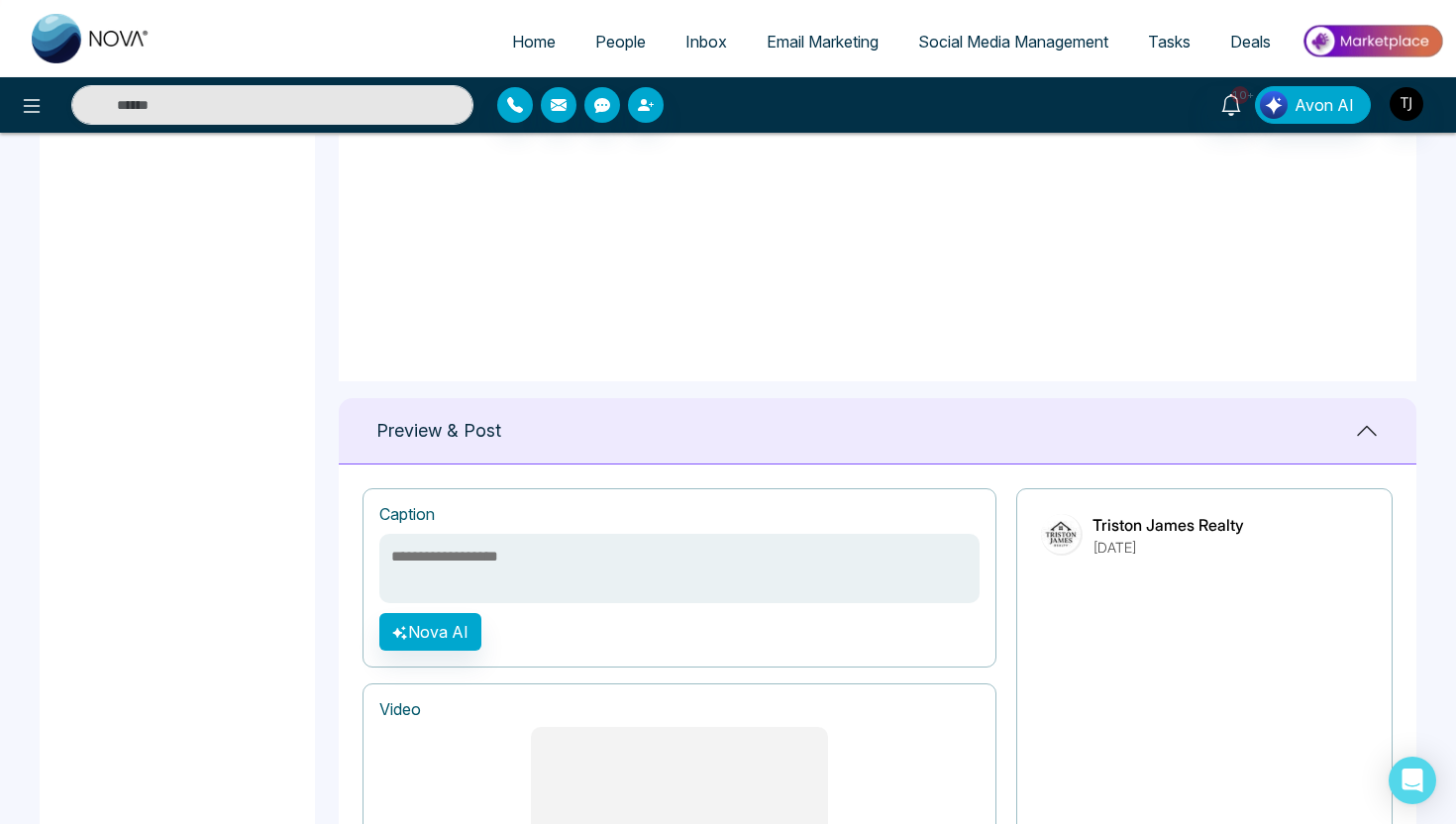 scroll, scrollTop: 1052, scrollLeft: 0, axis: vertical 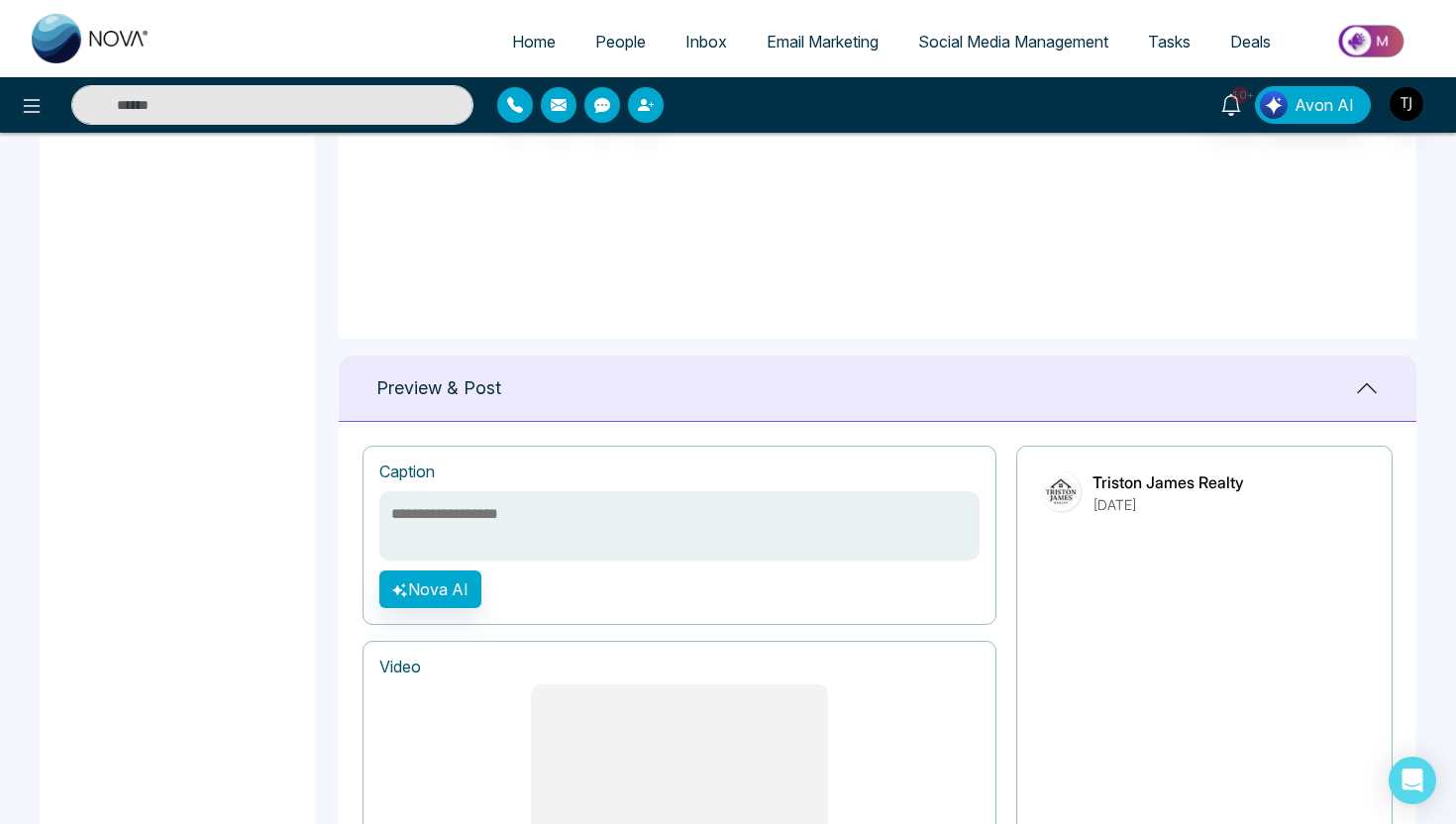 click at bounding box center (679, 526) 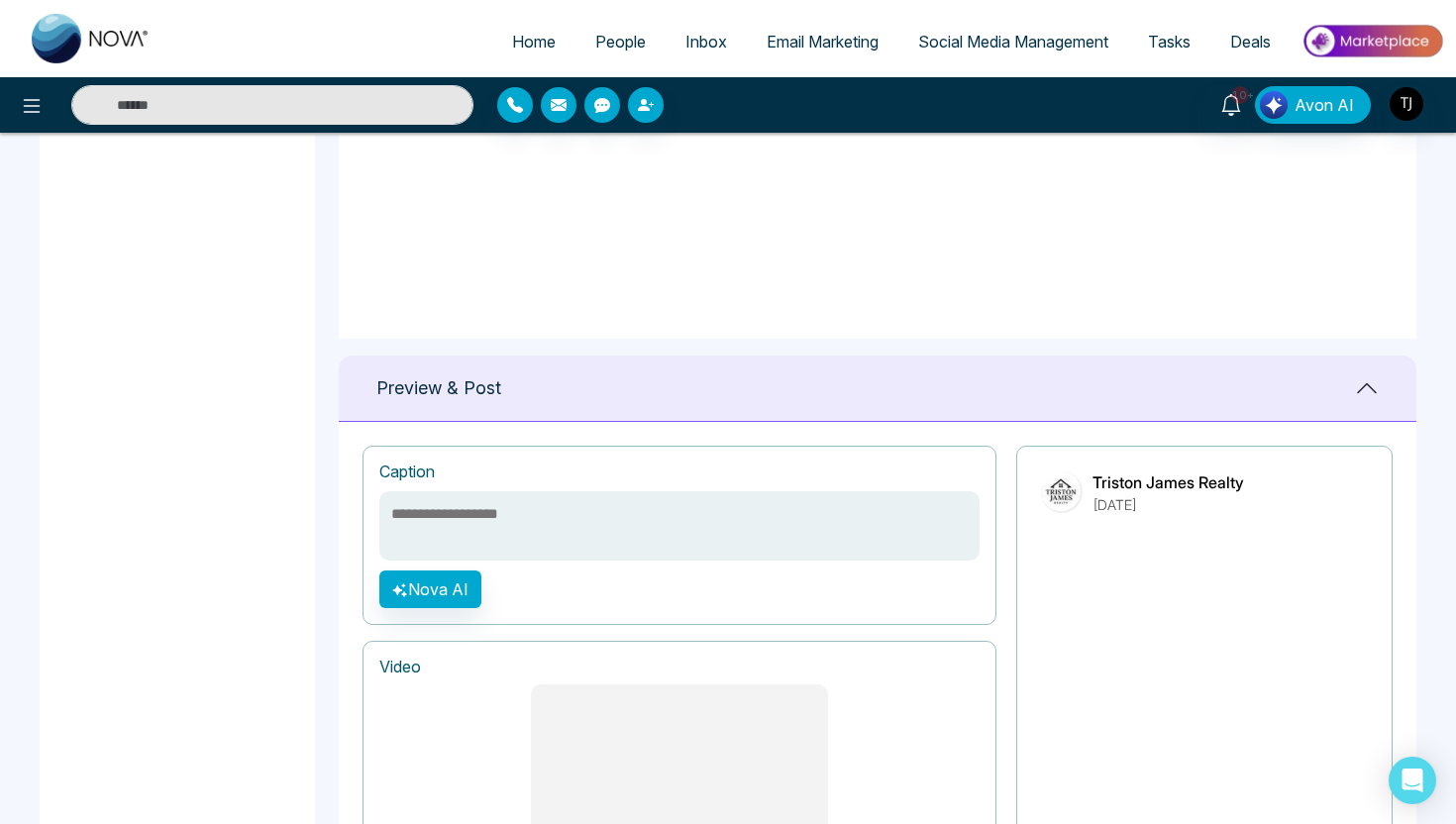type on "**********" 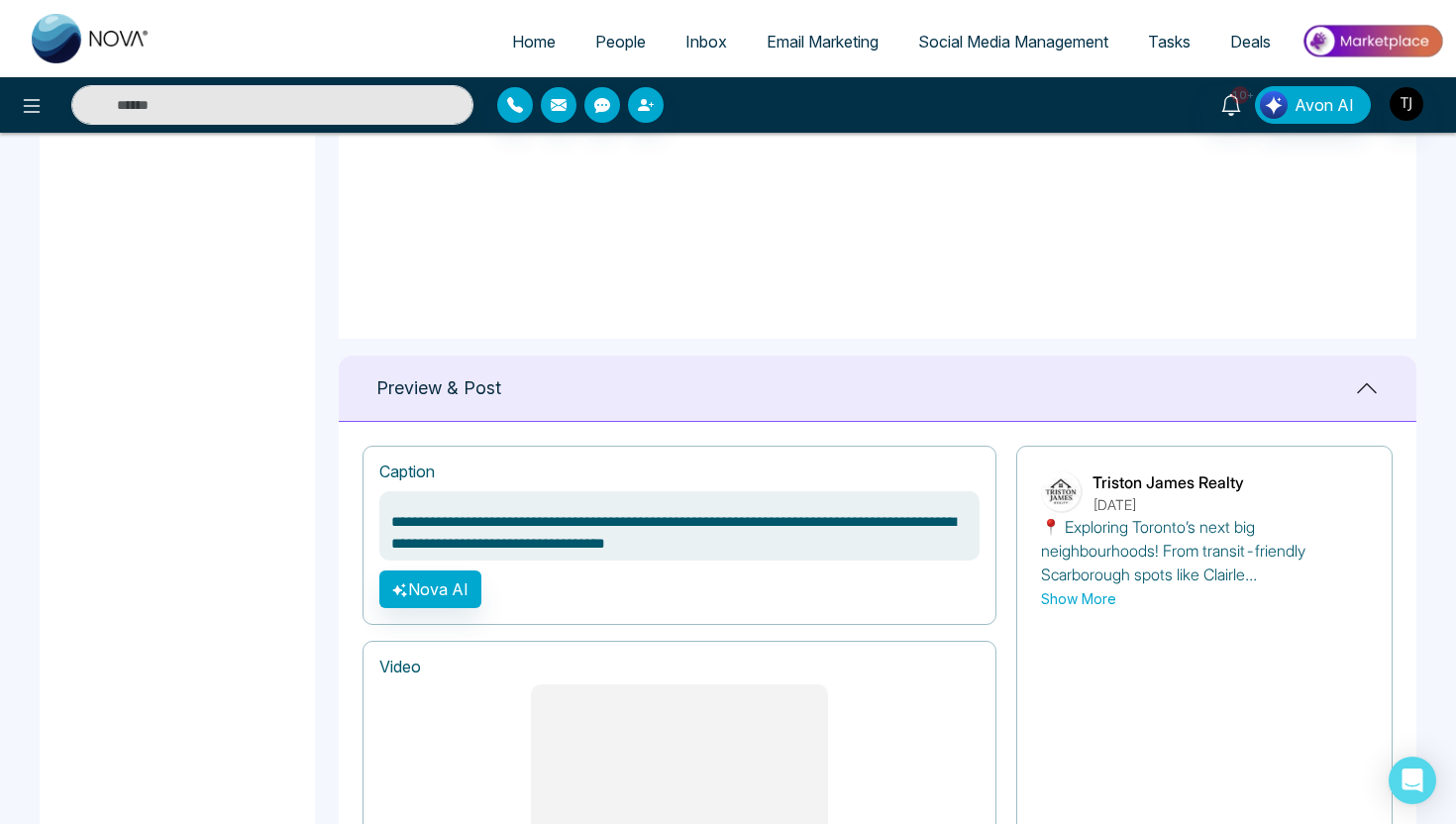scroll, scrollTop: 177, scrollLeft: 0, axis: vertical 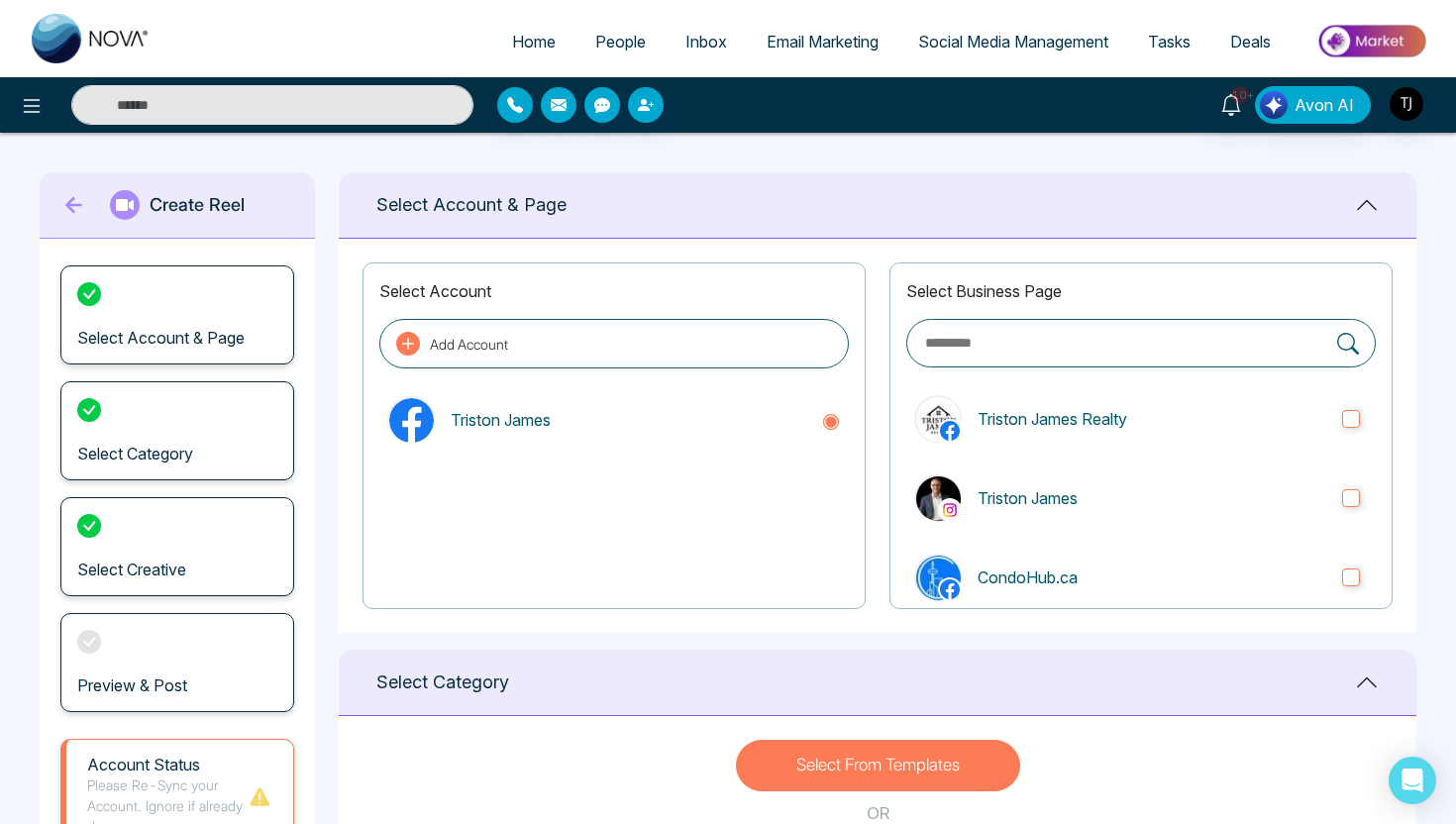 click 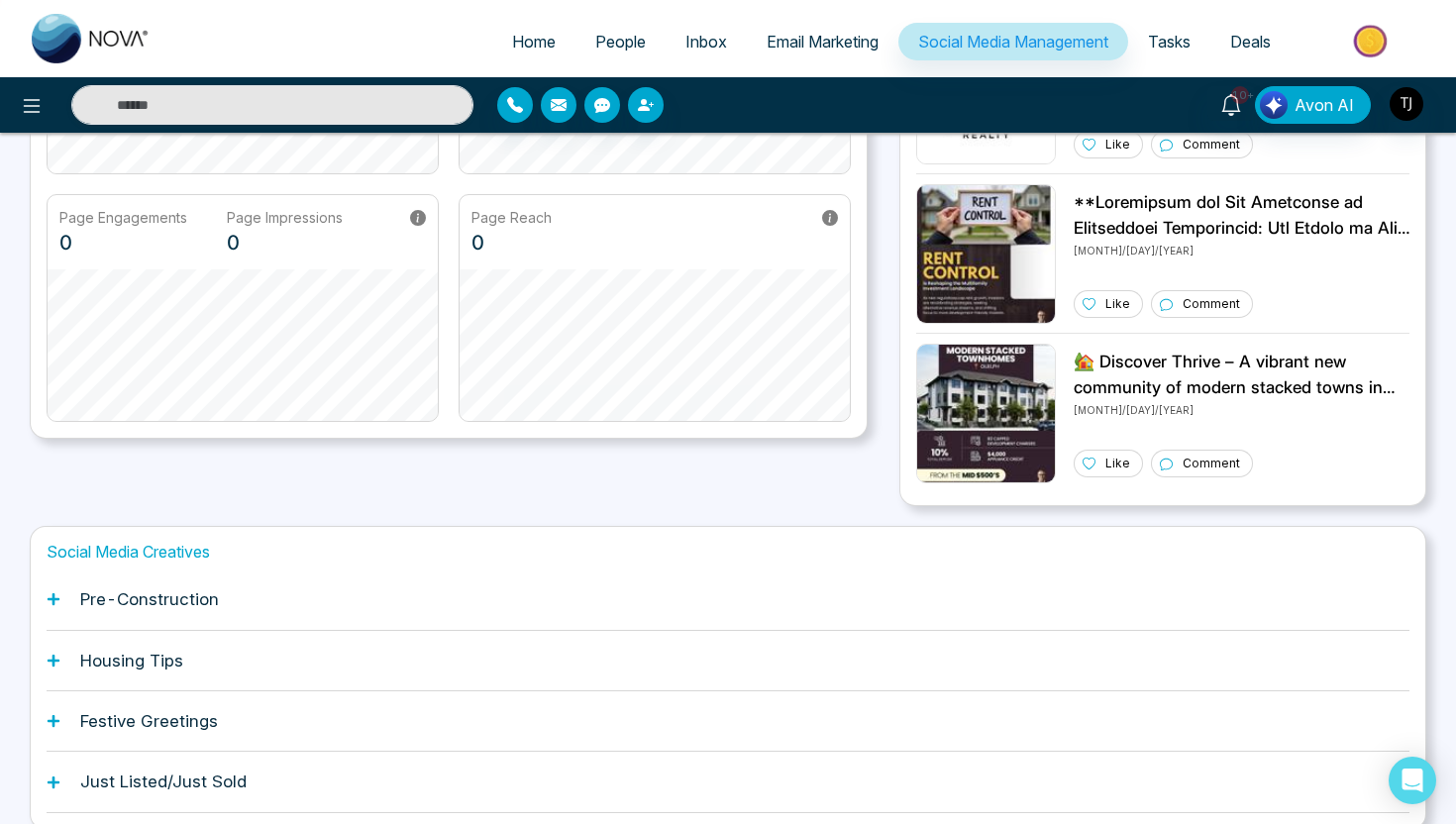 scroll, scrollTop: 456, scrollLeft: 0, axis: vertical 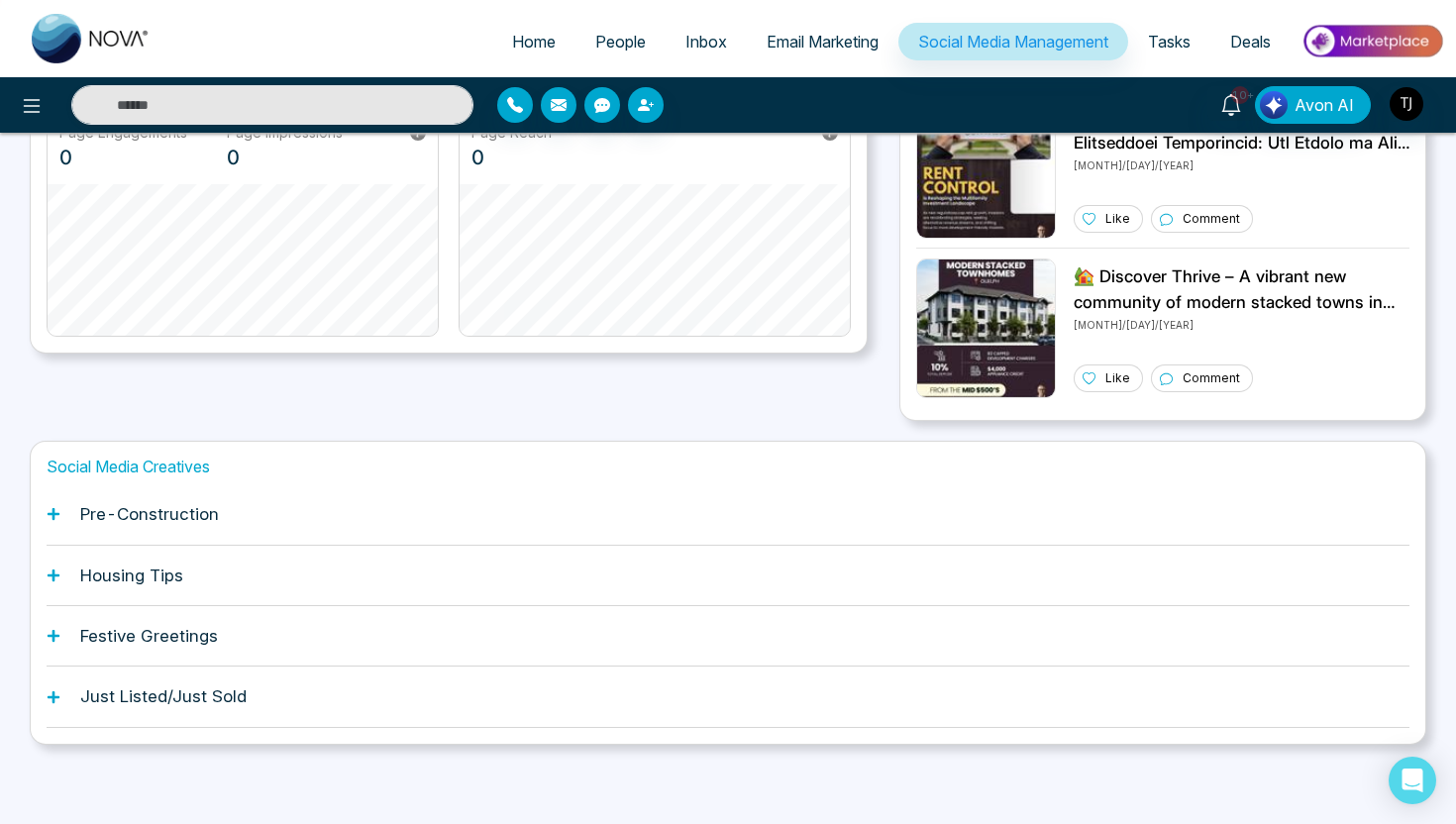 click on "Pre-Construction" at bounding box center [728, 514] 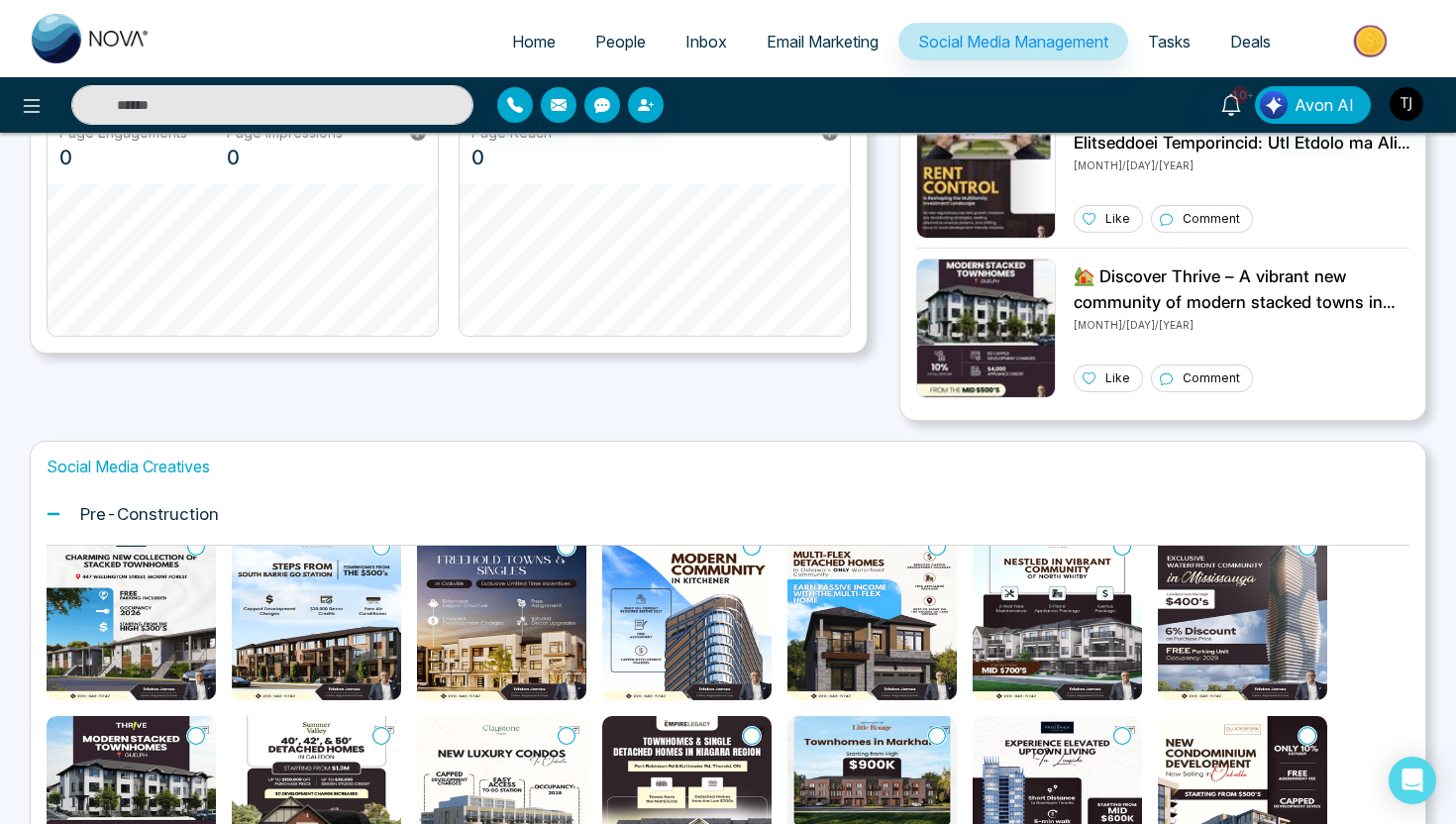 scroll, scrollTop: 0, scrollLeft: 0, axis: both 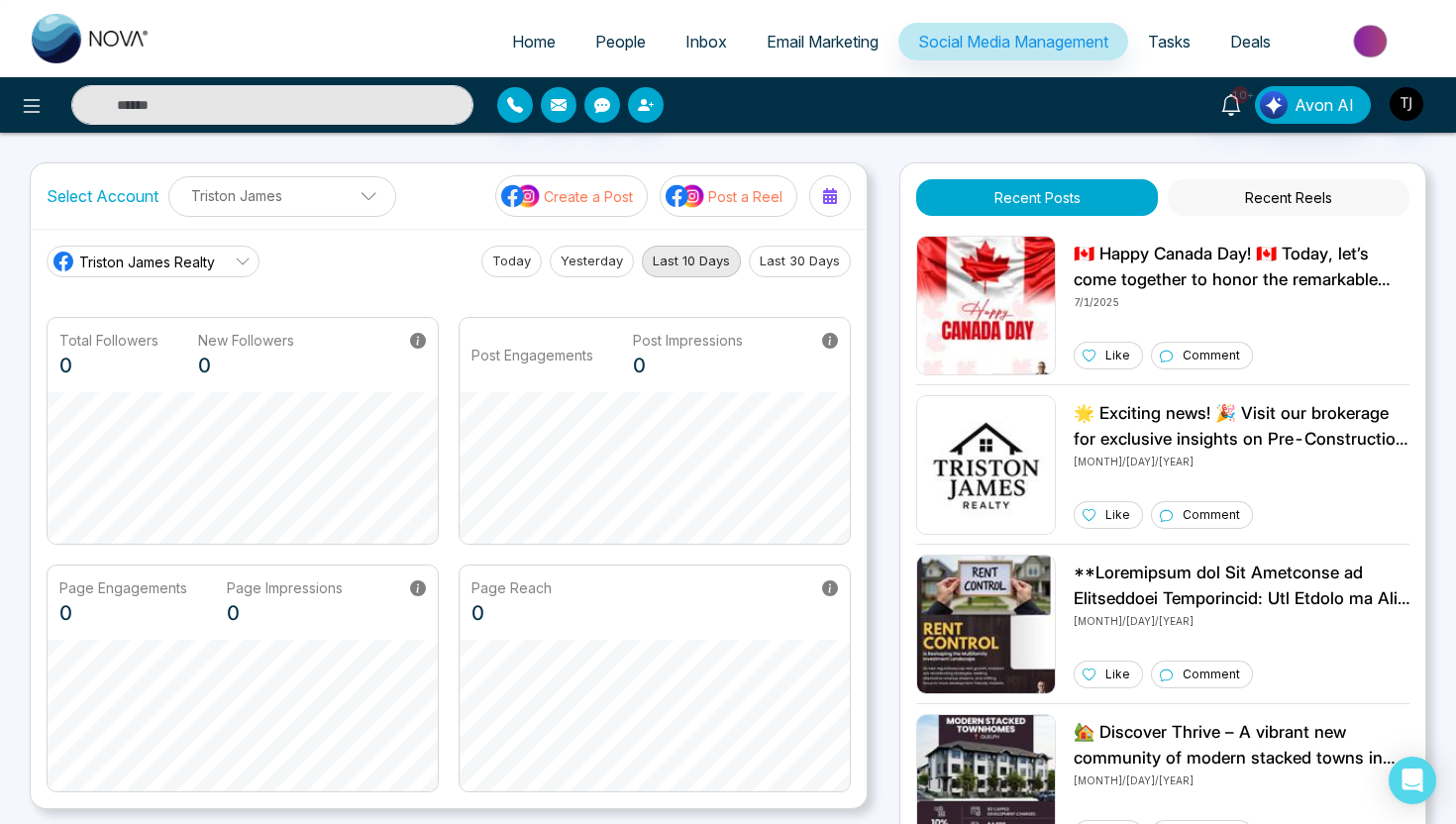 click on "People" at bounding box center [620, 42] 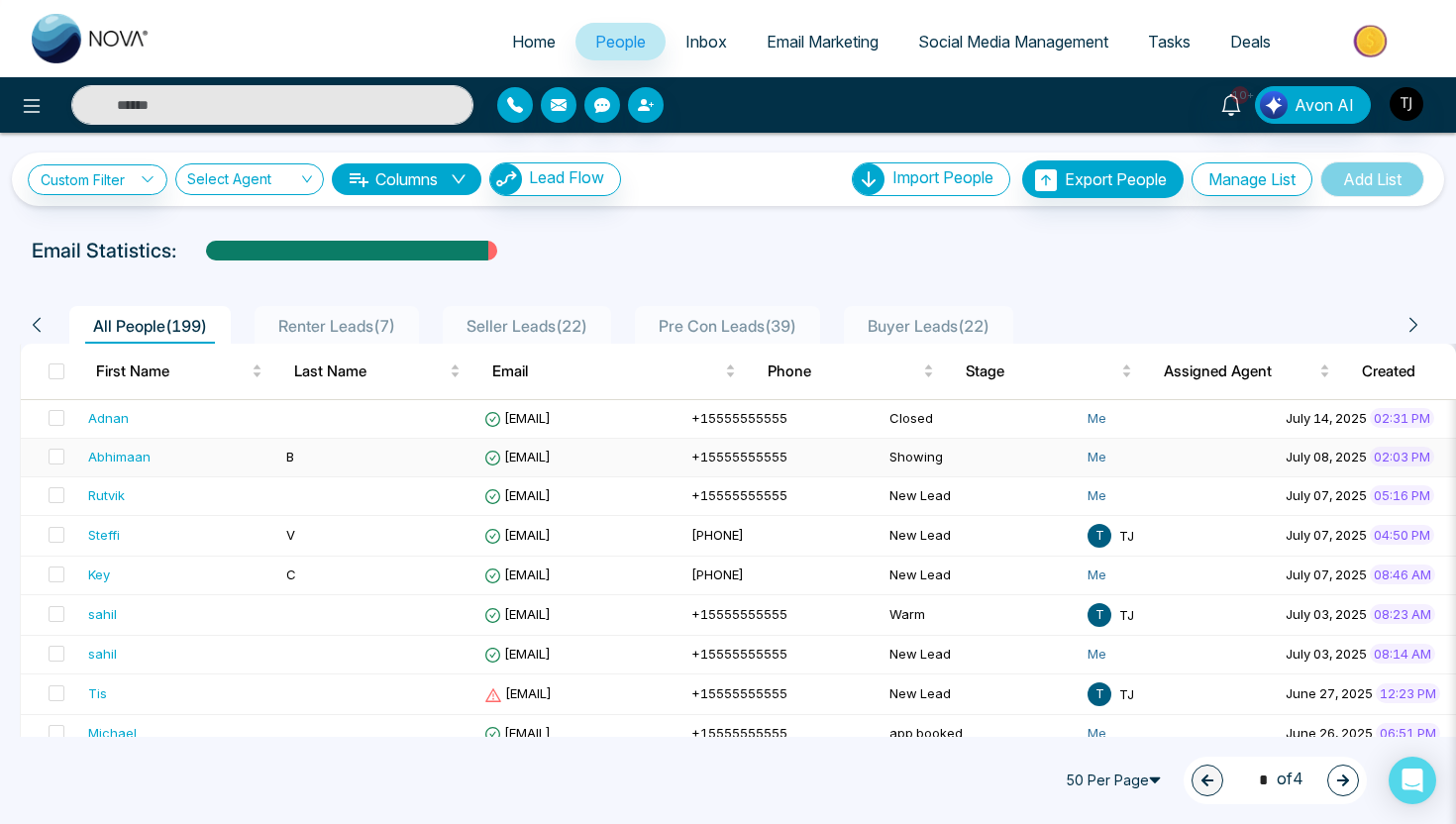 click on "B" at bounding box center [377, 458] 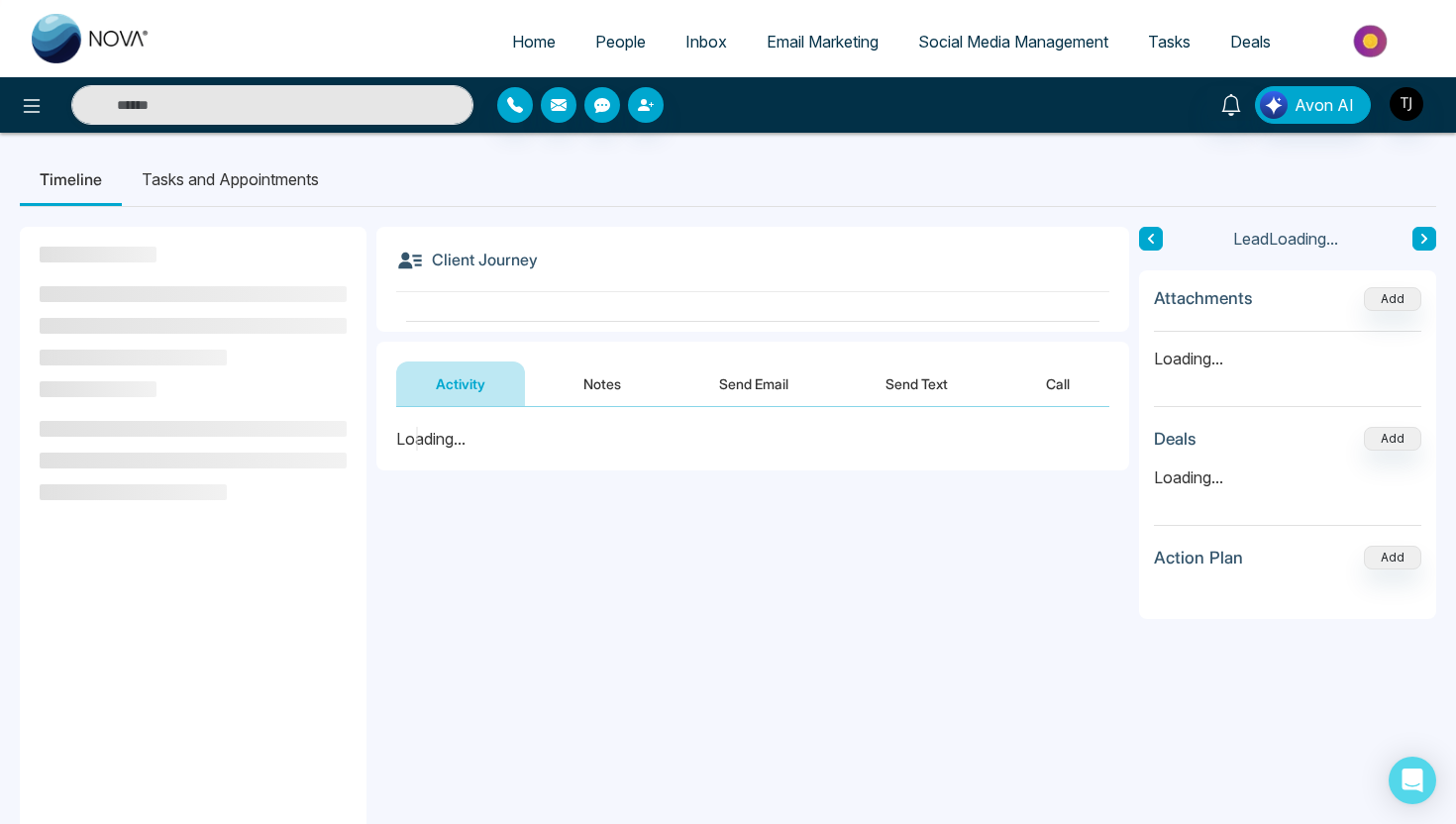 click on "Email Marketing" at bounding box center [822, 42] 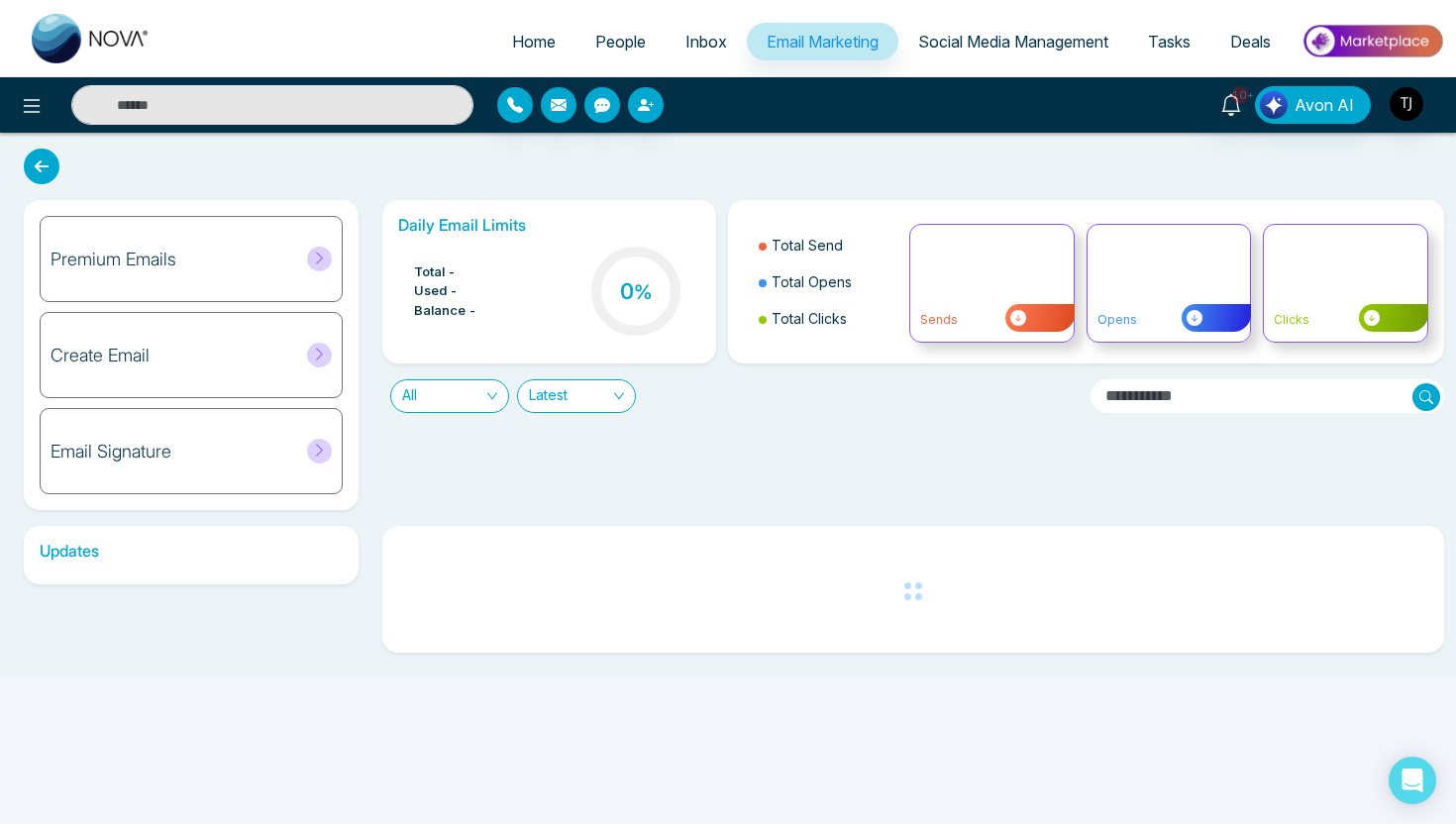click on "Social Media Management" at bounding box center [1013, 42] 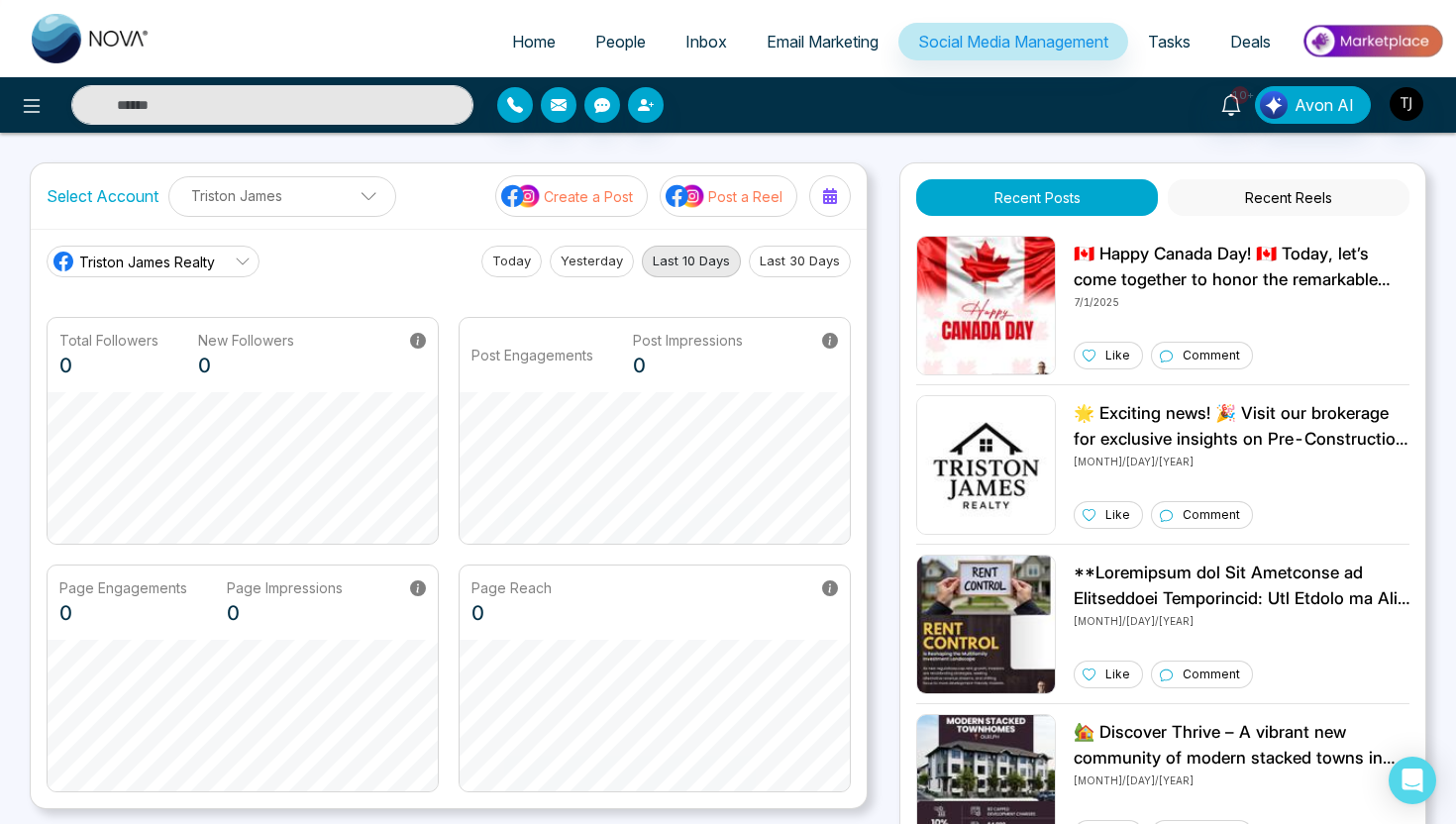click on "People" at bounding box center [620, 42] 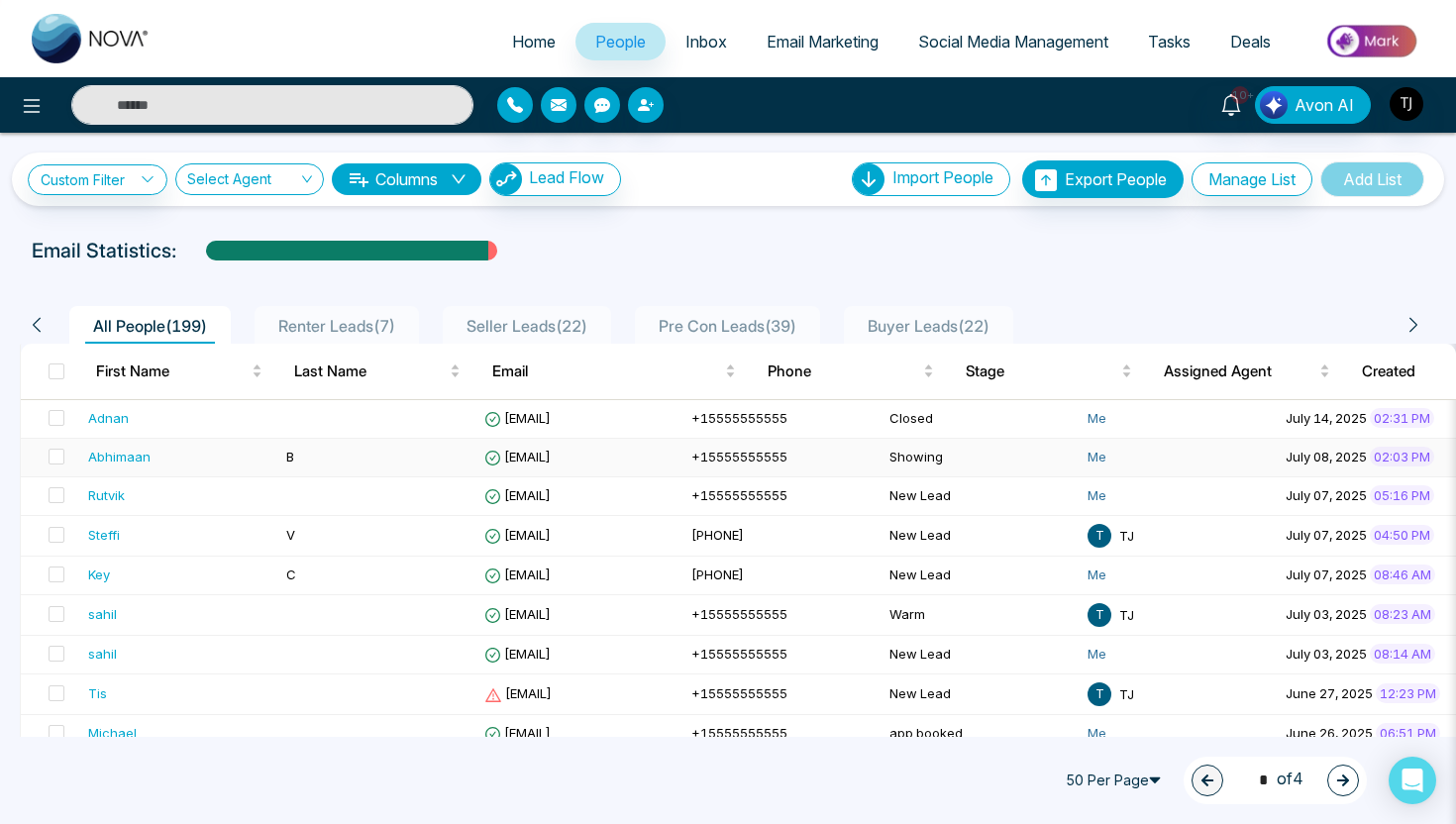 click on "Abhimaan" at bounding box center (179, 457) 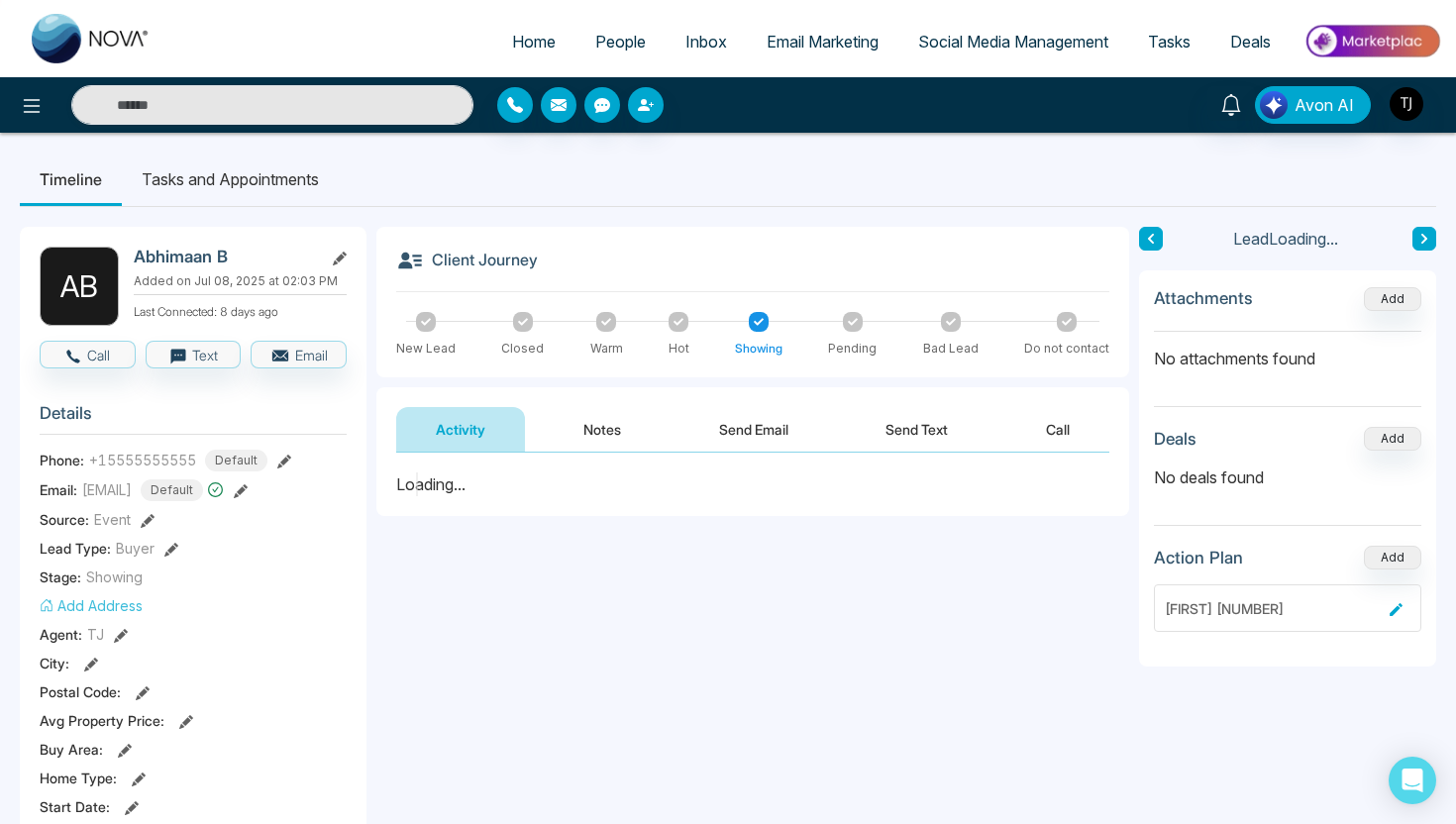click on "Send Email" at bounding box center (754, 429) 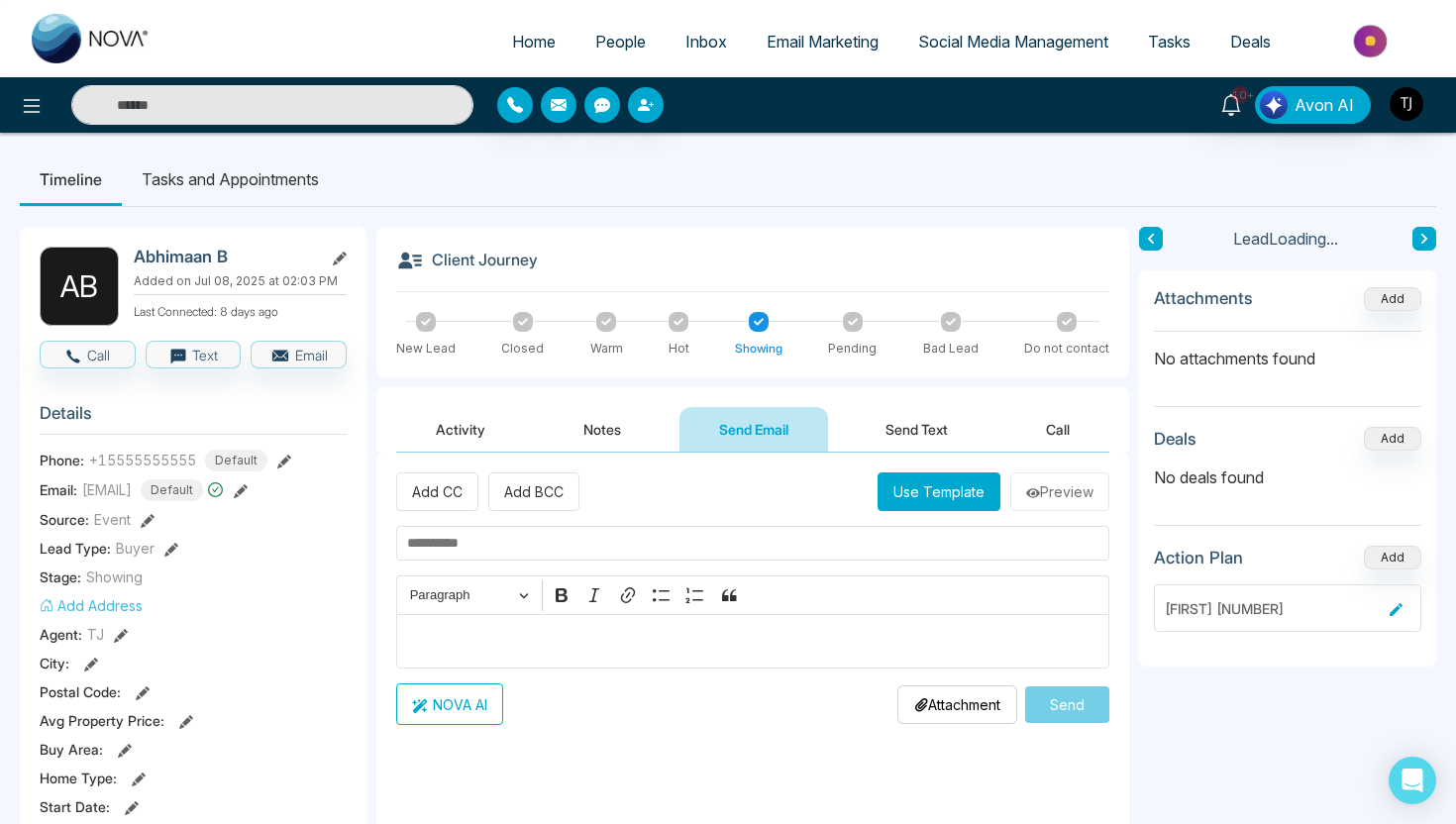 click on "NOVA AI" at bounding box center [450, 704] 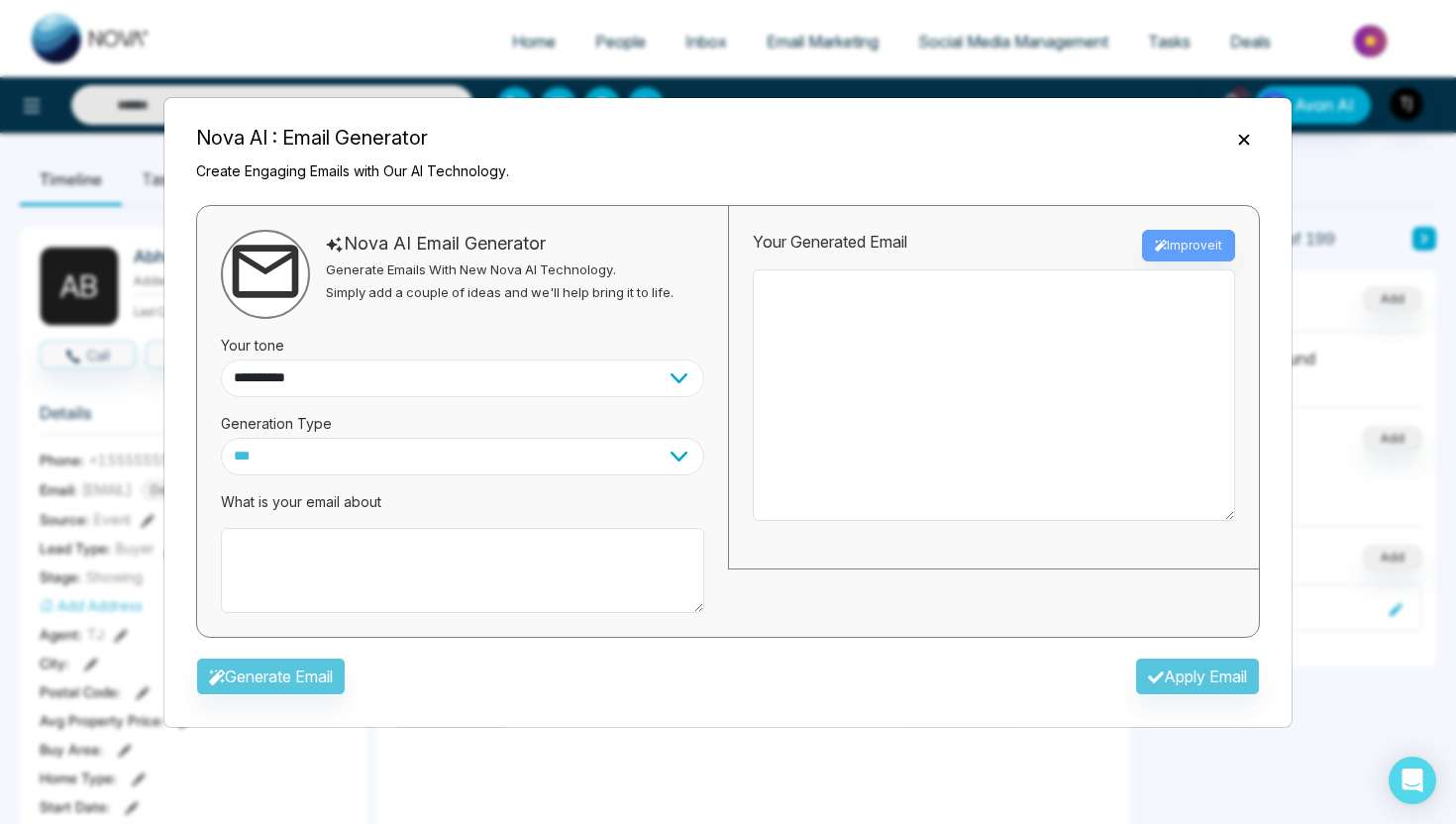 click on "**********" at bounding box center (463, 378) 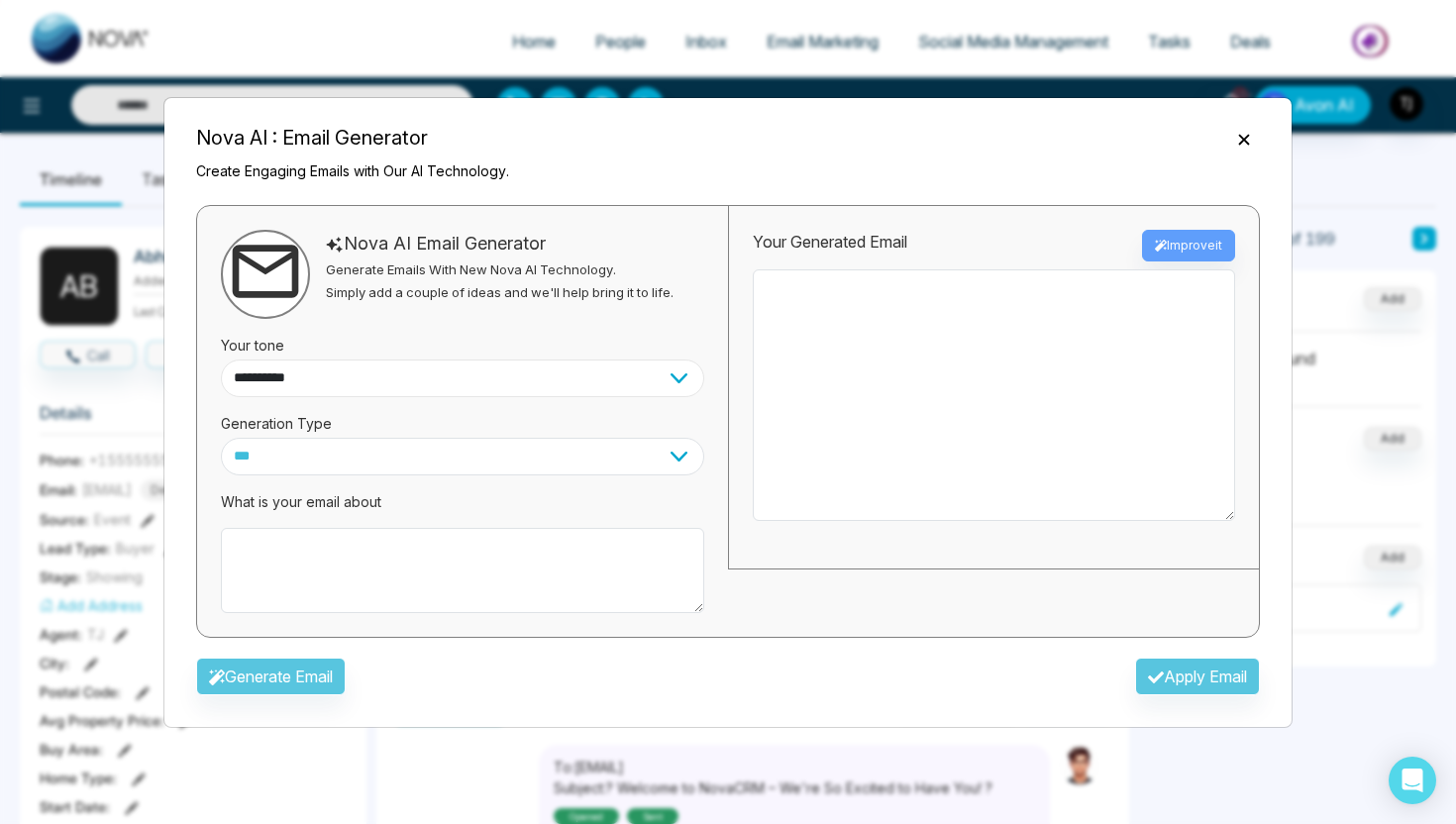 select on "**********" 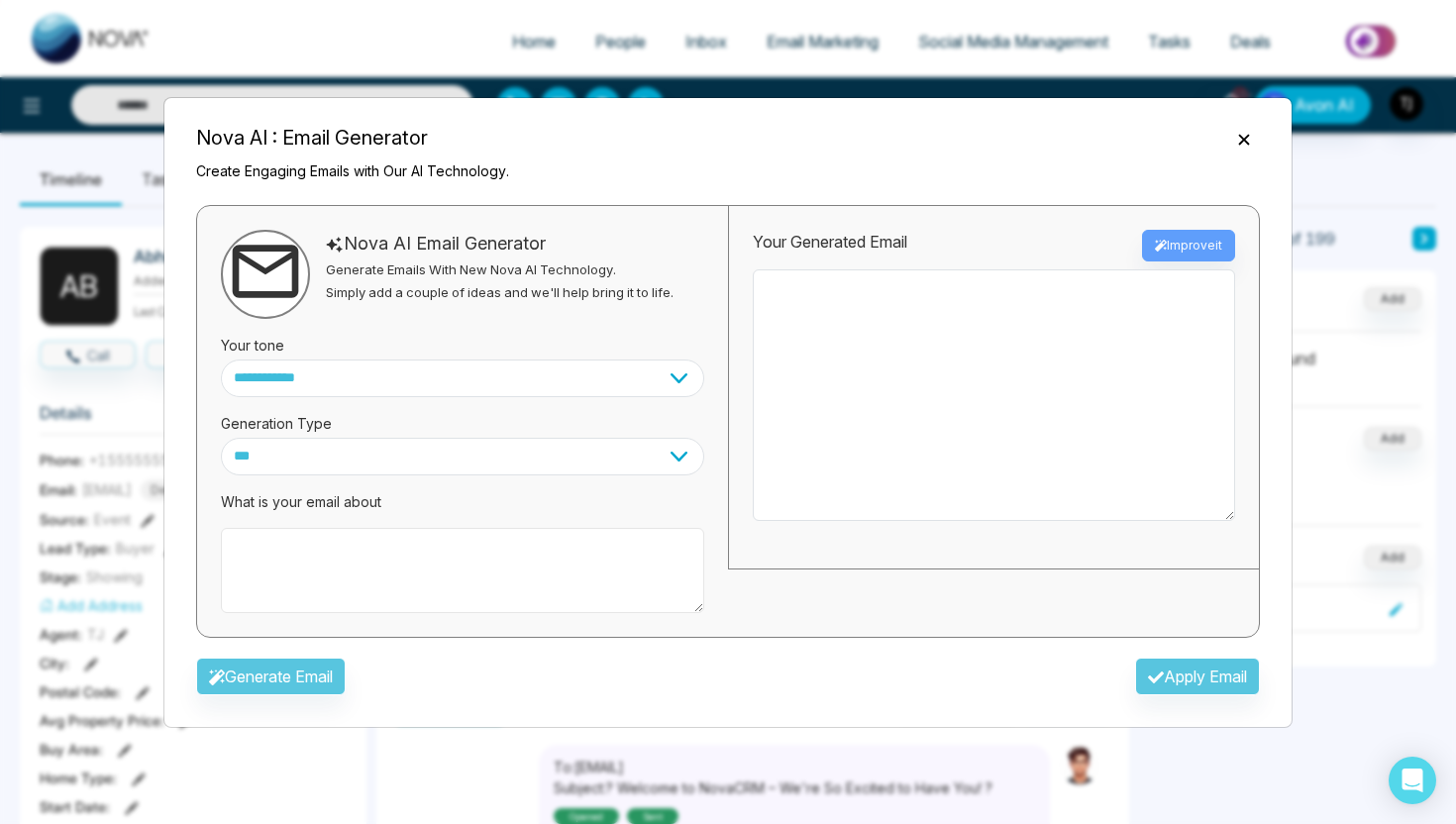 click at bounding box center (463, 570) 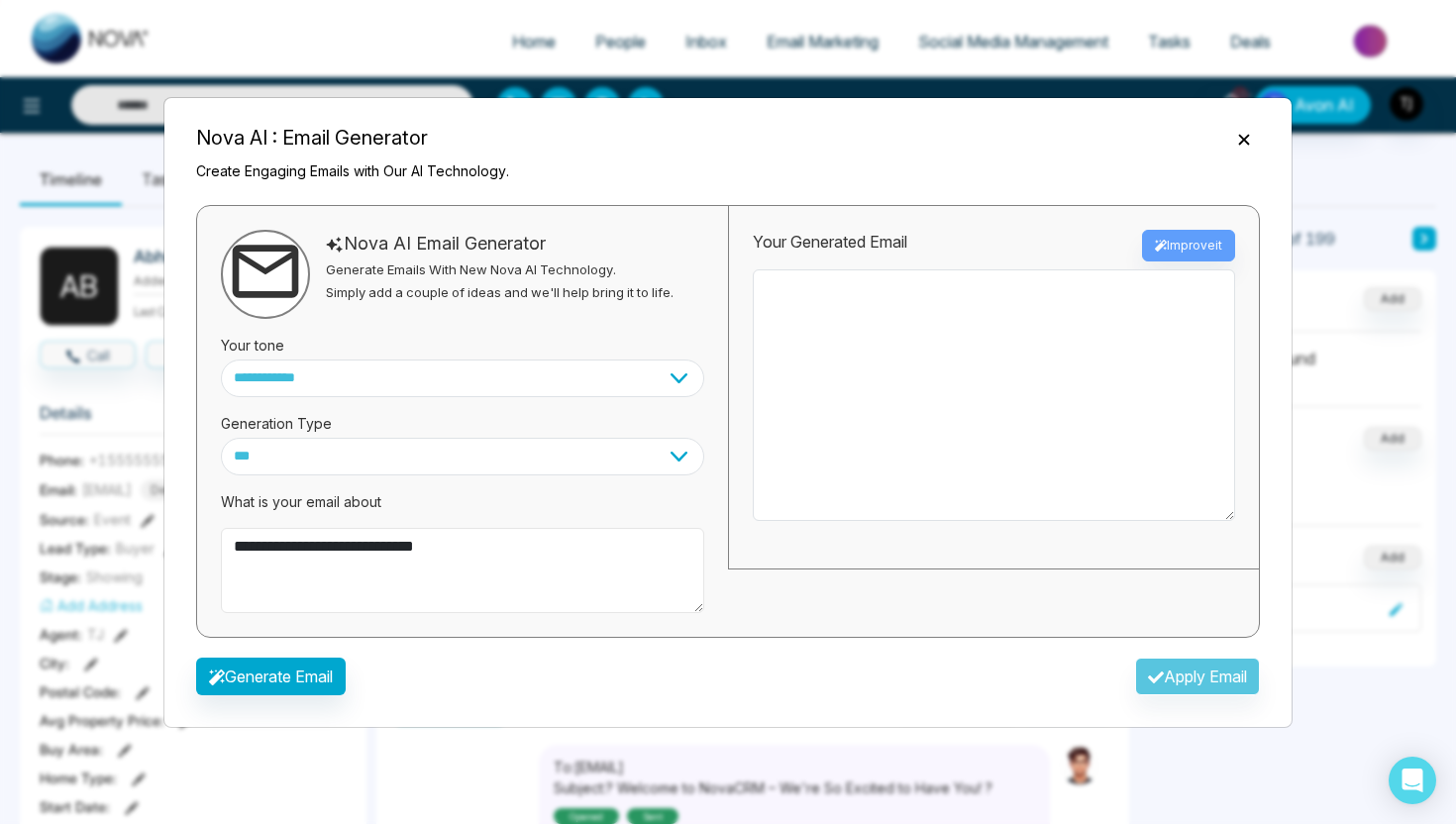 type on "**********" 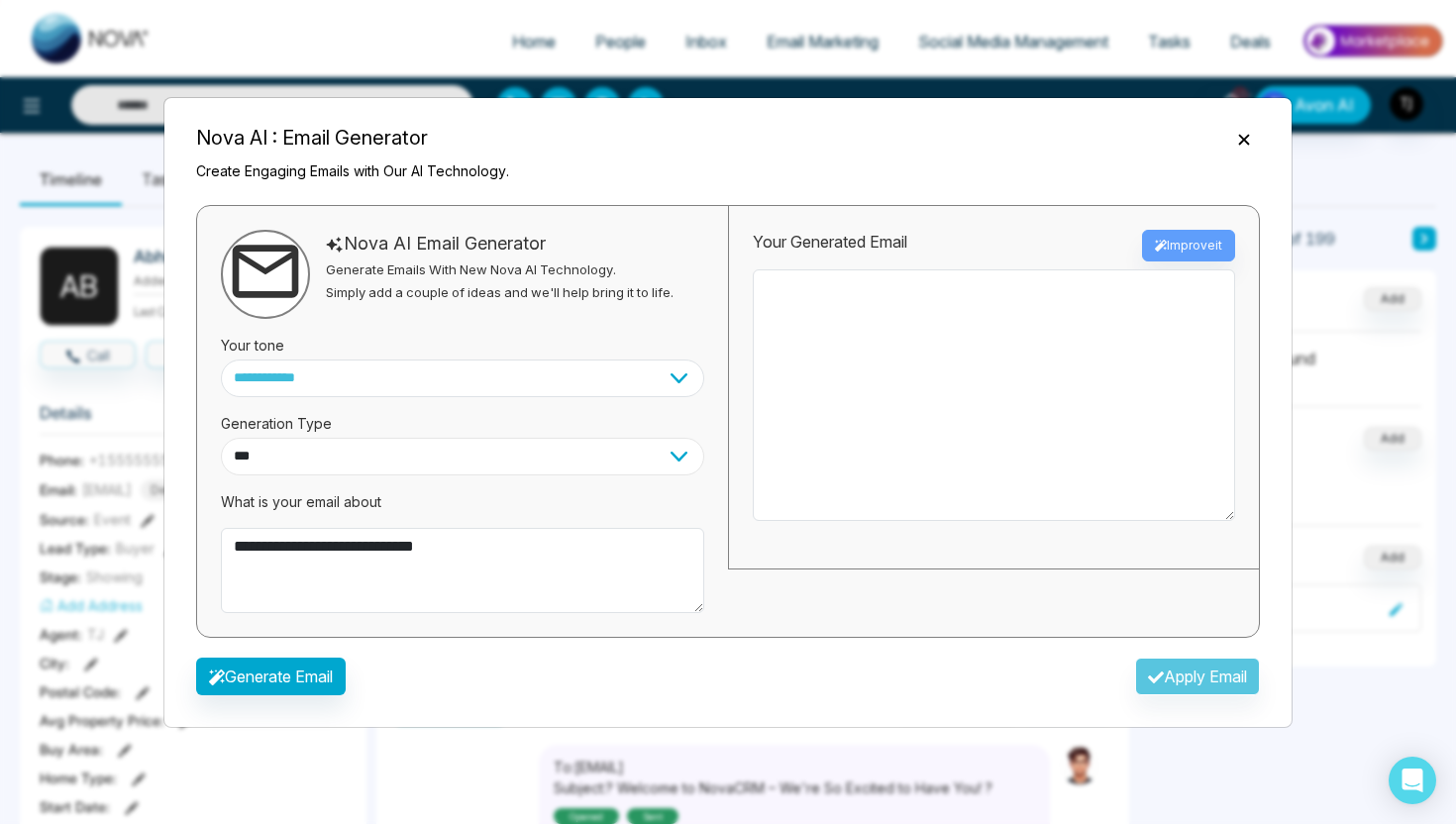 click on "*** ***** ******* ******* ********" at bounding box center (463, 457) 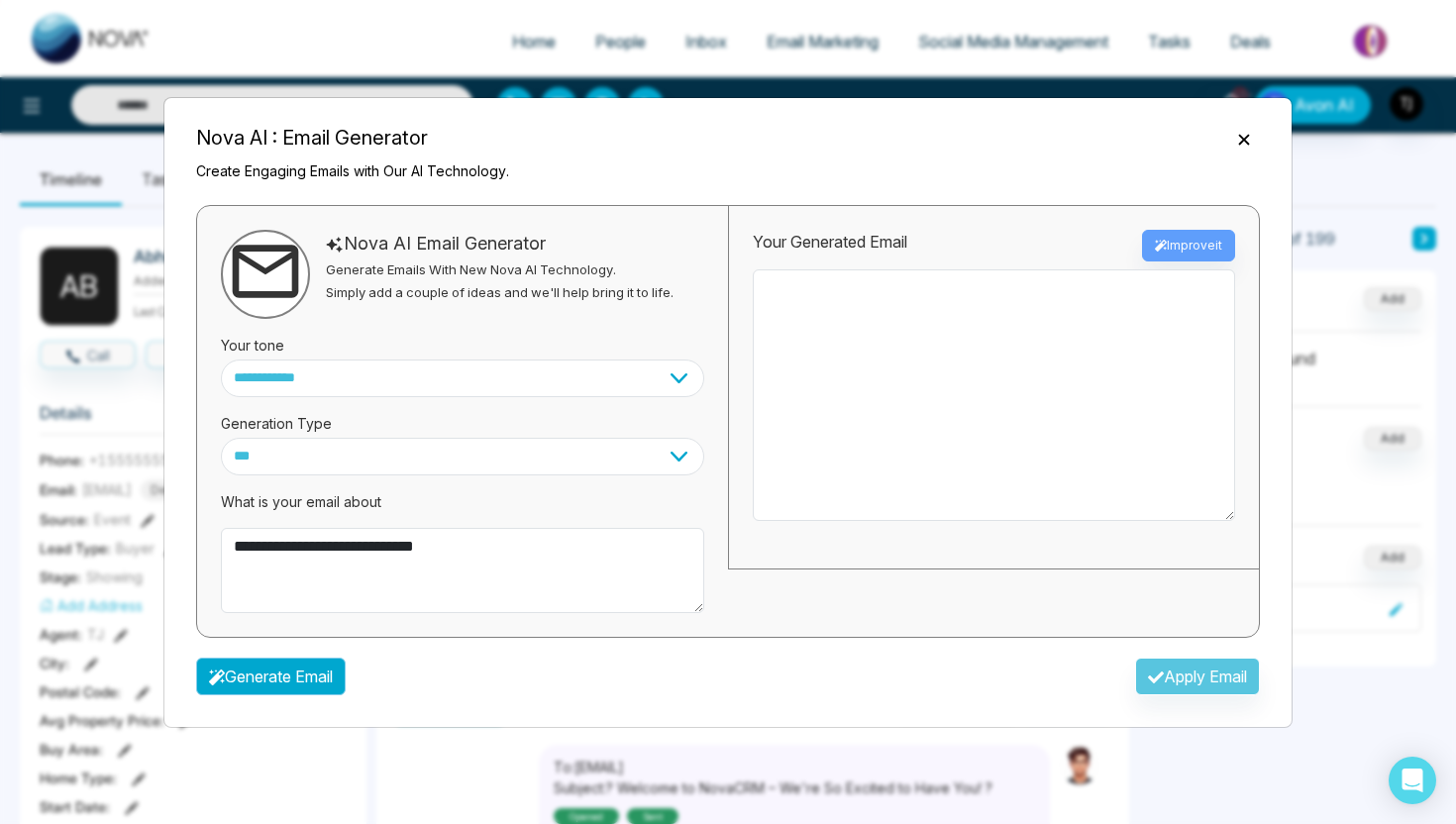 click on "Generate Email" at bounding box center [270, 676] 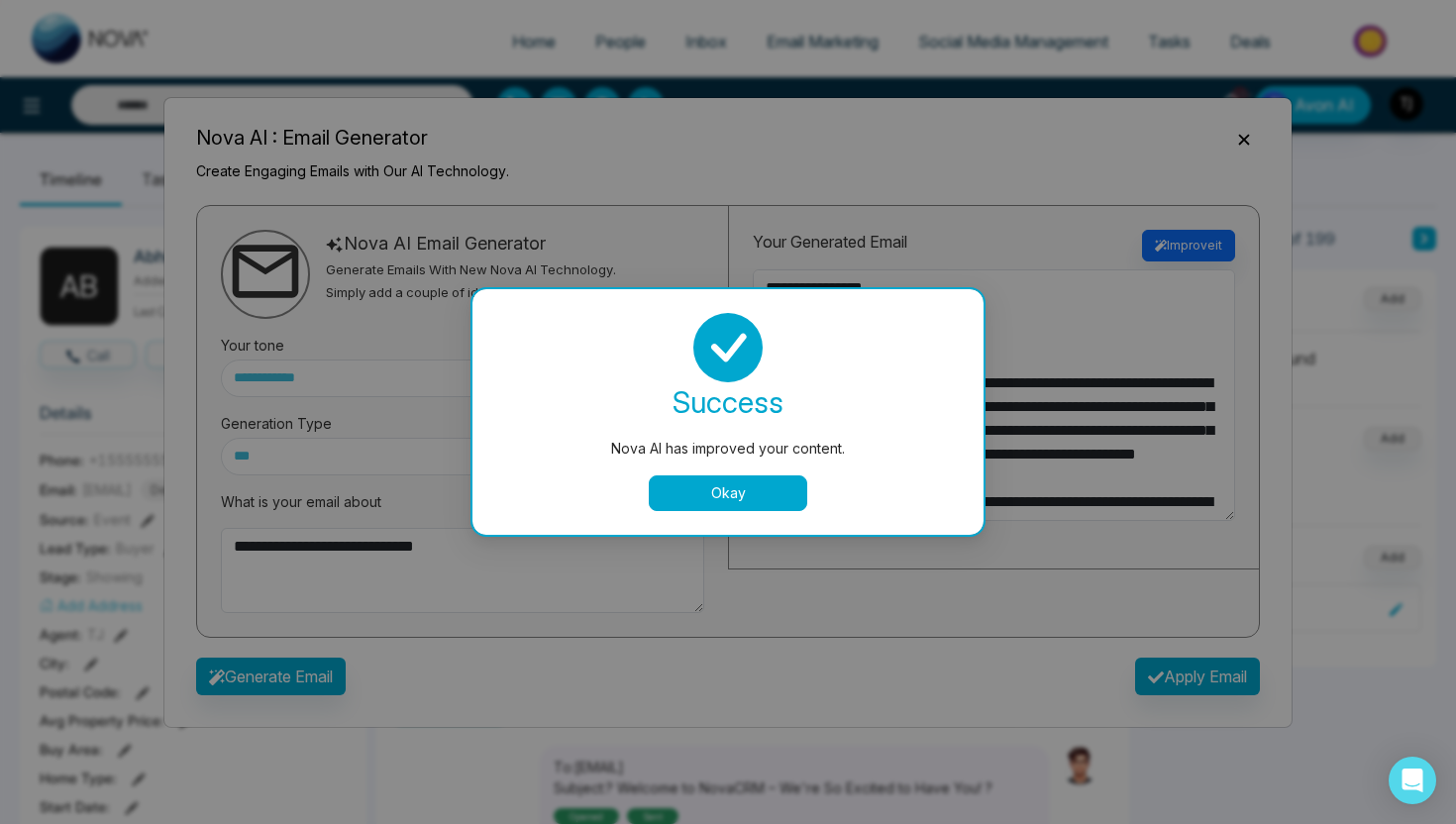 click on "Okay" at bounding box center (728, 493) 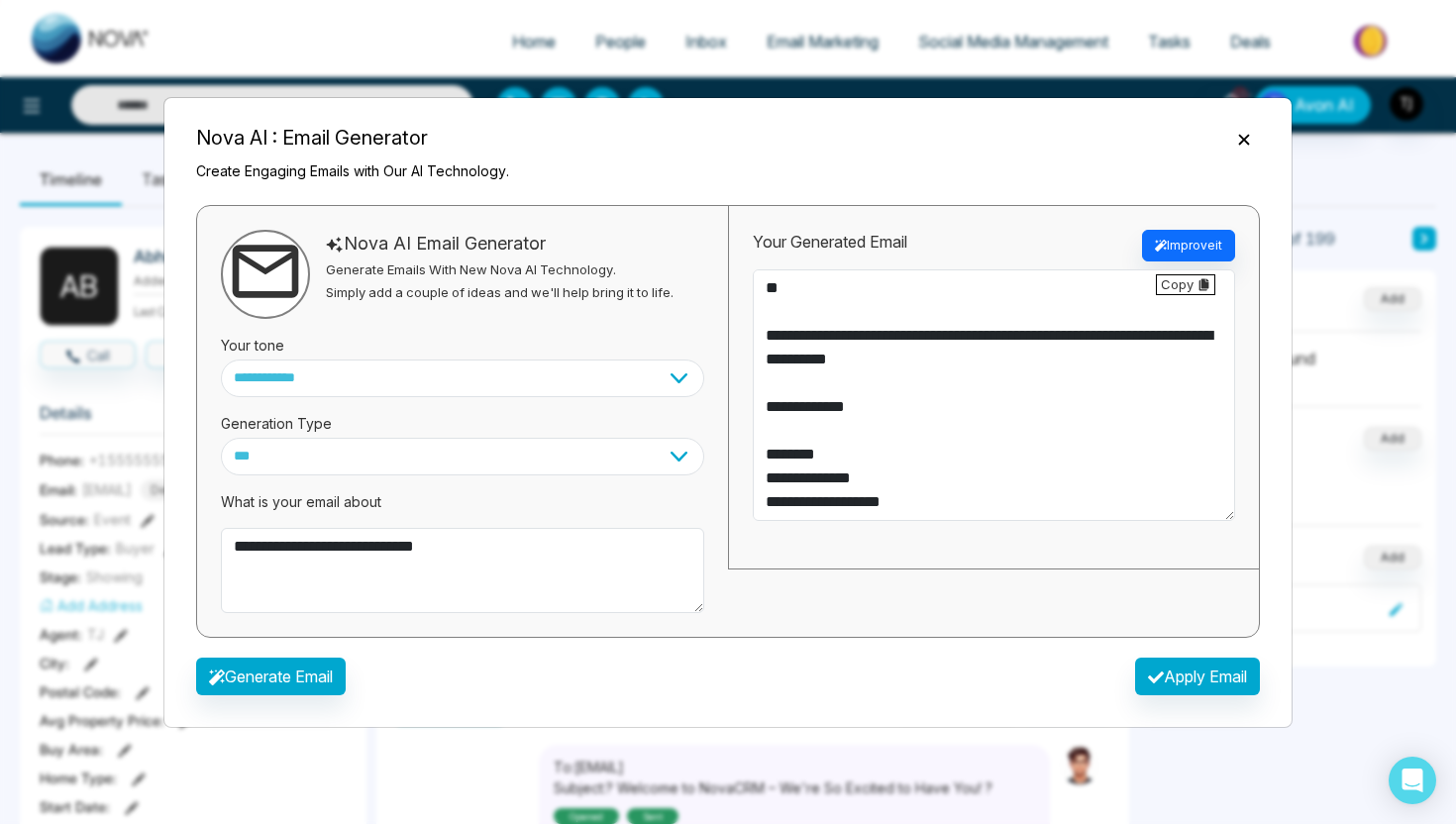 scroll, scrollTop: 452, scrollLeft: 0, axis: vertical 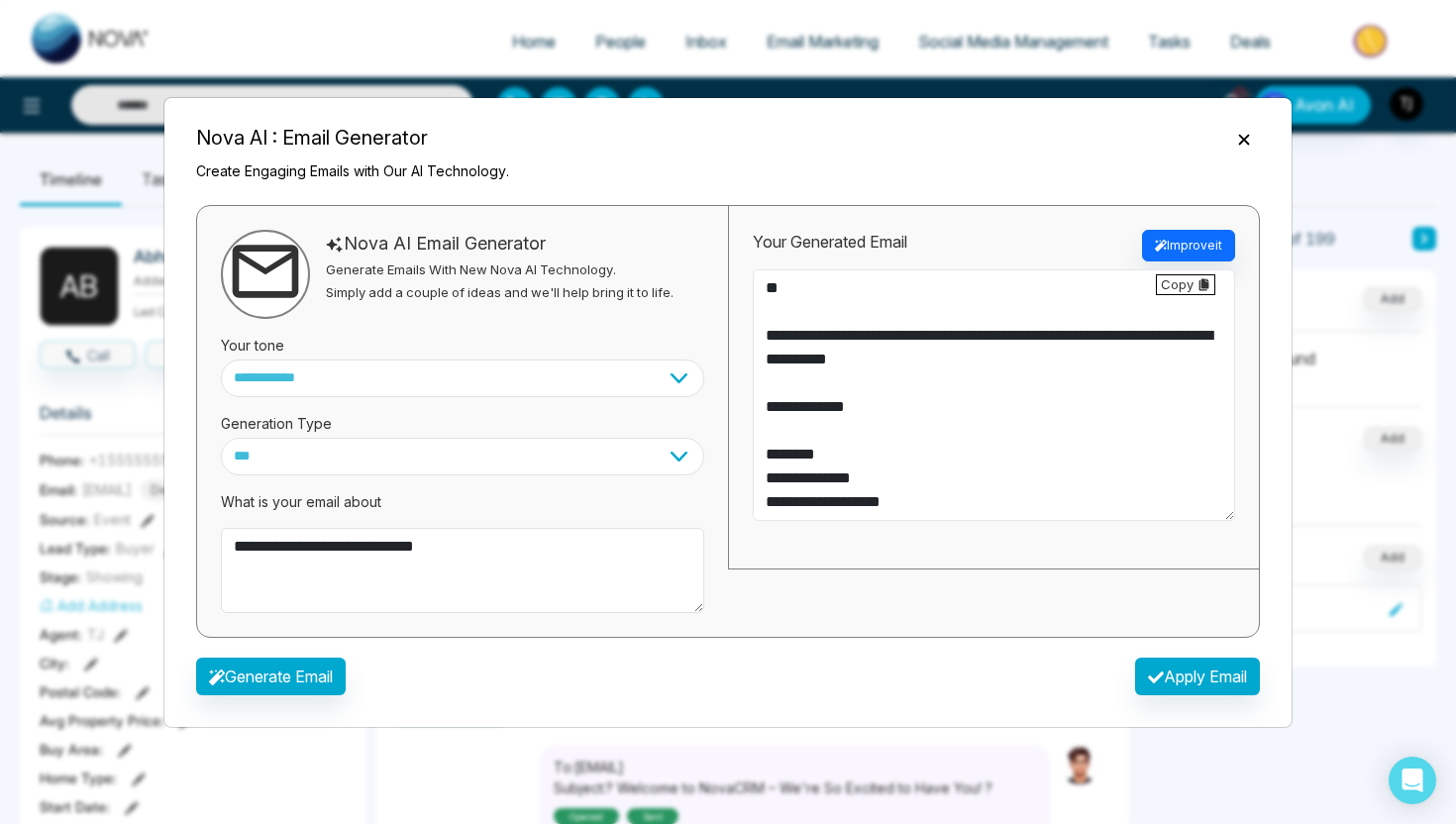 drag, startPoint x: 1000, startPoint y: 372, endPoint x: 798, endPoint y: 352, distance: 202.98768 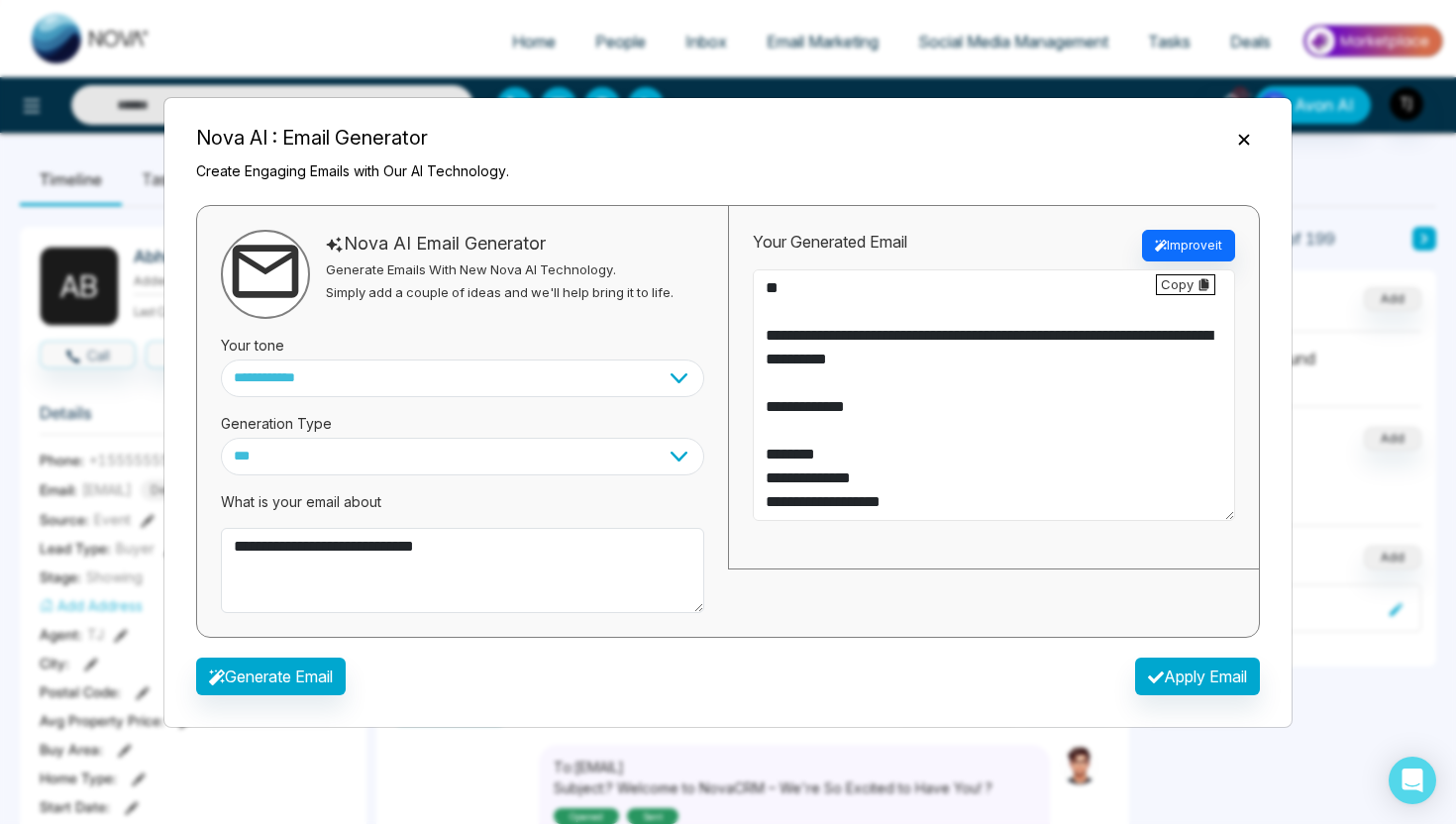 click on "**********" at bounding box center [993, 395] 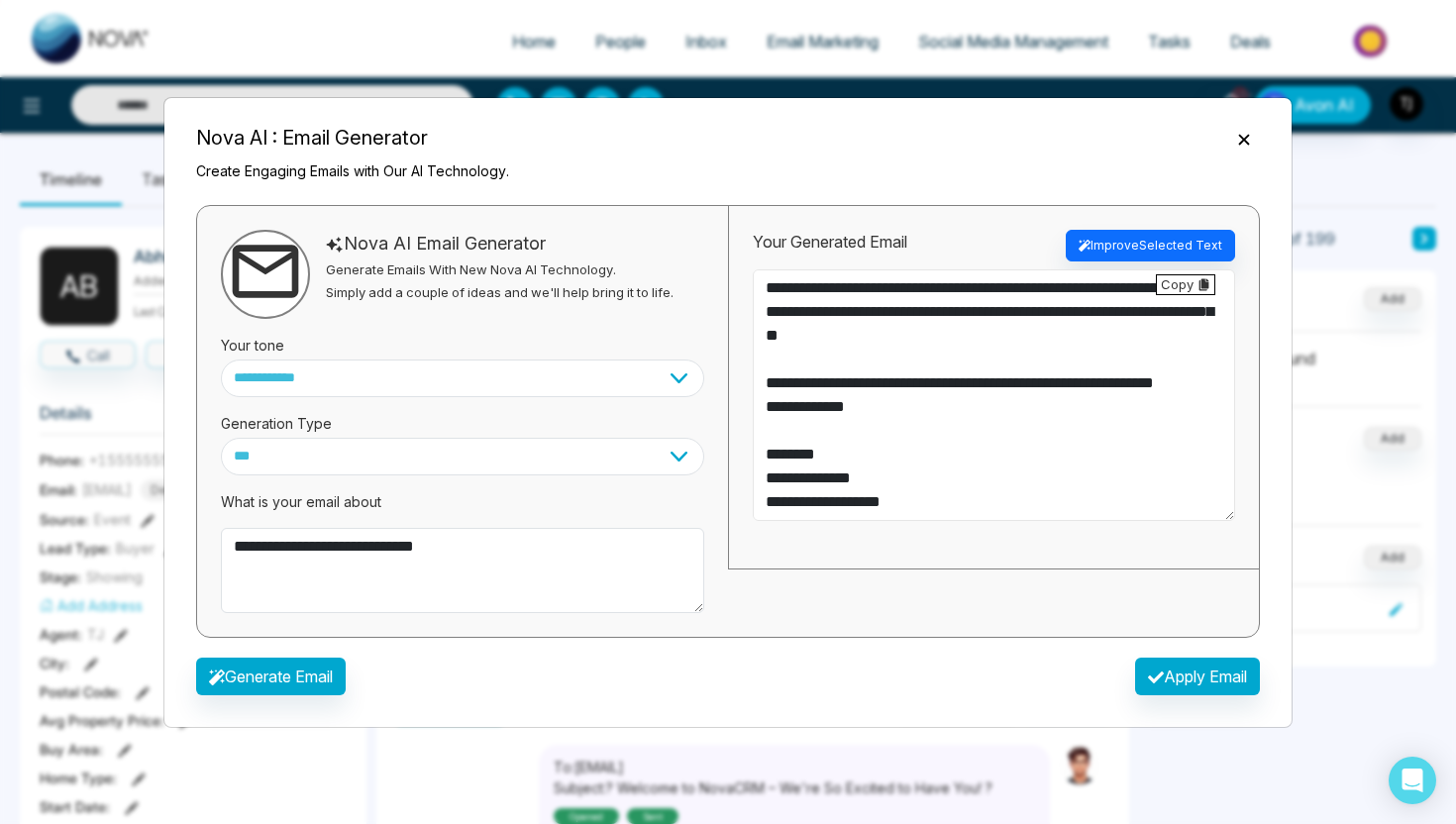 scroll, scrollTop: 428, scrollLeft: 0, axis: vertical 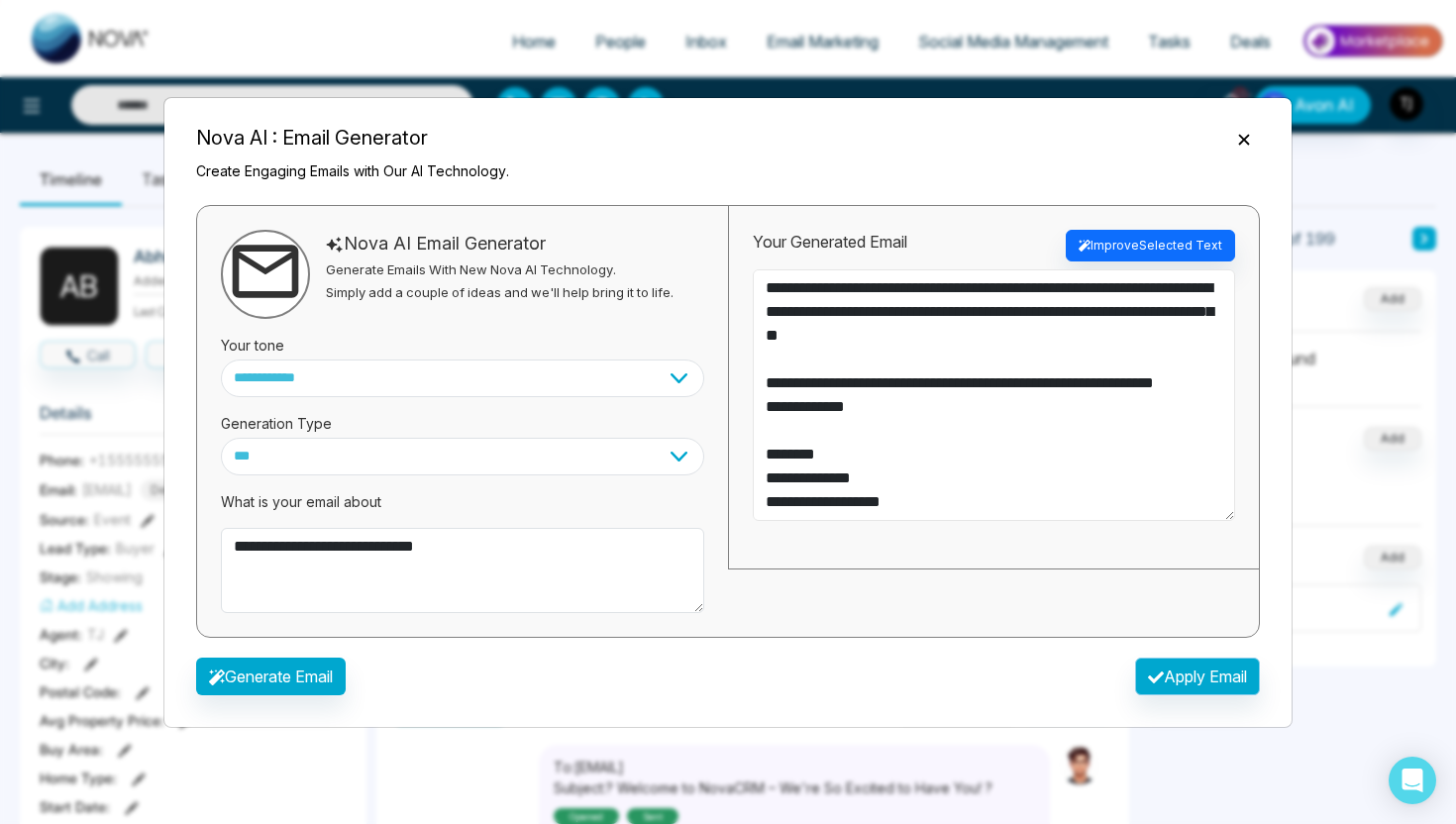 type on "**********" 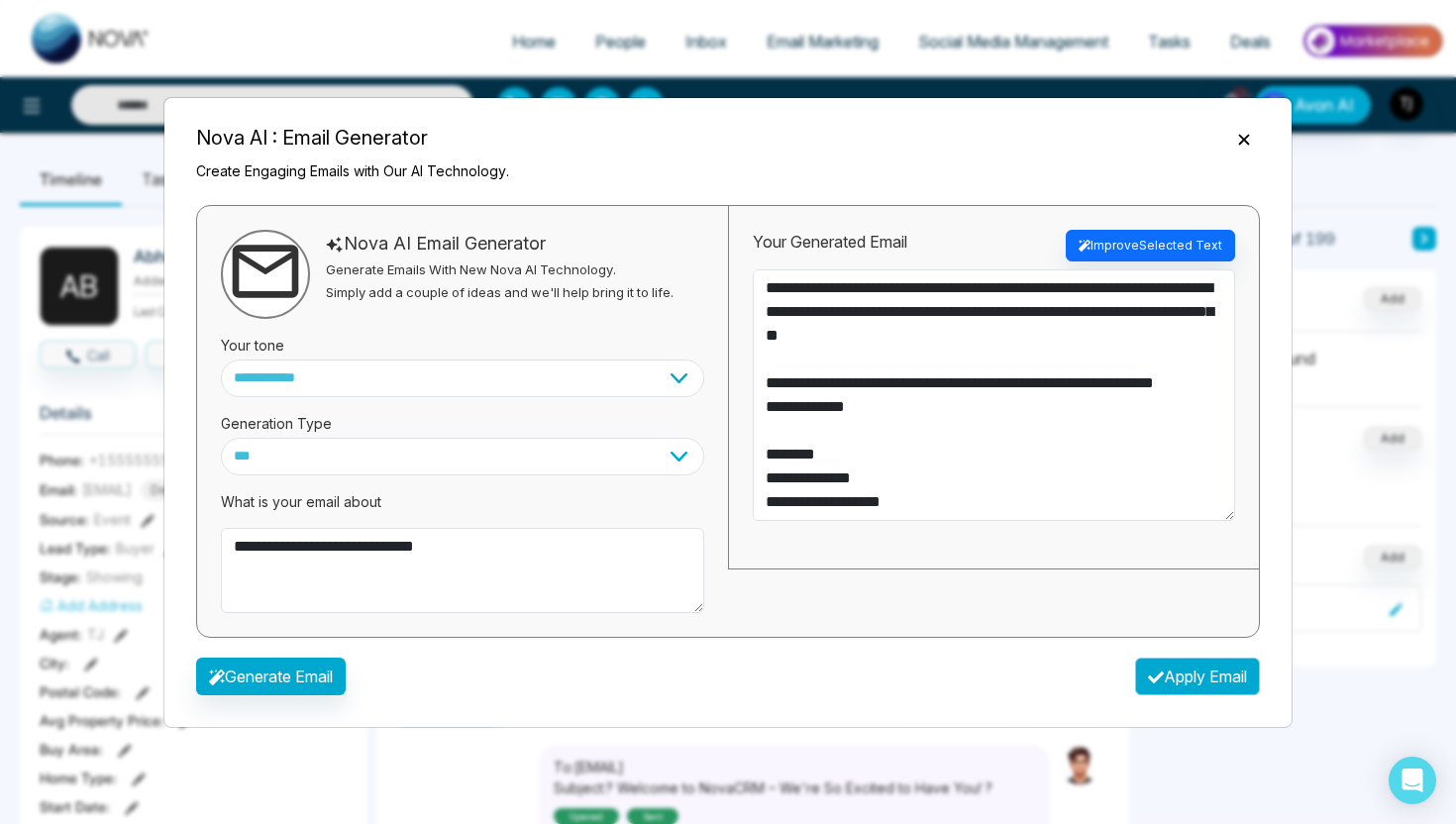 click on "Apply Email" at bounding box center [1197, 676] 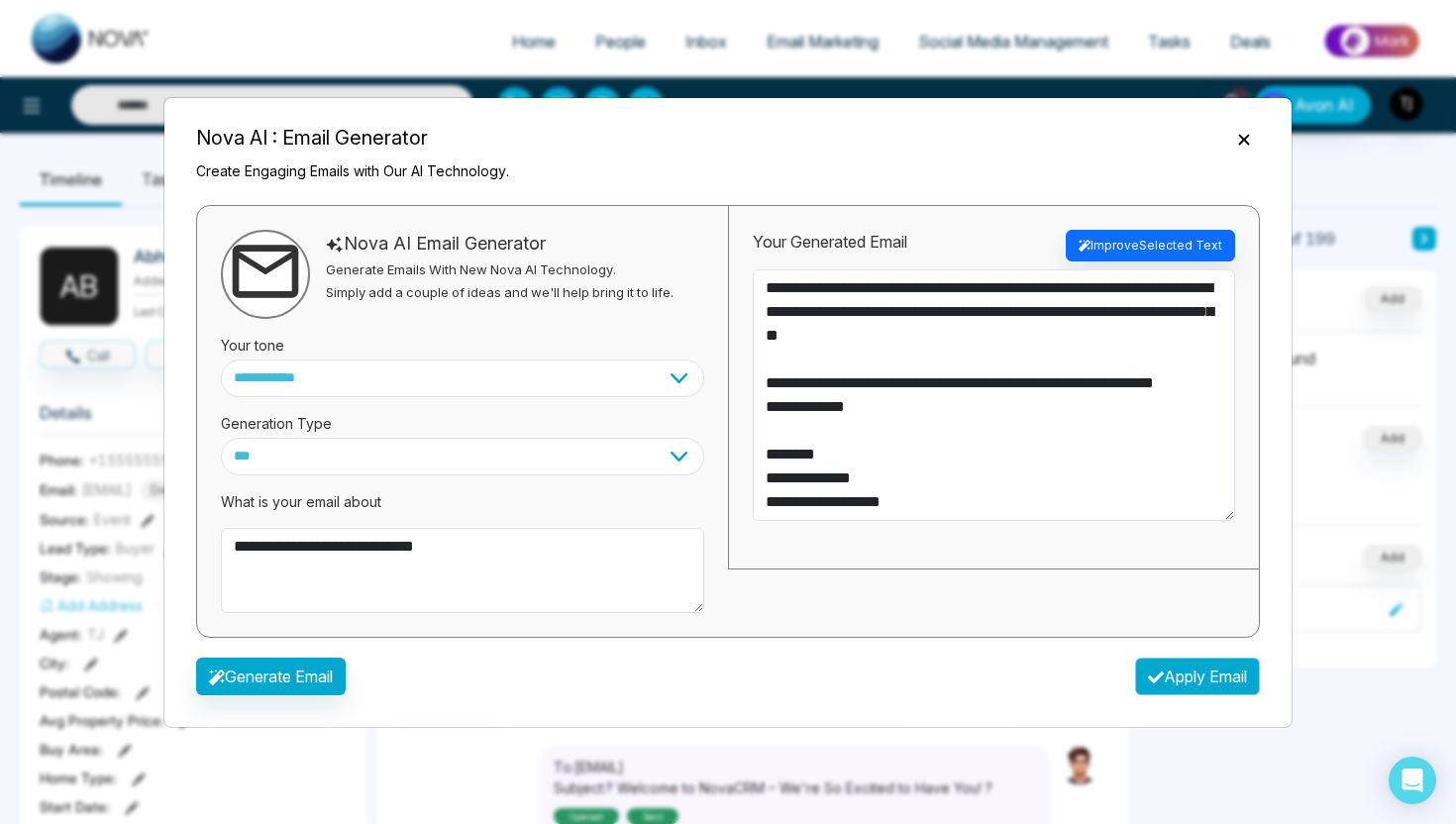 type on "**********" 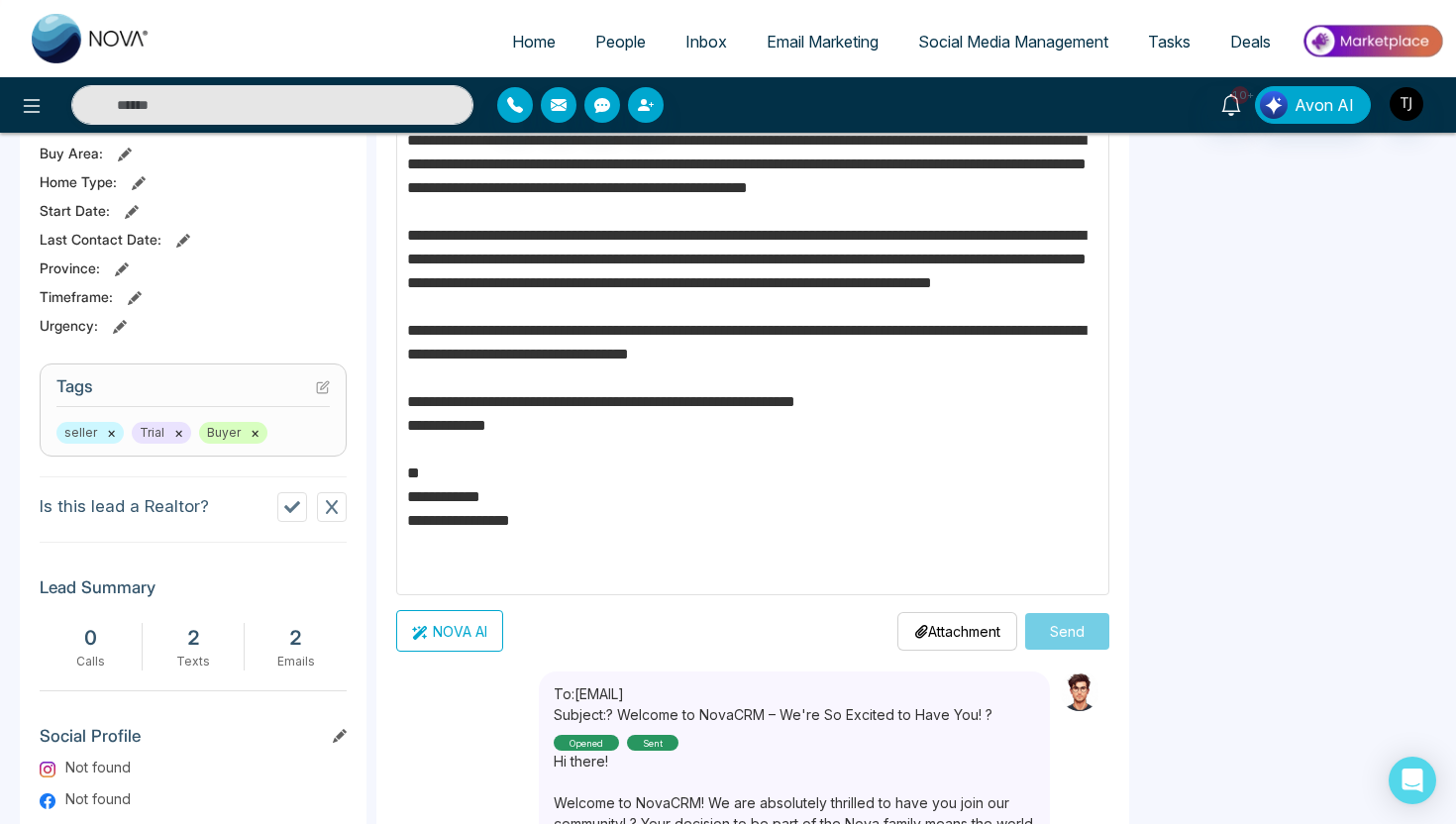 scroll, scrollTop: 758, scrollLeft: 0, axis: vertical 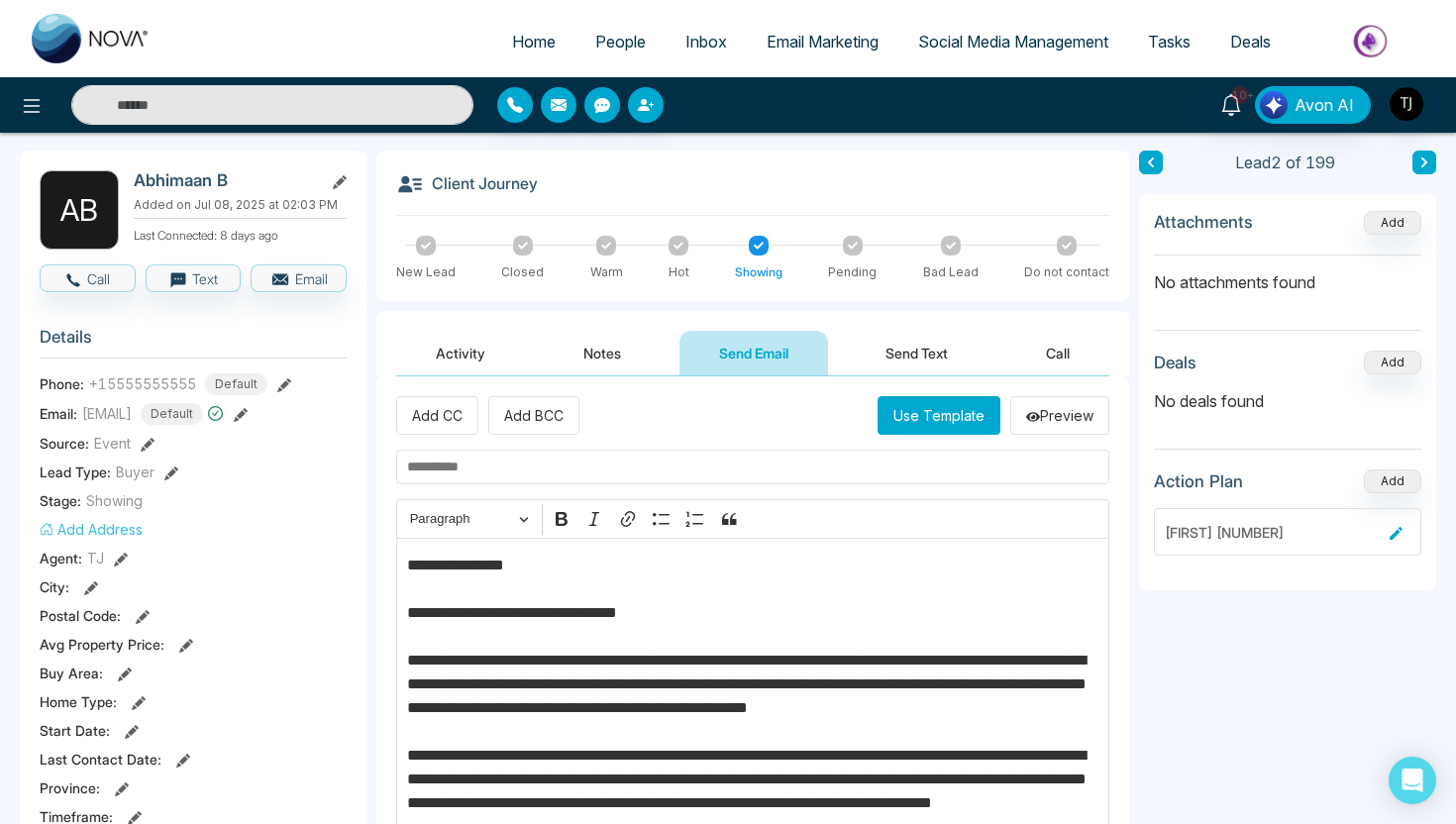 click on "Send Text" at bounding box center [916, 353] 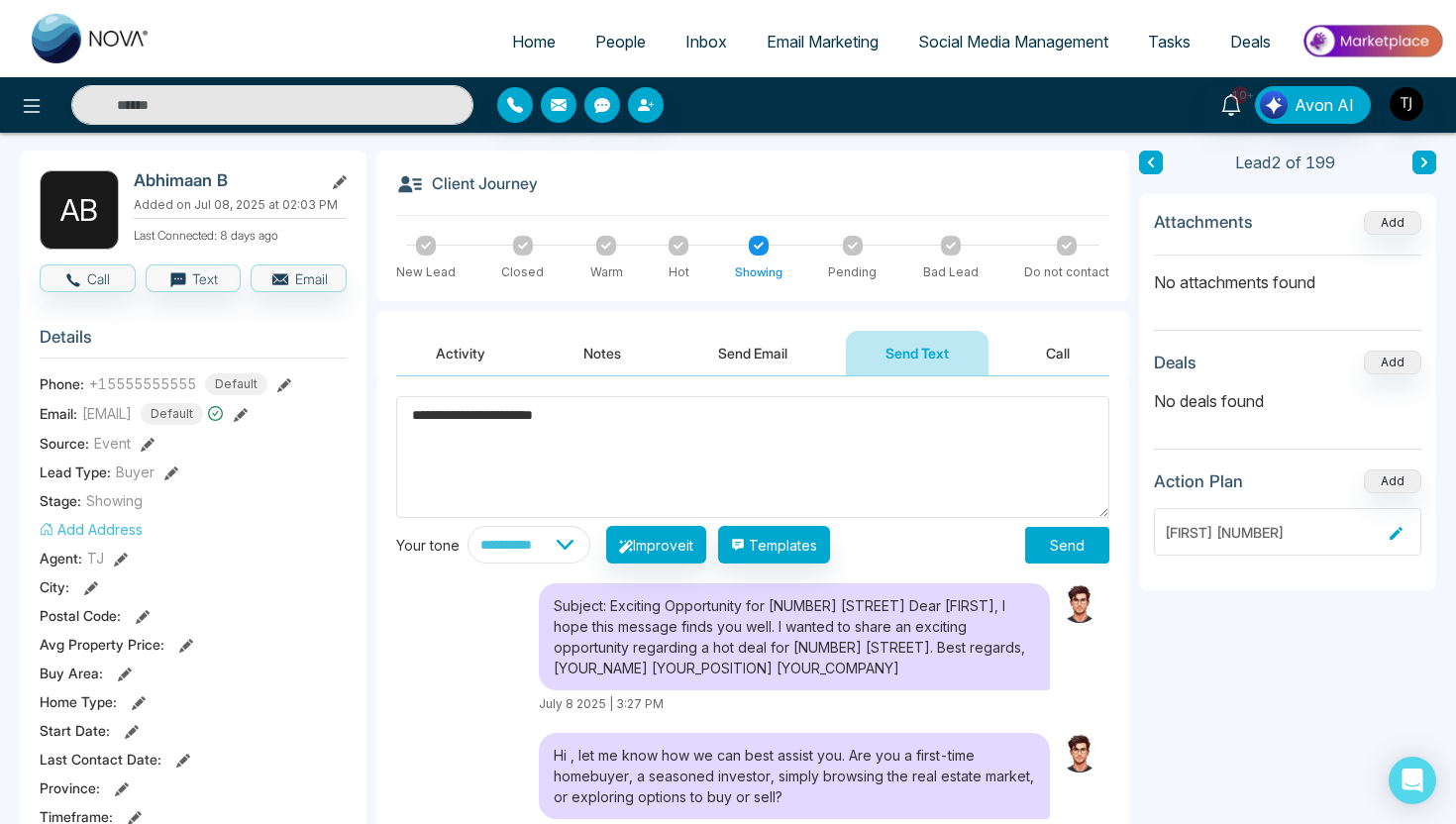 type on "**********" 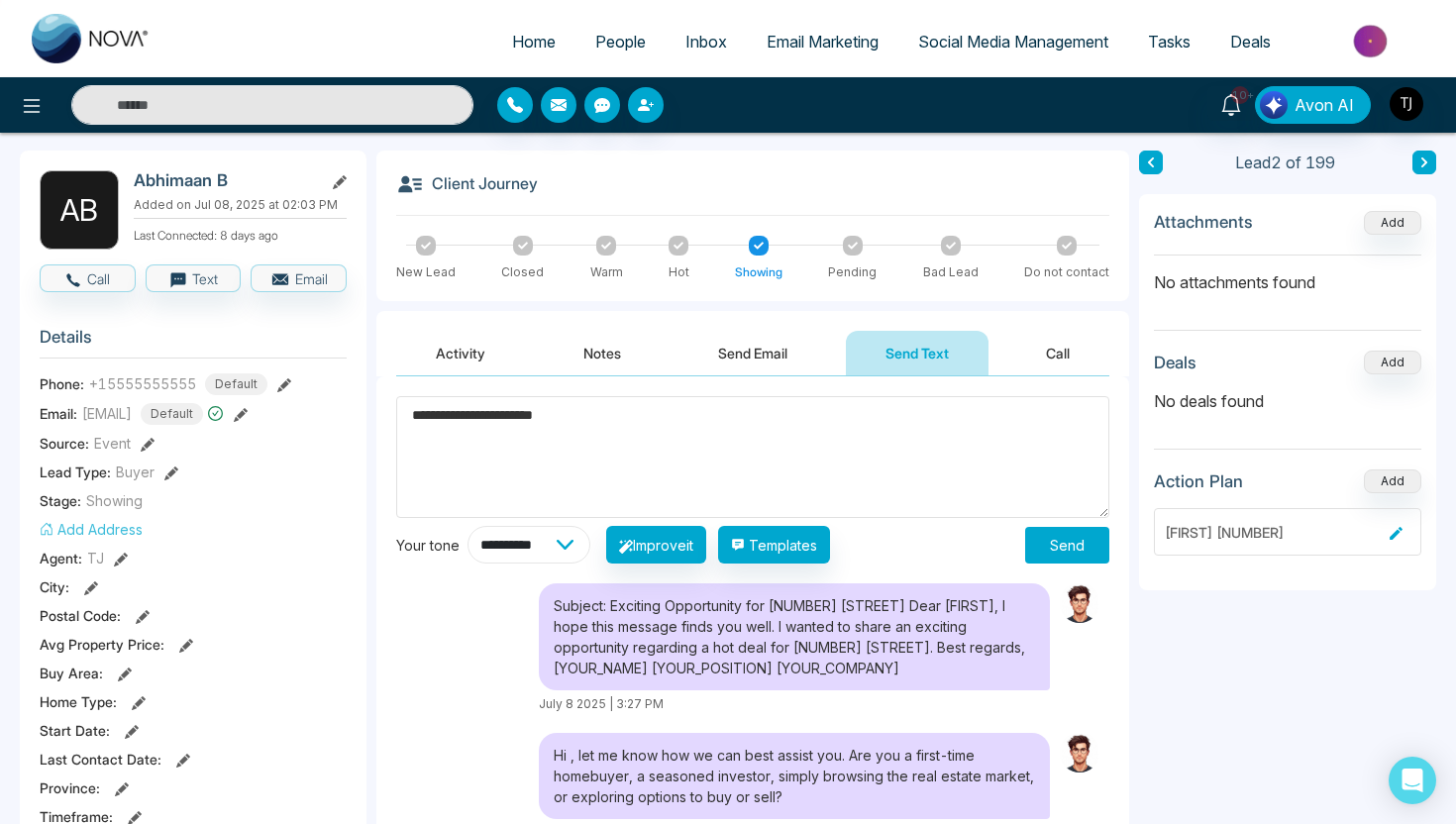 click on "**********" at bounding box center (529, 545) 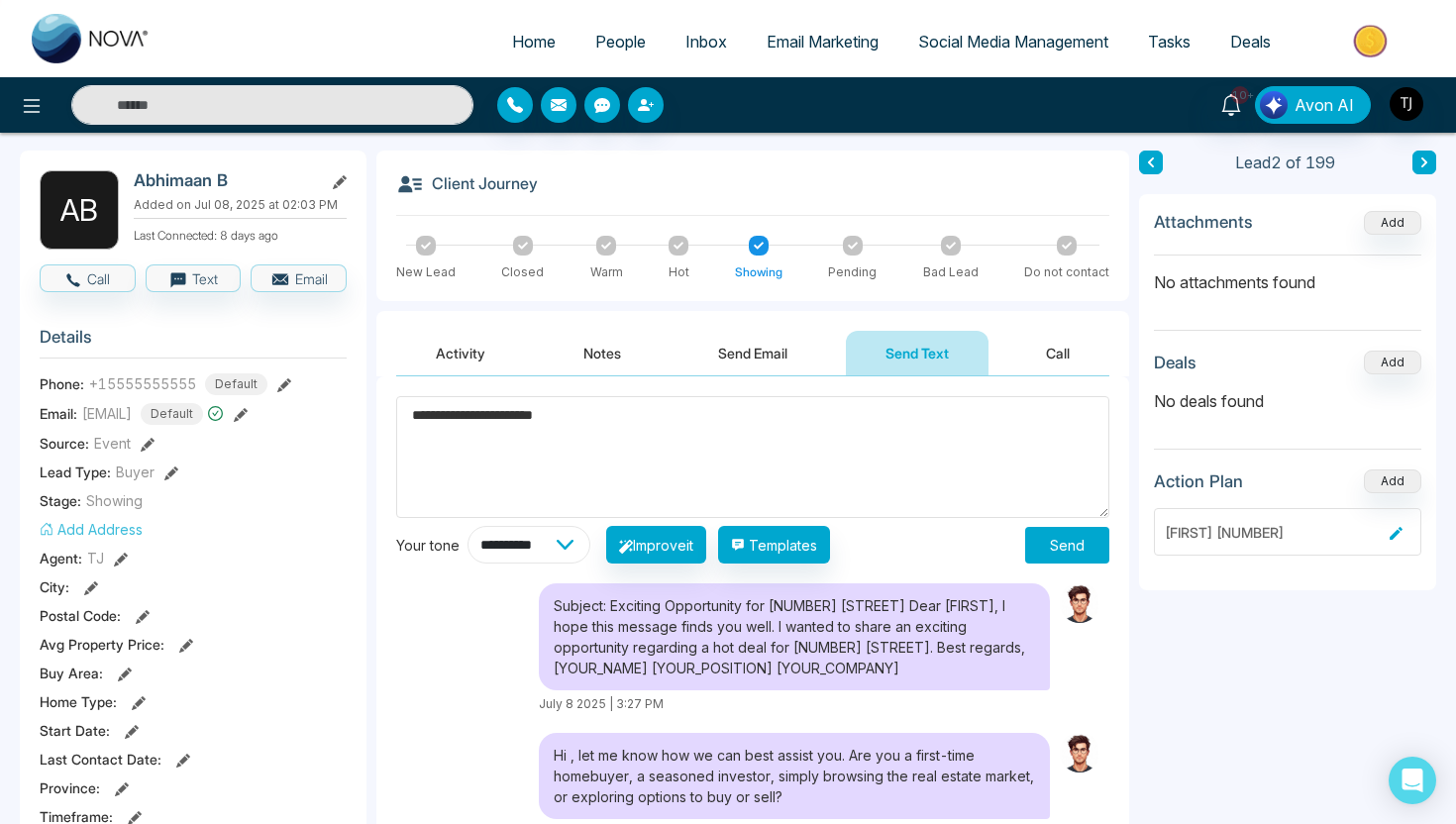 select on "******" 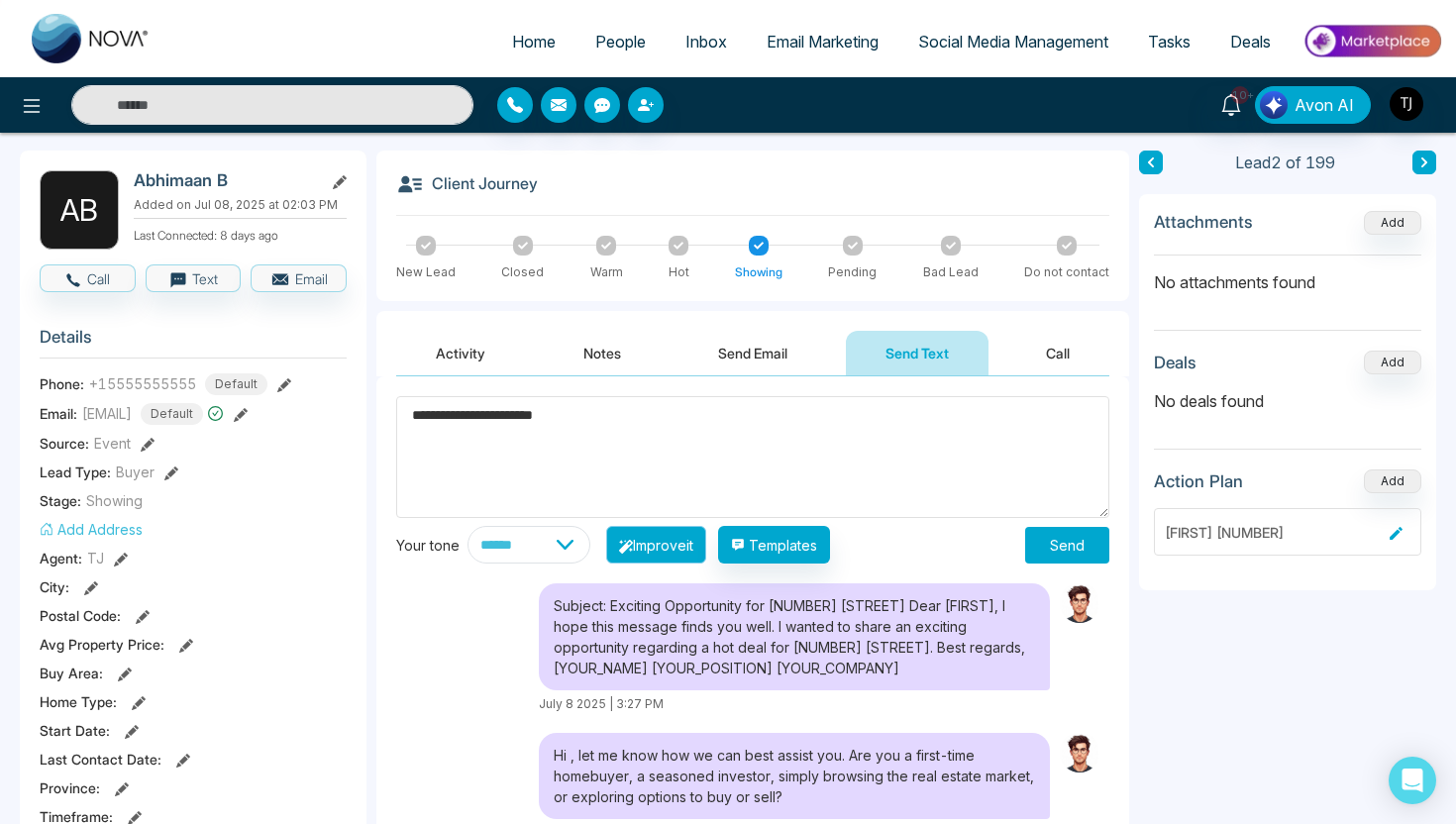 click on "Improve  it" at bounding box center (656, 545) 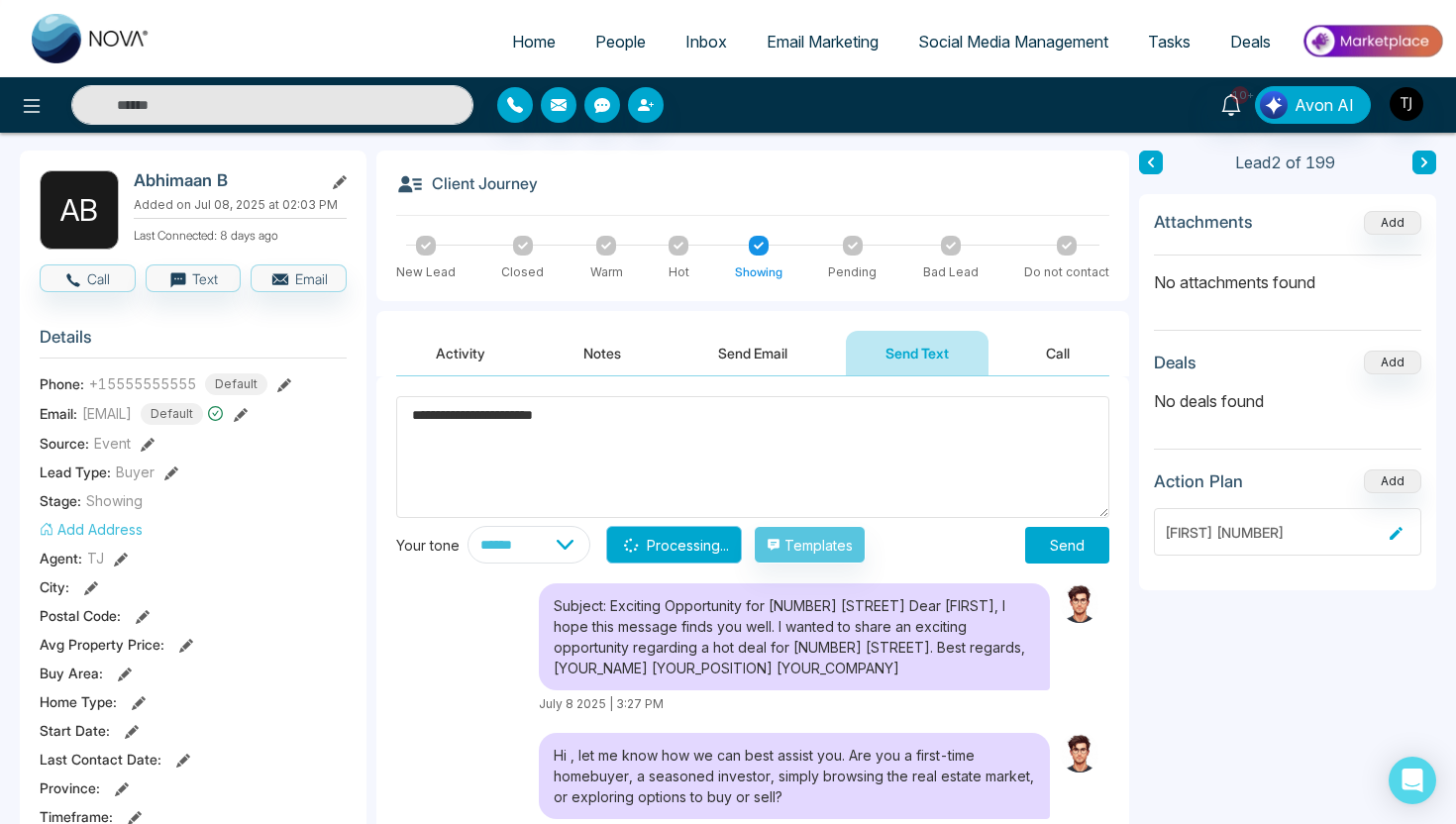 type on "**********" 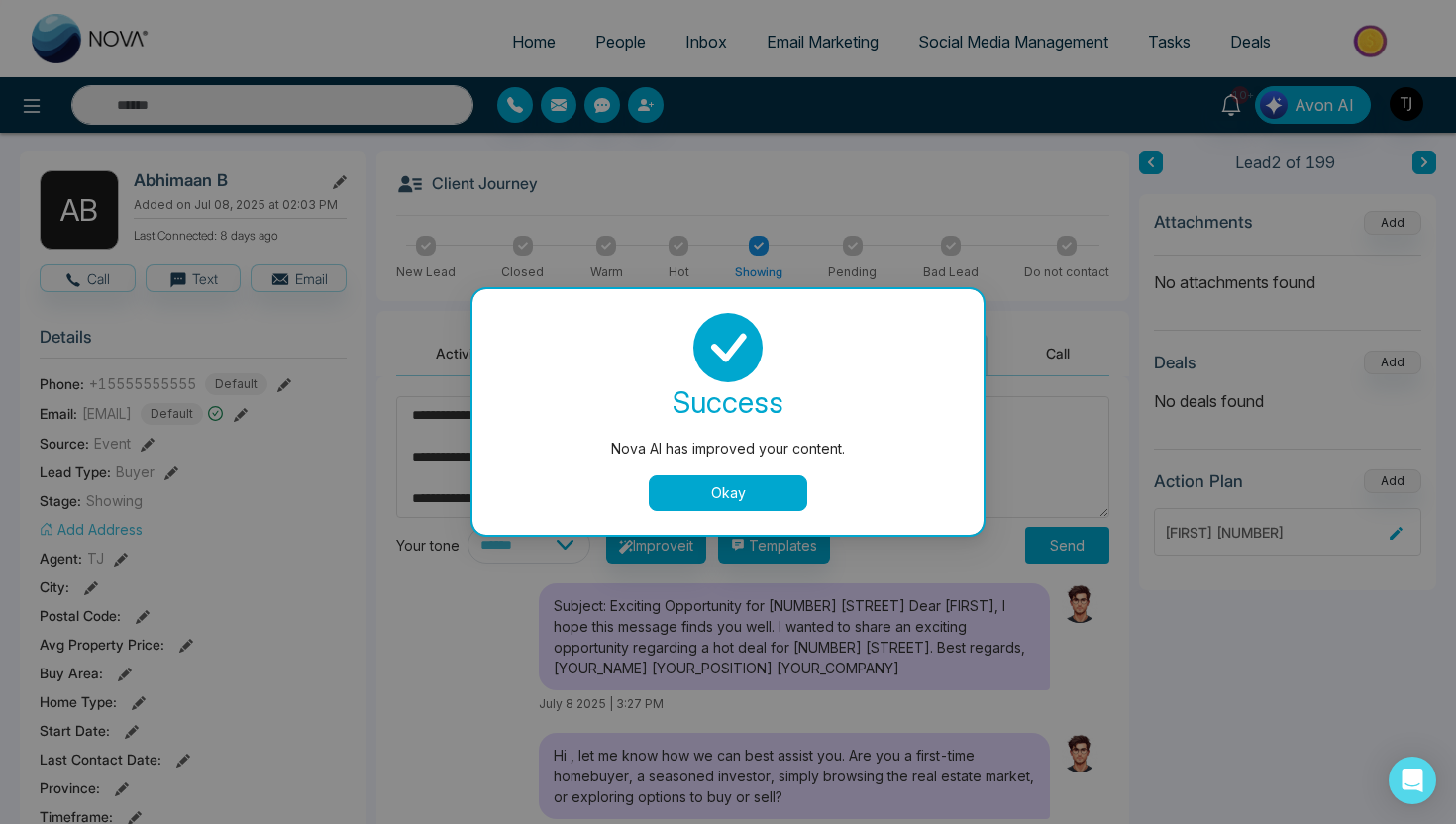 click on "Okay" at bounding box center (728, 493) 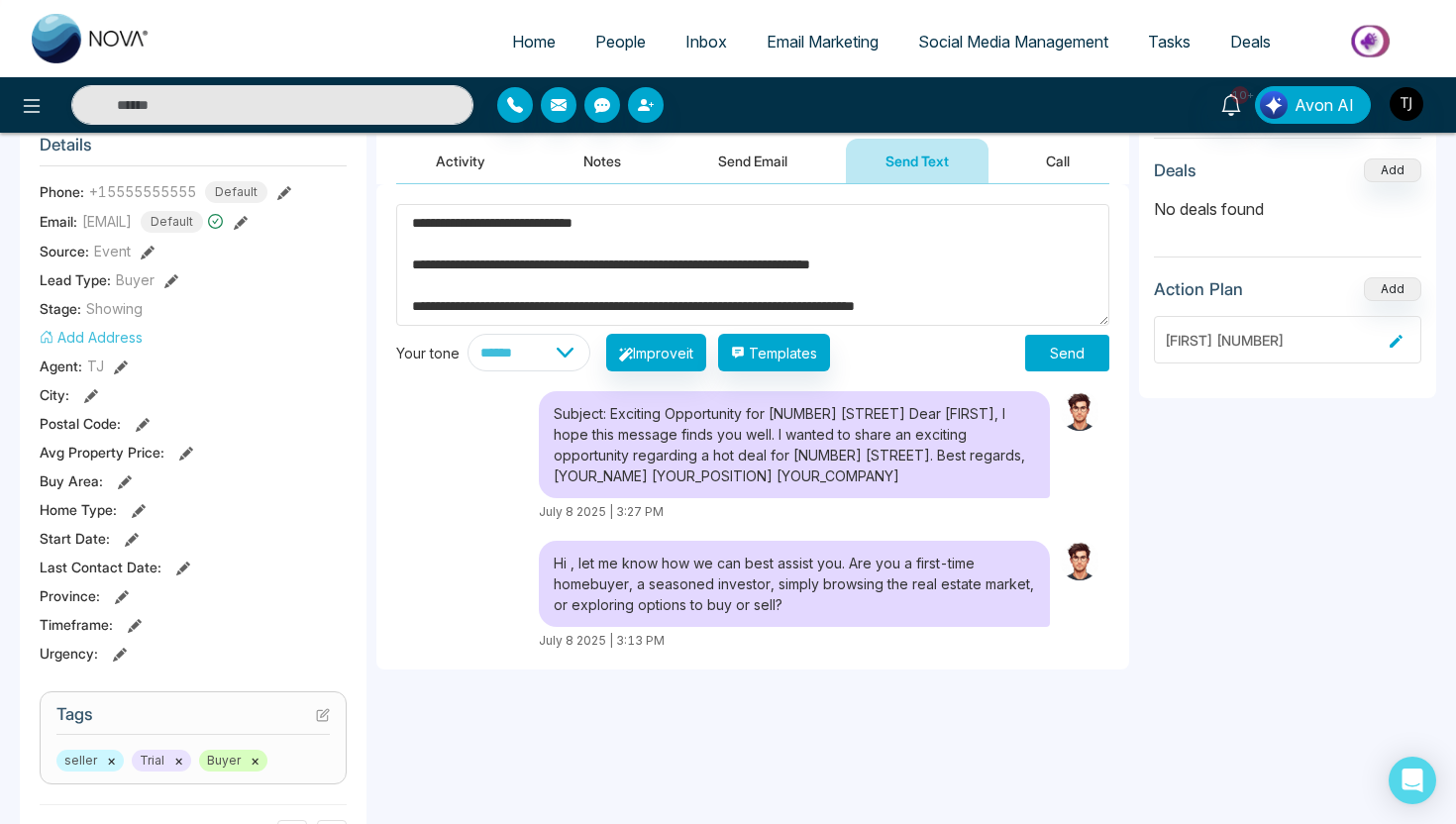 click on "**********" at bounding box center [753, 264] 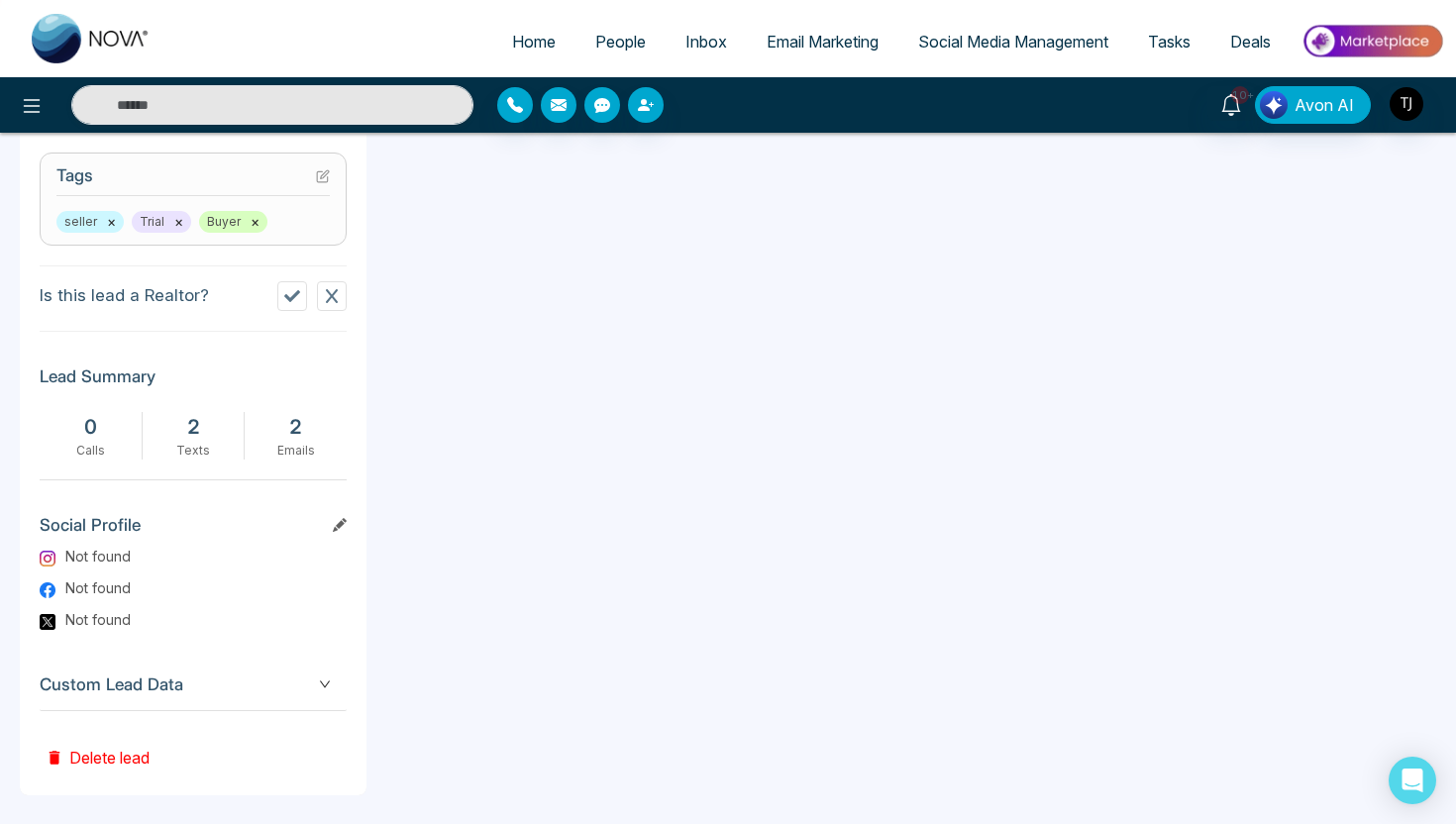 scroll, scrollTop: 816, scrollLeft: 0, axis: vertical 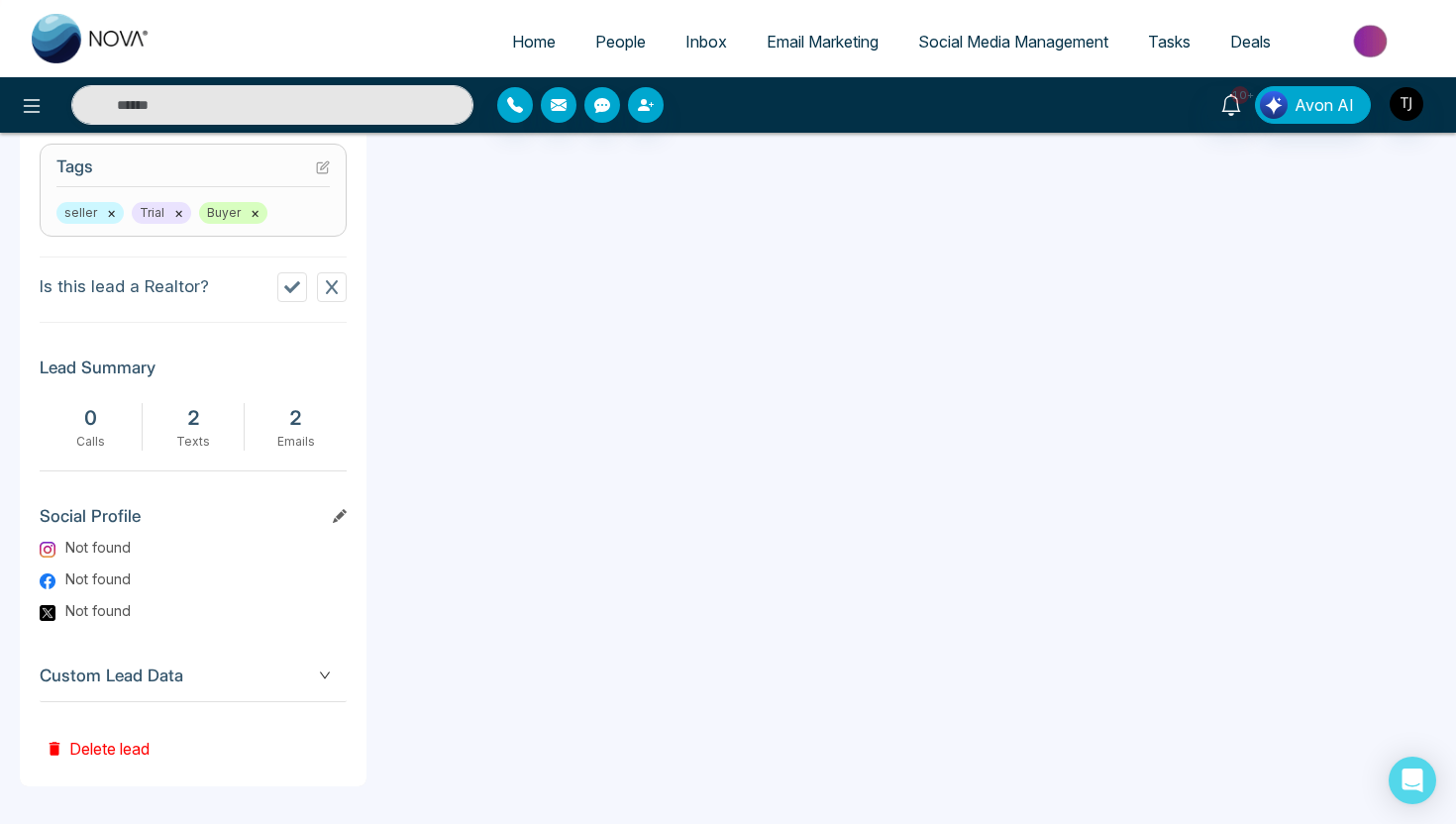 click on "Custom Lead Data" at bounding box center [193, 675] 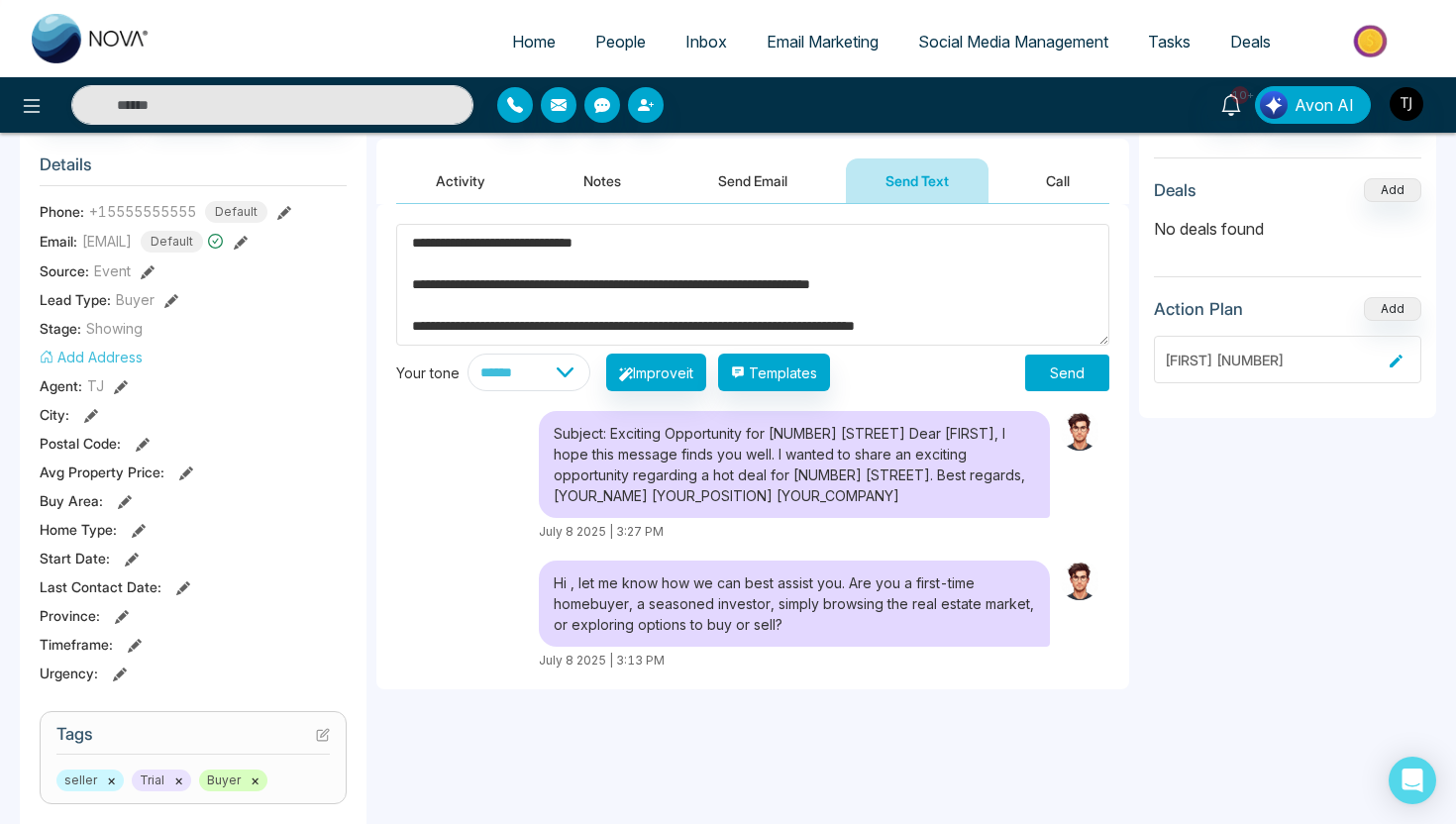 scroll, scrollTop: 0, scrollLeft: 0, axis: both 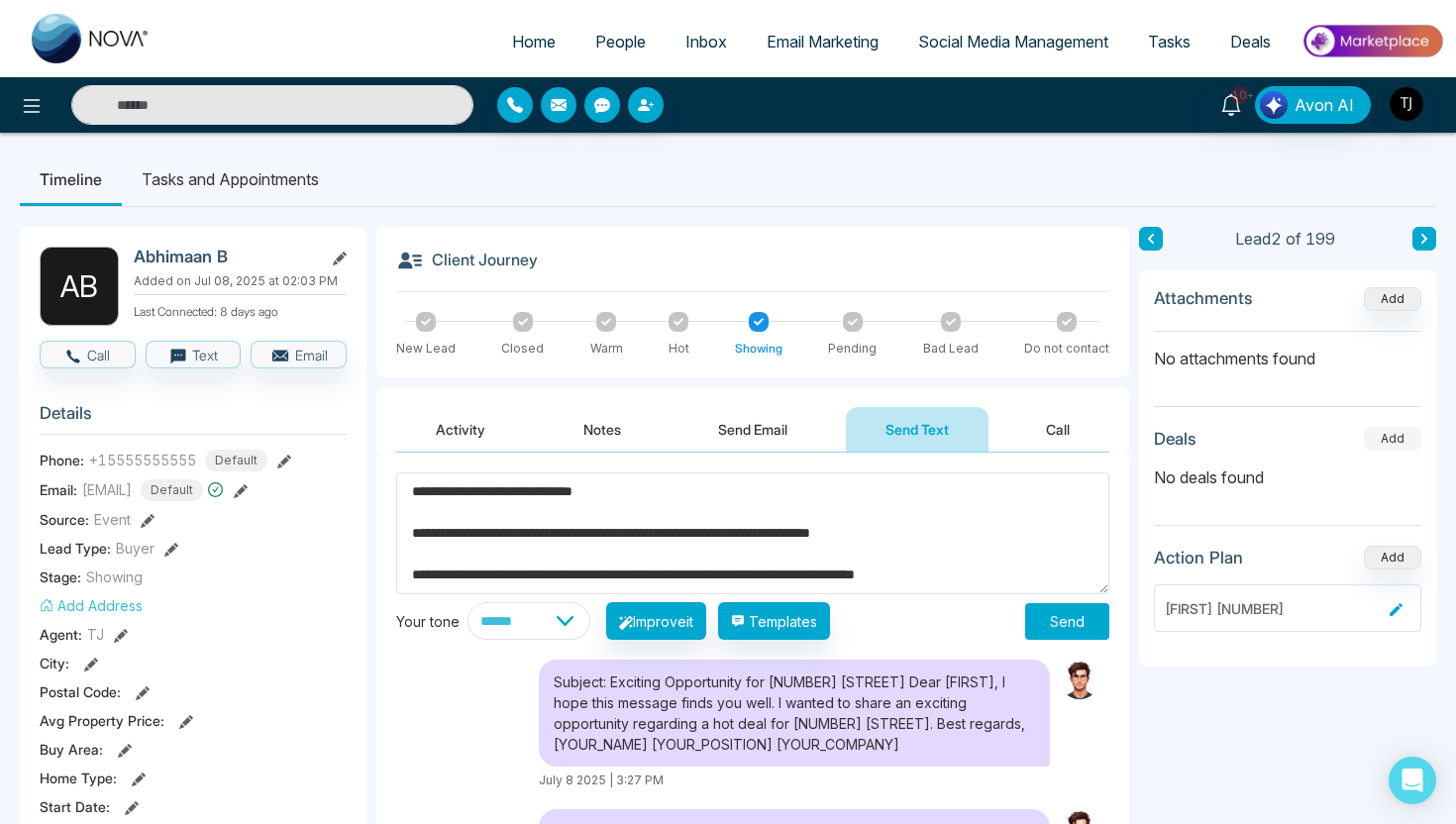 click on "Add" at bounding box center [1393, 439] 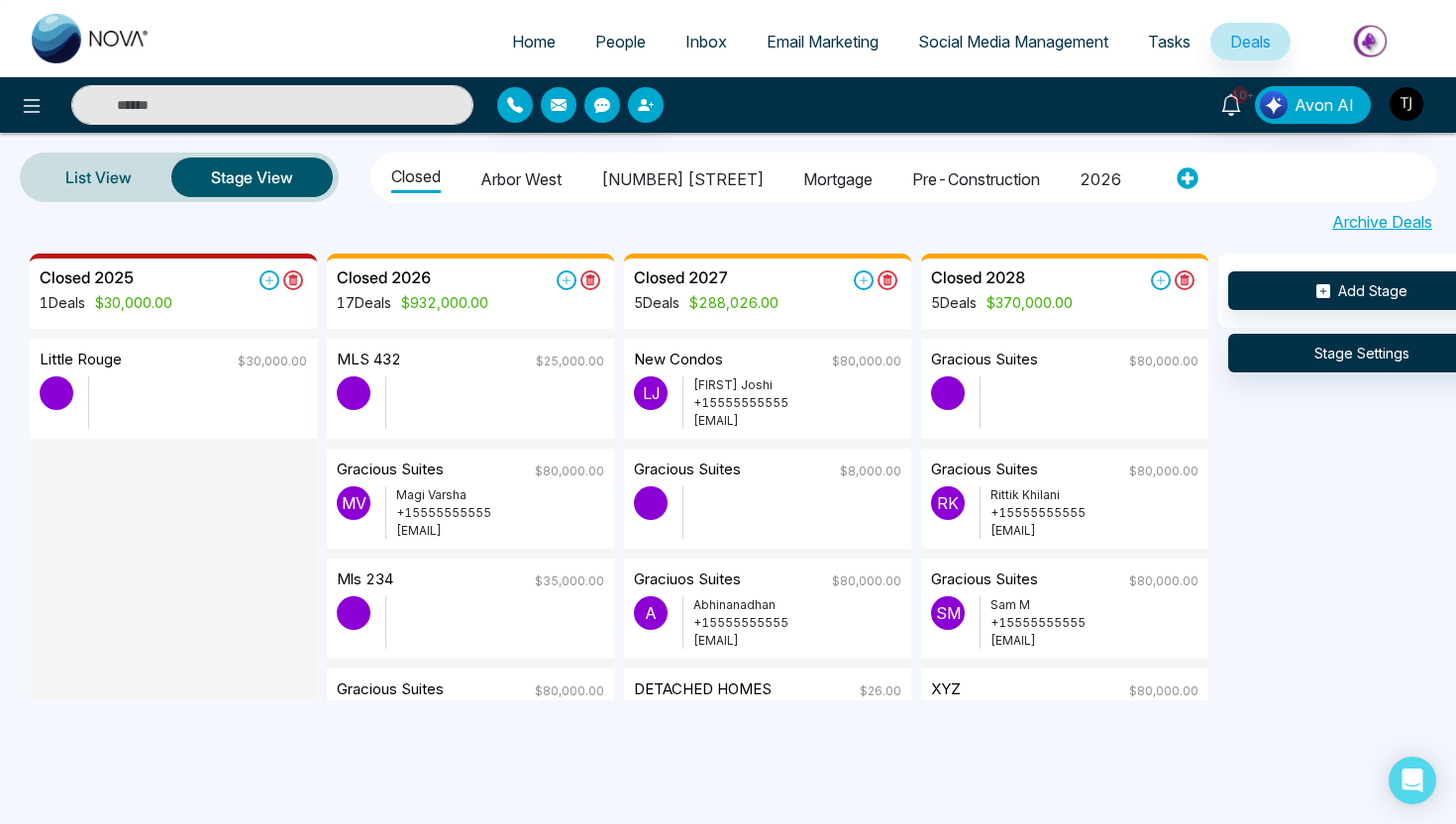 click on "[FIRST]   [LAST]" at bounding box center (500, 495) 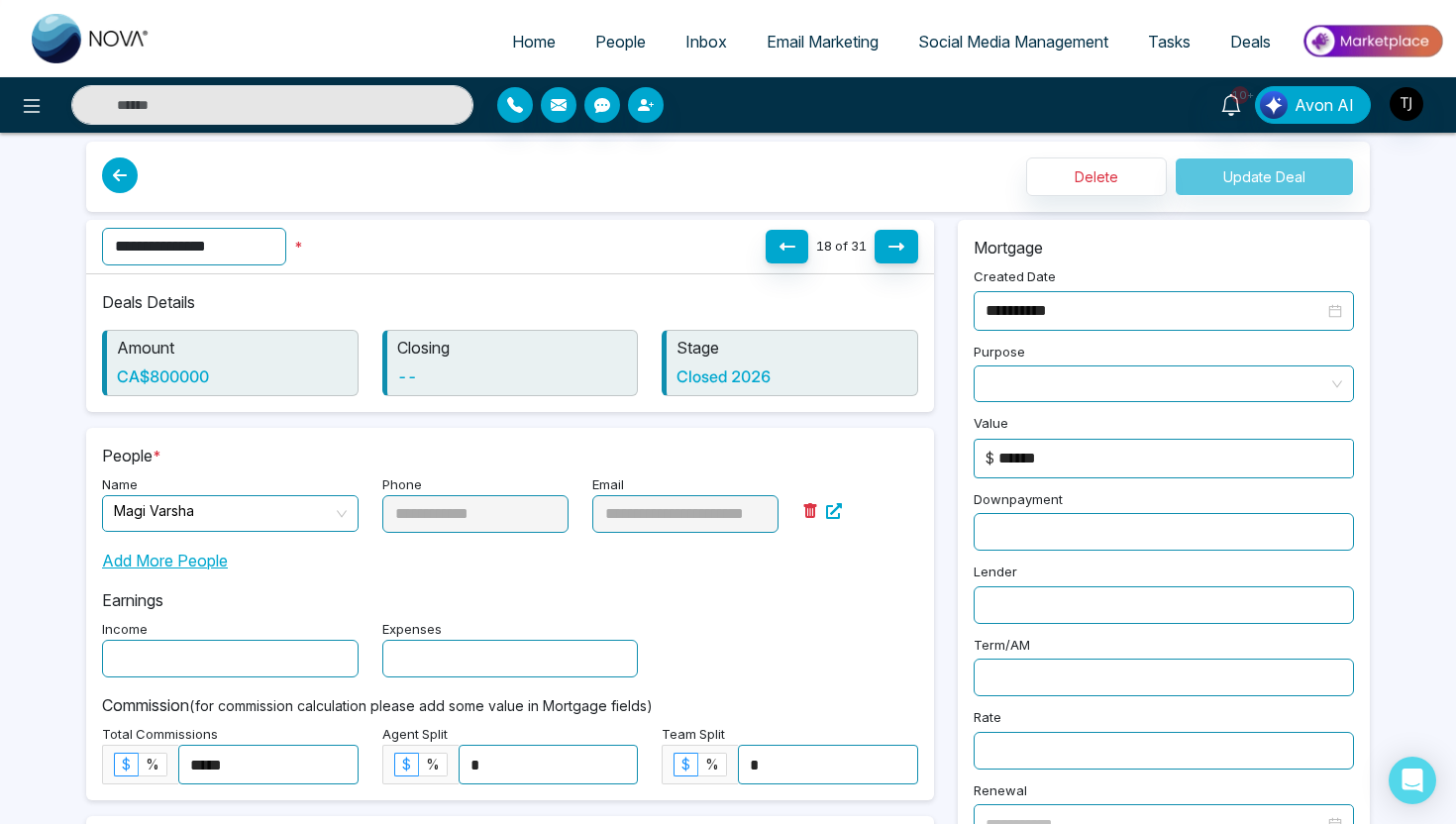 scroll, scrollTop: 0, scrollLeft: 0, axis: both 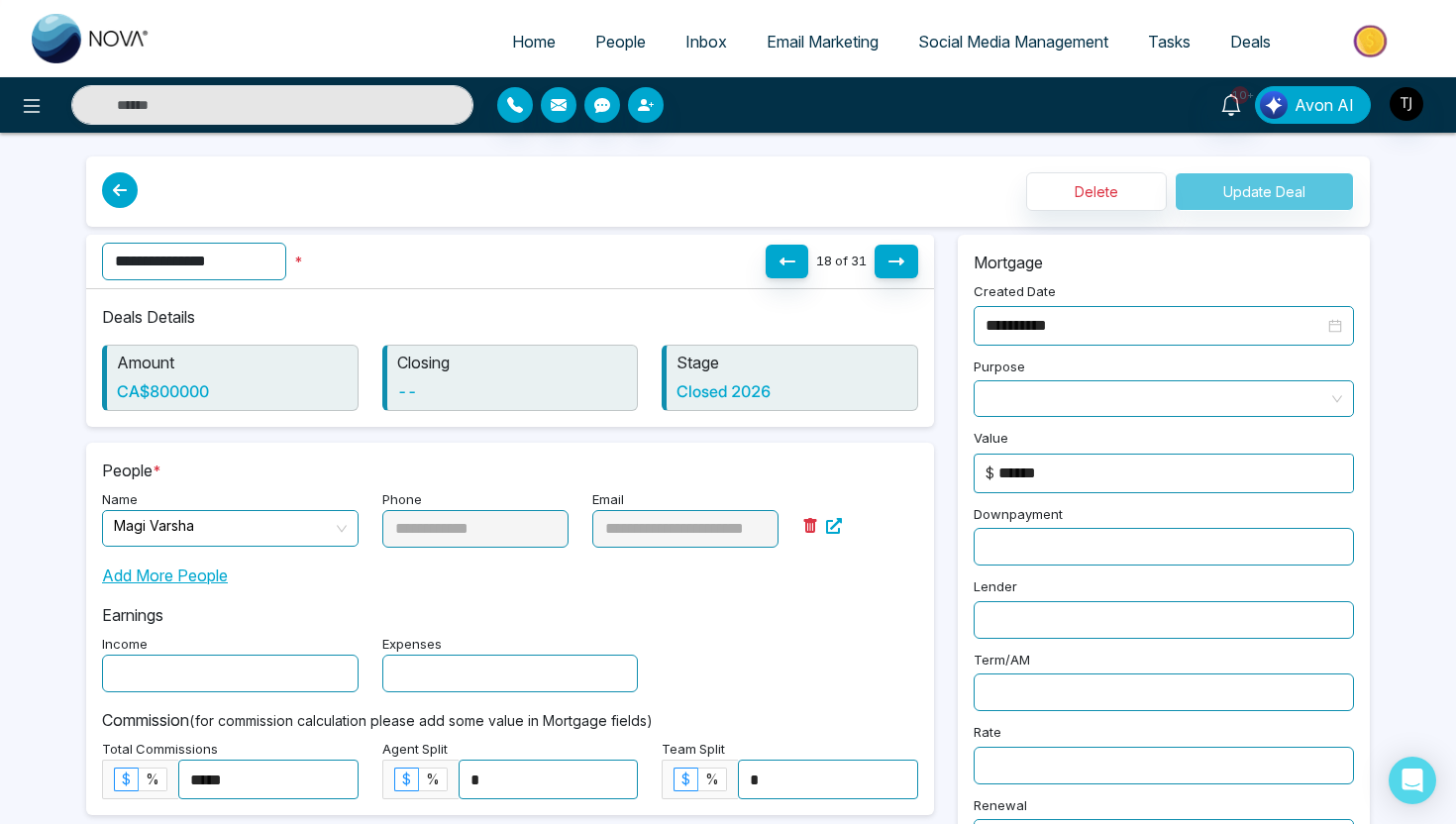 click on "Avon AI" at bounding box center (1324, 105) 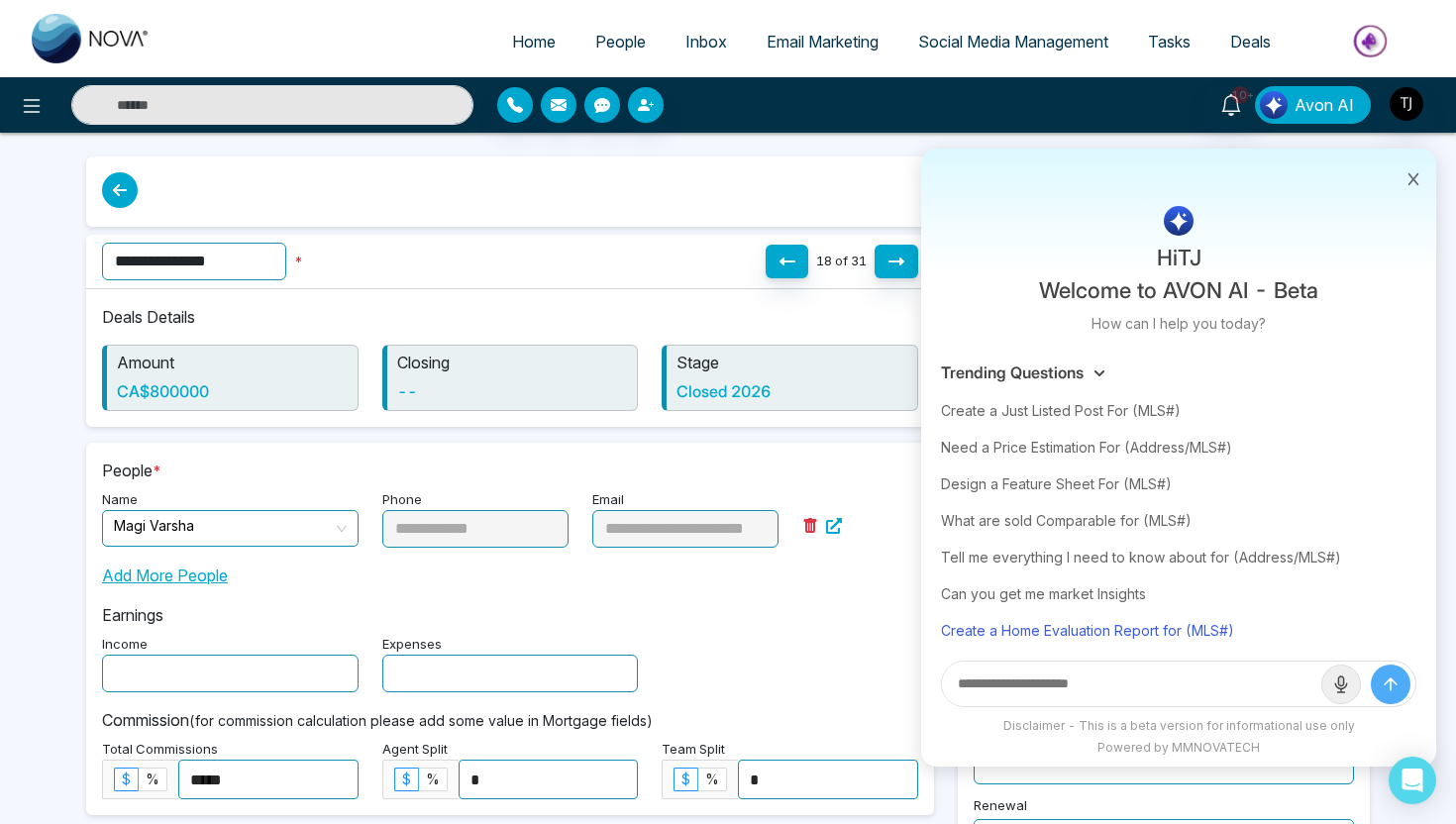 scroll, scrollTop: 45, scrollLeft: 0, axis: vertical 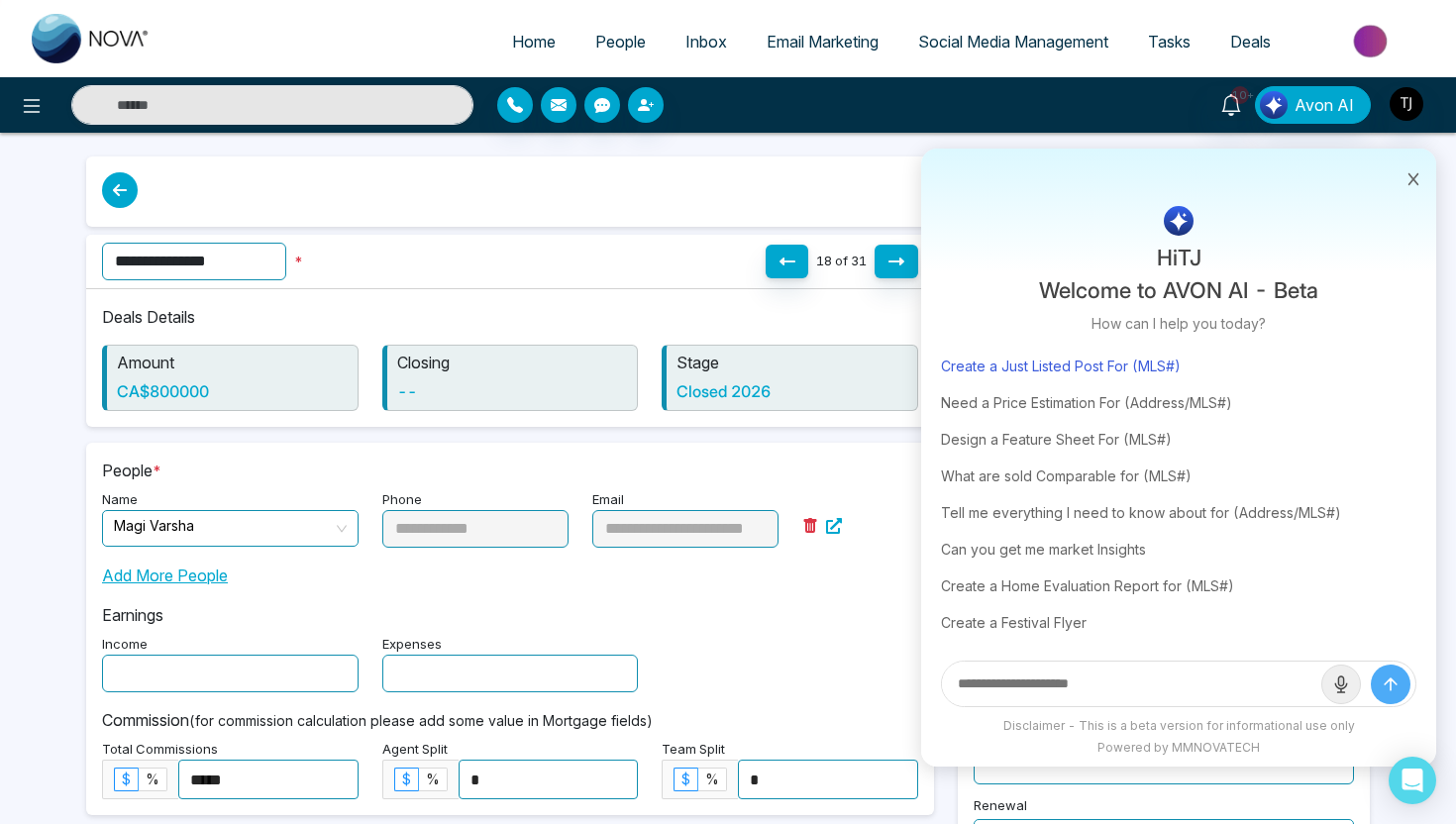 click on "Create a Just Listed Post For (MLS#)" at bounding box center (1179, 365) 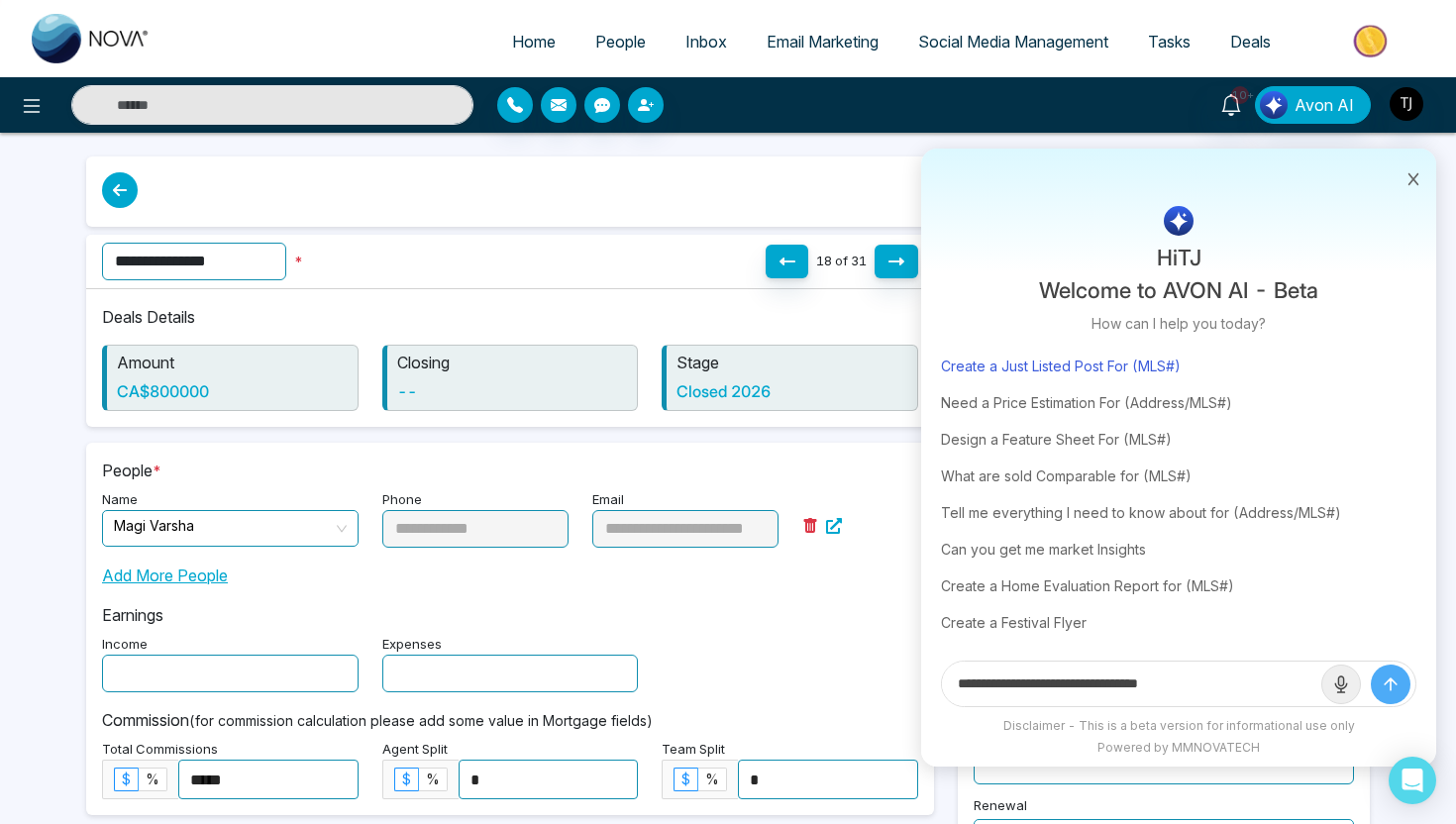 scroll, scrollTop: 0, scrollLeft: 0, axis: both 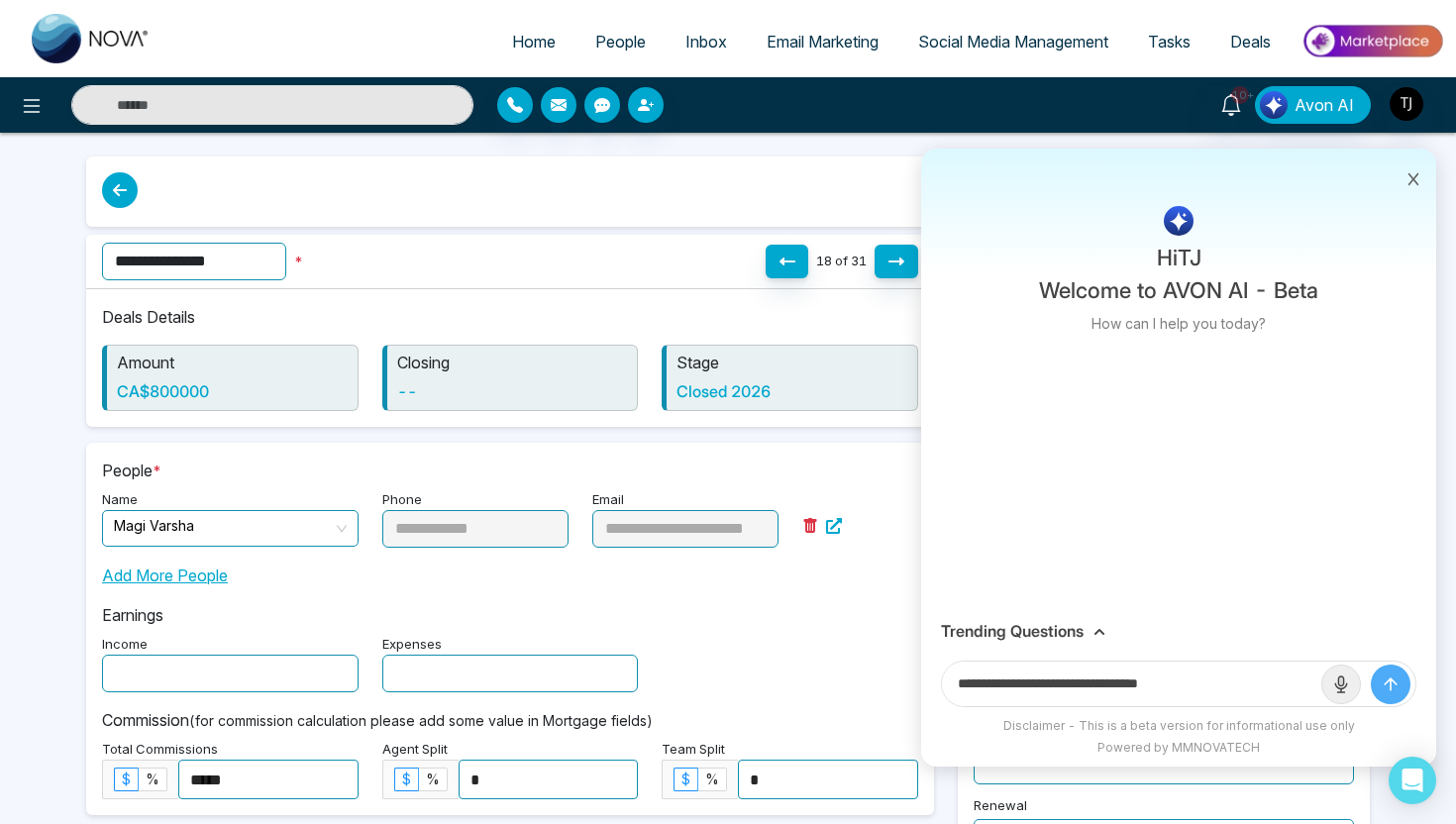 drag, startPoint x: 1150, startPoint y: 679, endPoint x: 1241, endPoint y: 680, distance: 91.00549 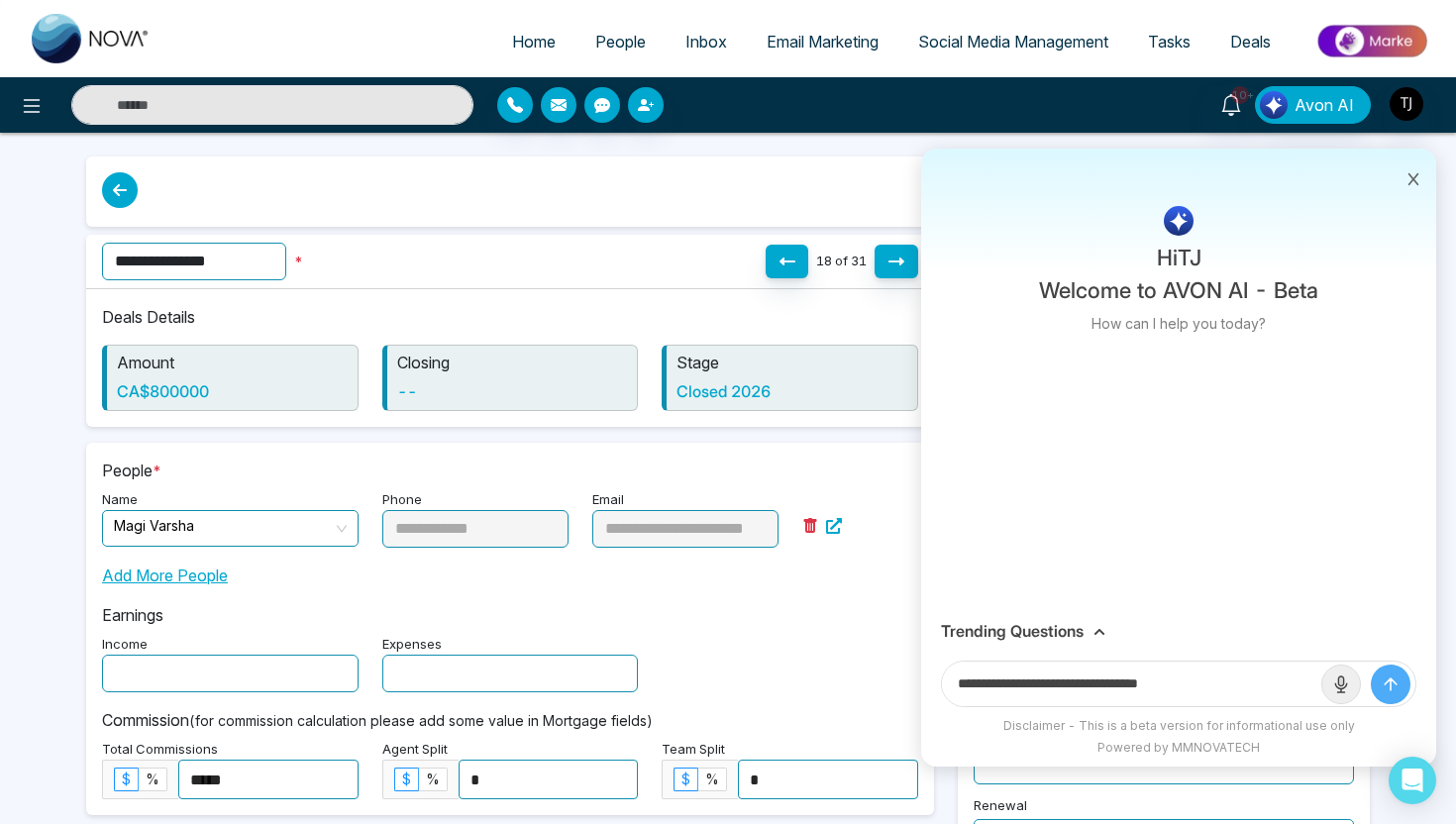 click on "**********" at bounding box center (1131, 683) 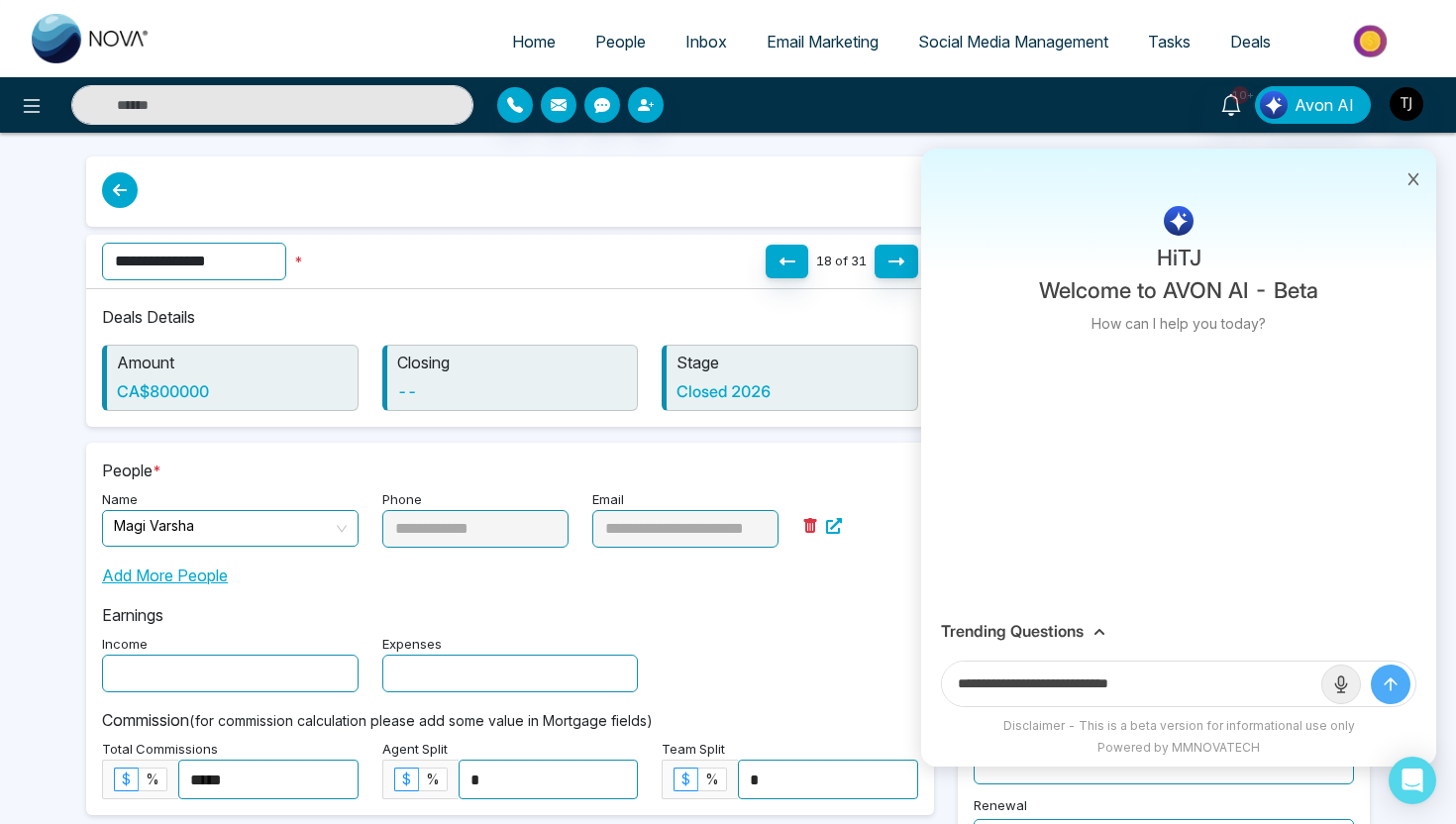 paste on "**********" 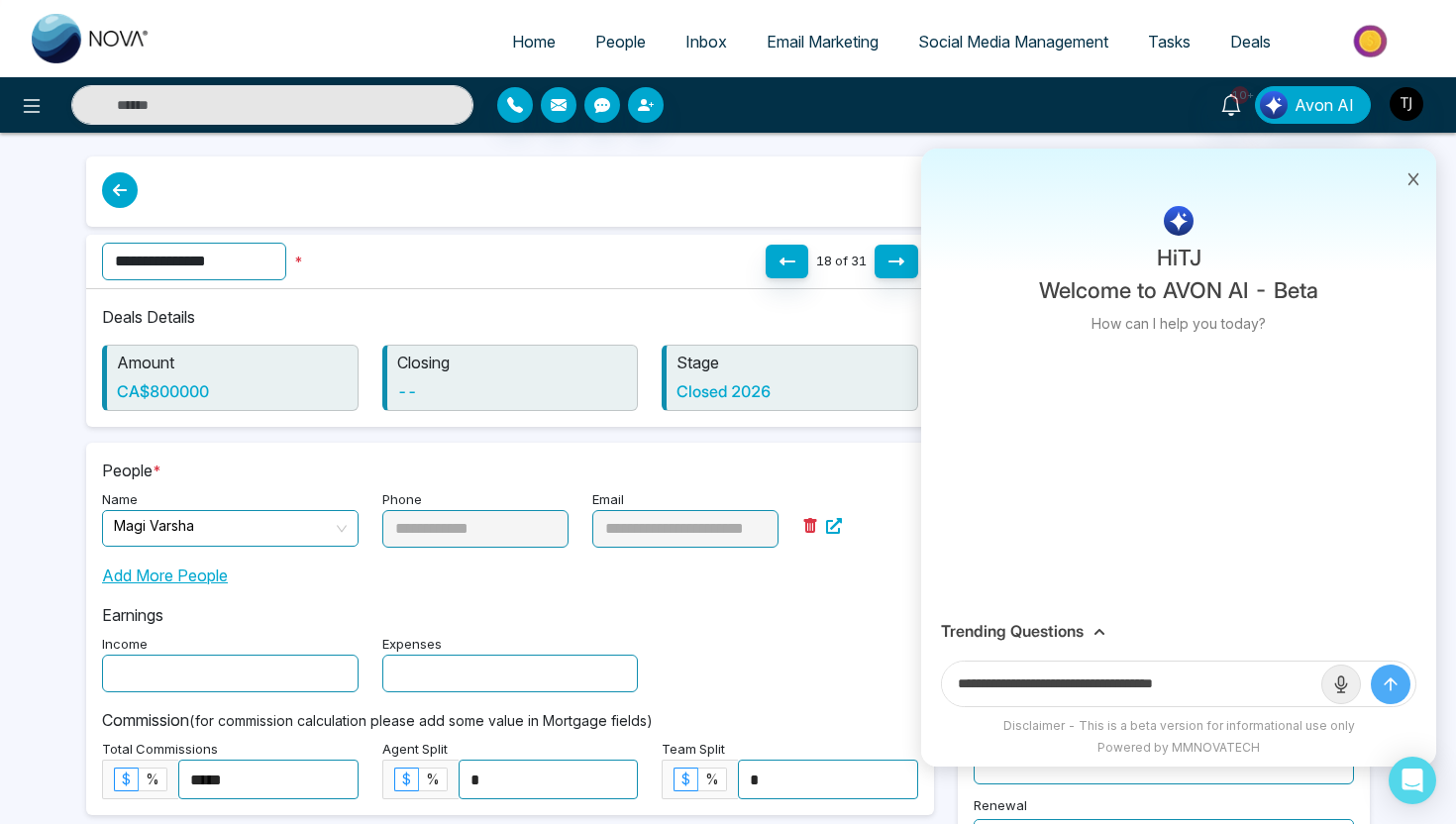 type on "**********" 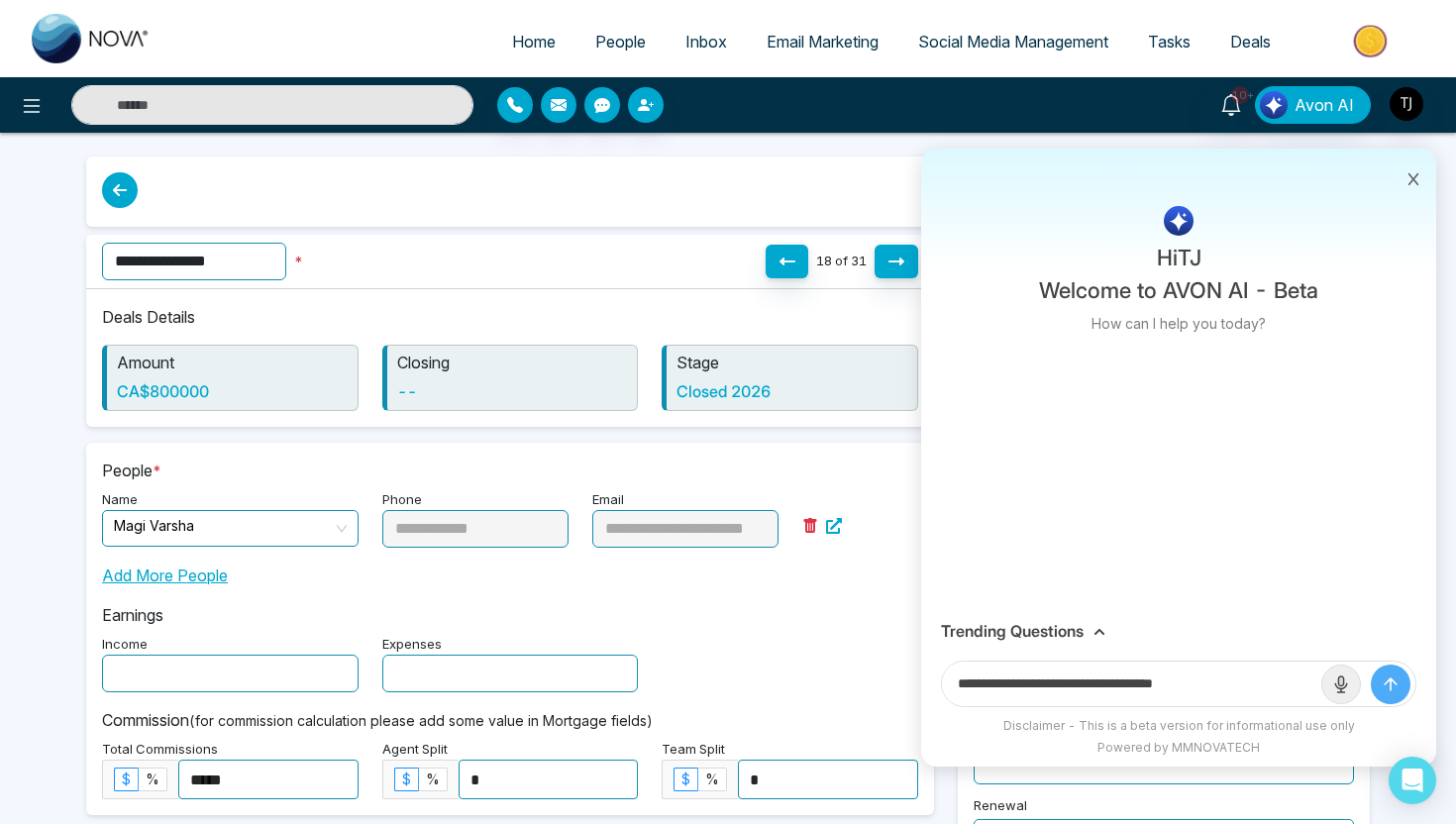 click at bounding box center [1391, 684] 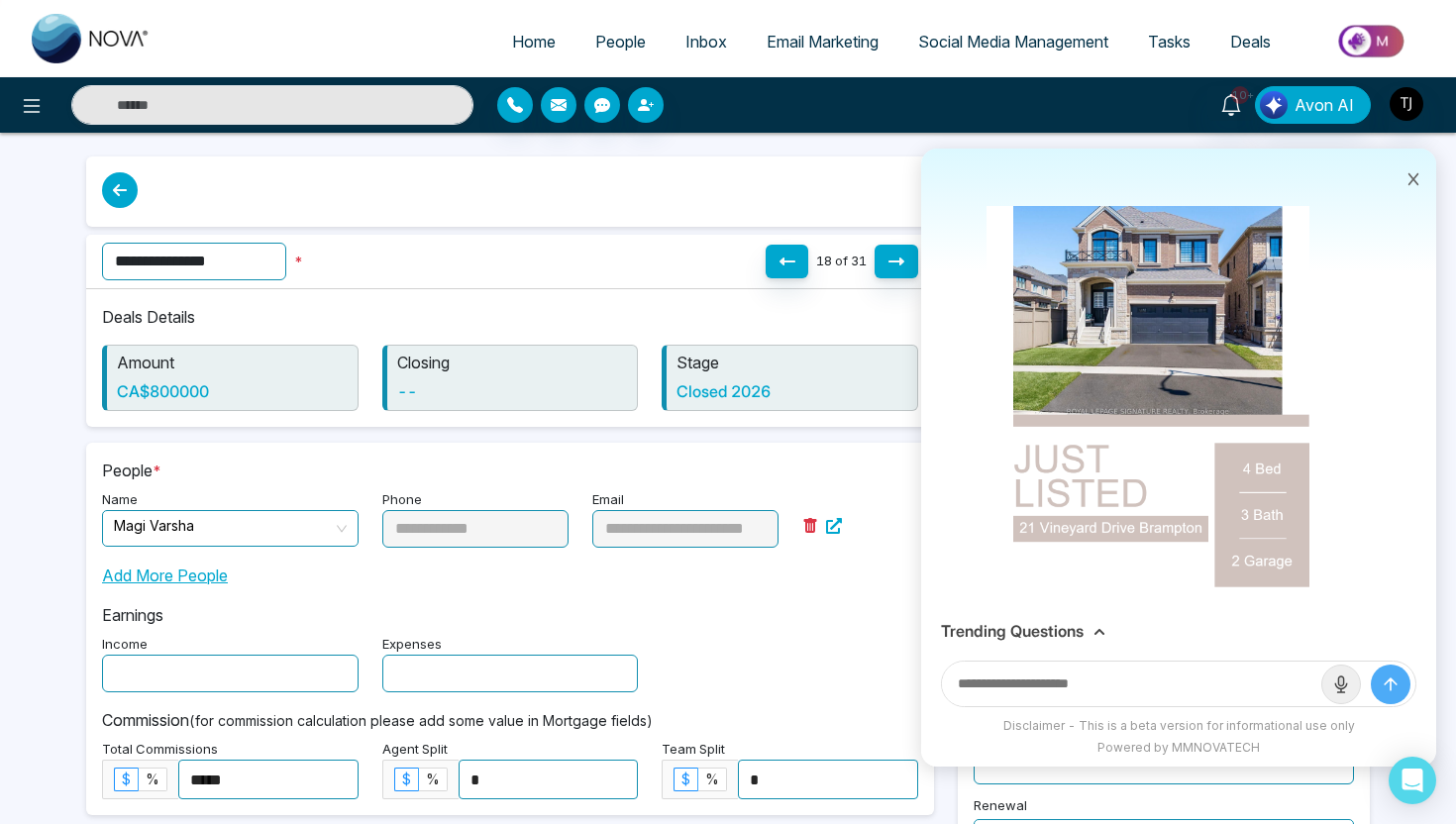 scroll, scrollTop: 306, scrollLeft: 0, axis: vertical 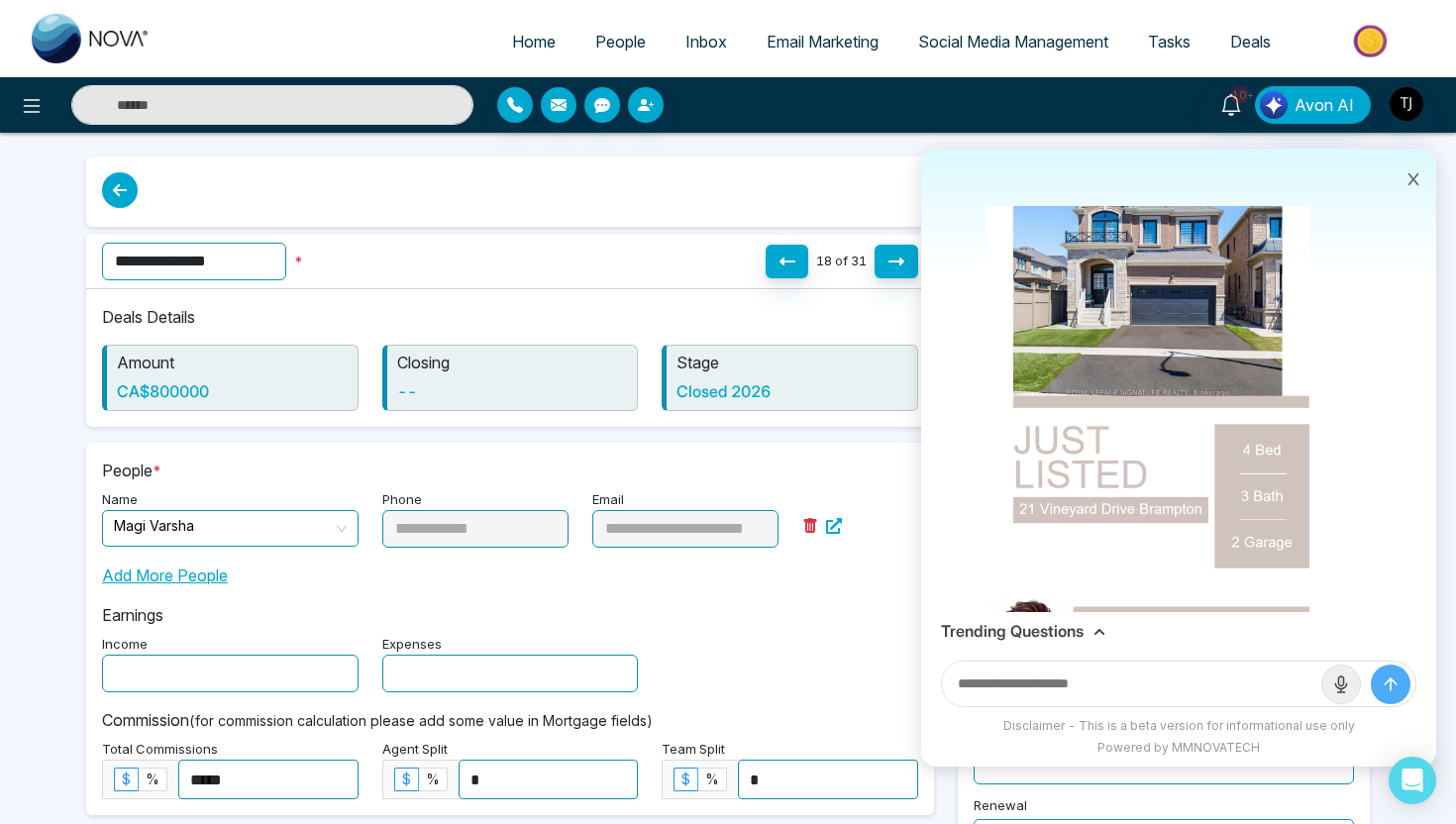 click at bounding box center (1148, 395) 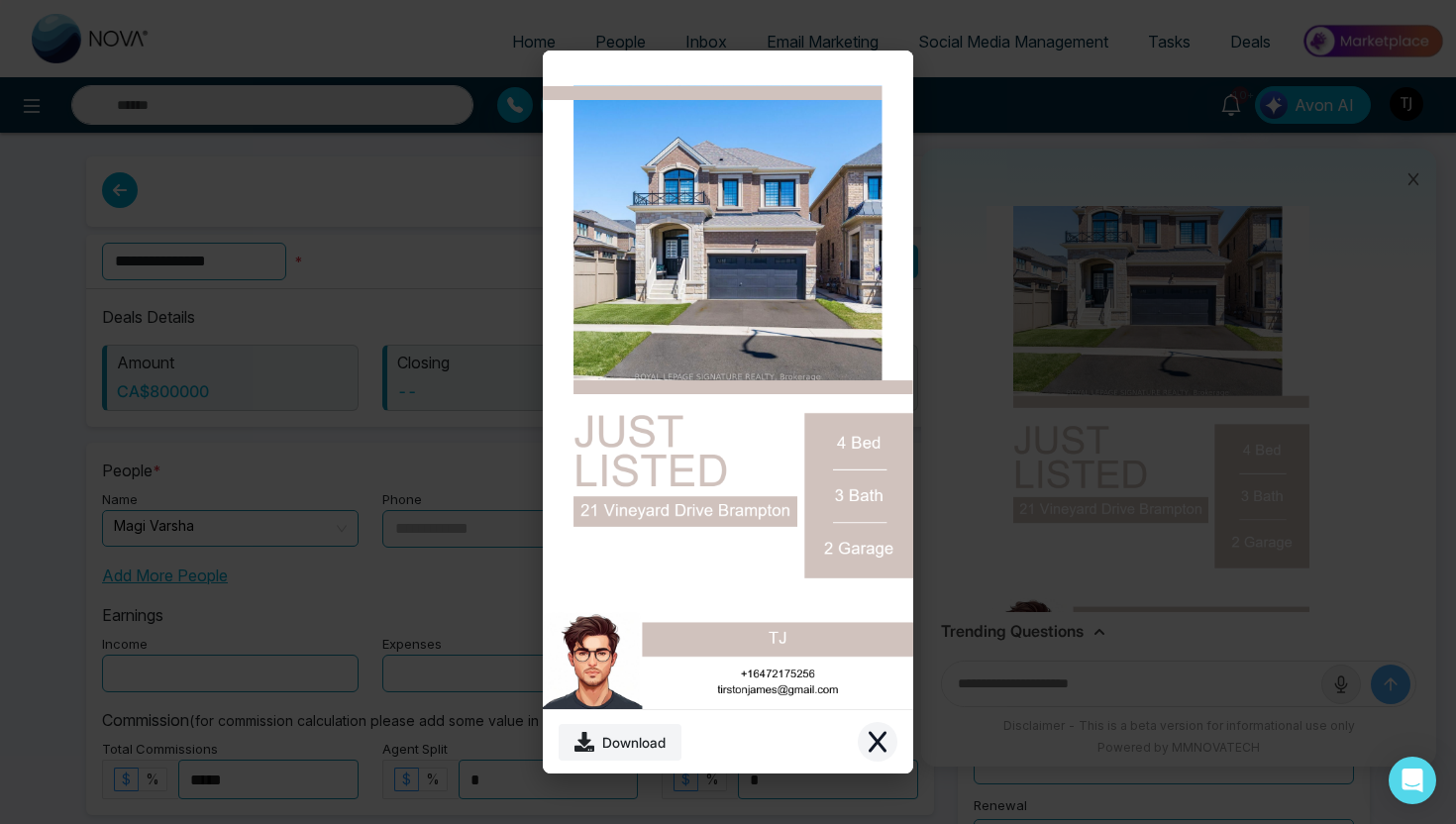 click 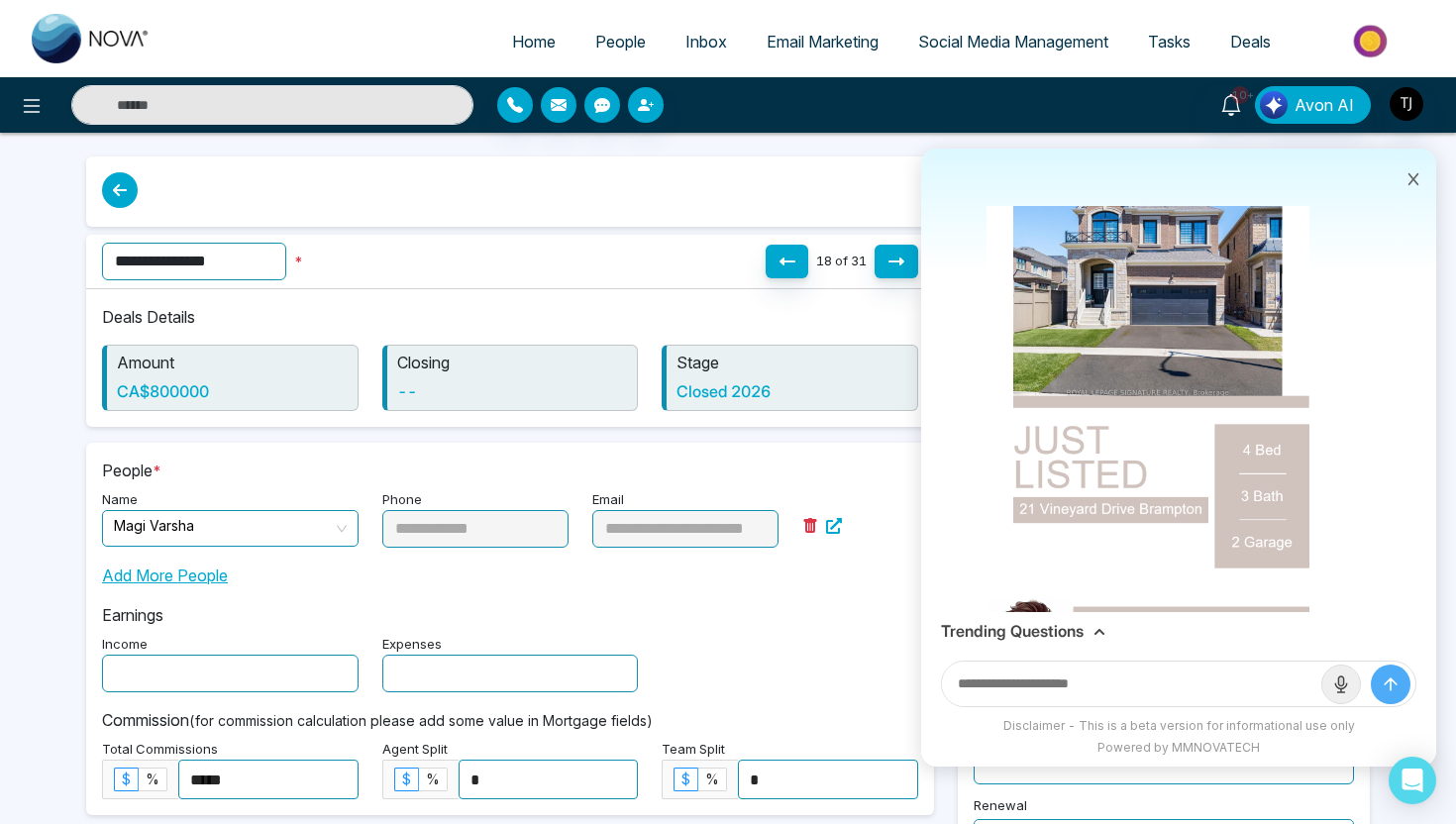 scroll, scrollTop: 444, scrollLeft: 0, axis: vertical 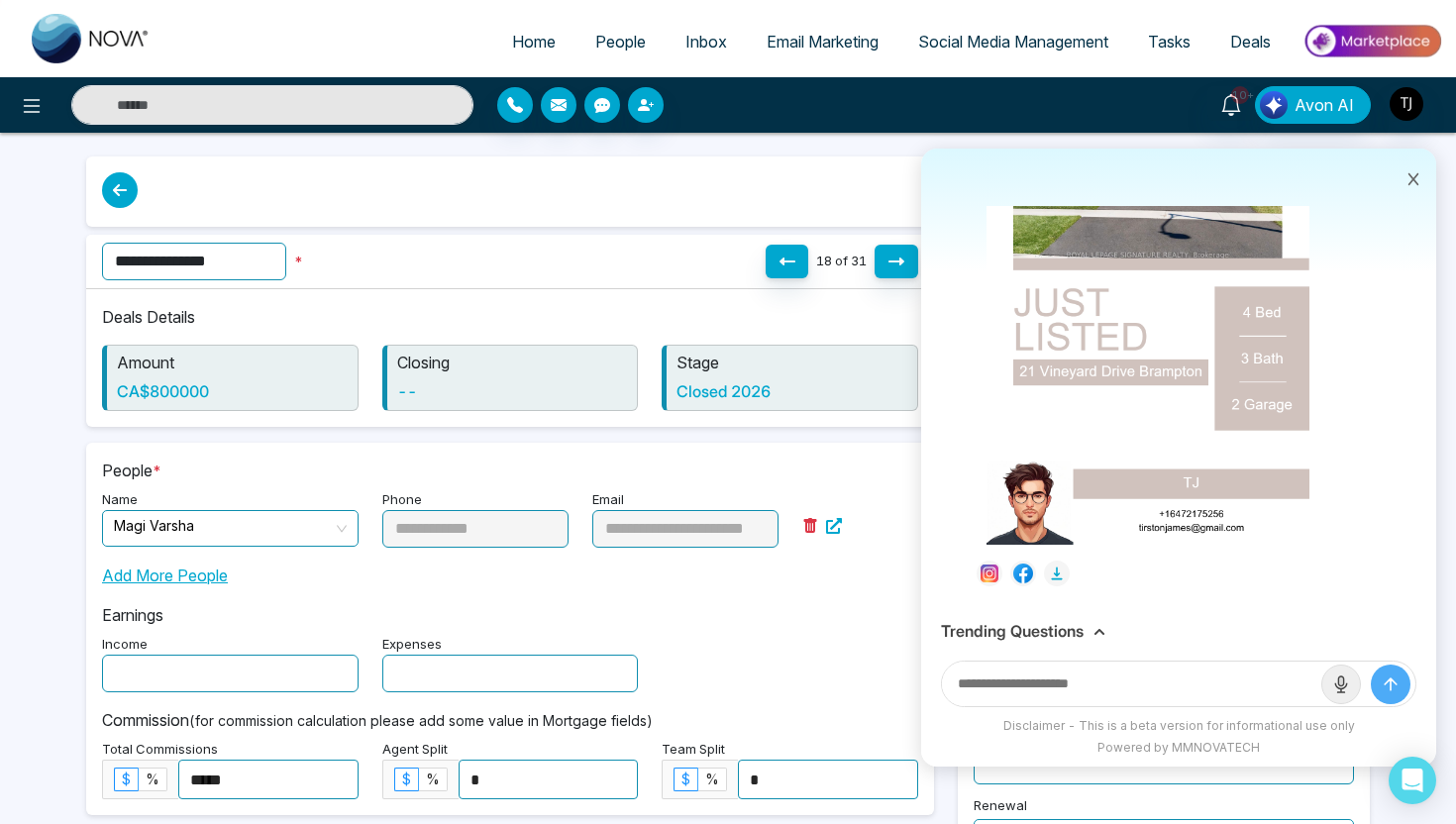 click on "Trending Questions" at bounding box center (1012, 631) 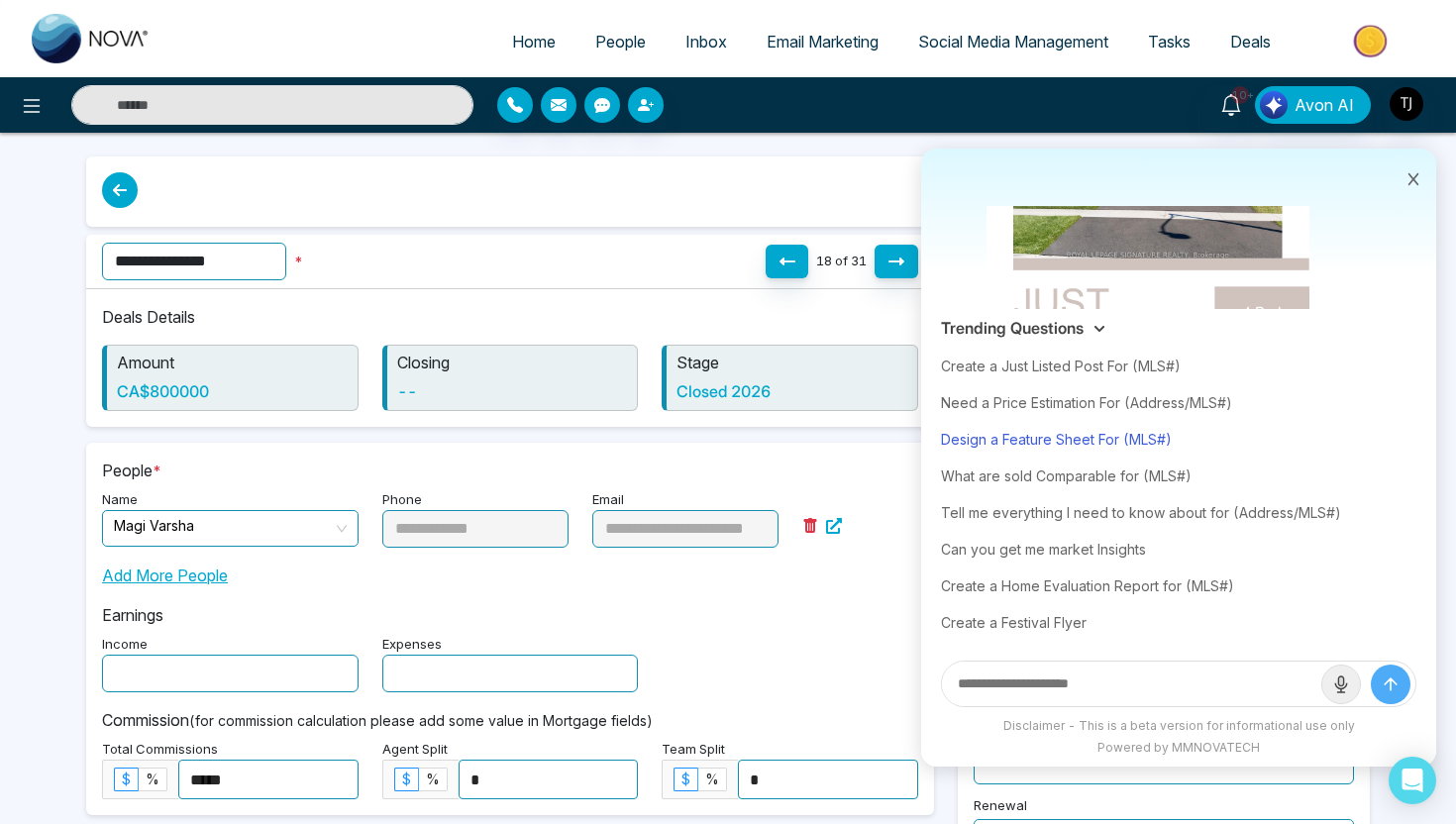 click on "Design a Feature Sheet For (MLS#)" at bounding box center (1179, 439) 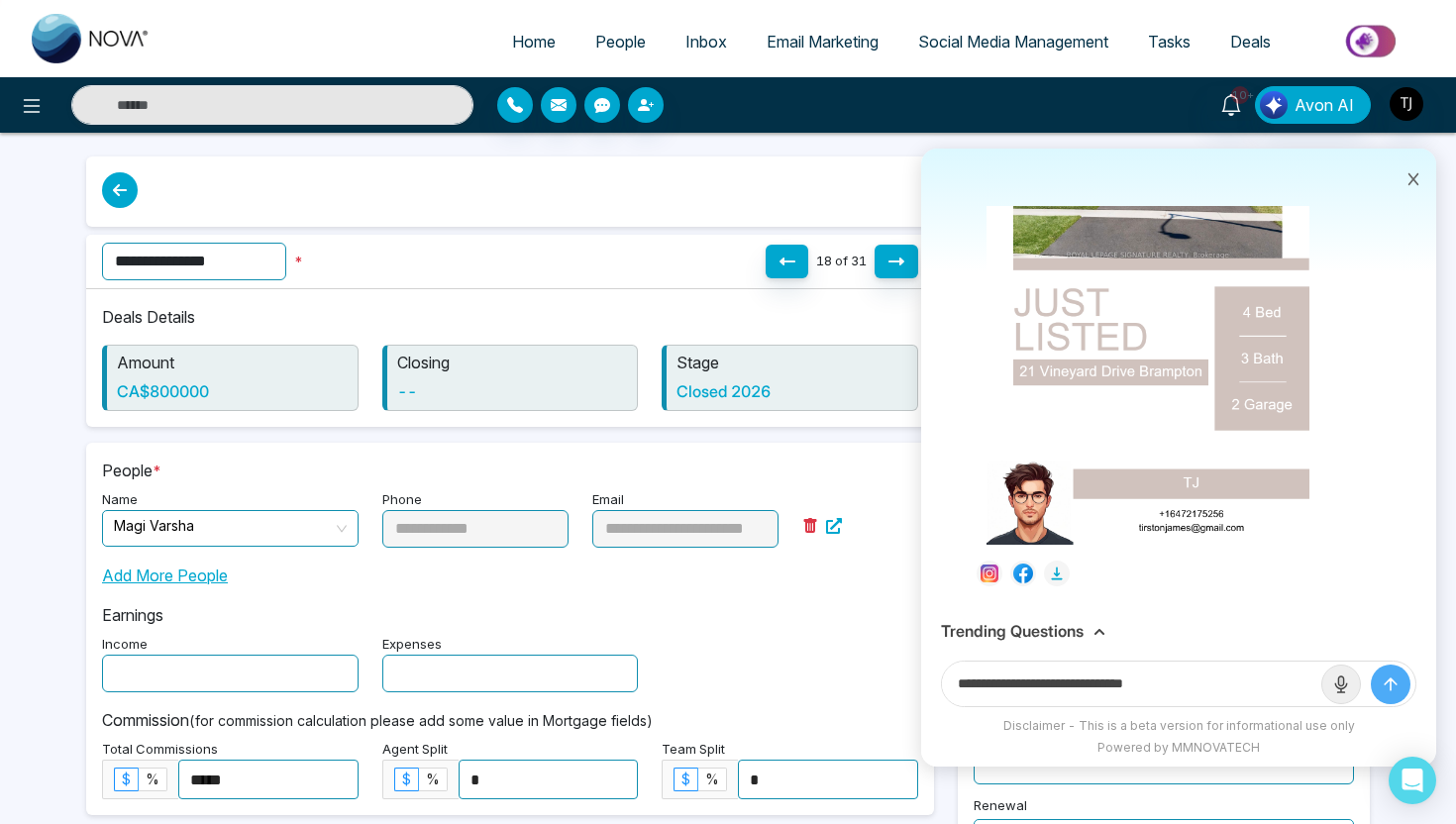 drag, startPoint x: 1138, startPoint y: 685, endPoint x: 1329, endPoint y: 699, distance: 191.5124 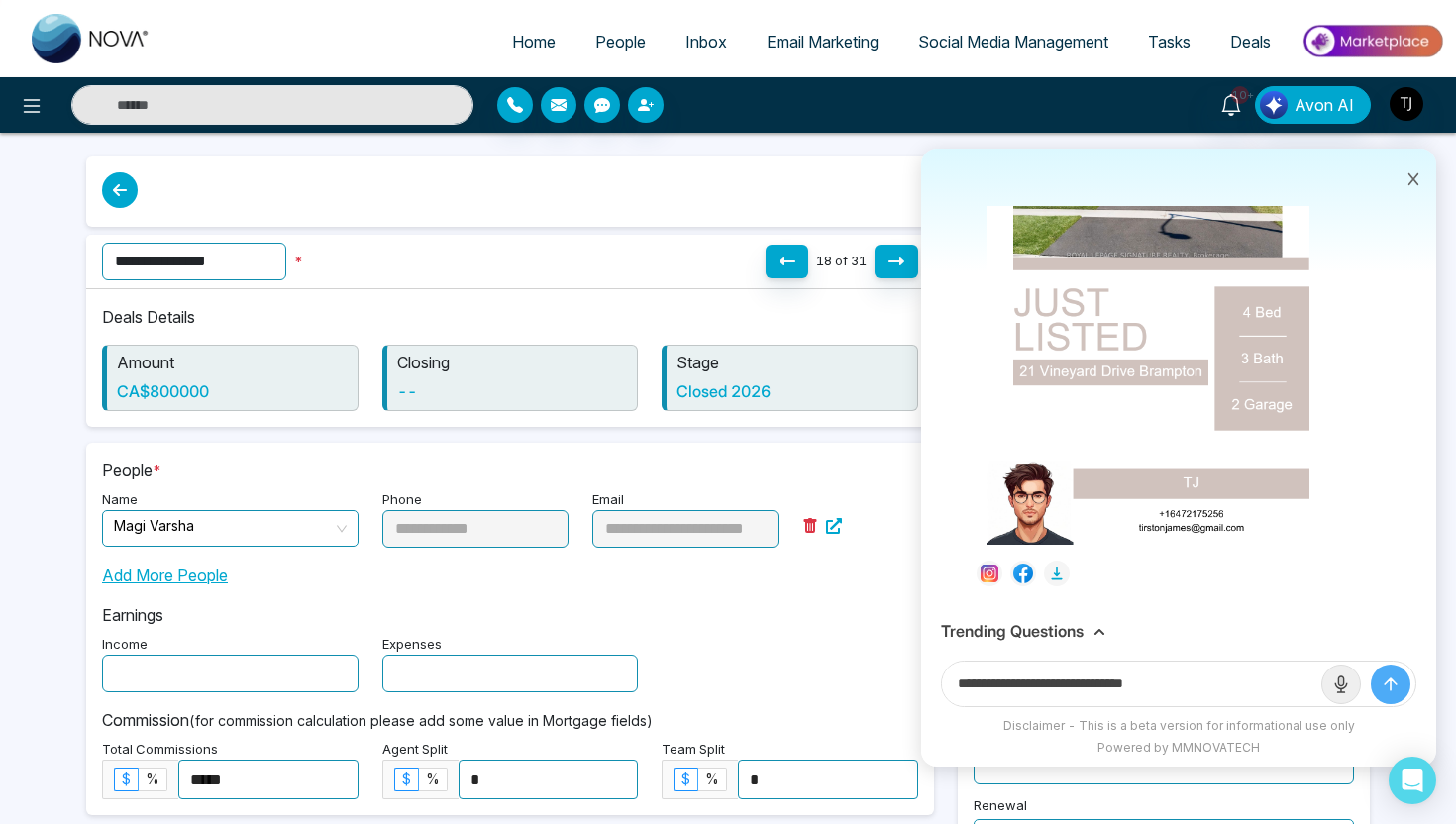 click on "**********" at bounding box center (1179, 683) 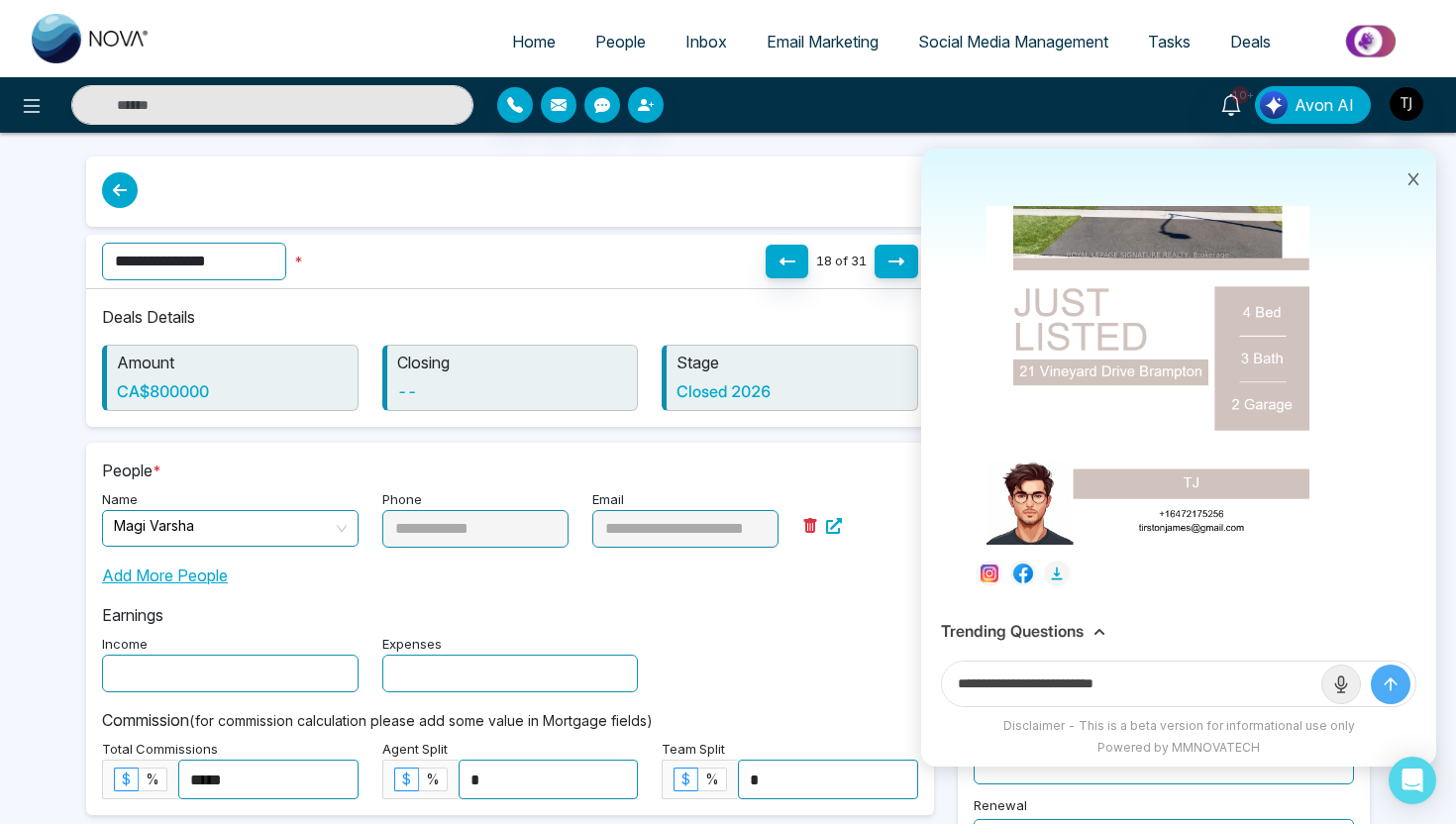 paste on "**********" 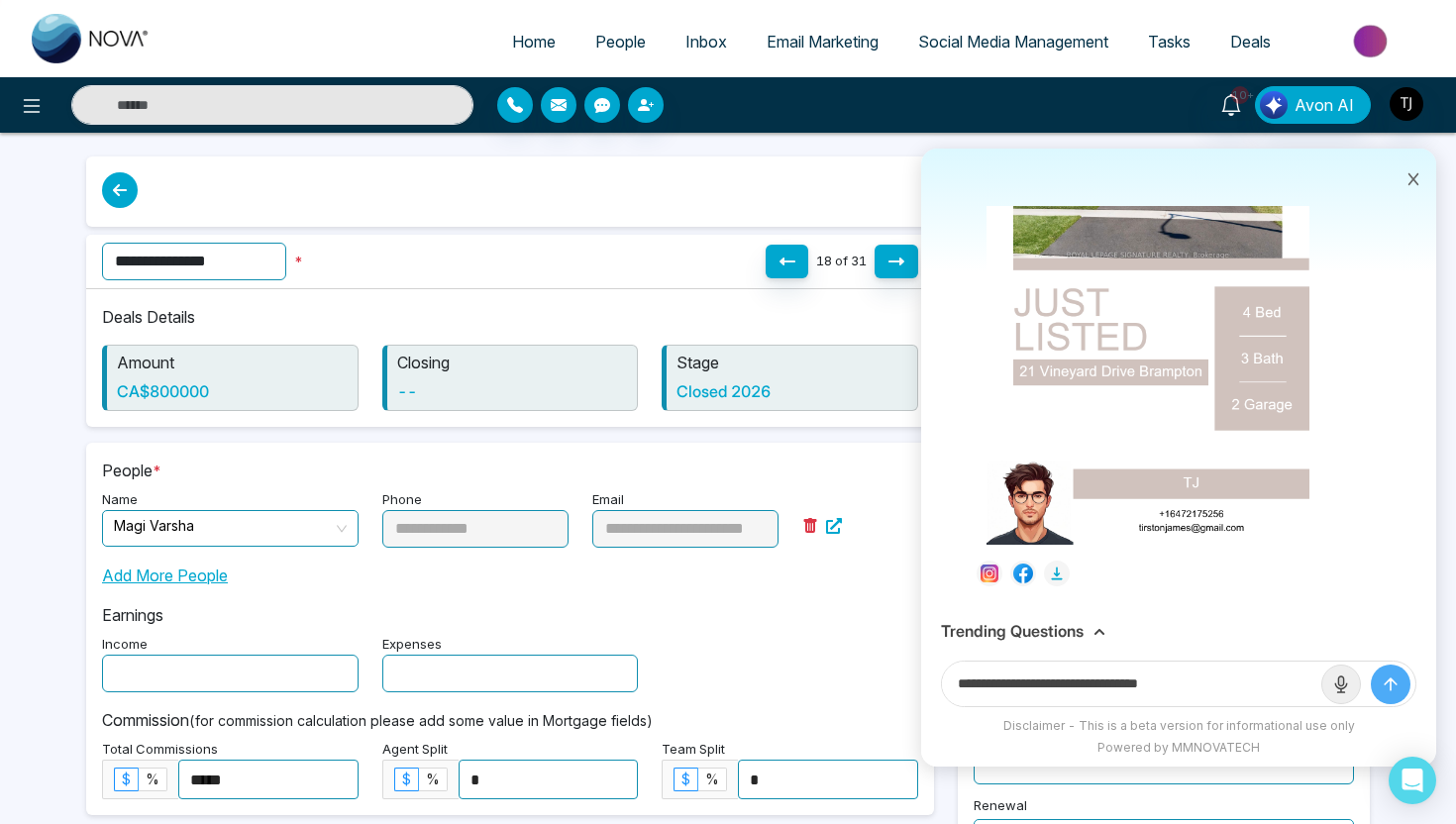 type on "**********" 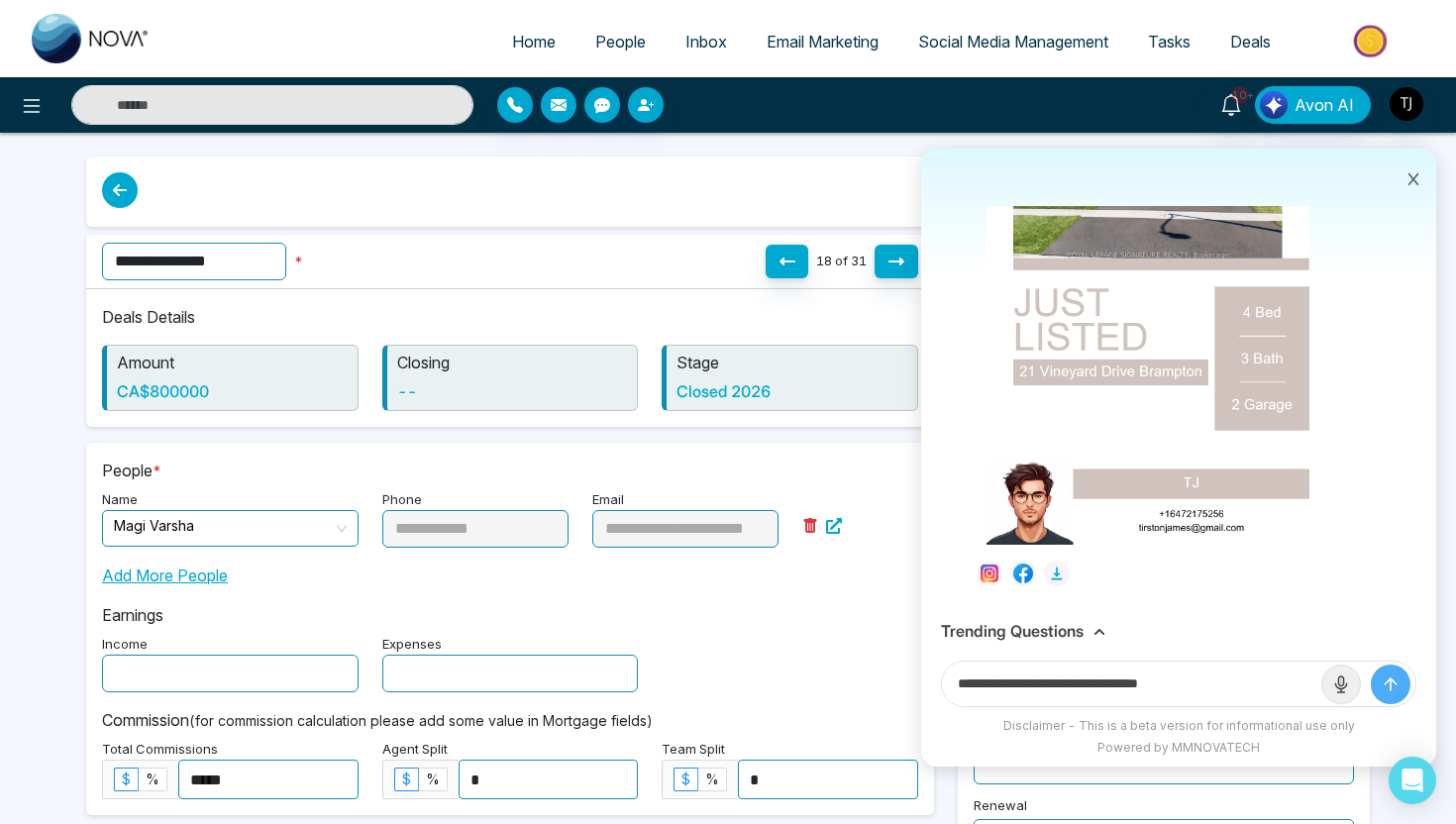 click at bounding box center [1391, 684] 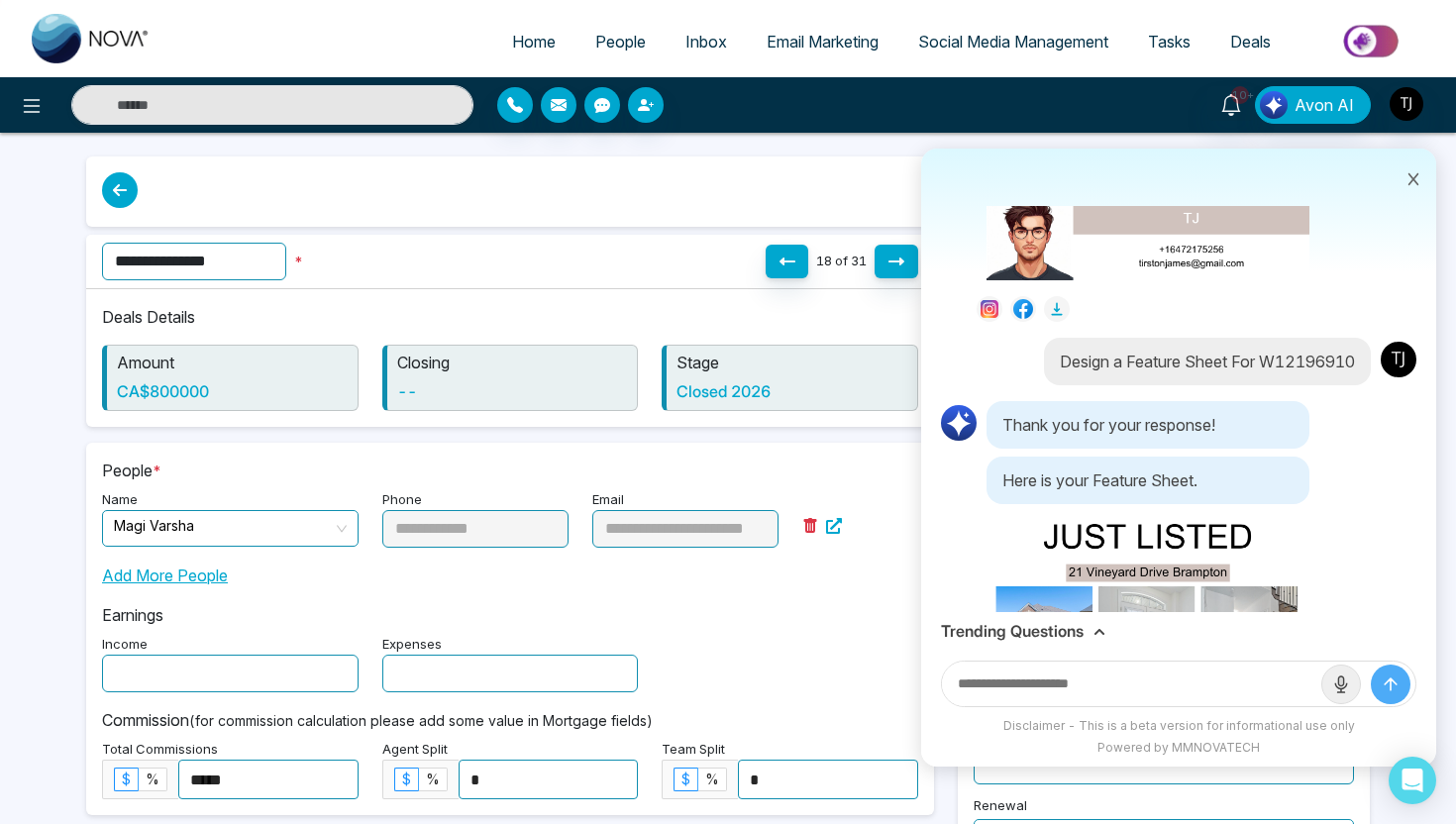 scroll, scrollTop: 976, scrollLeft: 0, axis: vertical 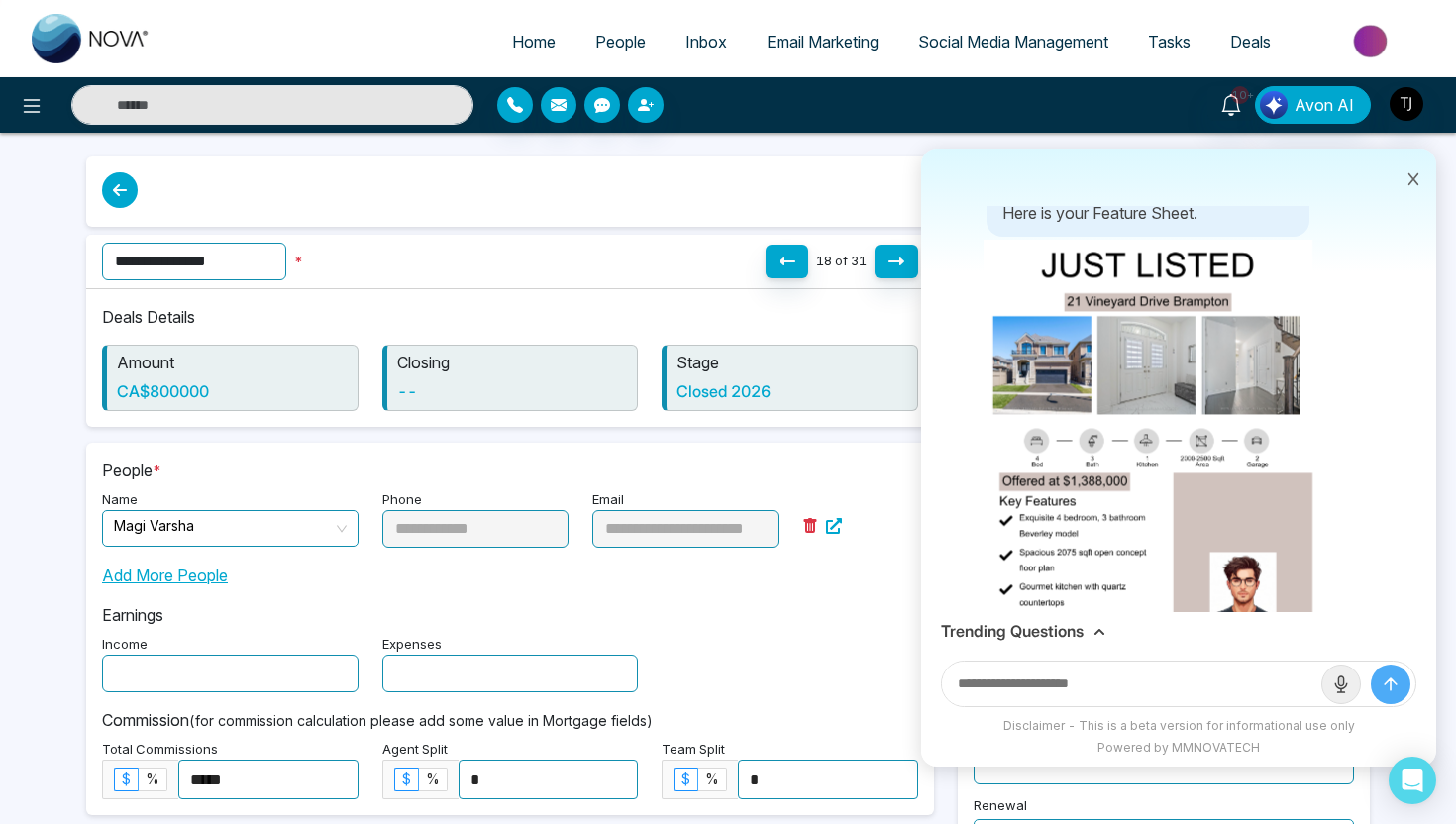 click at bounding box center [1148, 472] 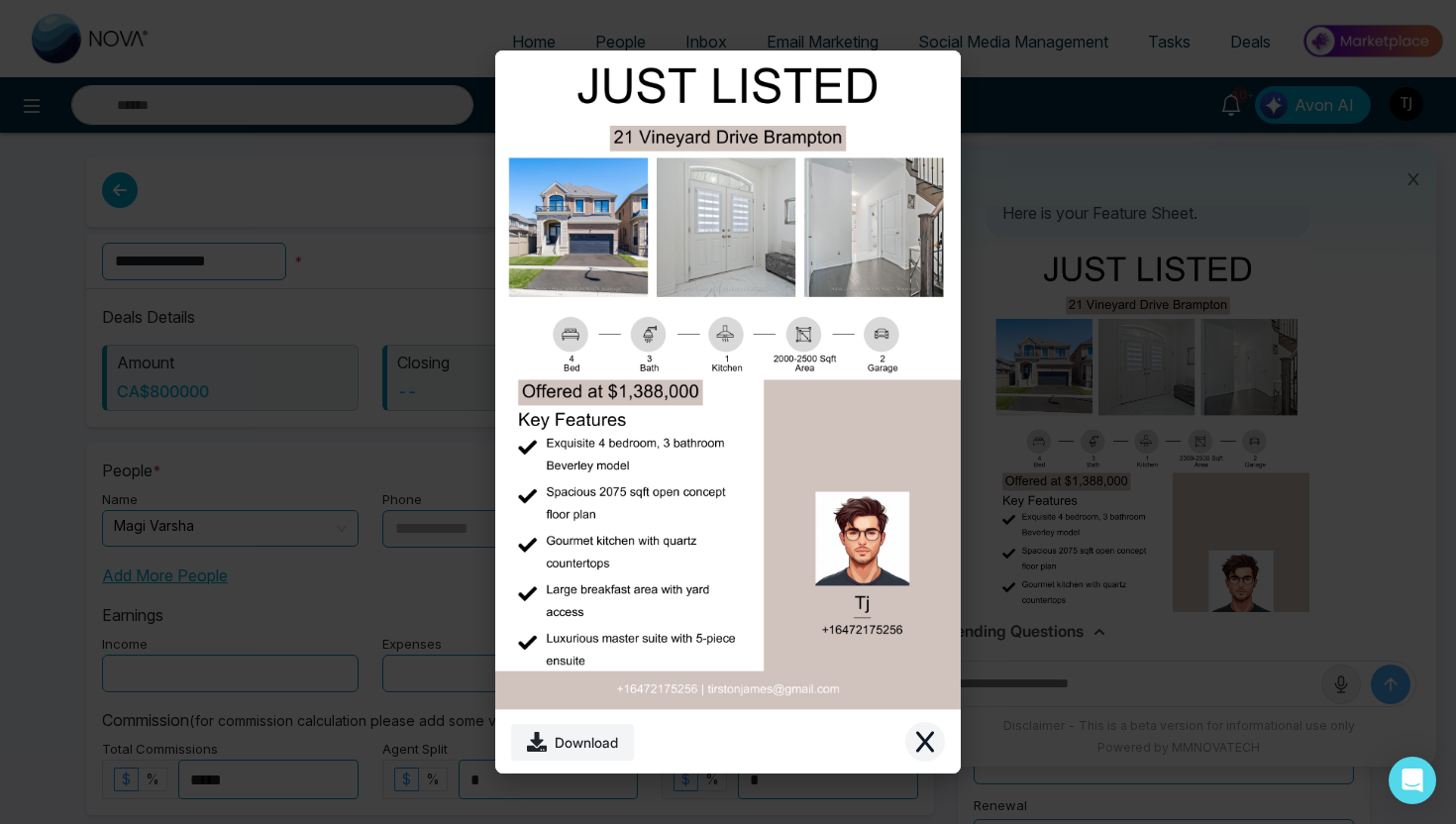 click 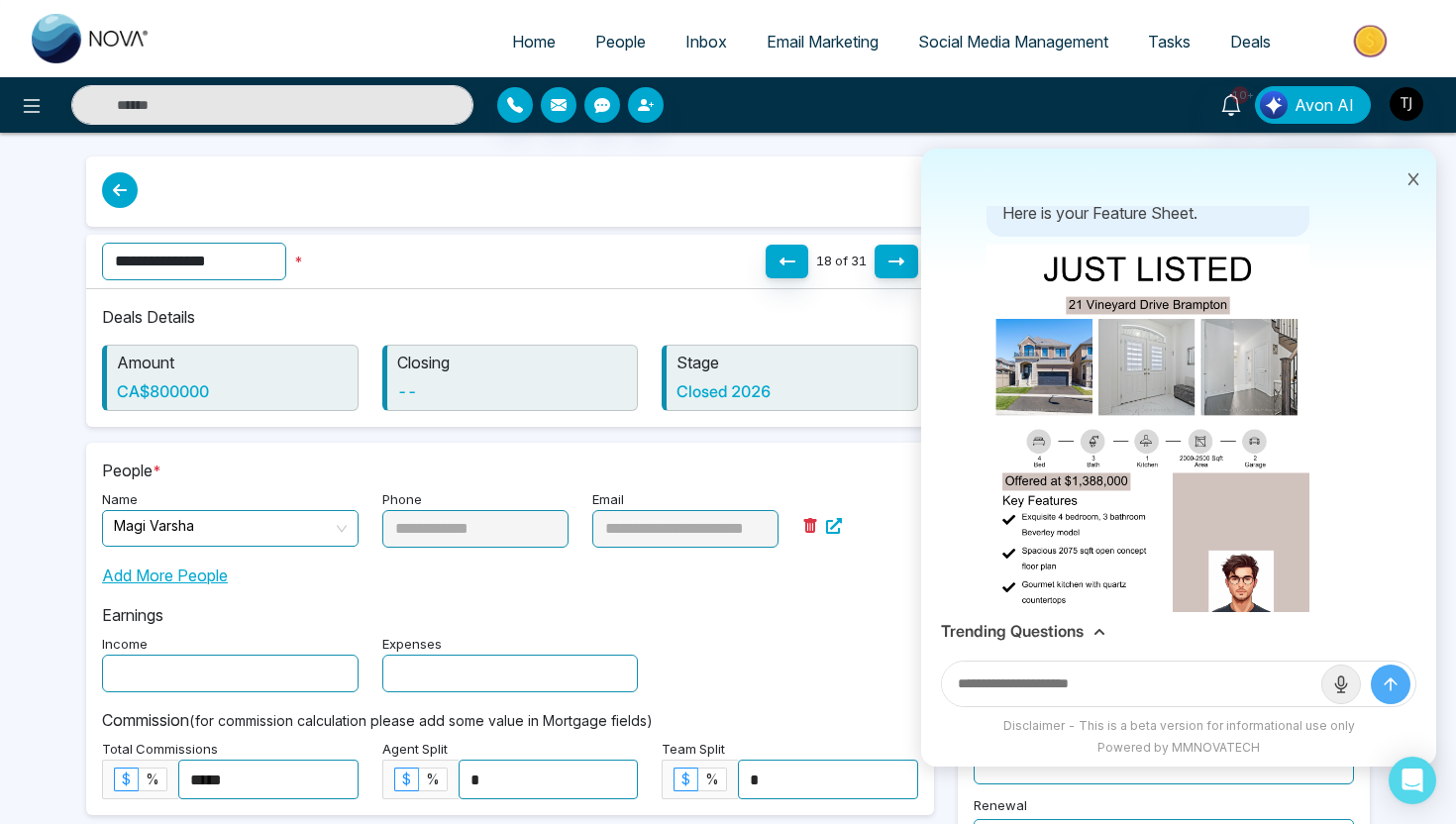 click on "Trending Questions" at bounding box center (1012, 631) 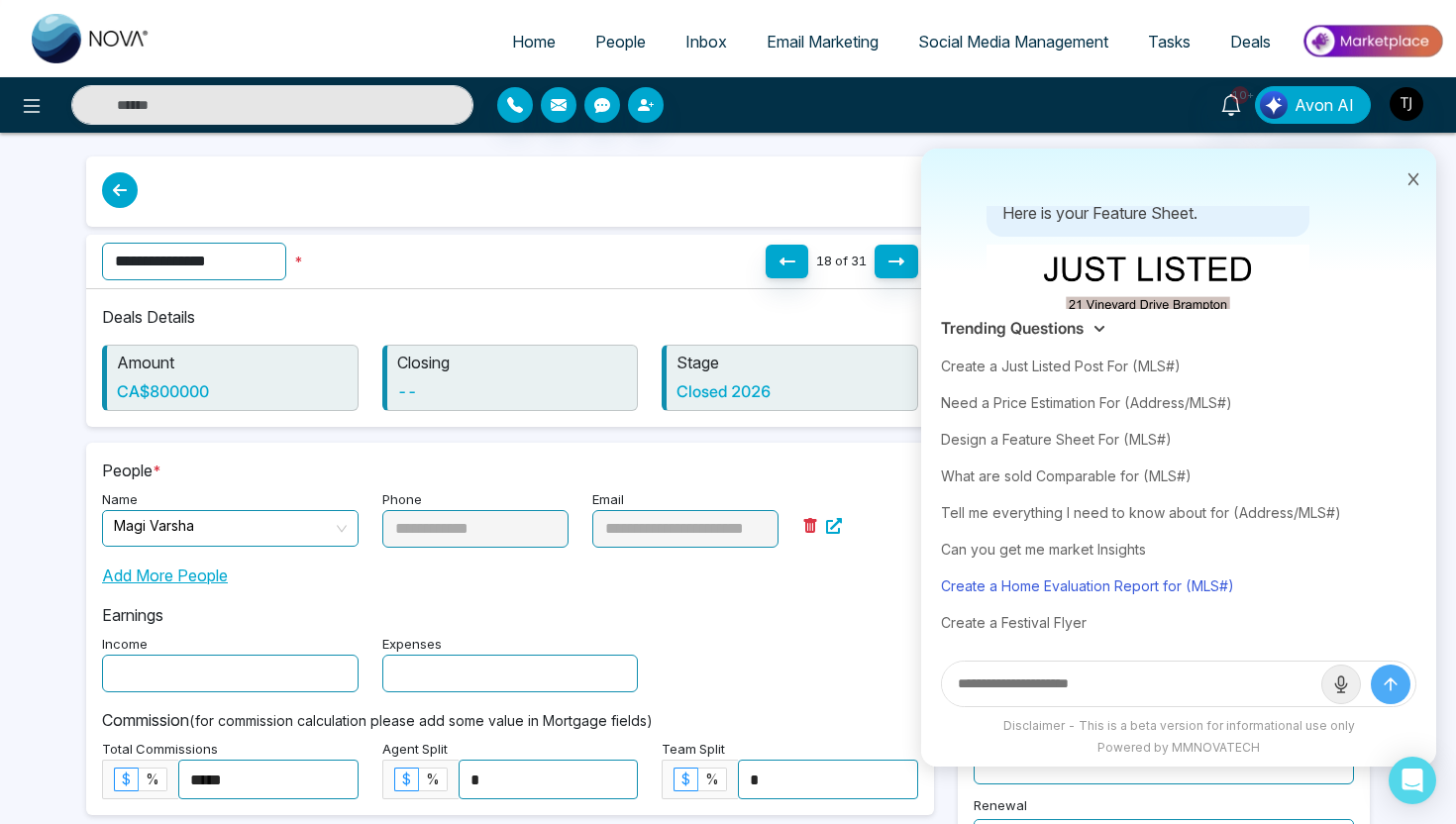 click on "Create a Home Evaluation Report for (MLS#)" at bounding box center [1179, 585] 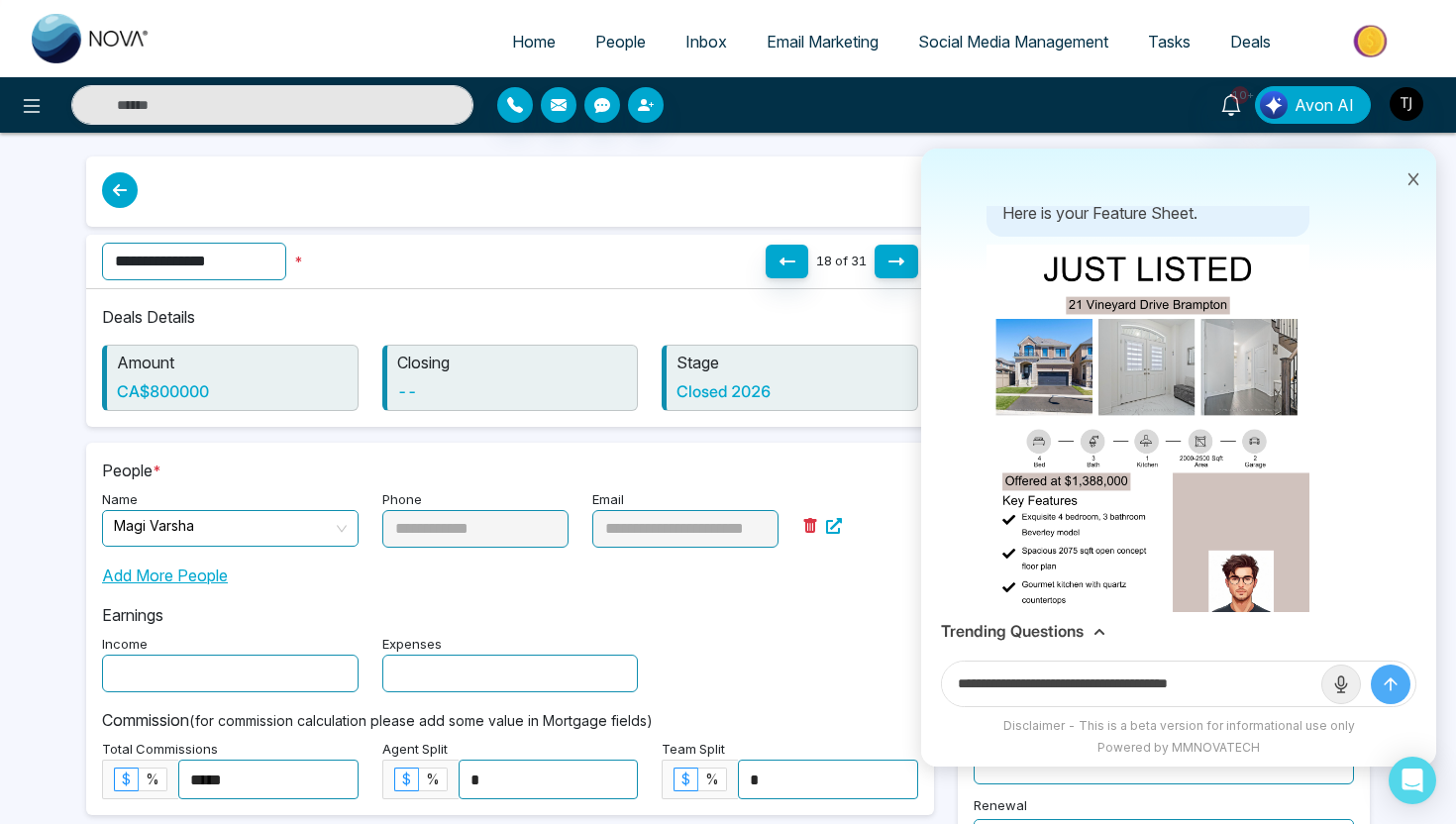 click on "**********" at bounding box center (1131, 683) 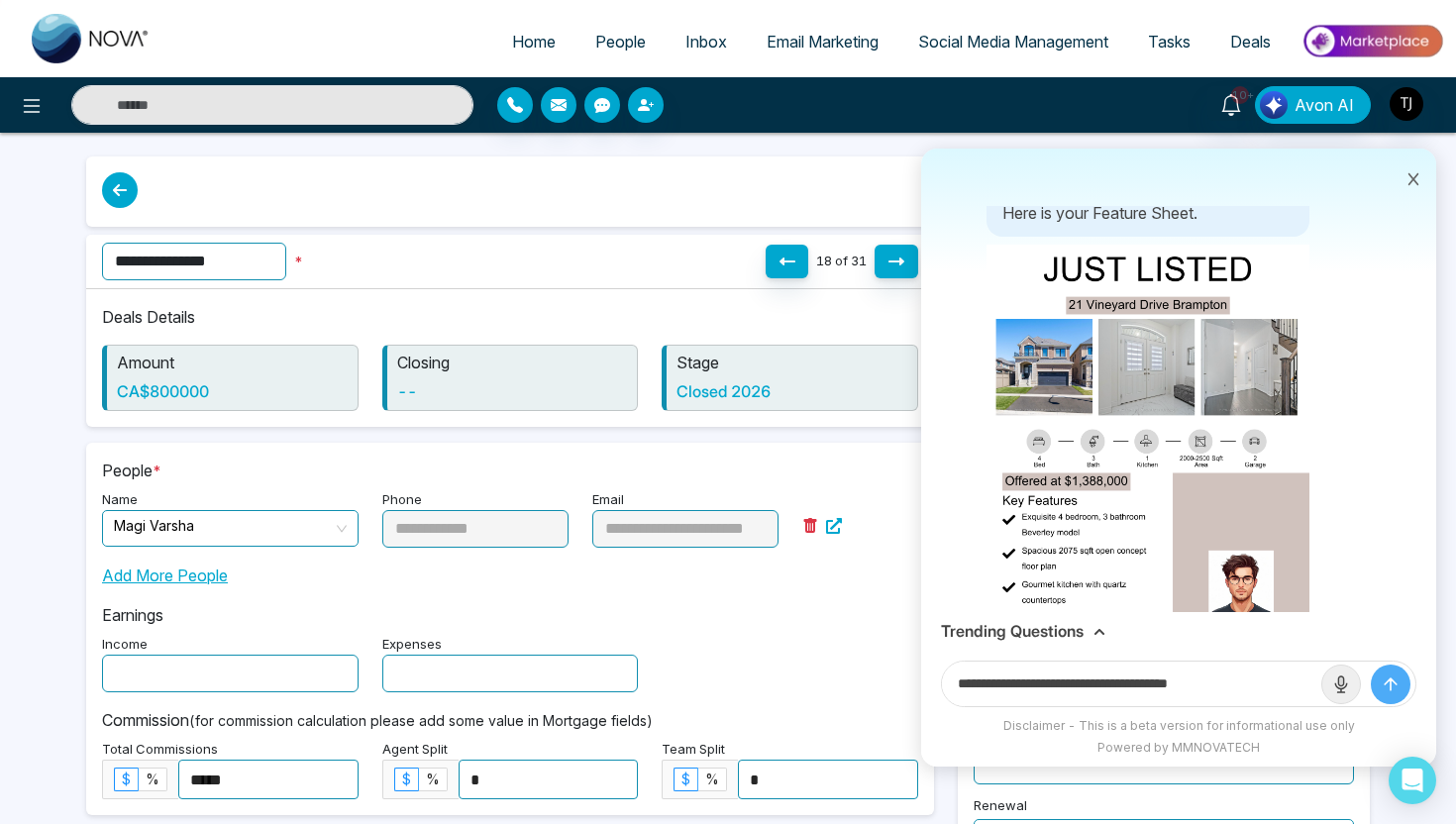 drag, startPoint x: 1206, startPoint y: 681, endPoint x: 1258, endPoint y: 680, distance: 52.009614 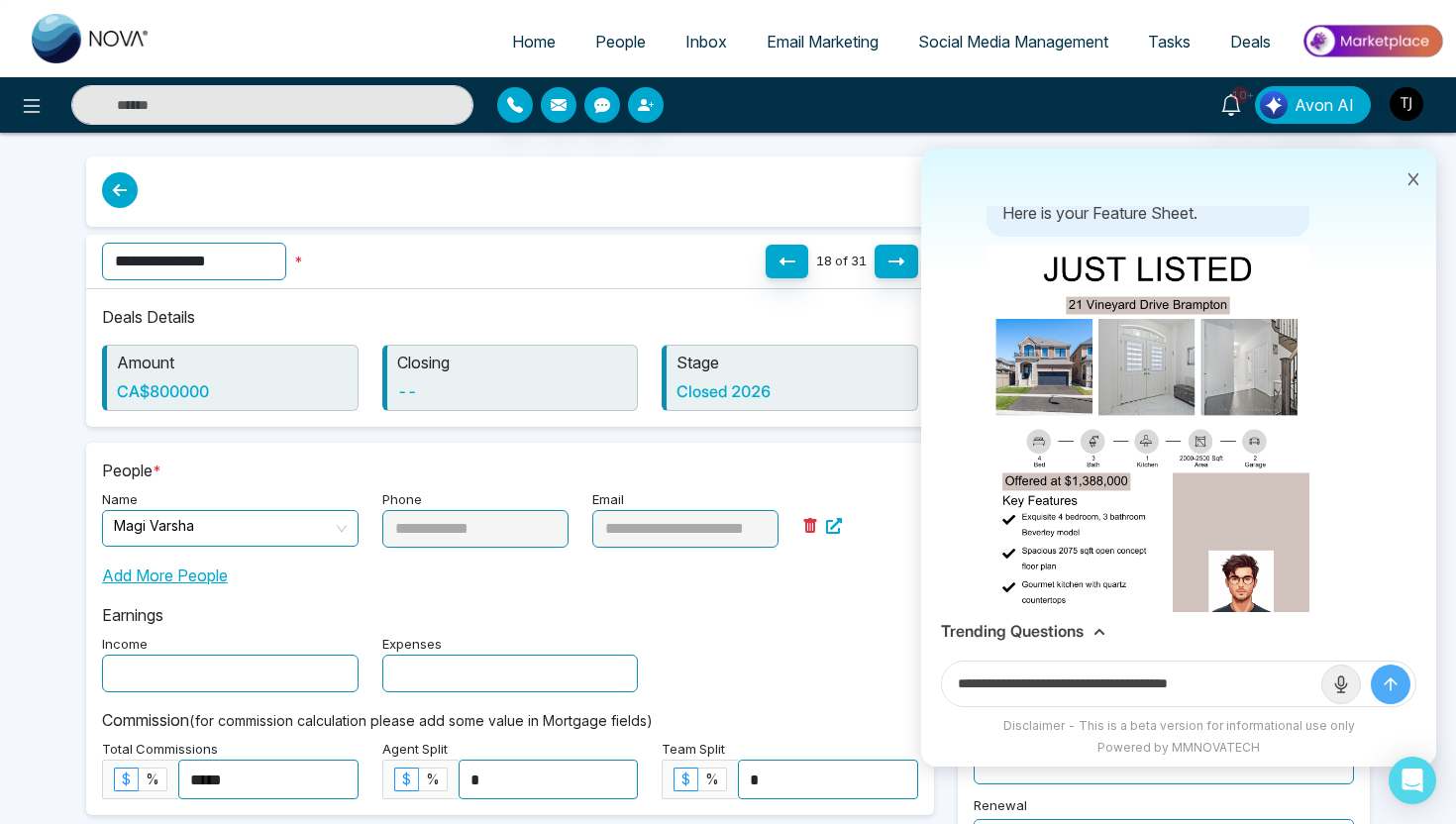 click on "**********" at bounding box center (1131, 683) 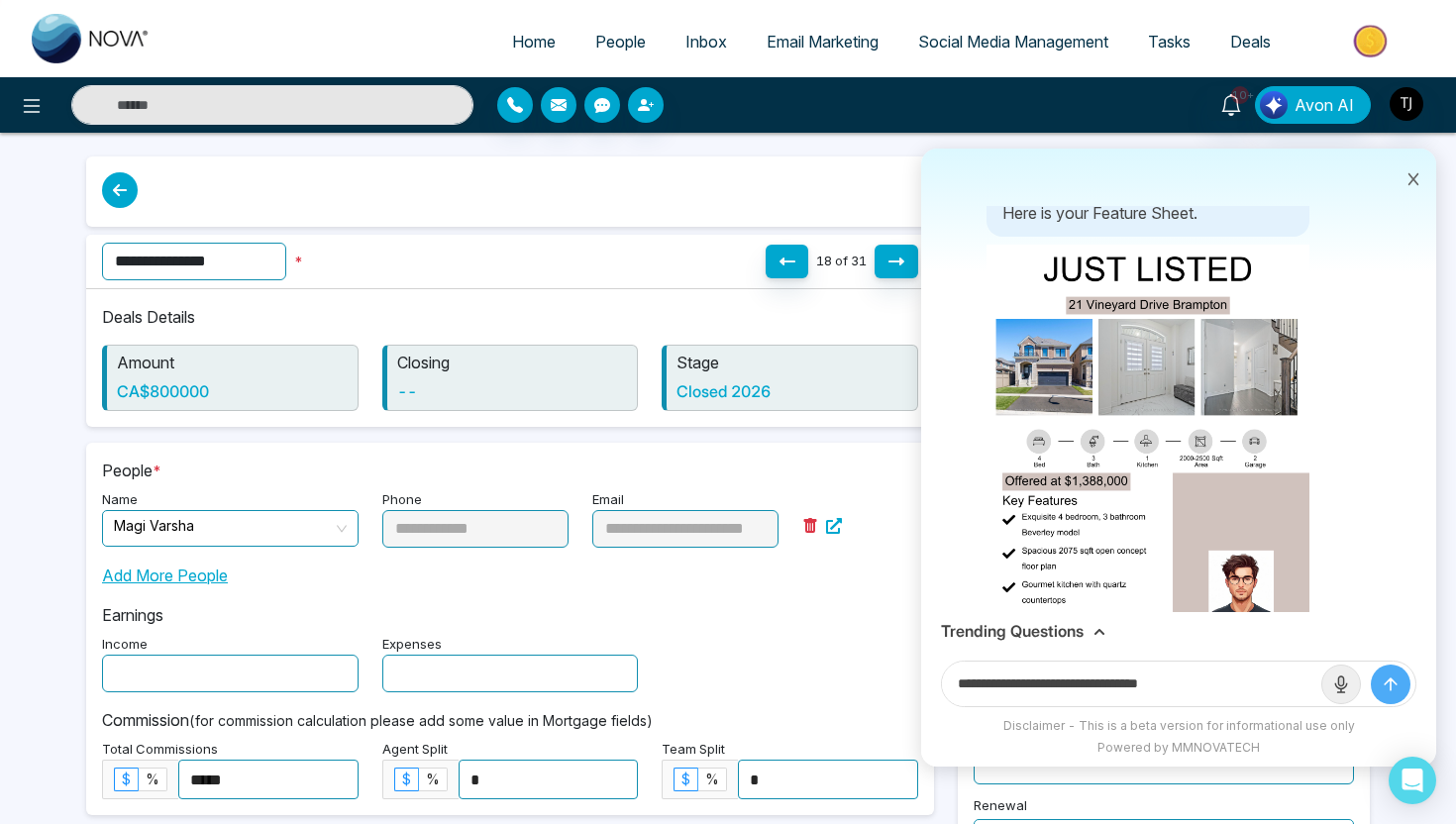 paste on "**********" 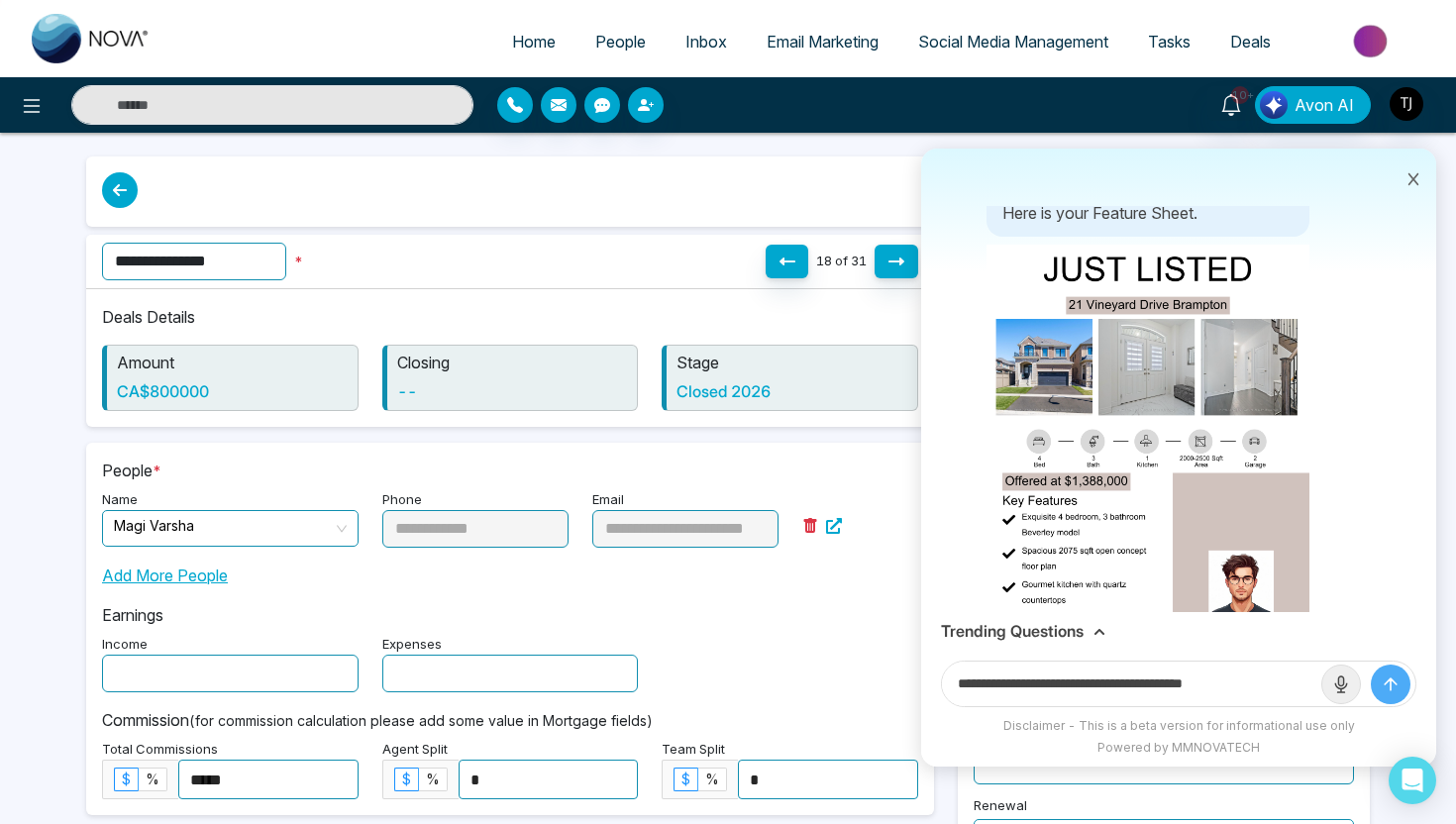 type on "**********" 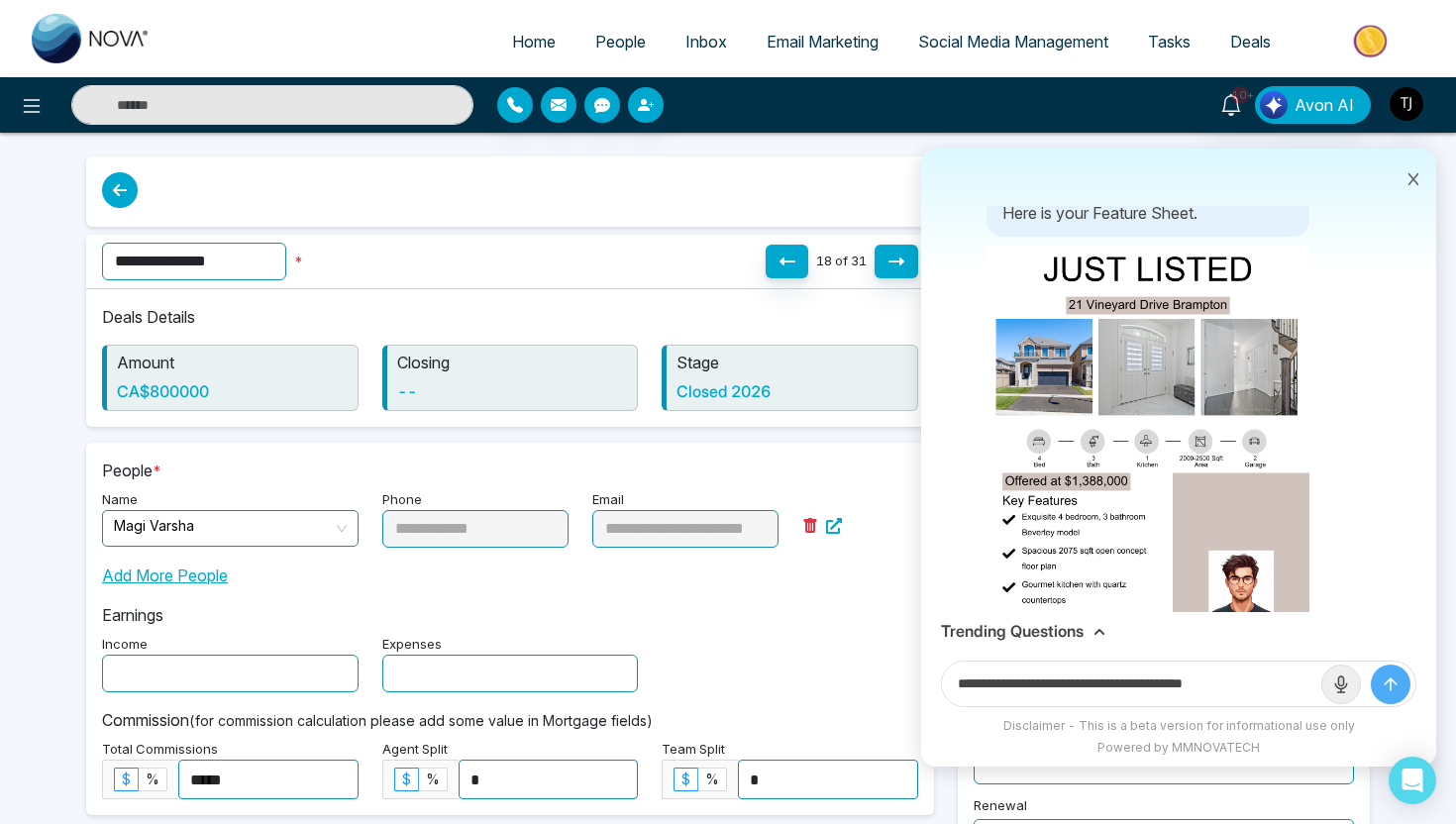 click at bounding box center [1391, 684] 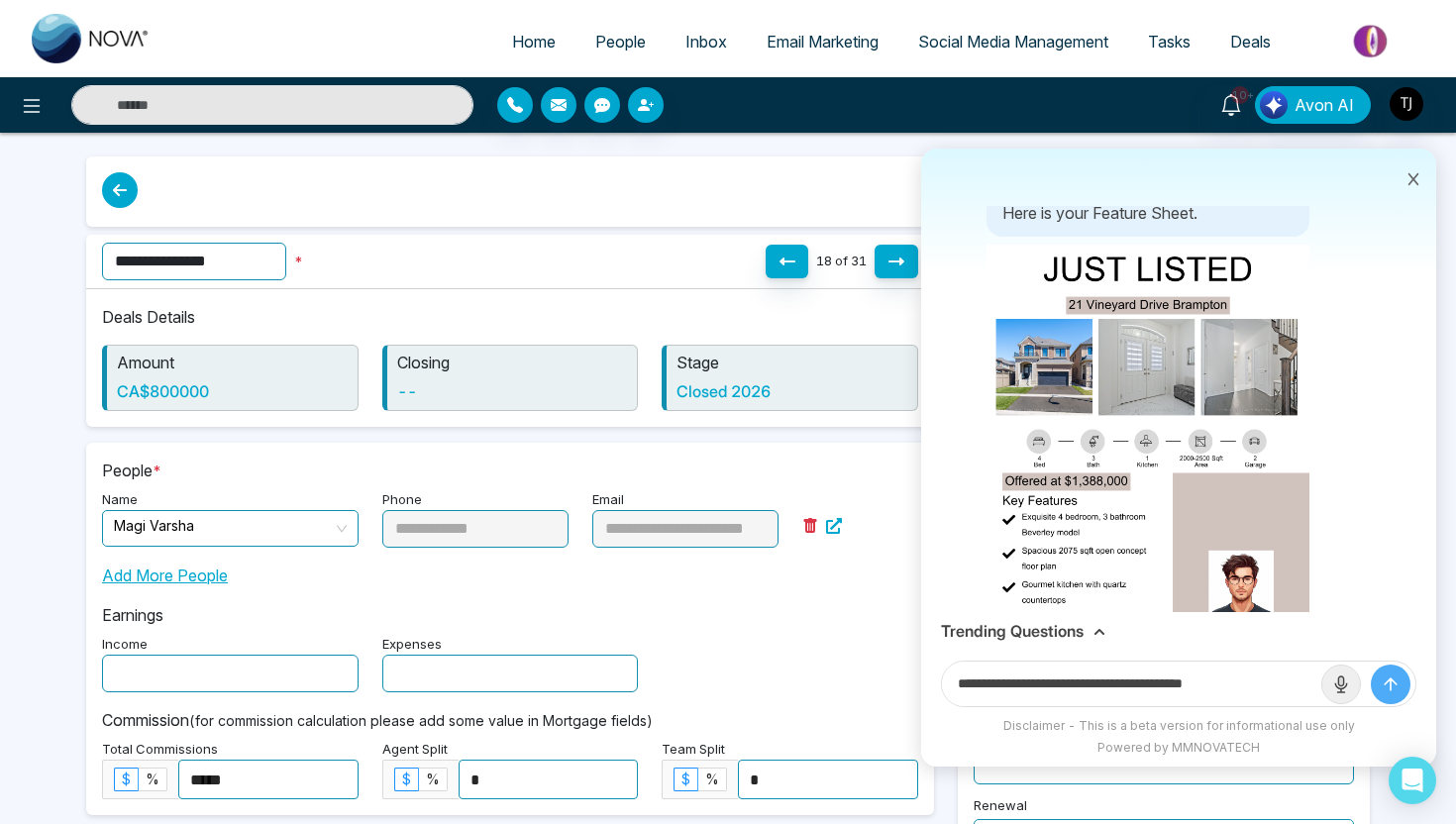 type 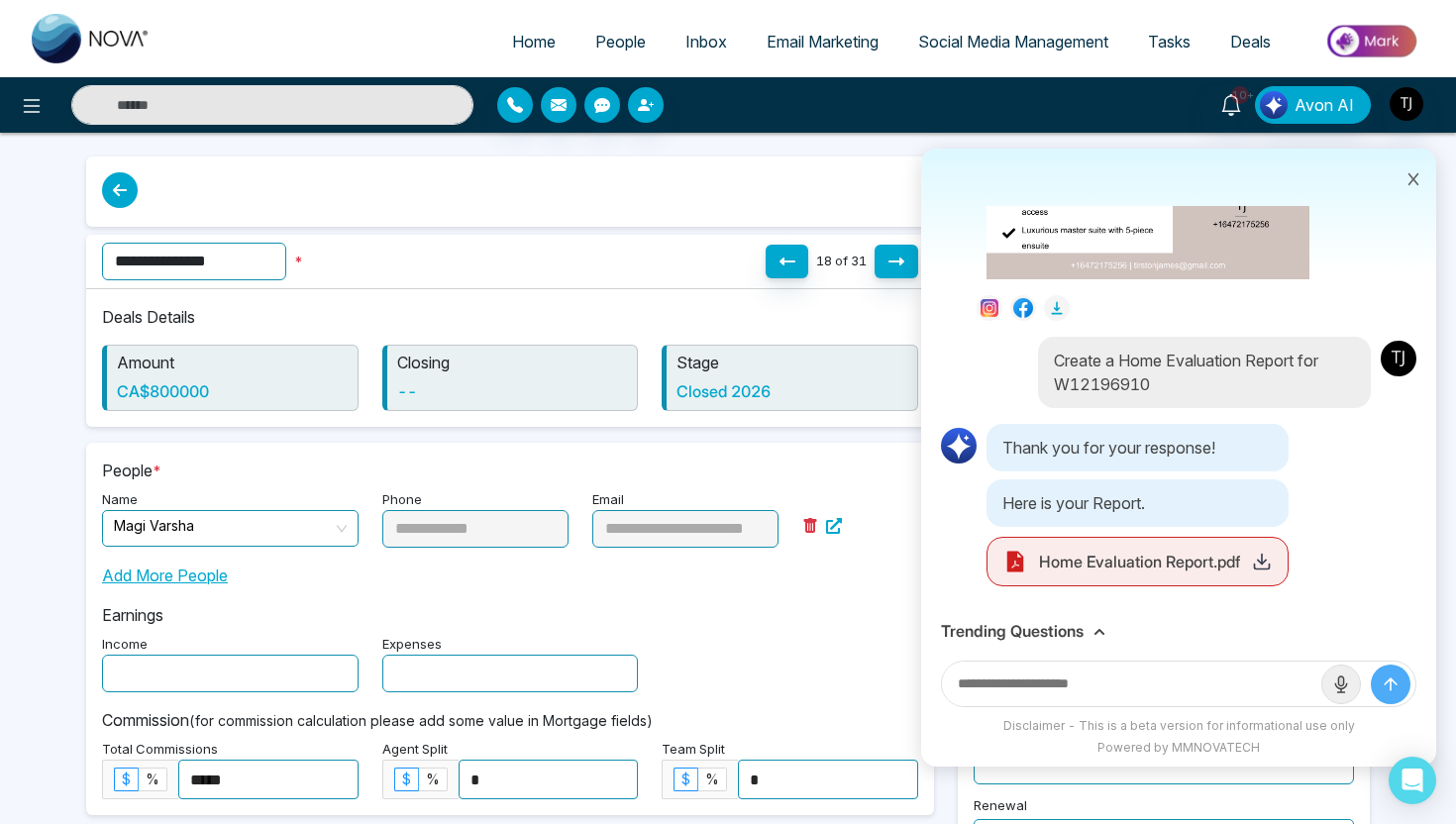 scroll, scrollTop: 1412, scrollLeft: 0, axis: vertical 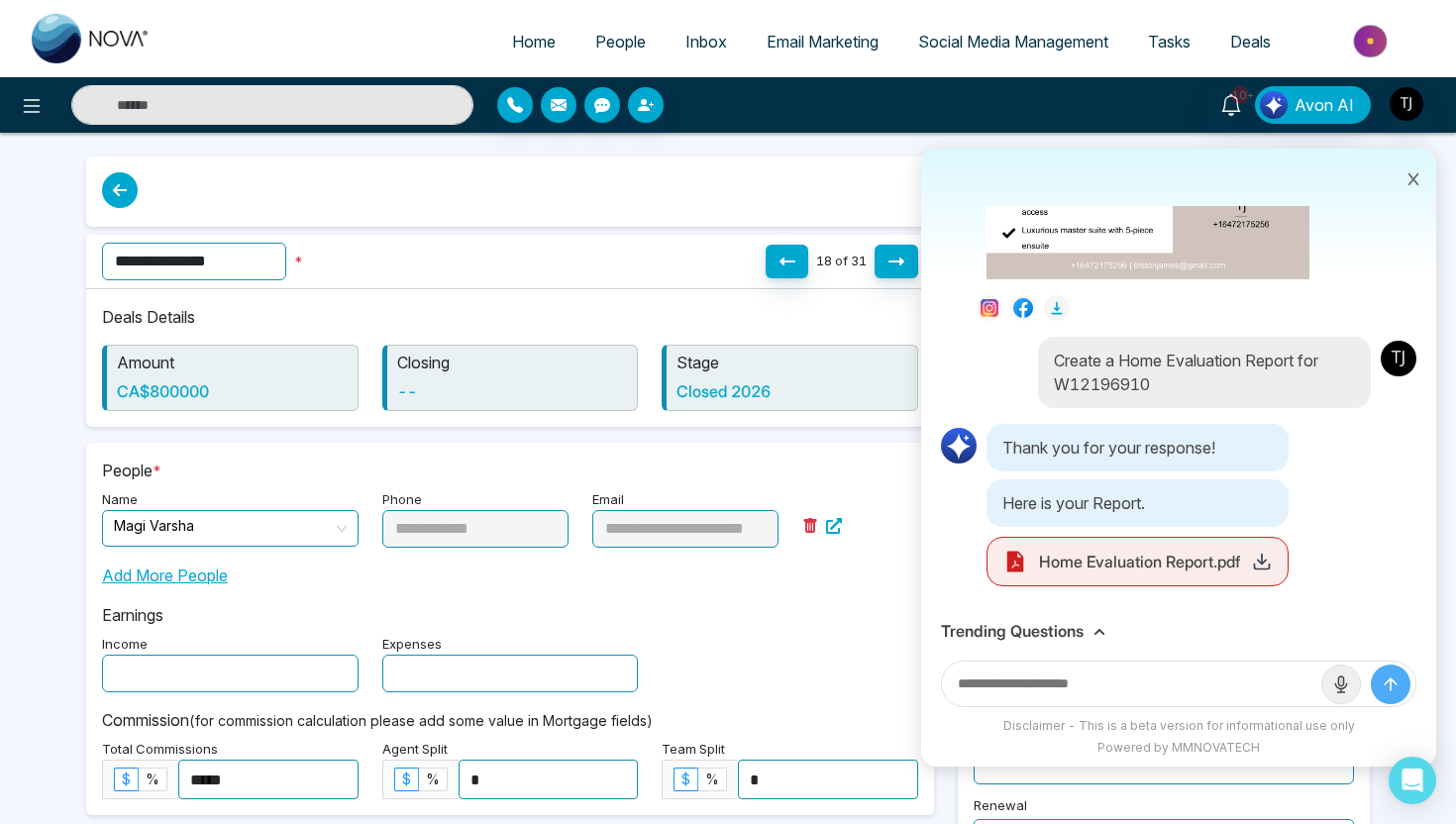 click 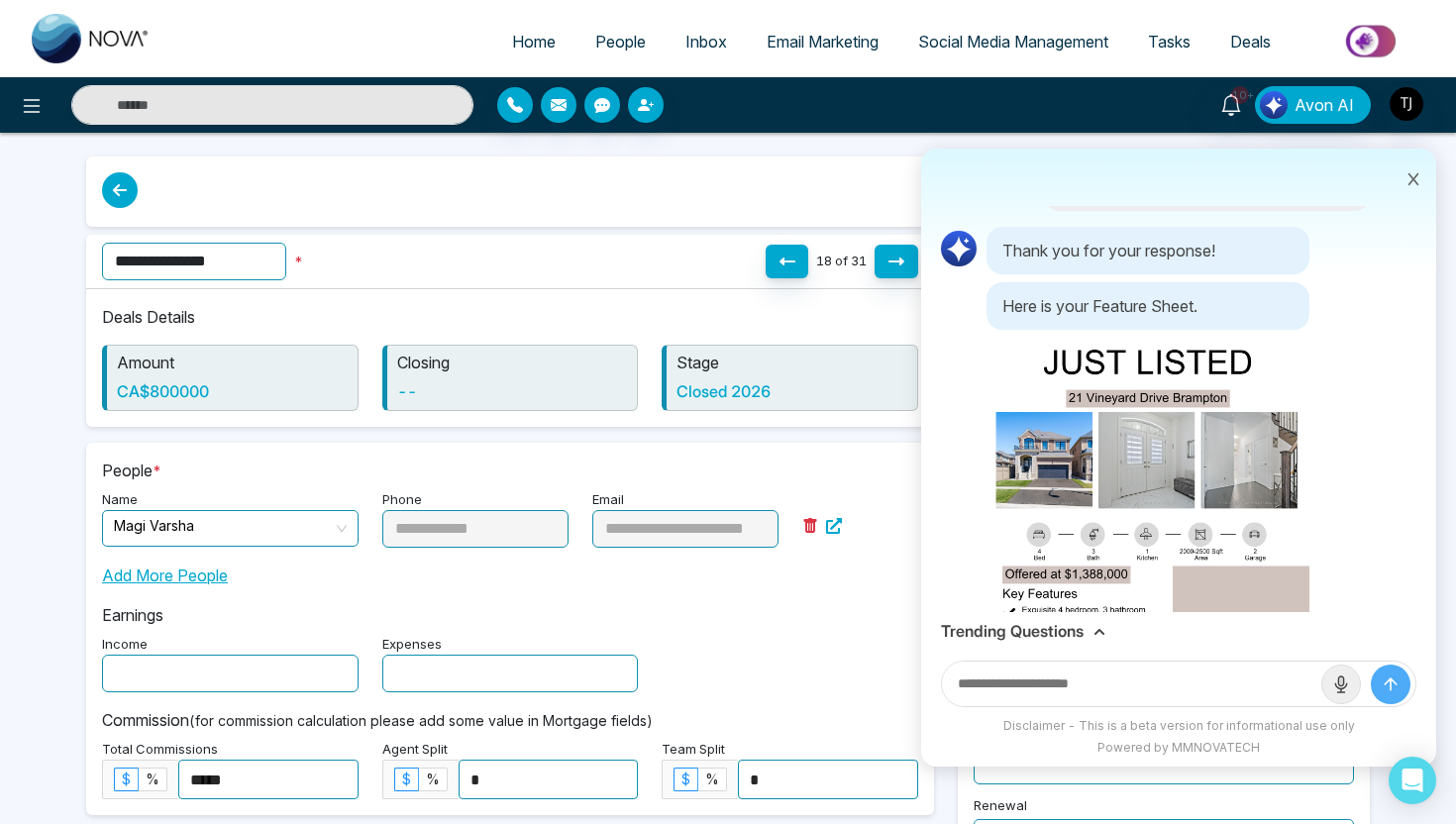 scroll, scrollTop: 878, scrollLeft: 0, axis: vertical 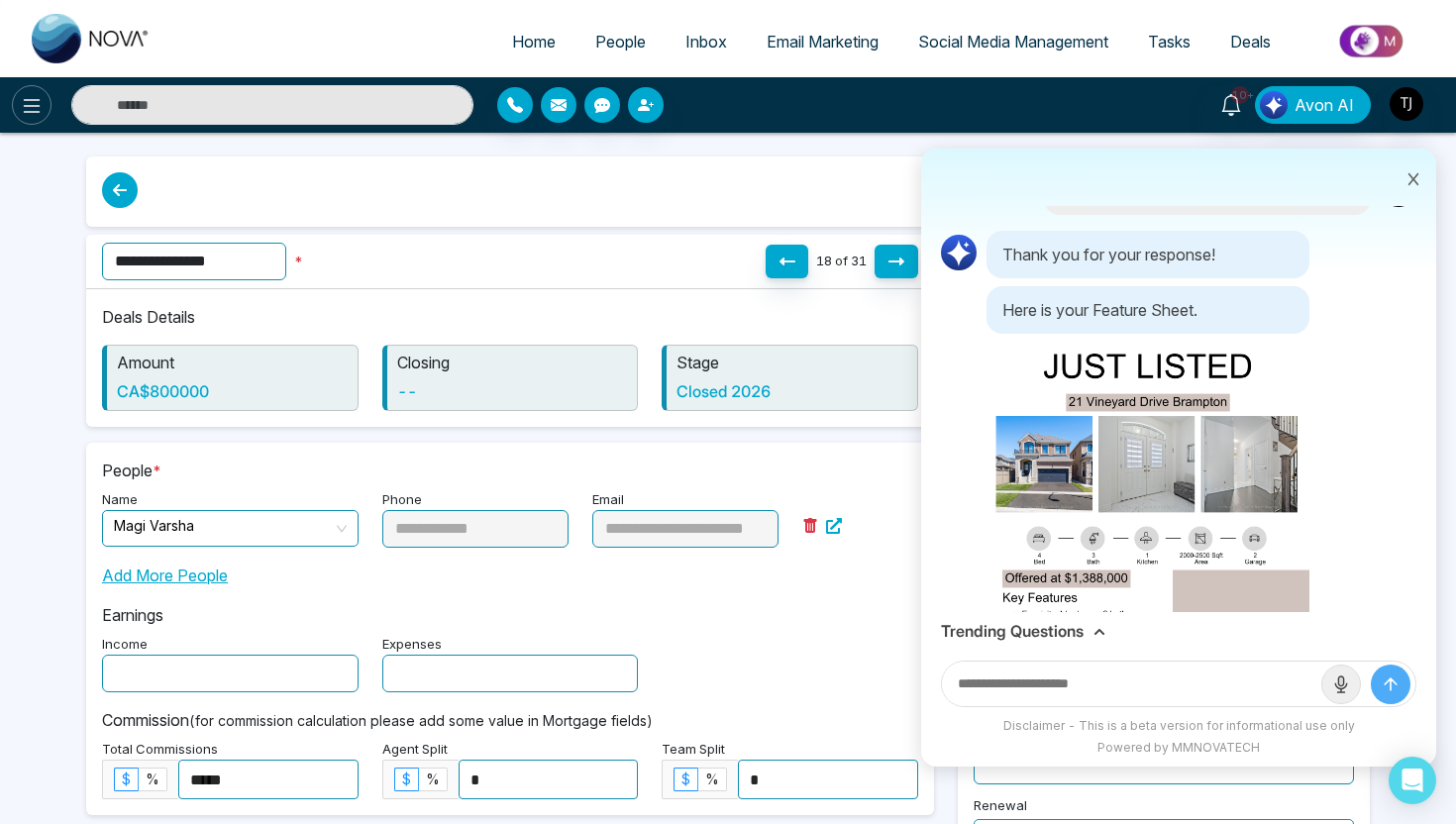 click 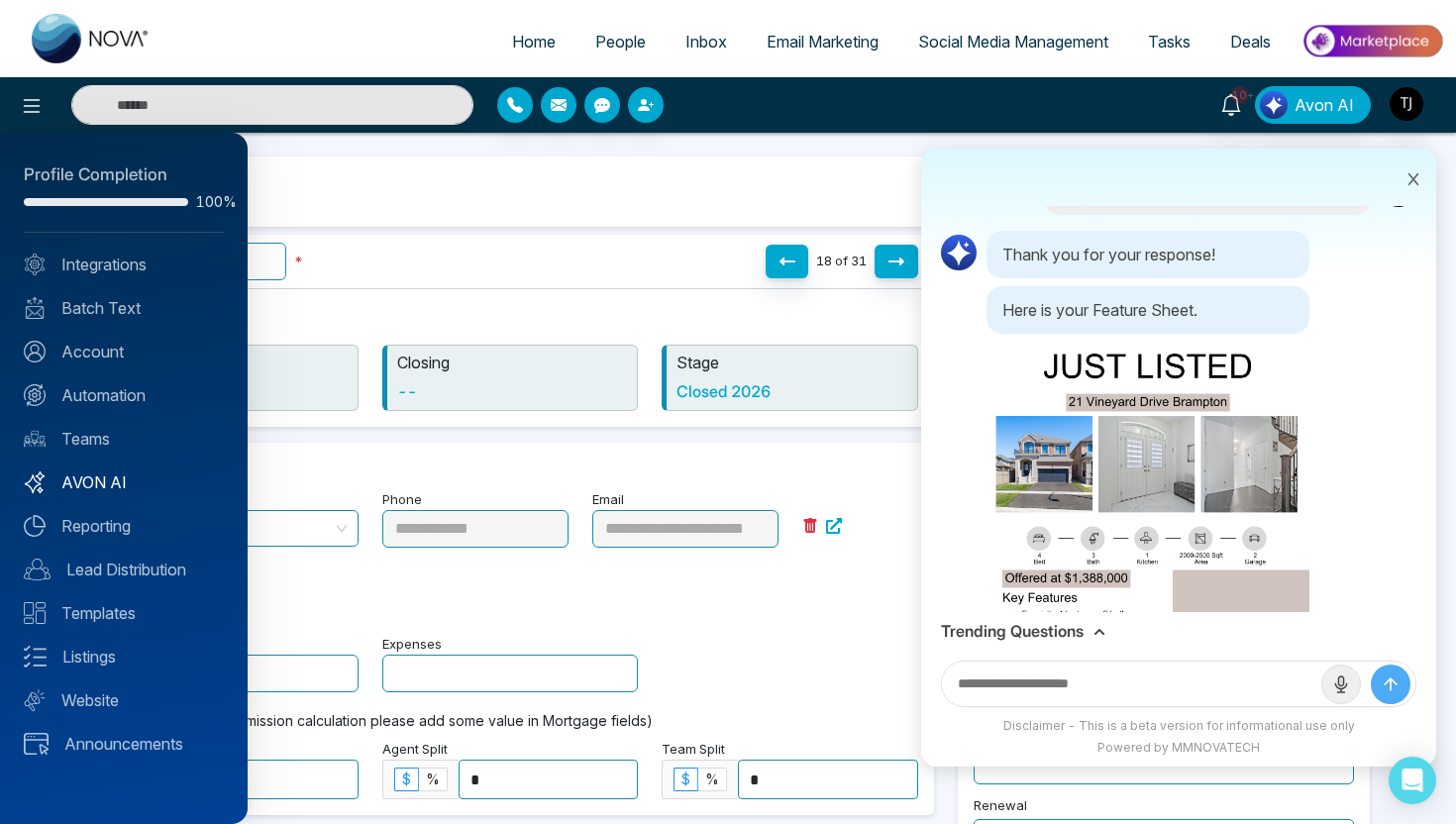 click on "AVON AI" at bounding box center (124, 482) 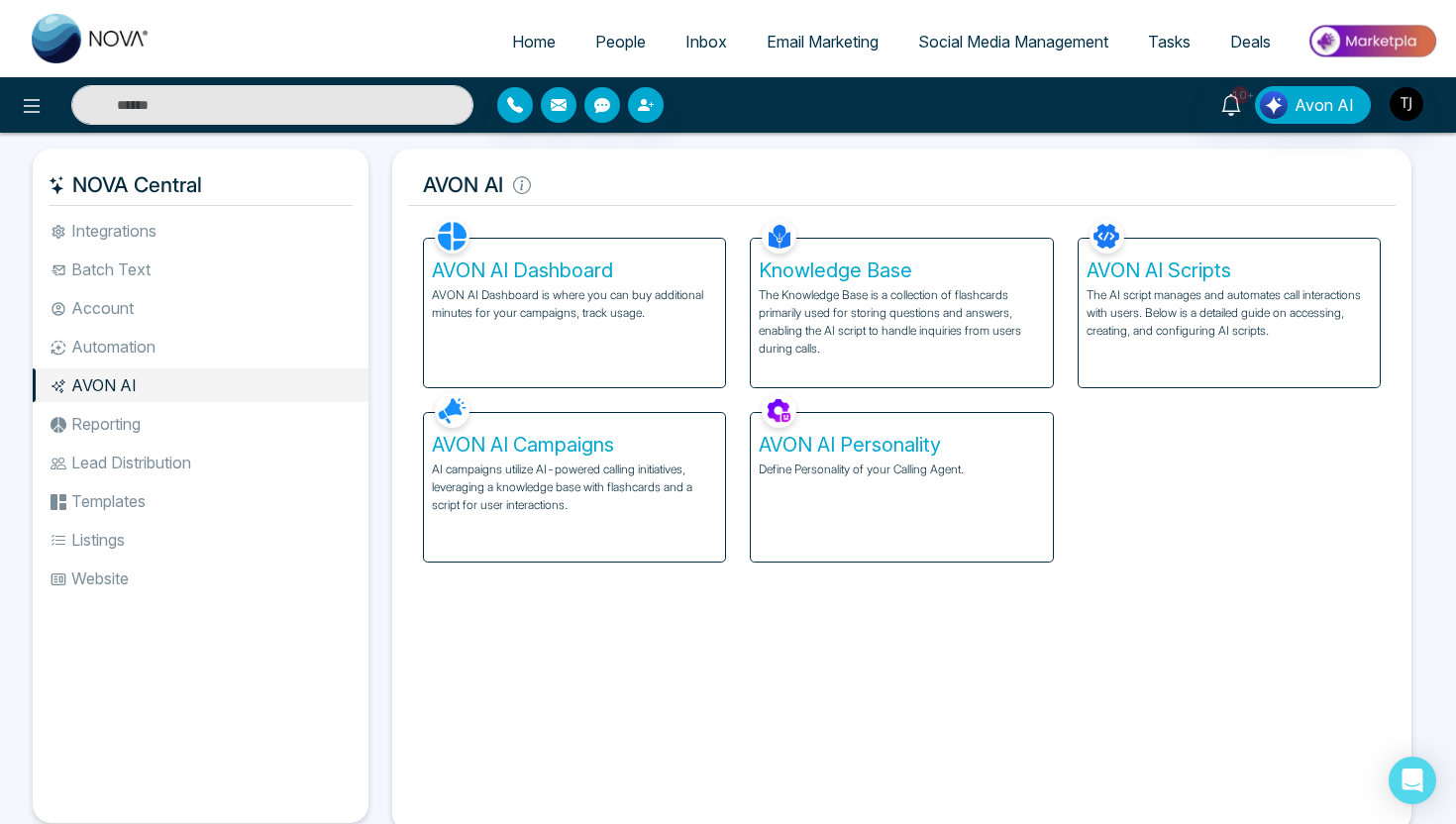 click on "The Knowledge Base is a collection of flashcards primarily used for storing questions and answers, enabling the AI script to handle inquiries from users during calls." at bounding box center [901, 322] 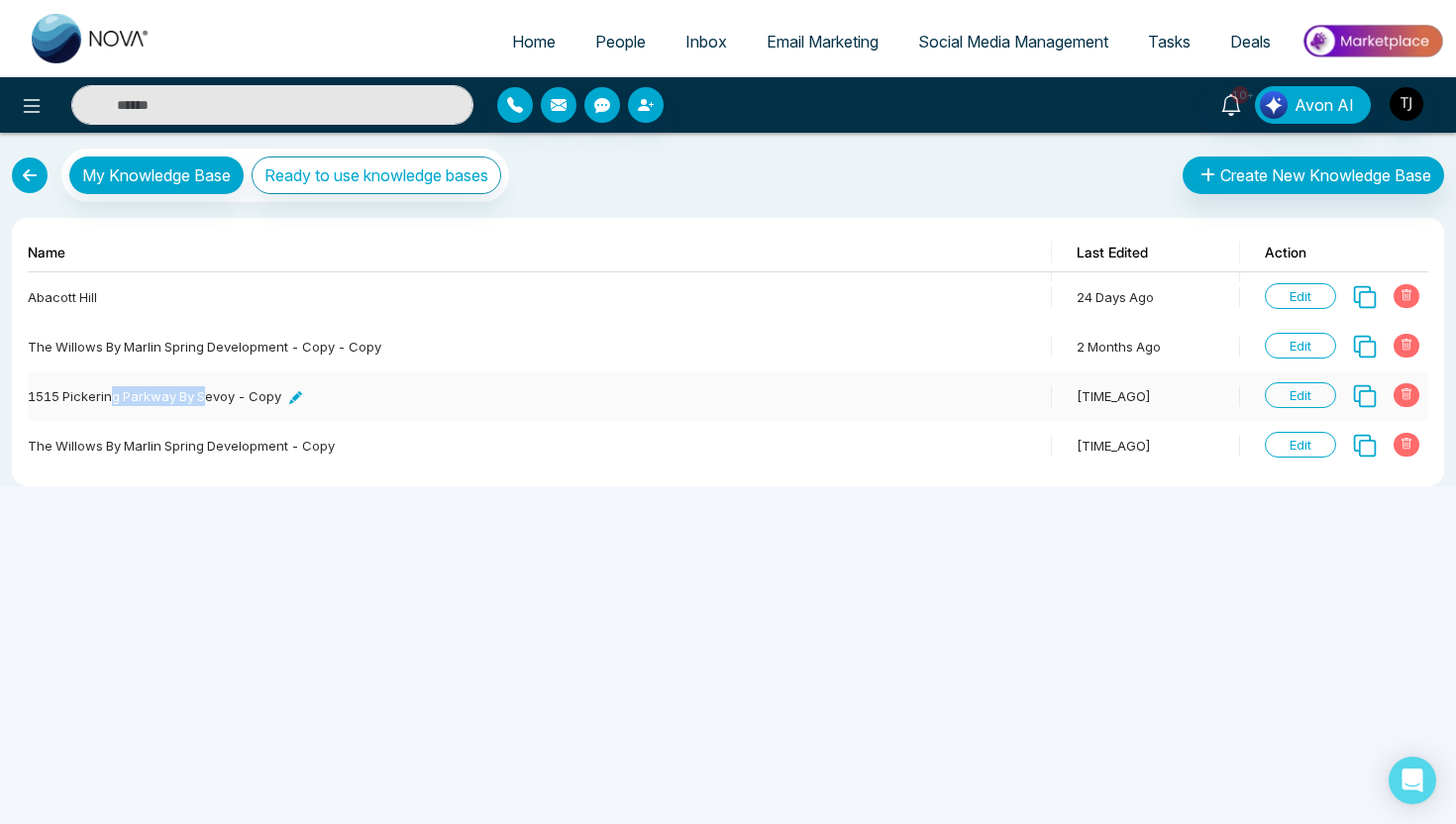drag, startPoint x: 114, startPoint y: 401, endPoint x: 205, endPoint y: 403, distance: 91.021975 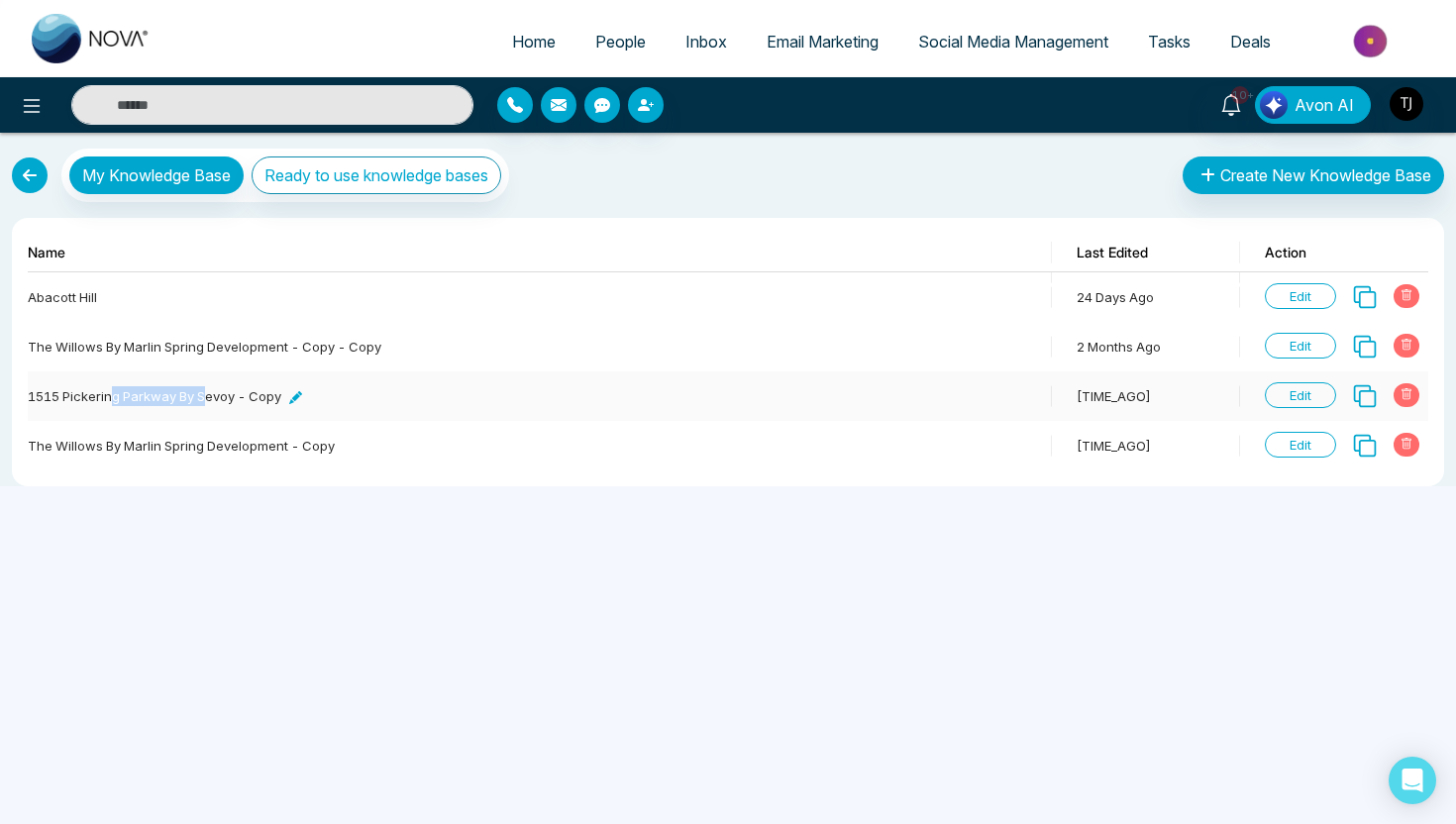 click on "1515 Pickering Parkway  by Sevoy - copy" at bounding box center (164, 396) 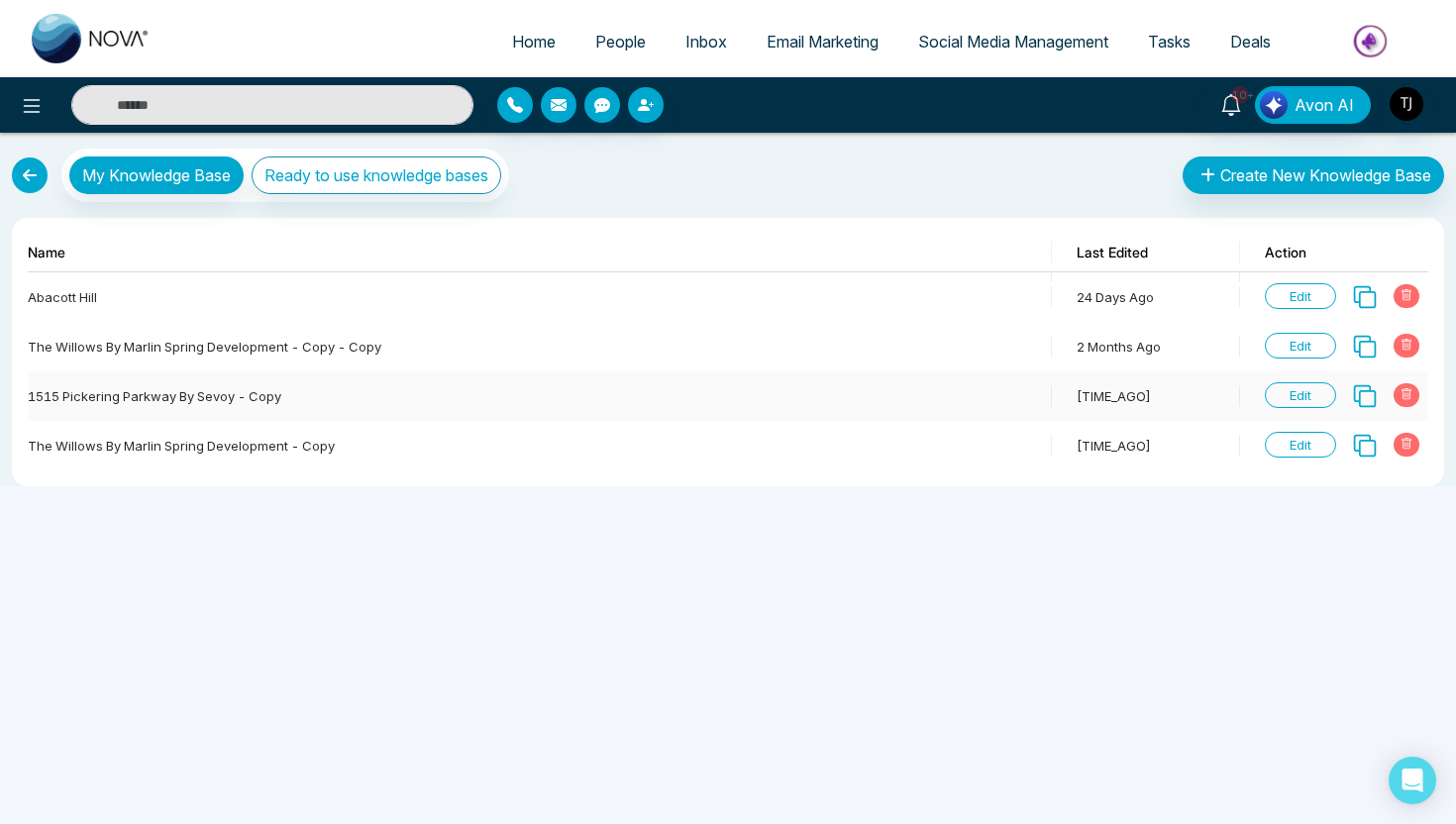 click on "Edit" at bounding box center [1300, 395] 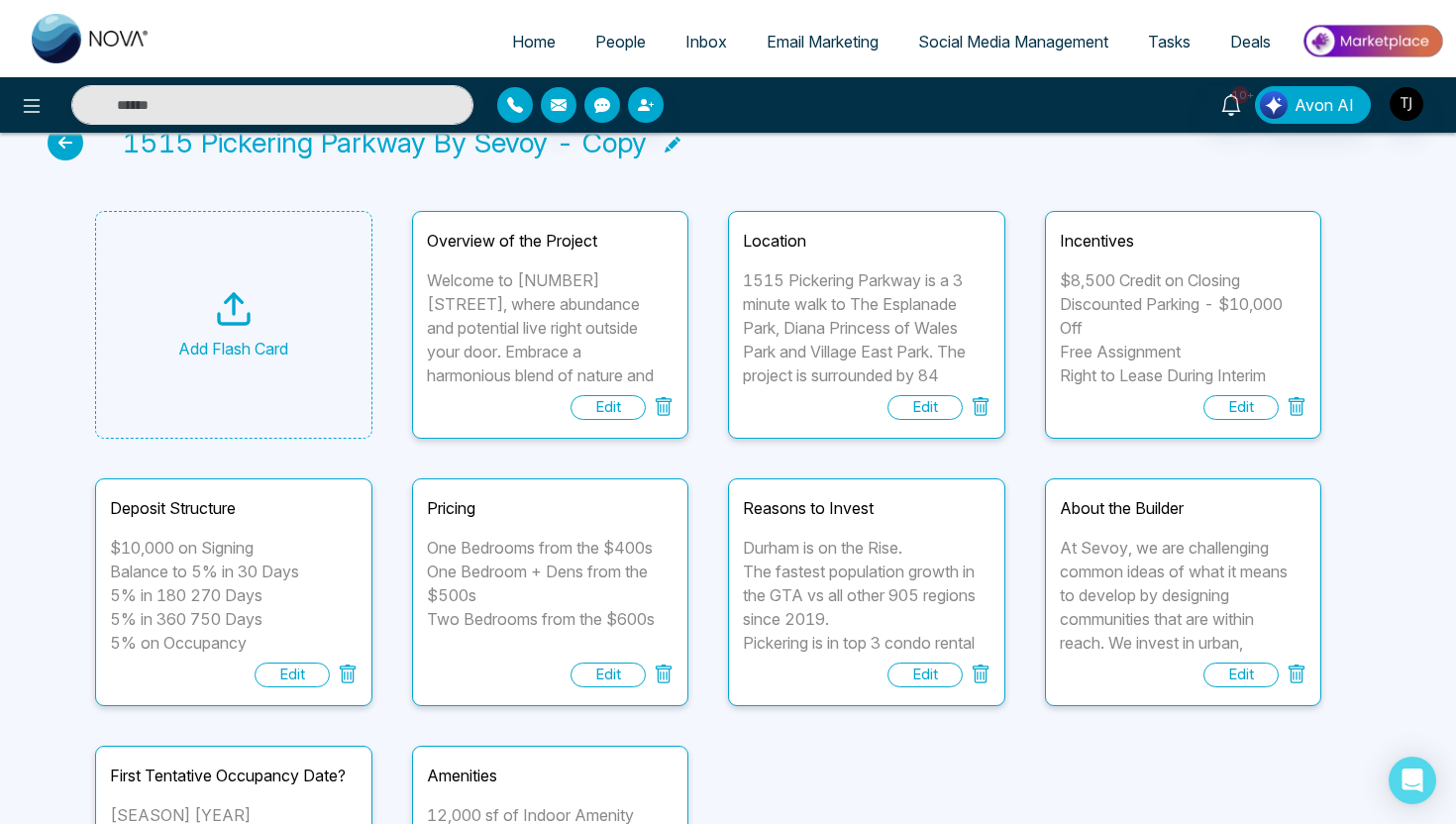 scroll, scrollTop: 0, scrollLeft: 0, axis: both 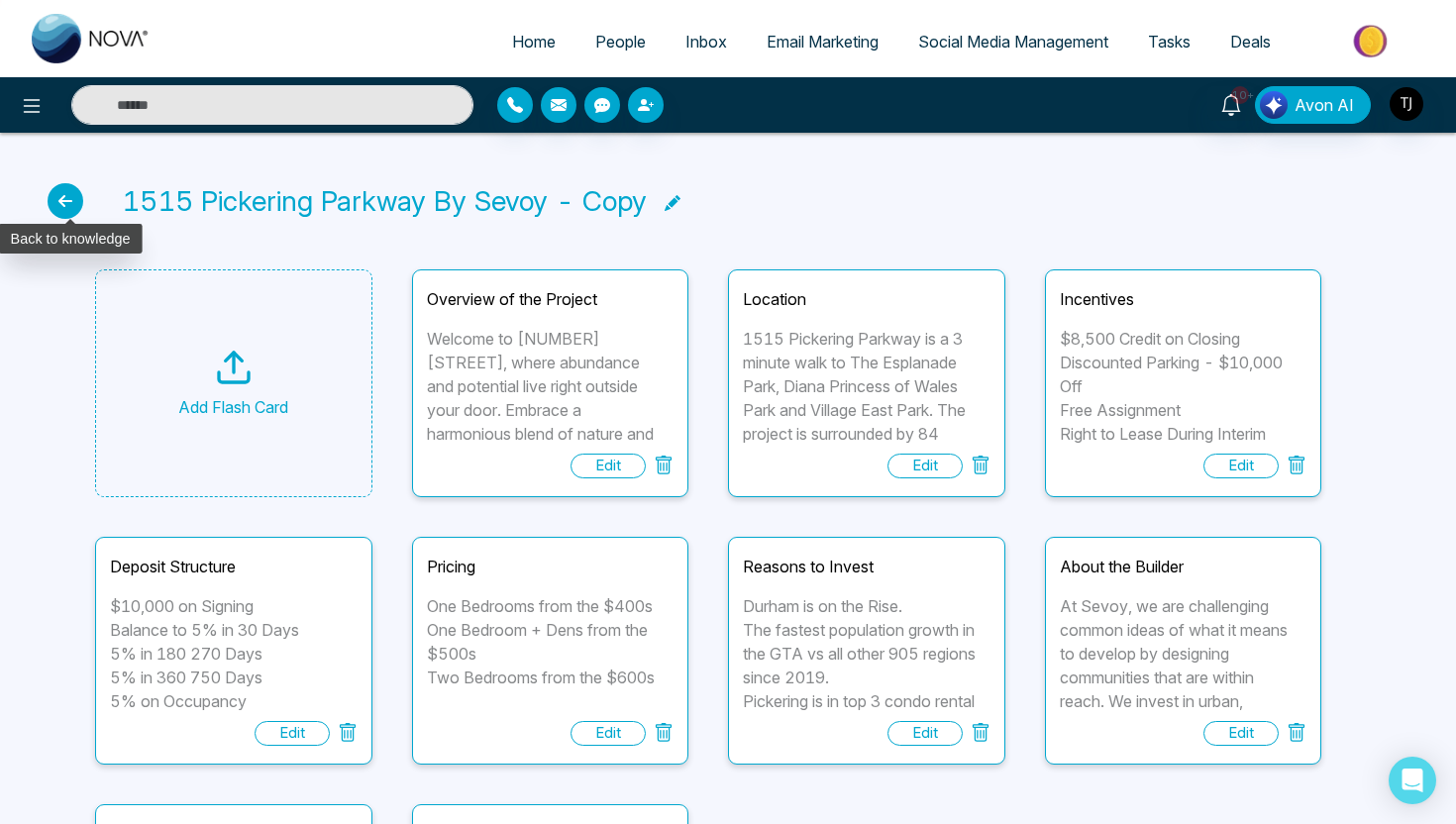click at bounding box center (65, 201) 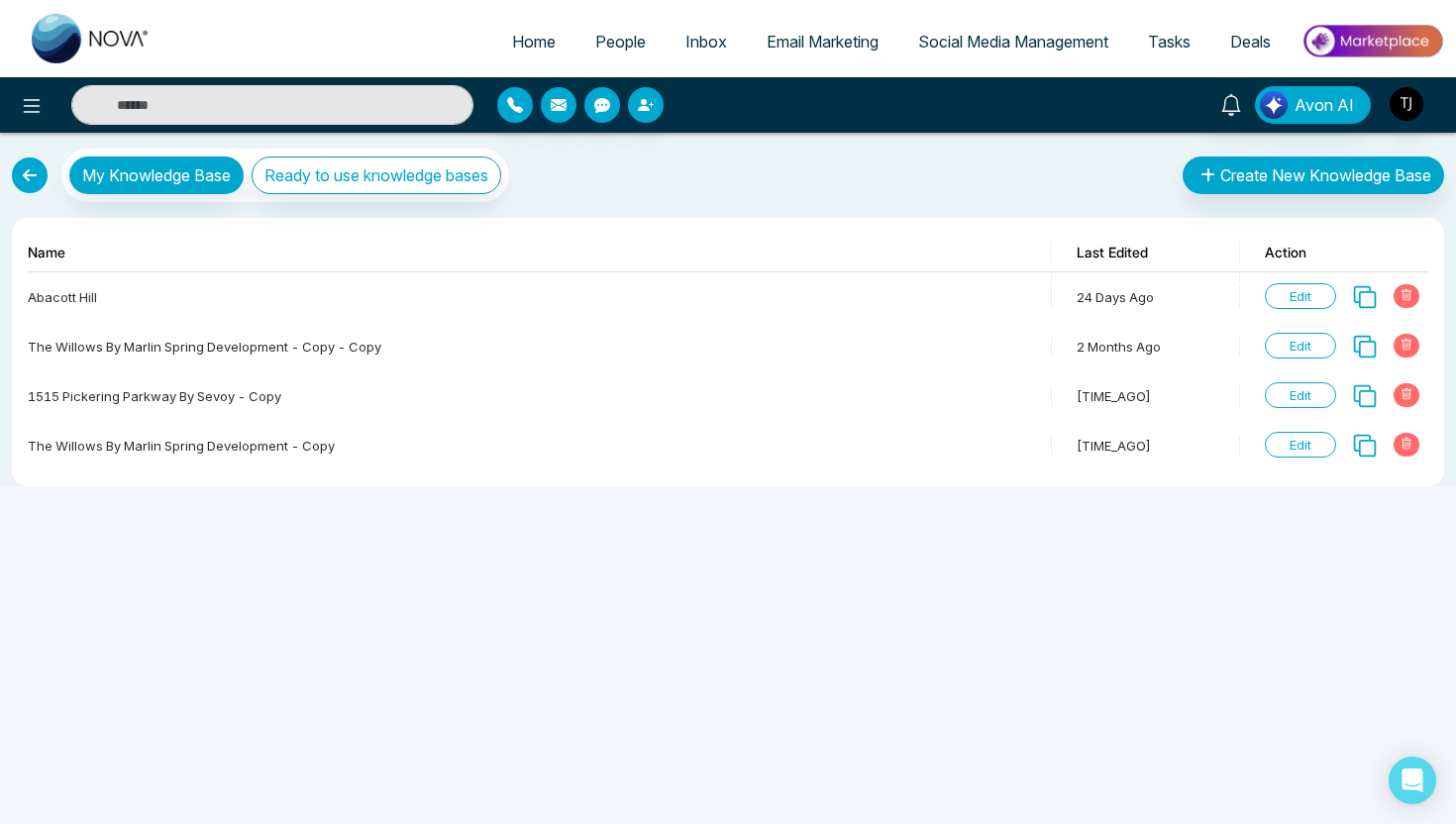 click at bounding box center [30, 175] 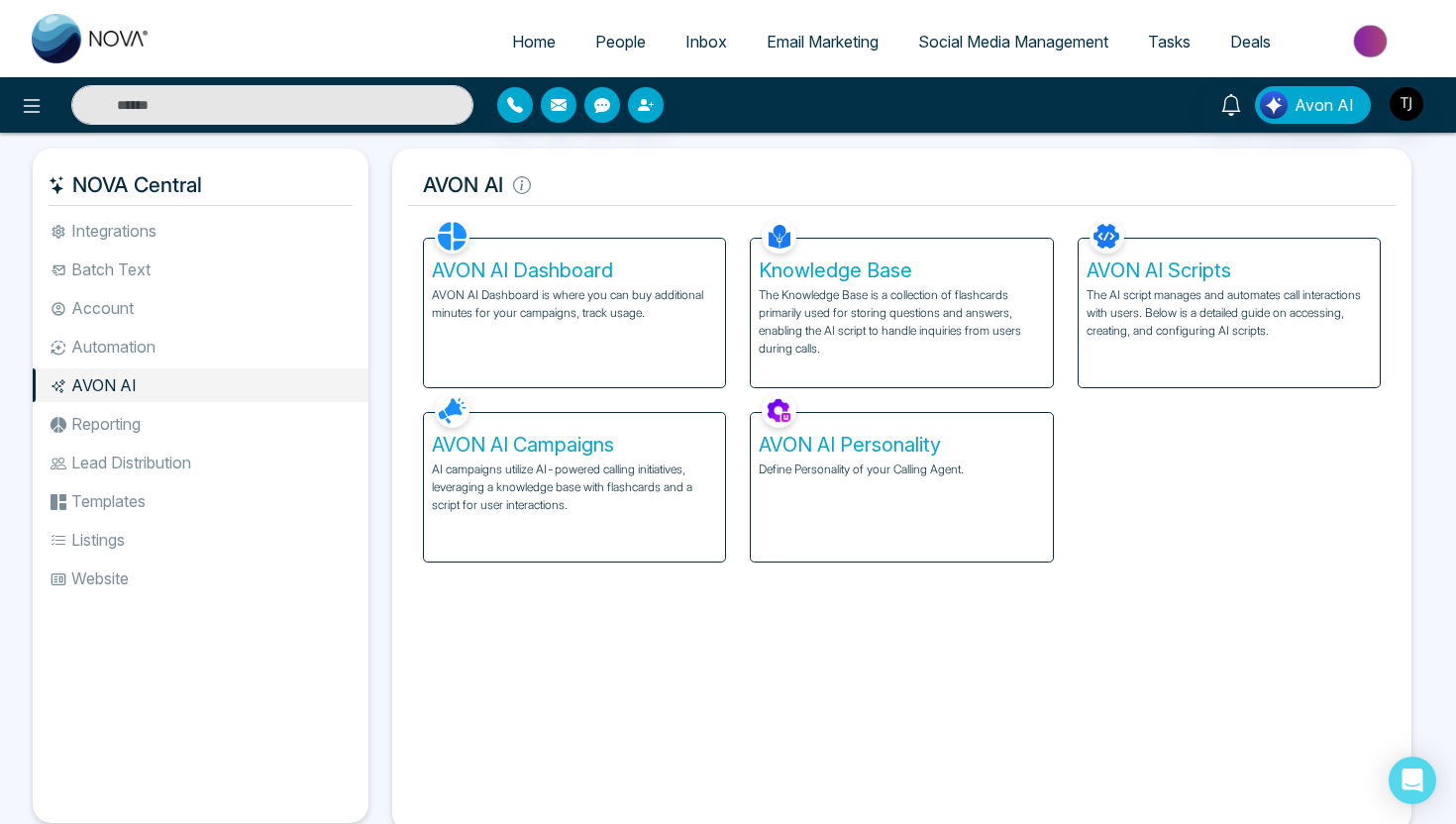 click on "The AI script manages and automates call interactions with users. Below is a detailed guide on accessing, creating, and configuring AI scripts." at bounding box center (1229, 313) 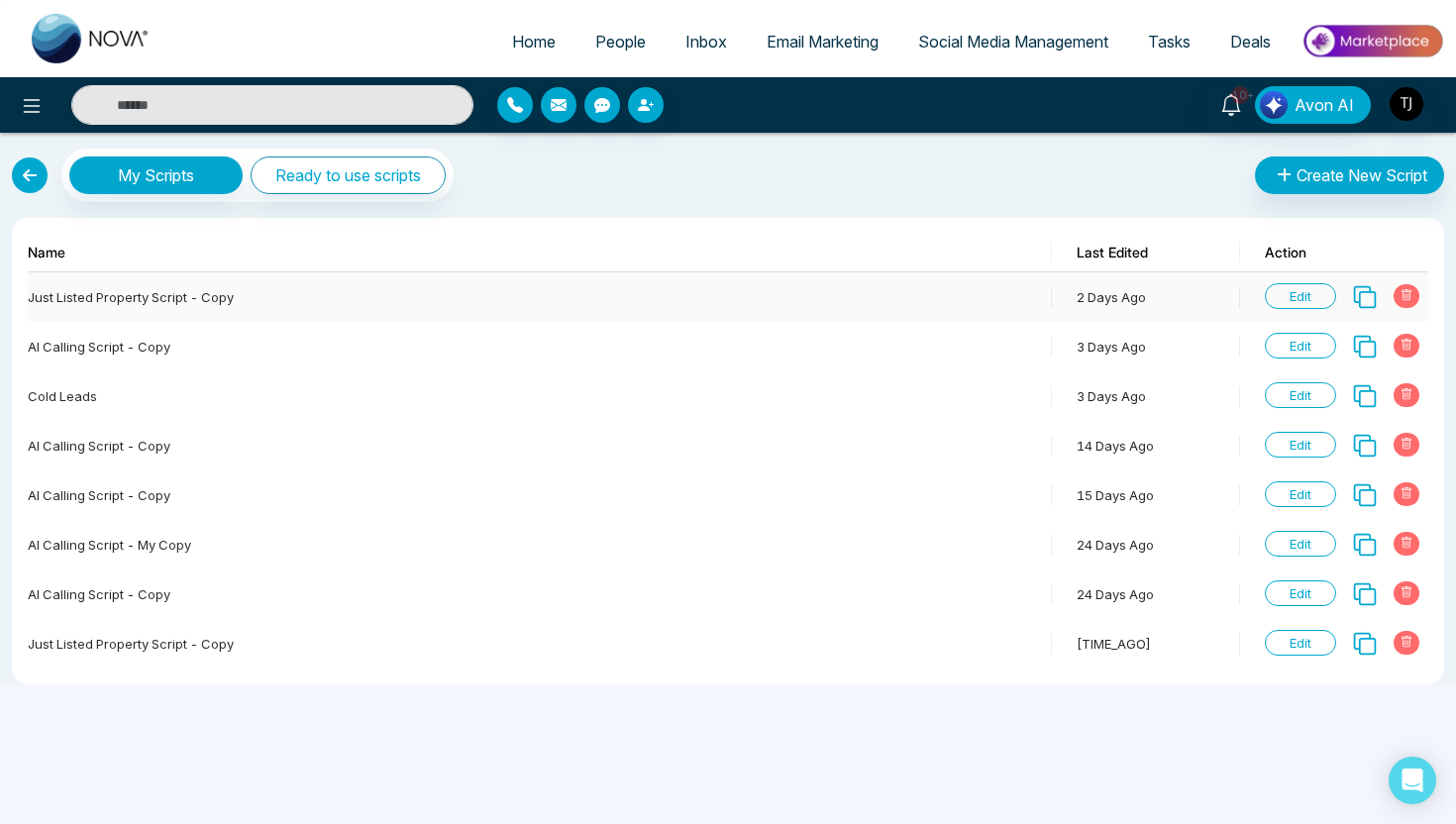 click on "Edit" at bounding box center (1334, 297) 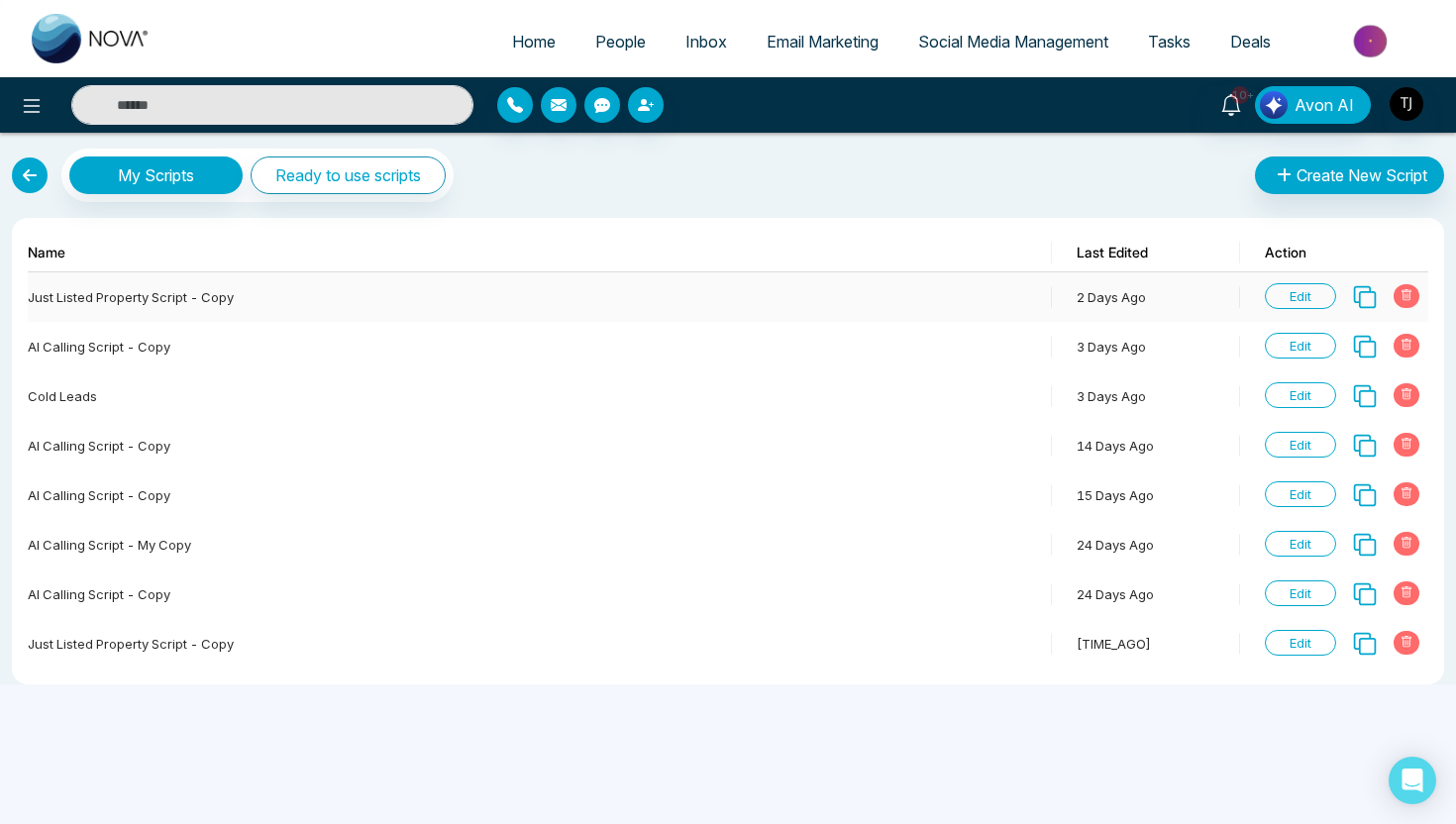 click on "Edit" at bounding box center [1300, 296] 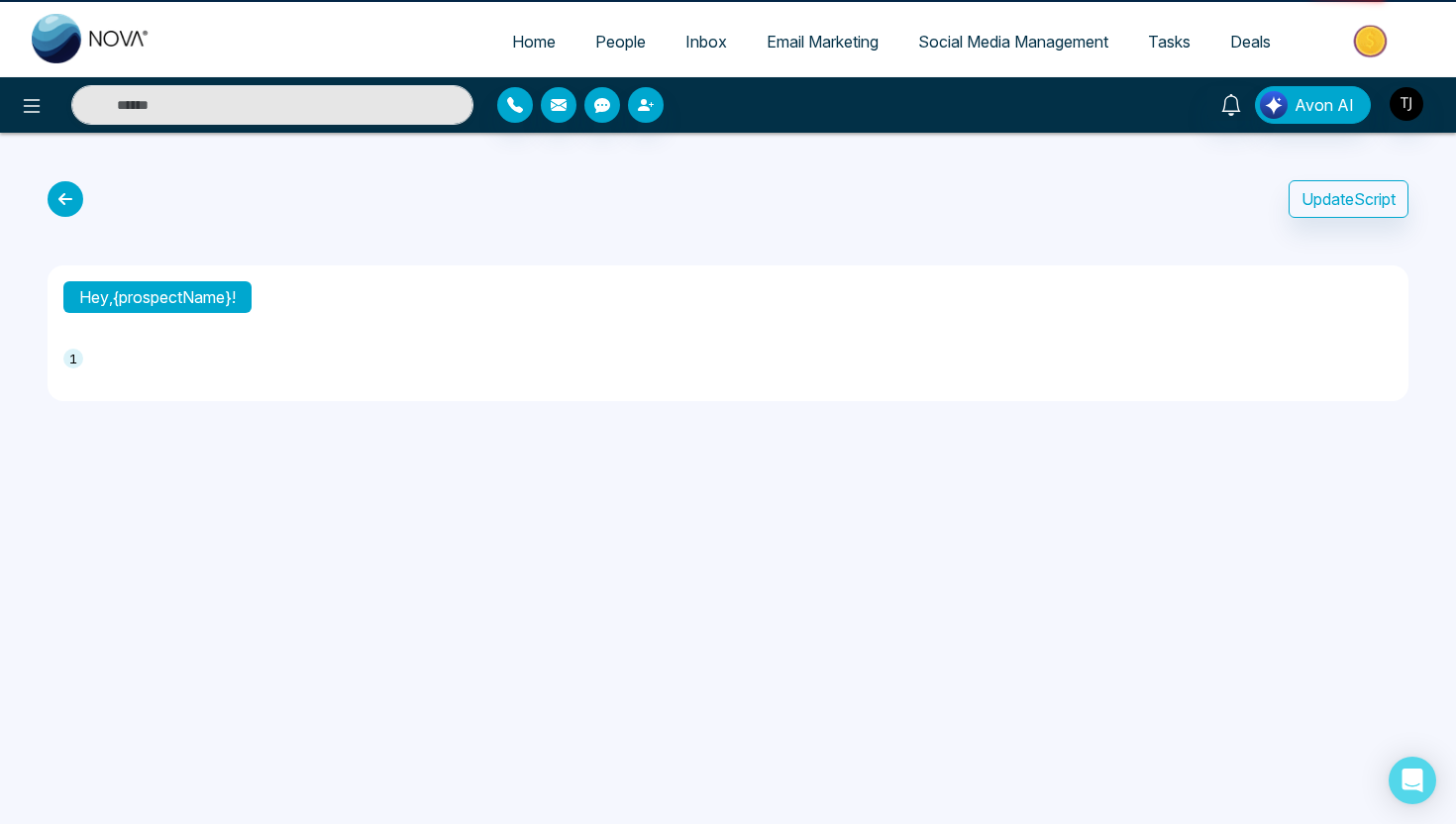 type on "**********" 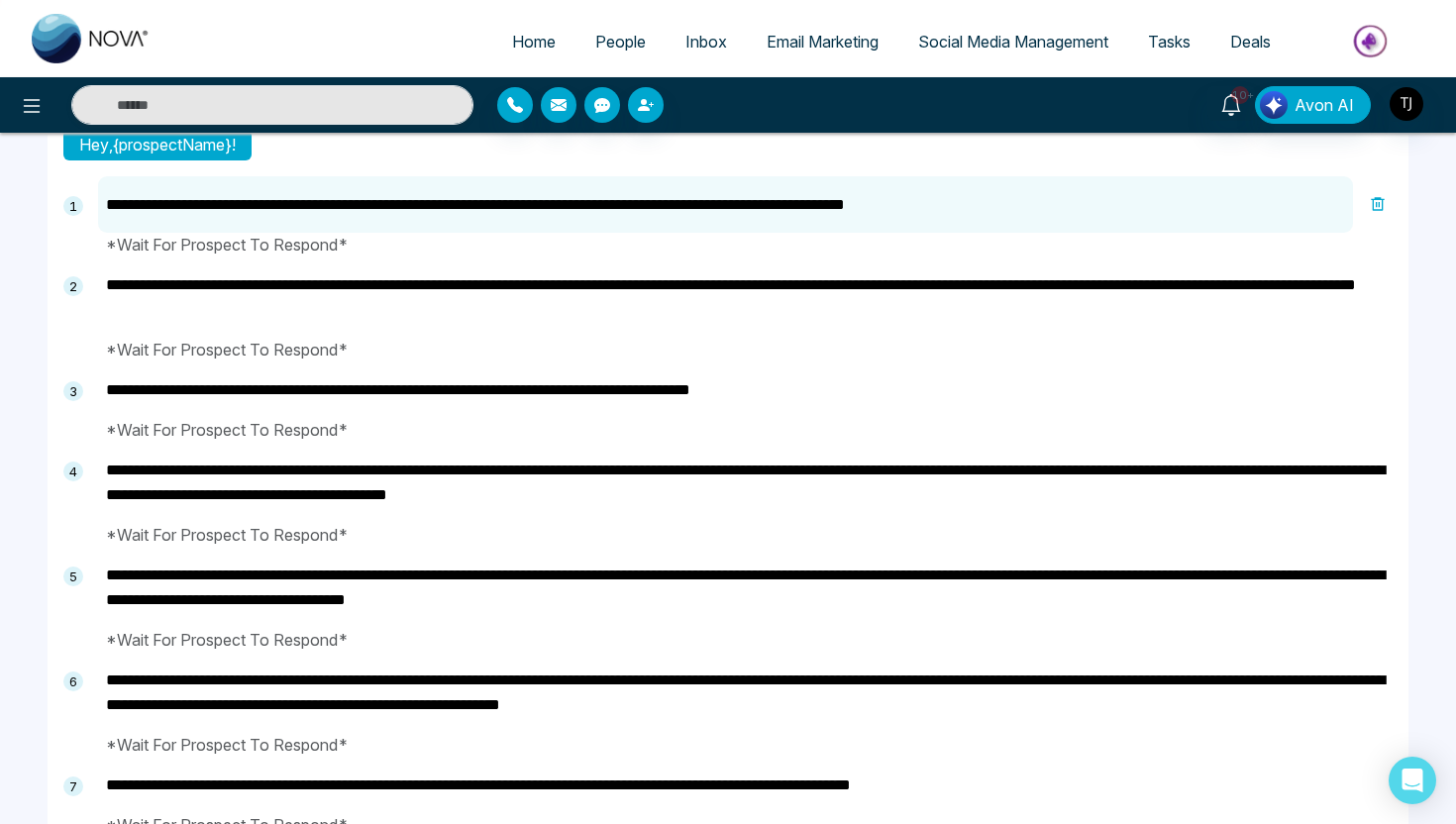 scroll, scrollTop: 0, scrollLeft: 0, axis: both 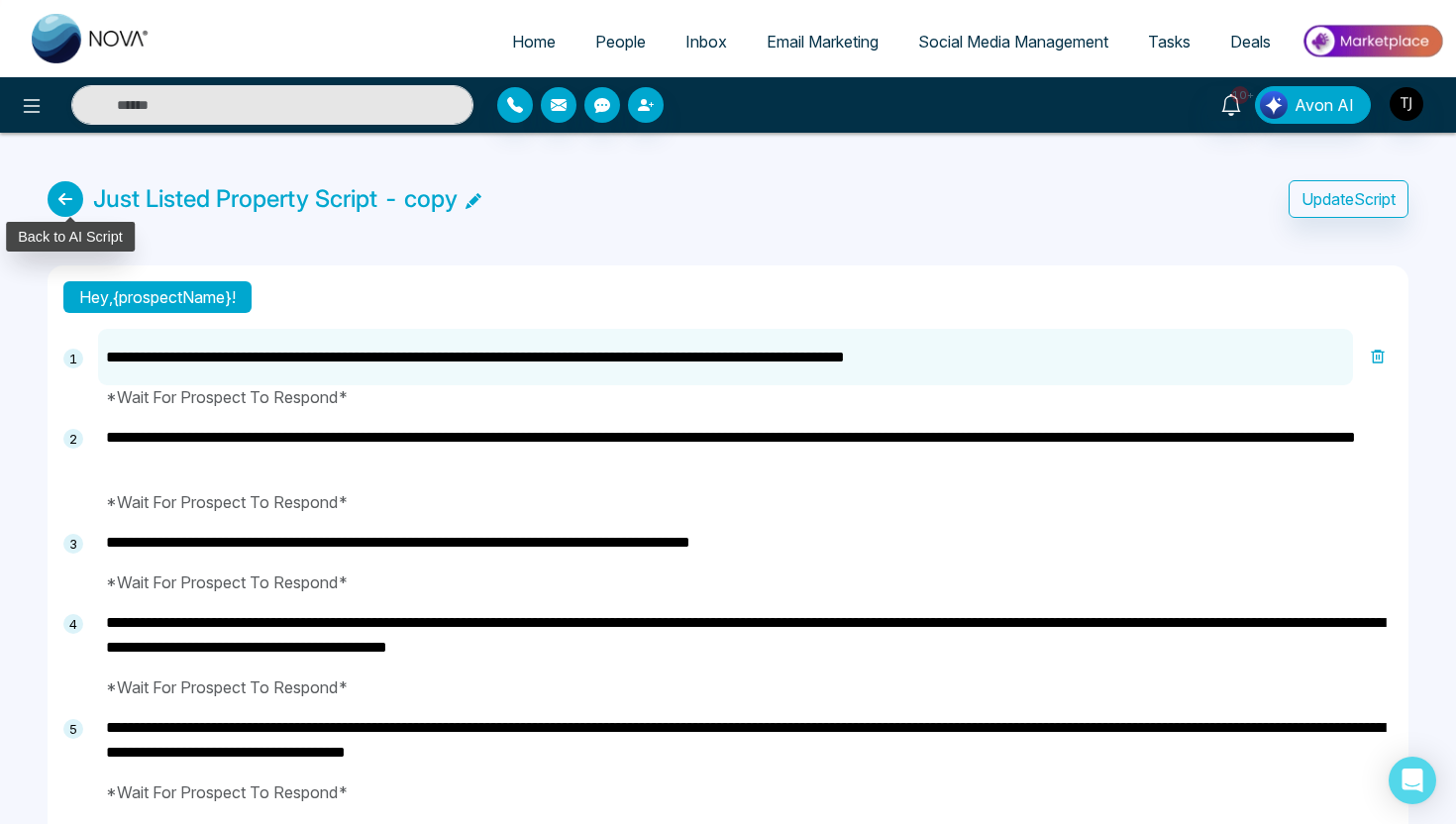 click at bounding box center [65, 199] 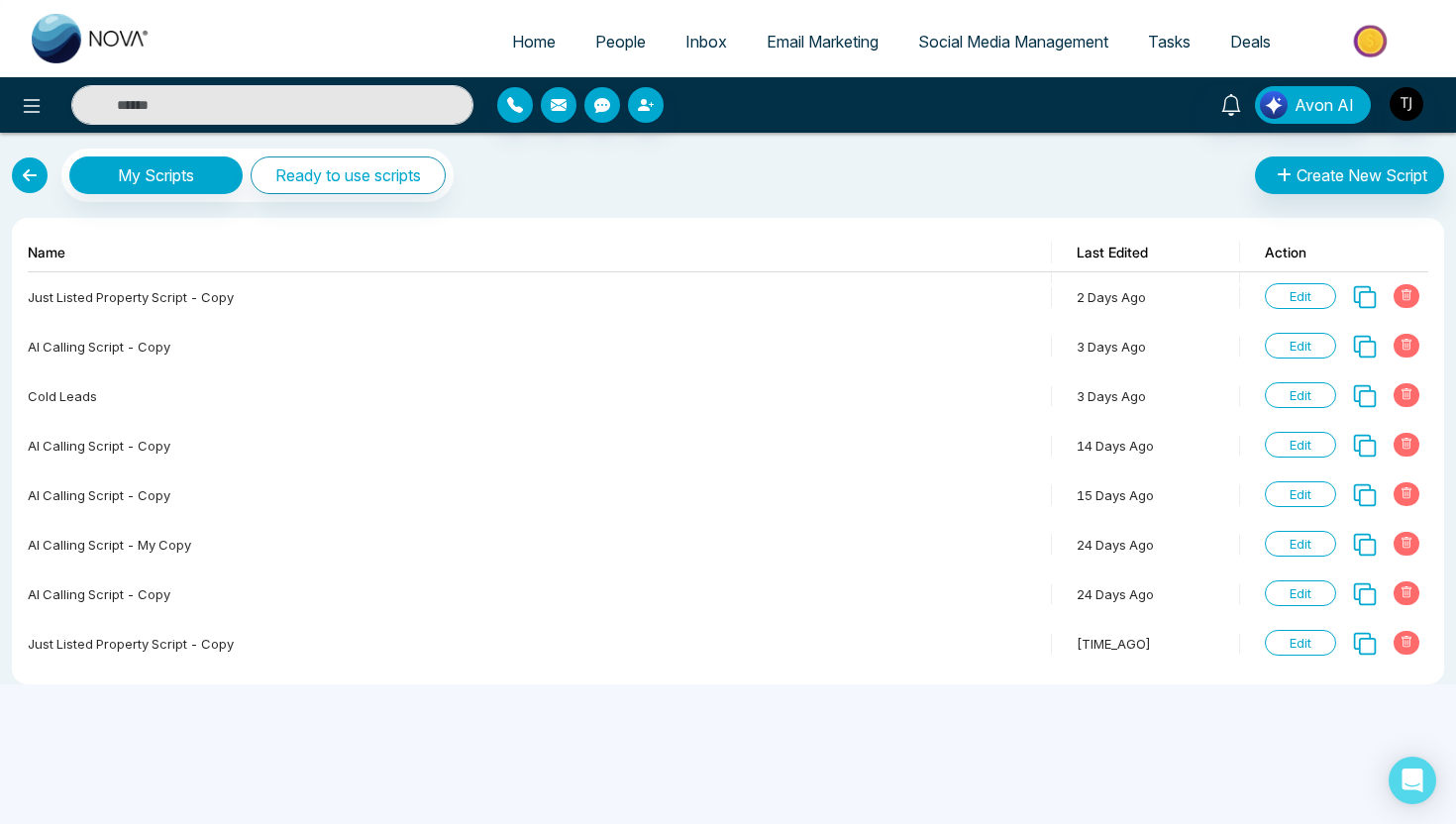 click at bounding box center (30, 175) 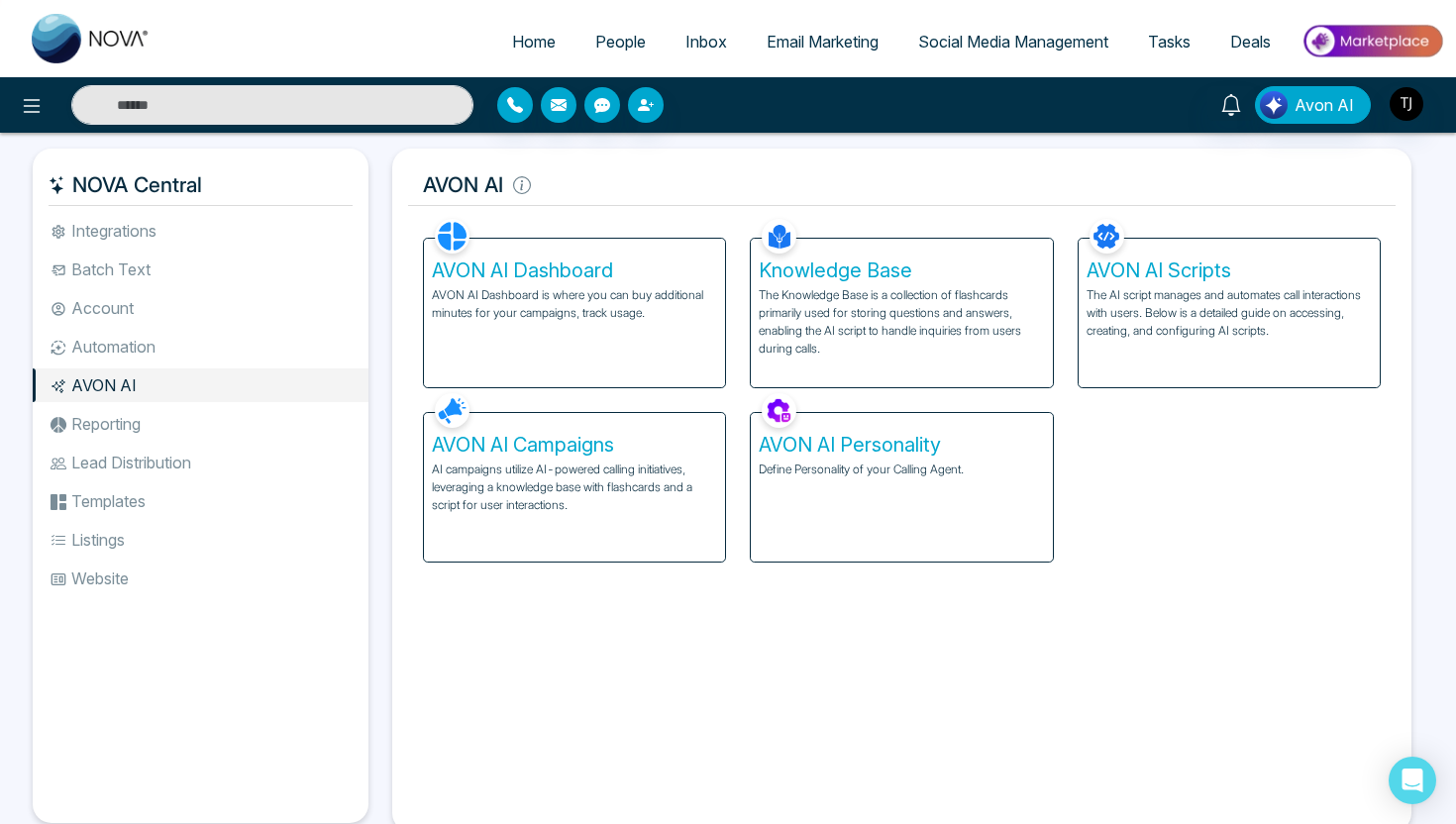 click on "AI campaigns utilize AI-powered calling initiatives, leveraging a knowledge base with flashcards and a script for user interactions." at bounding box center [574, 487] 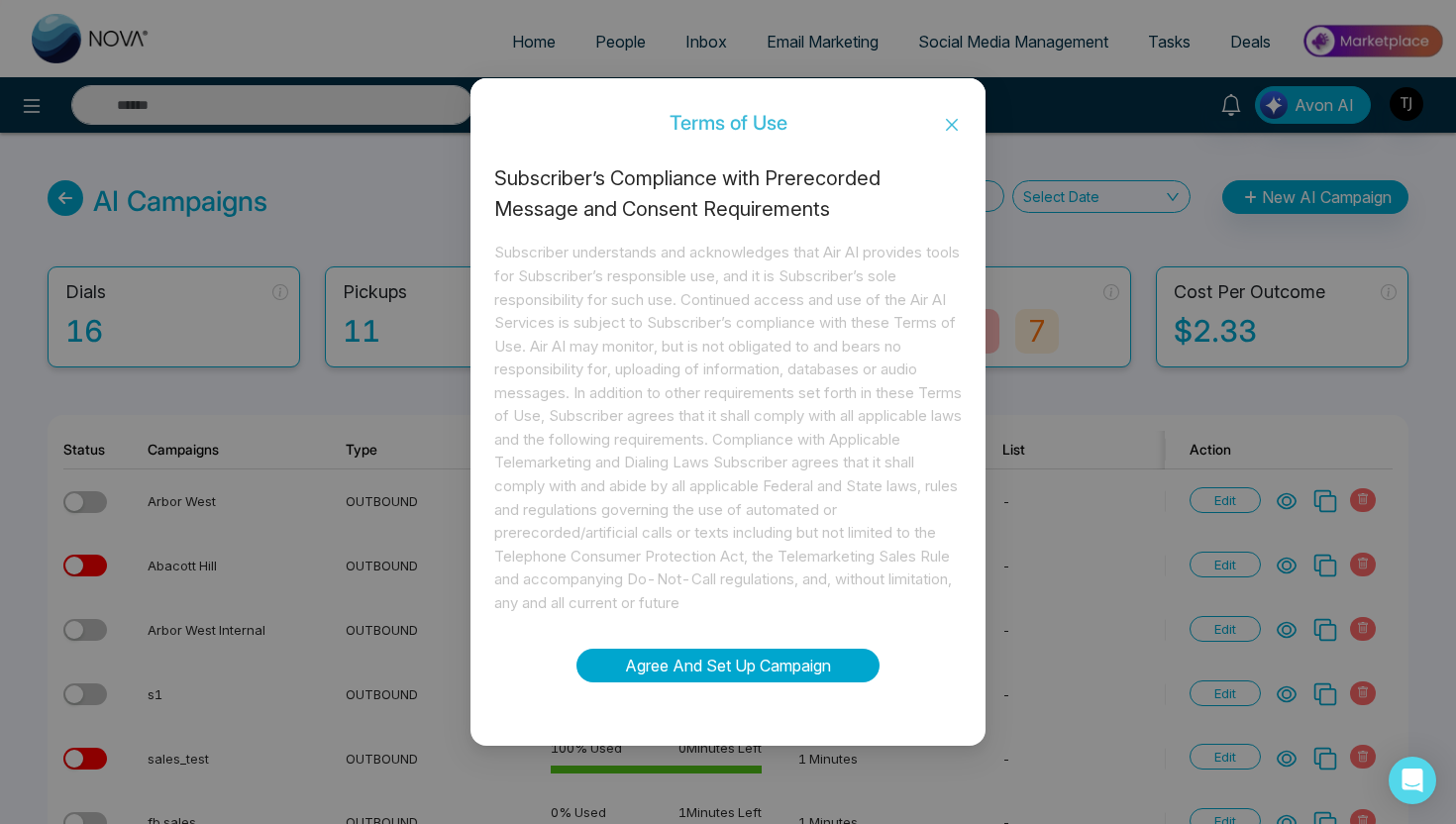 click on "Agree And Set Up Campaign" at bounding box center (728, 666) 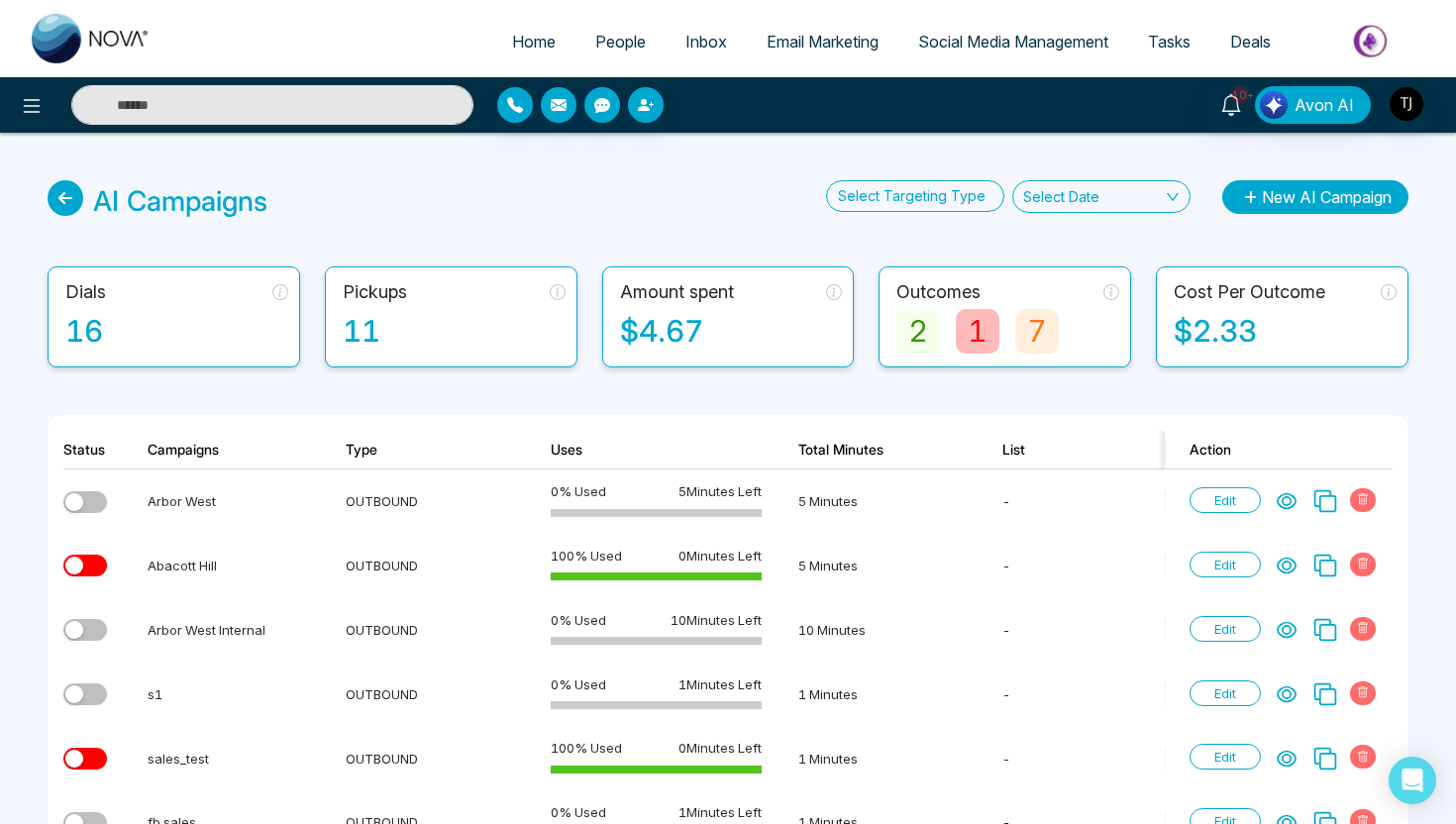 click on "New AI Campaign" at bounding box center [1315, 197] 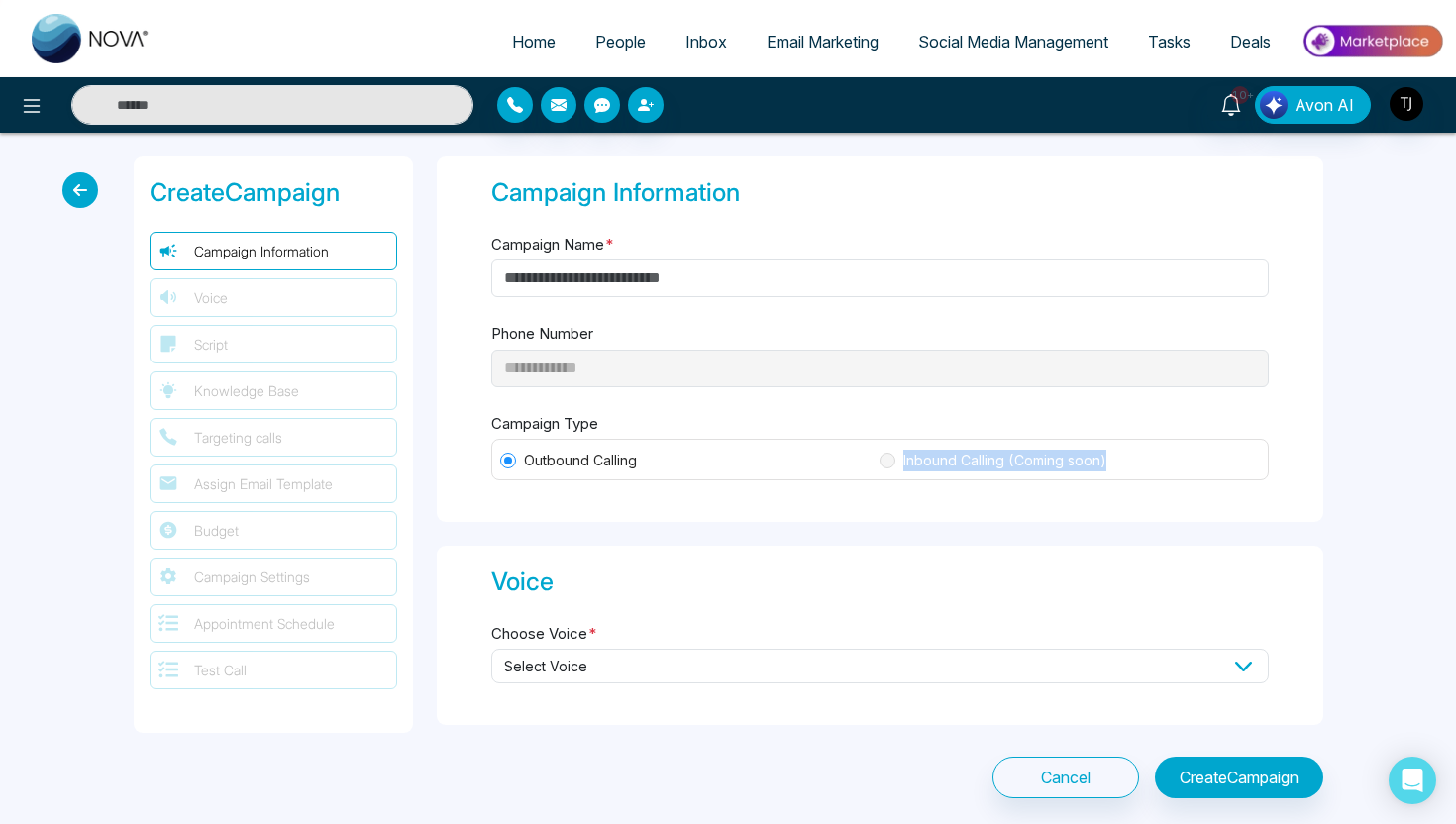 drag, startPoint x: 901, startPoint y: 460, endPoint x: 1109, endPoint y: 464, distance: 208.03846 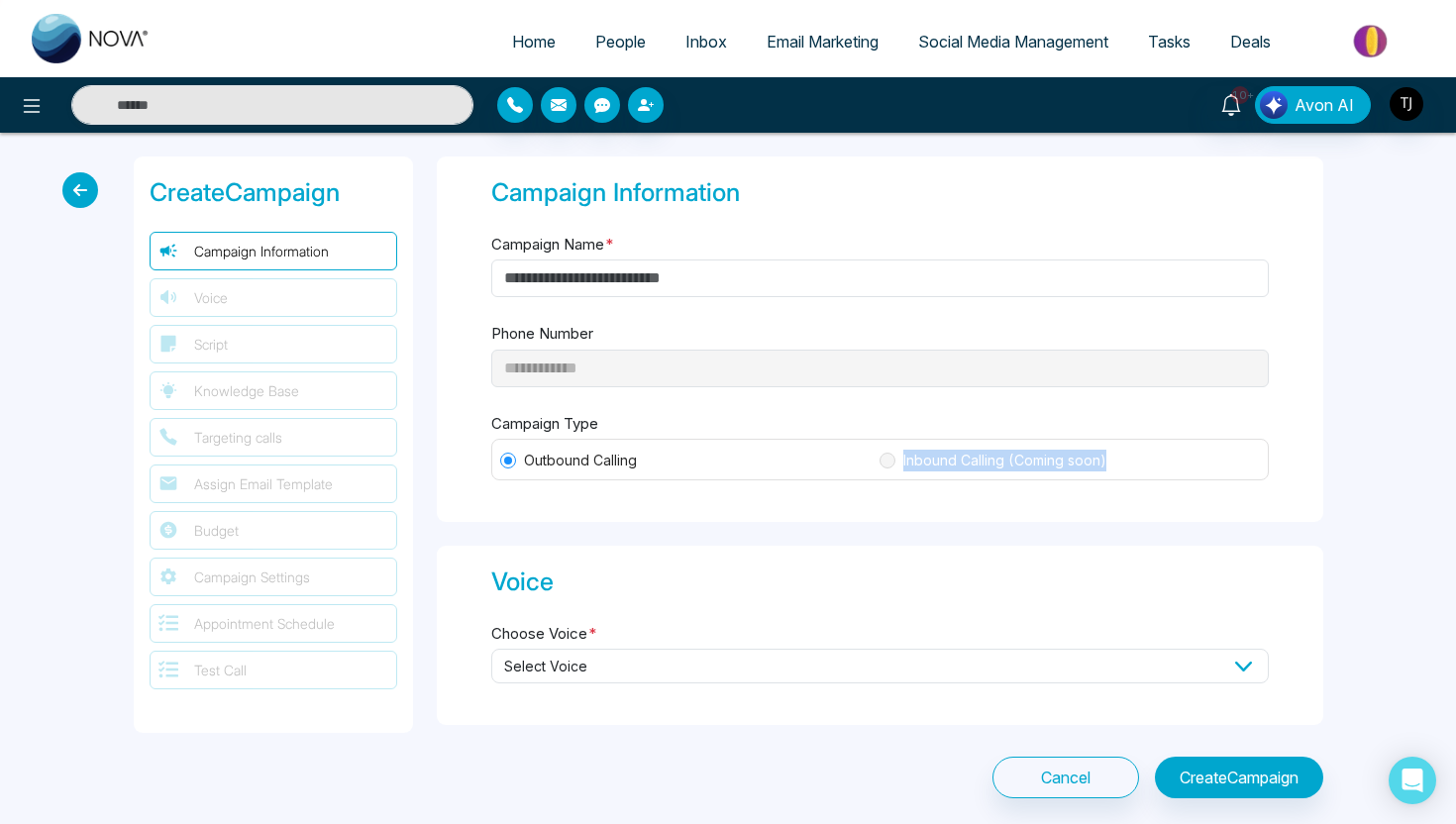 click on "Inbound Calling (Coming soon)" at bounding box center [1004, 461] 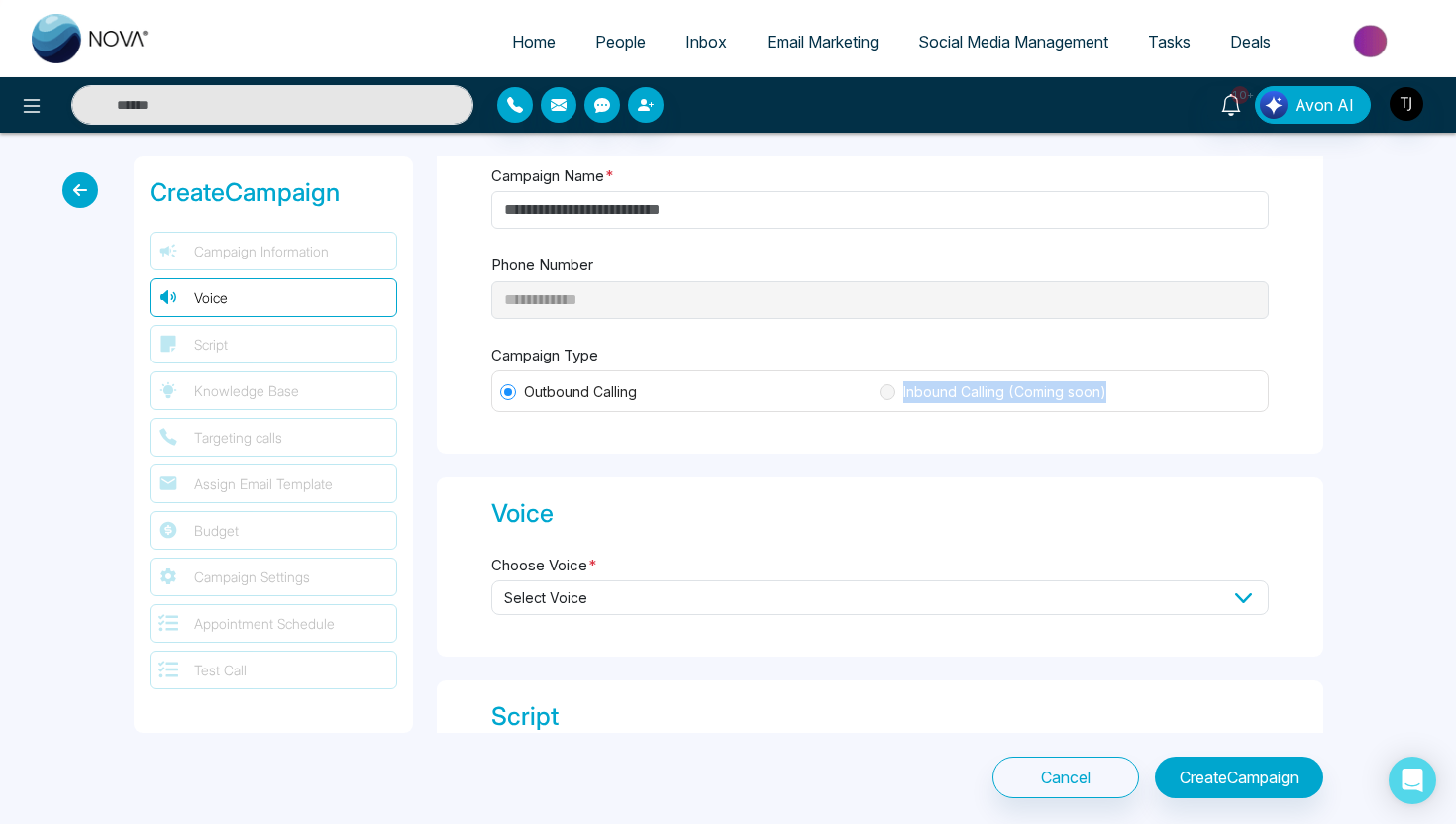 scroll, scrollTop: 72, scrollLeft: 0, axis: vertical 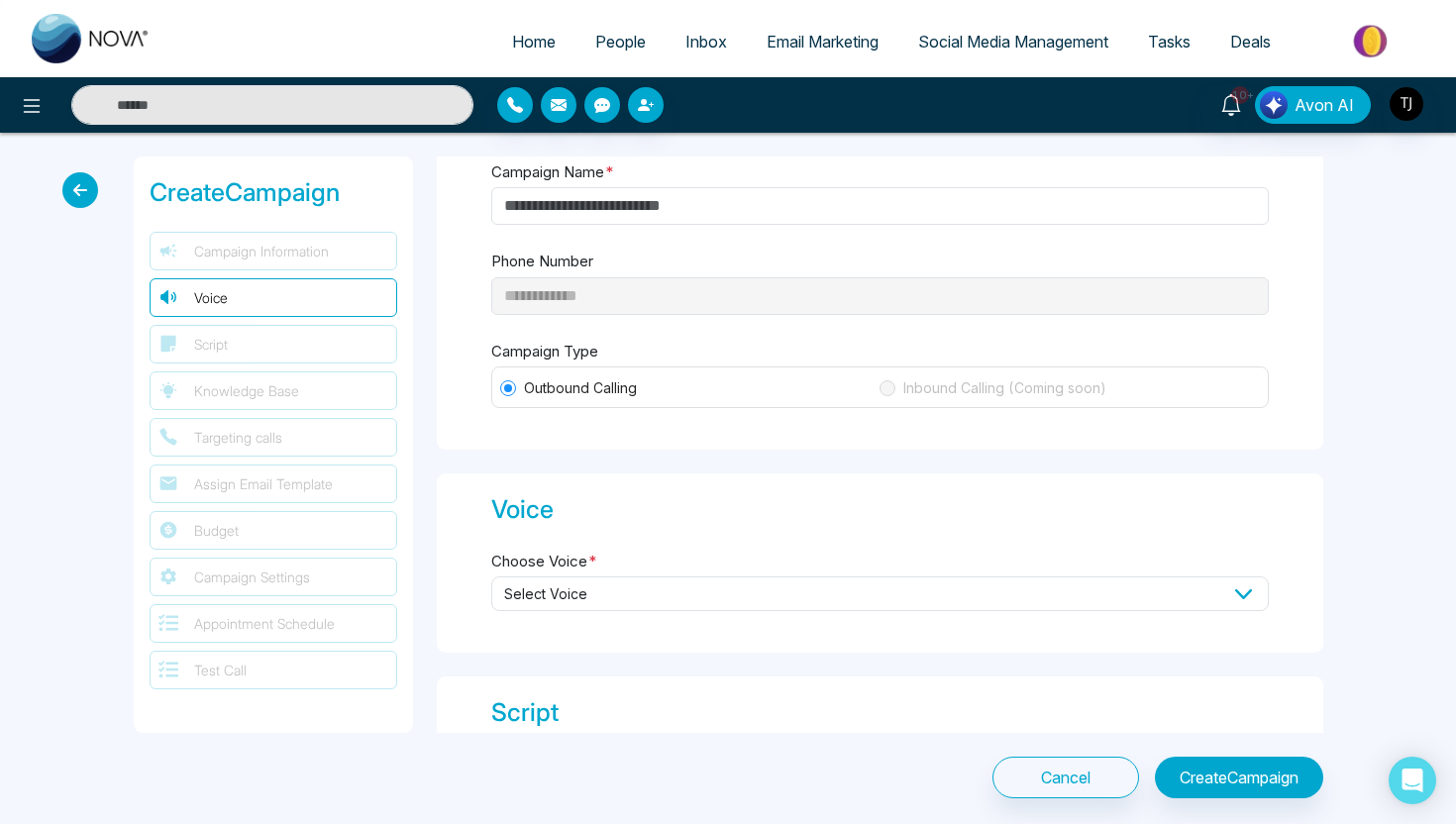 drag, startPoint x: 659, startPoint y: 396, endPoint x: 537, endPoint y: 398, distance: 122.01639 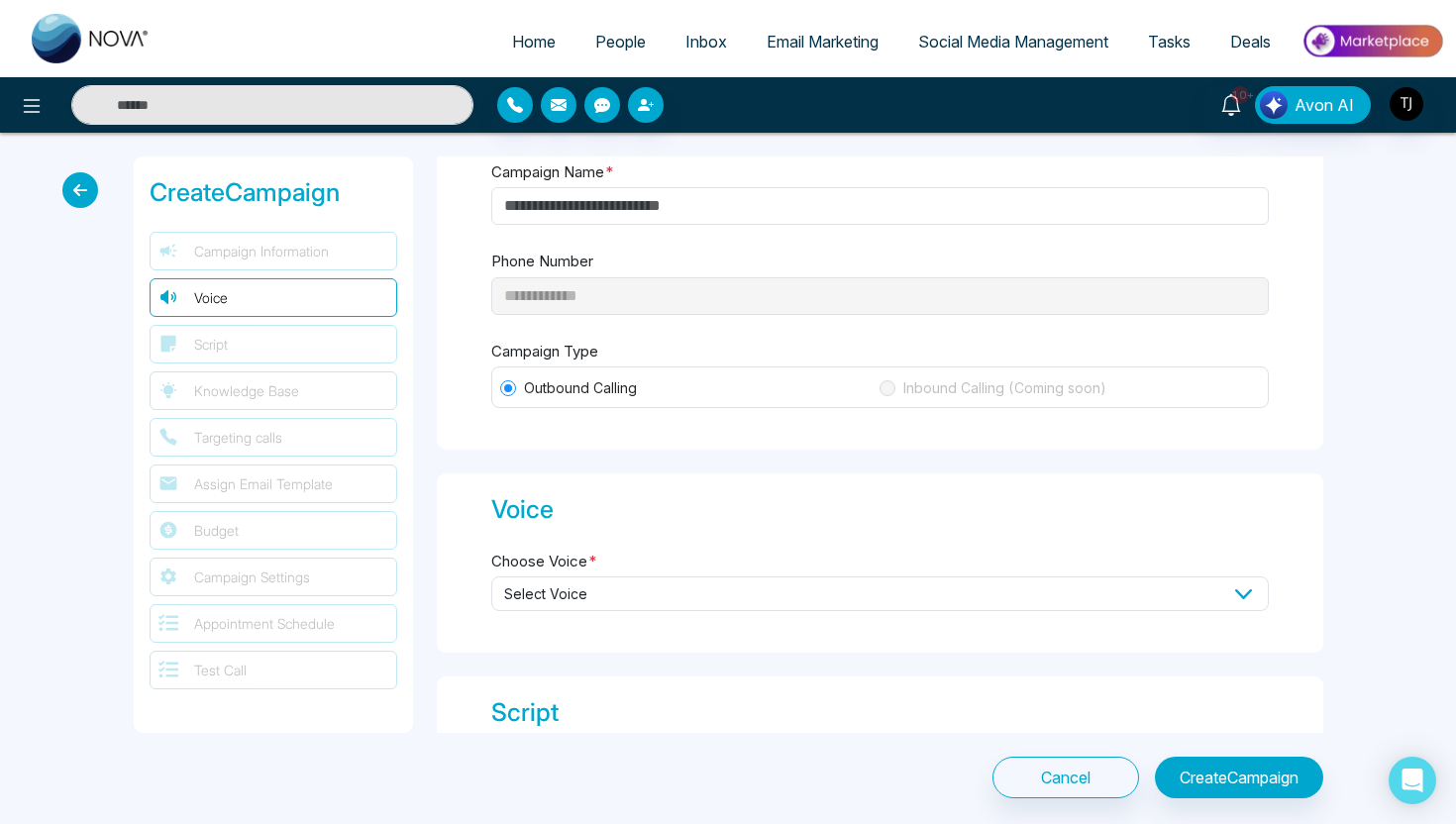 click on "Outbound Calling Inbound Calling (Coming soon)" at bounding box center (880, 387) 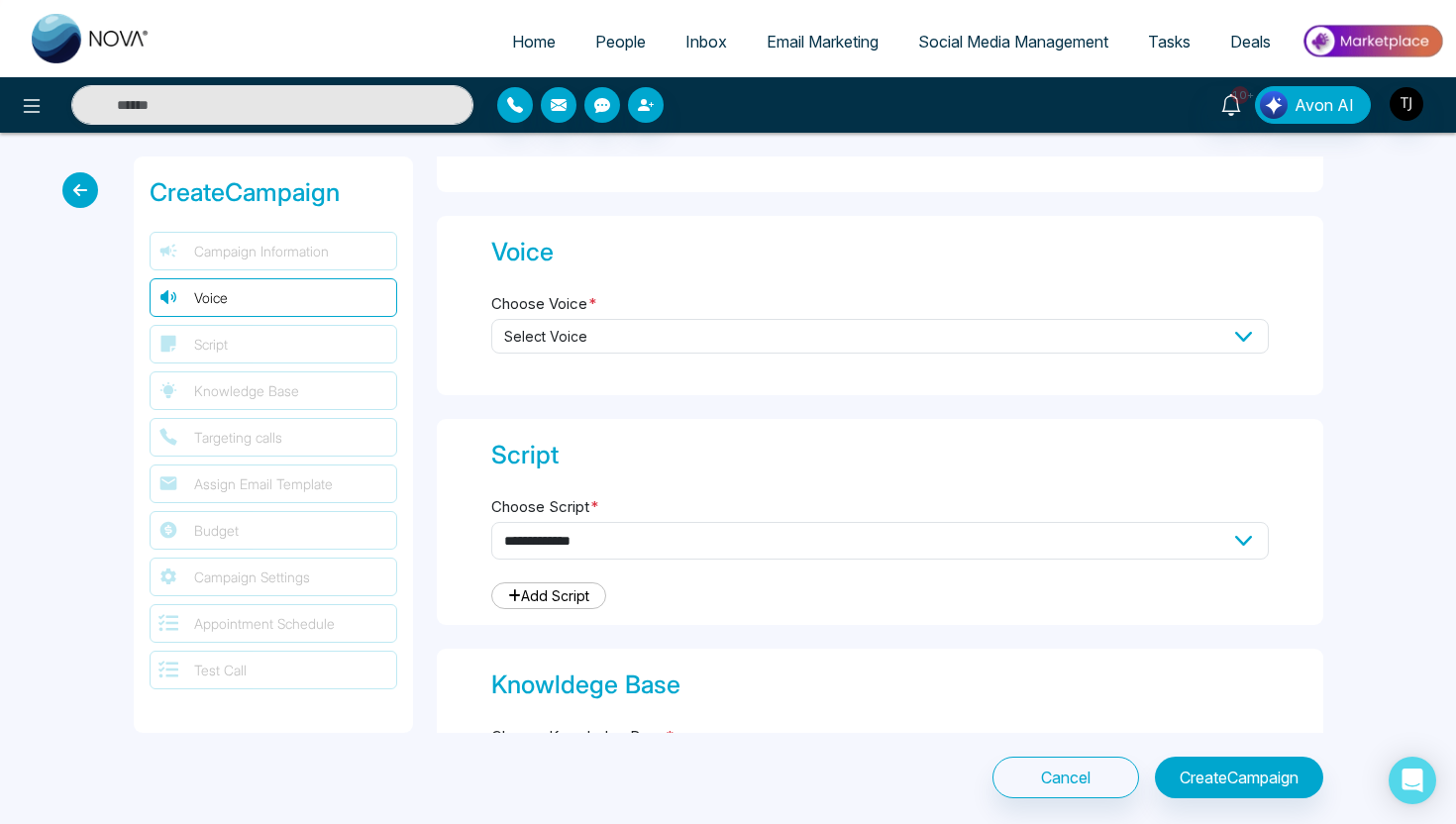 scroll, scrollTop: 353, scrollLeft: 0, axis: vertical 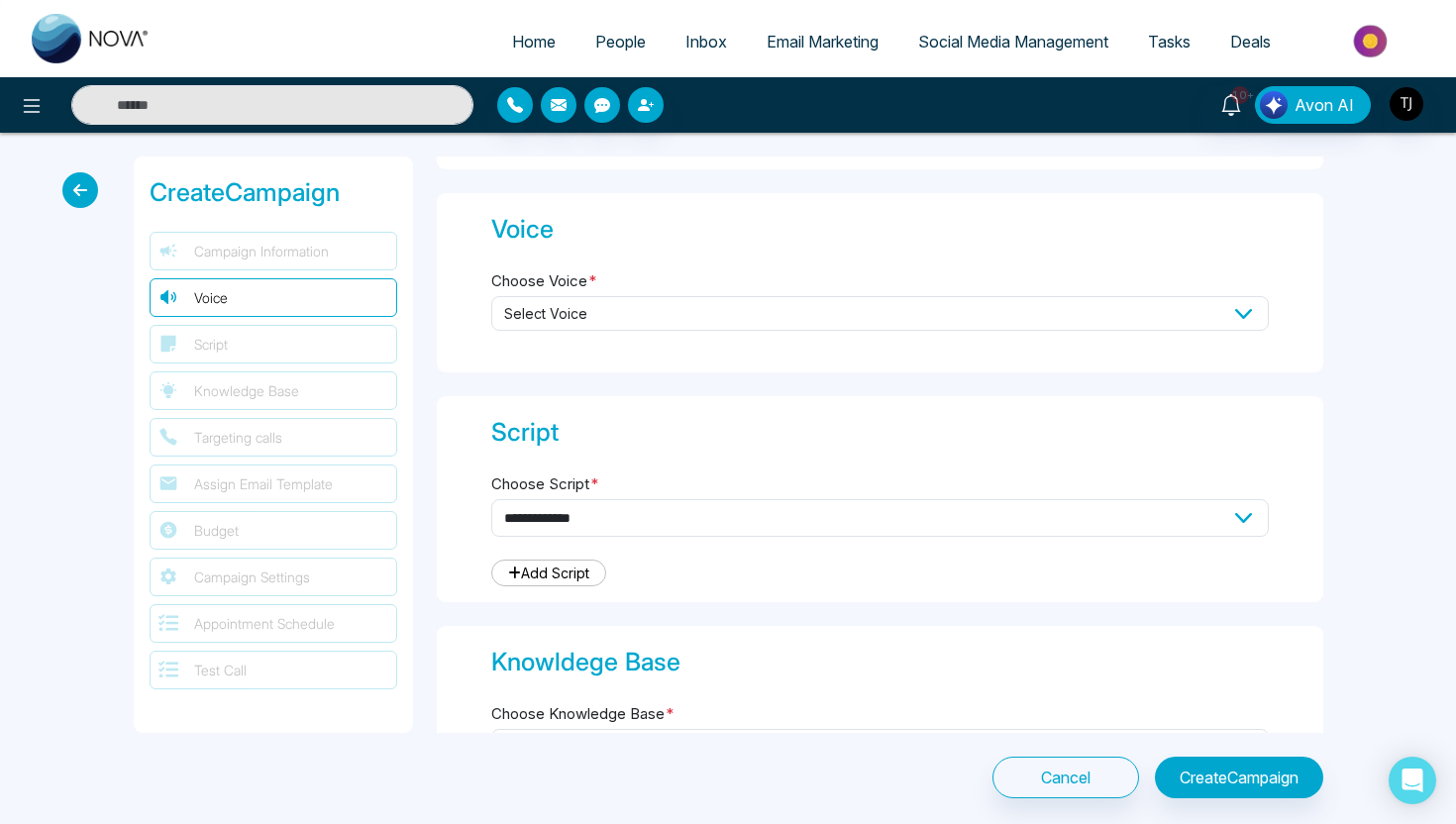 click on "Select Voice" at bounding box center (880, 313) 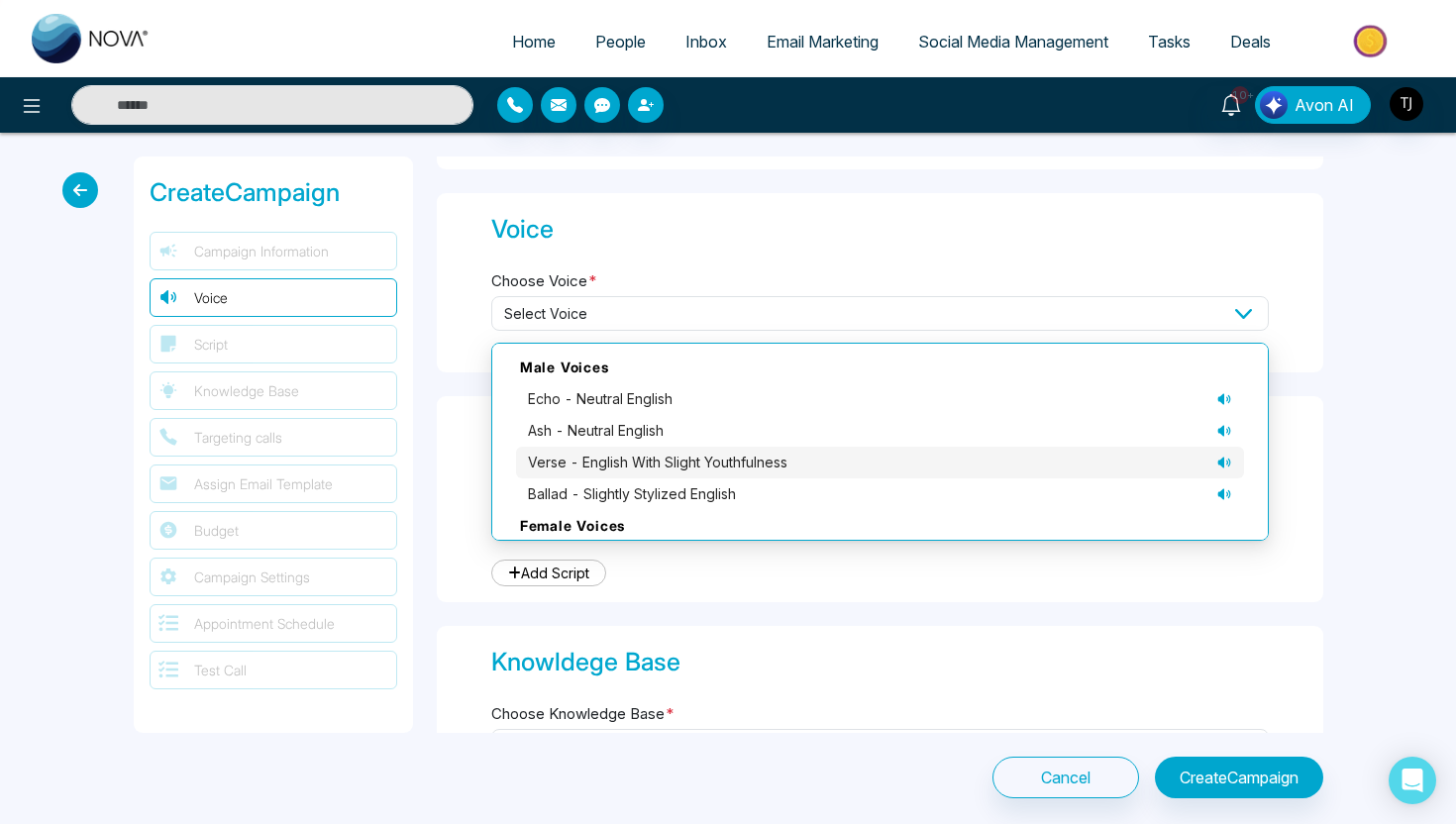 scroll, scrollTop: 137, scrollLeft: 0, axis: vertical 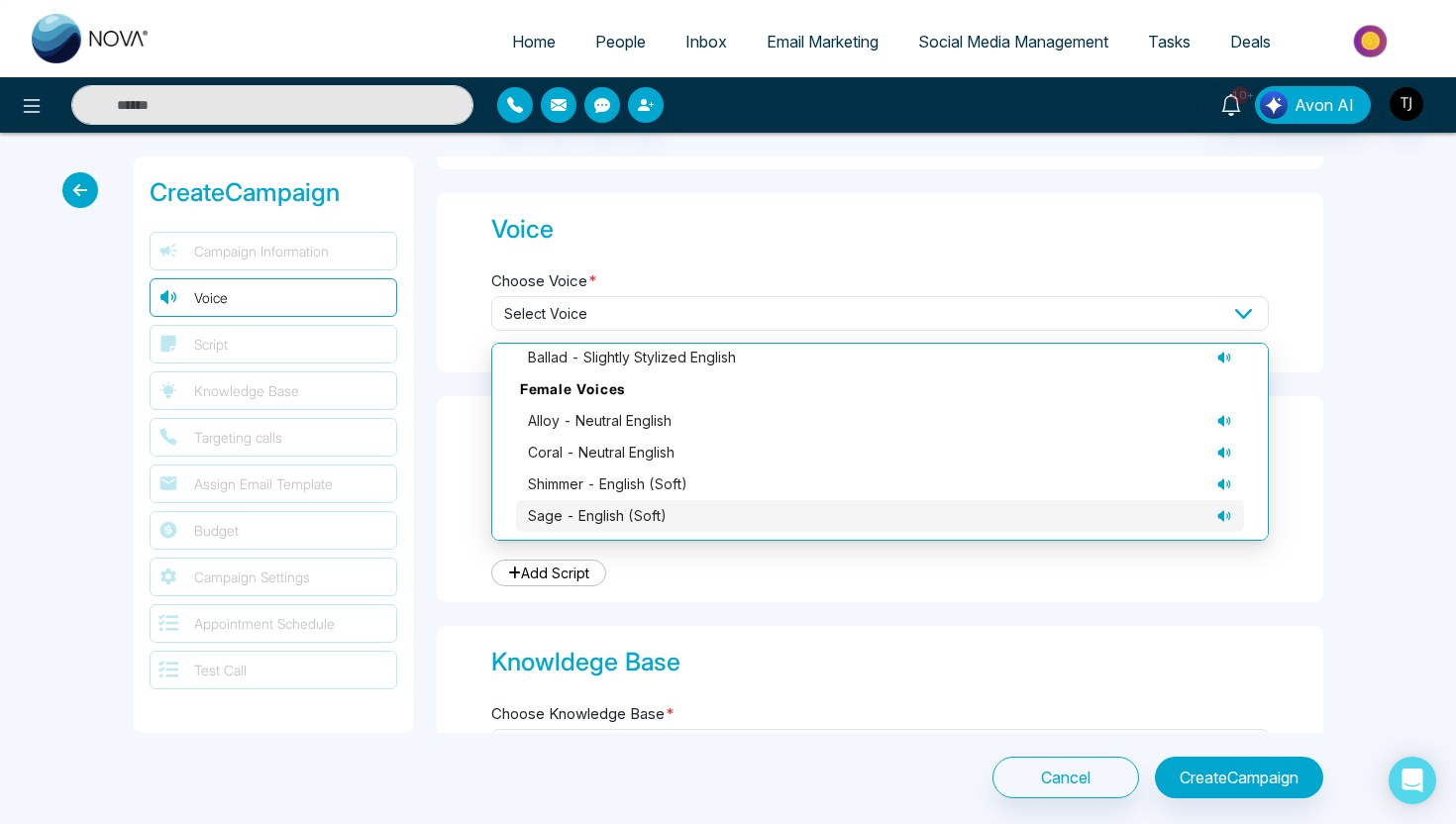 click on "sage - English (soft)" at bounding box center (597, 516) 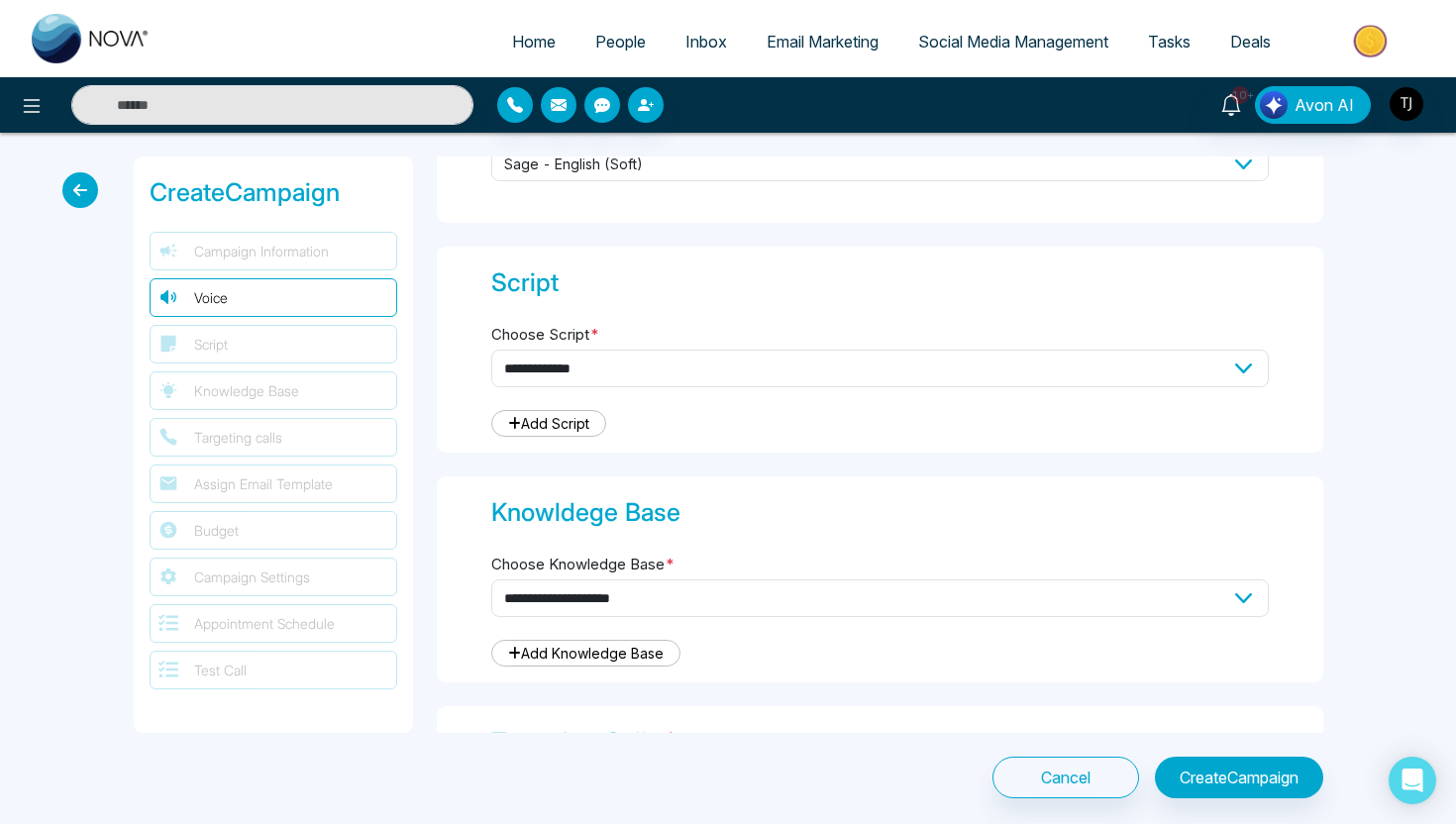 scroll, scrollTop: 507, scrollLeft: 0, axis: vertical 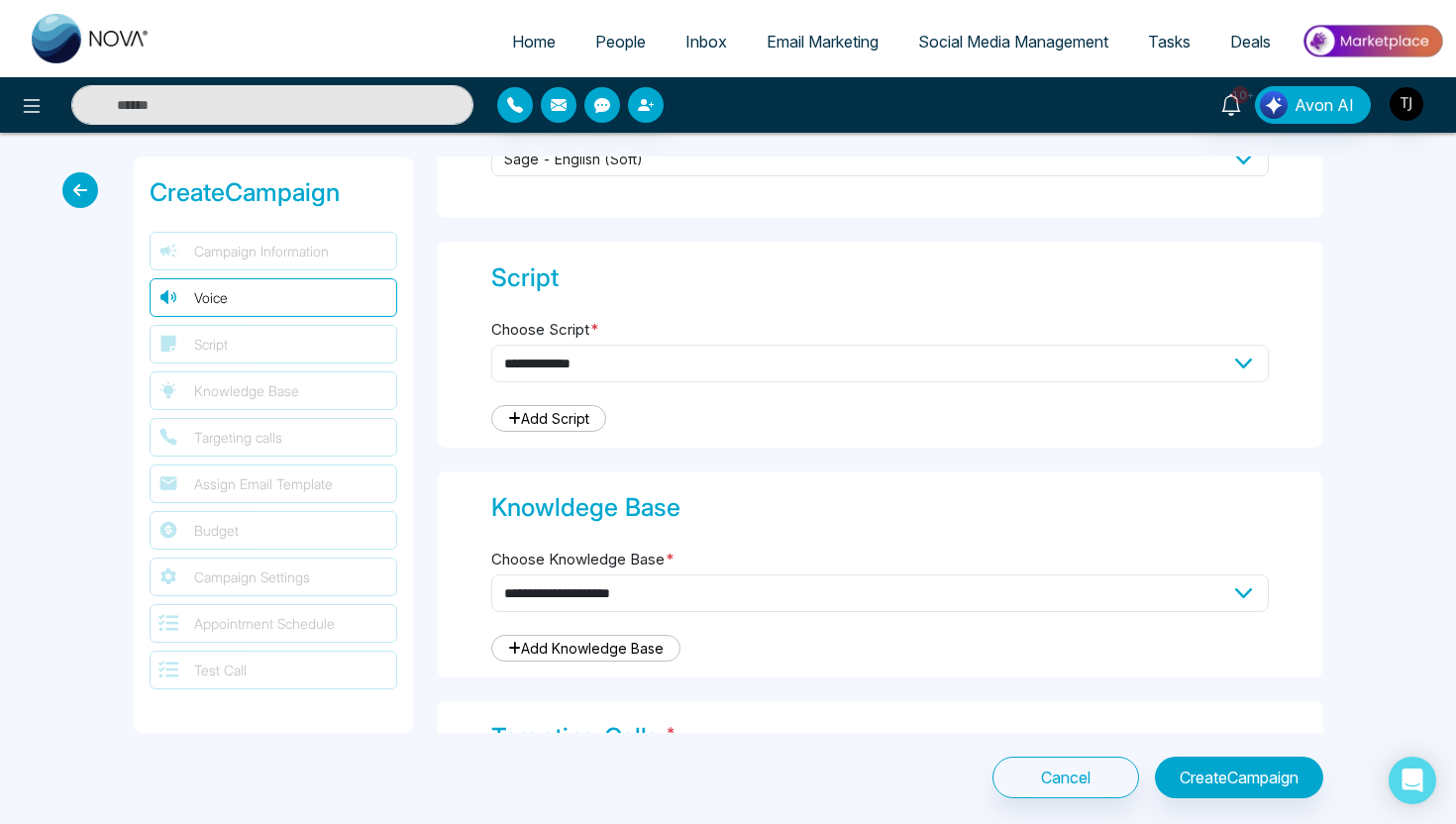 click on "**********" at bounding box center [880, 363] 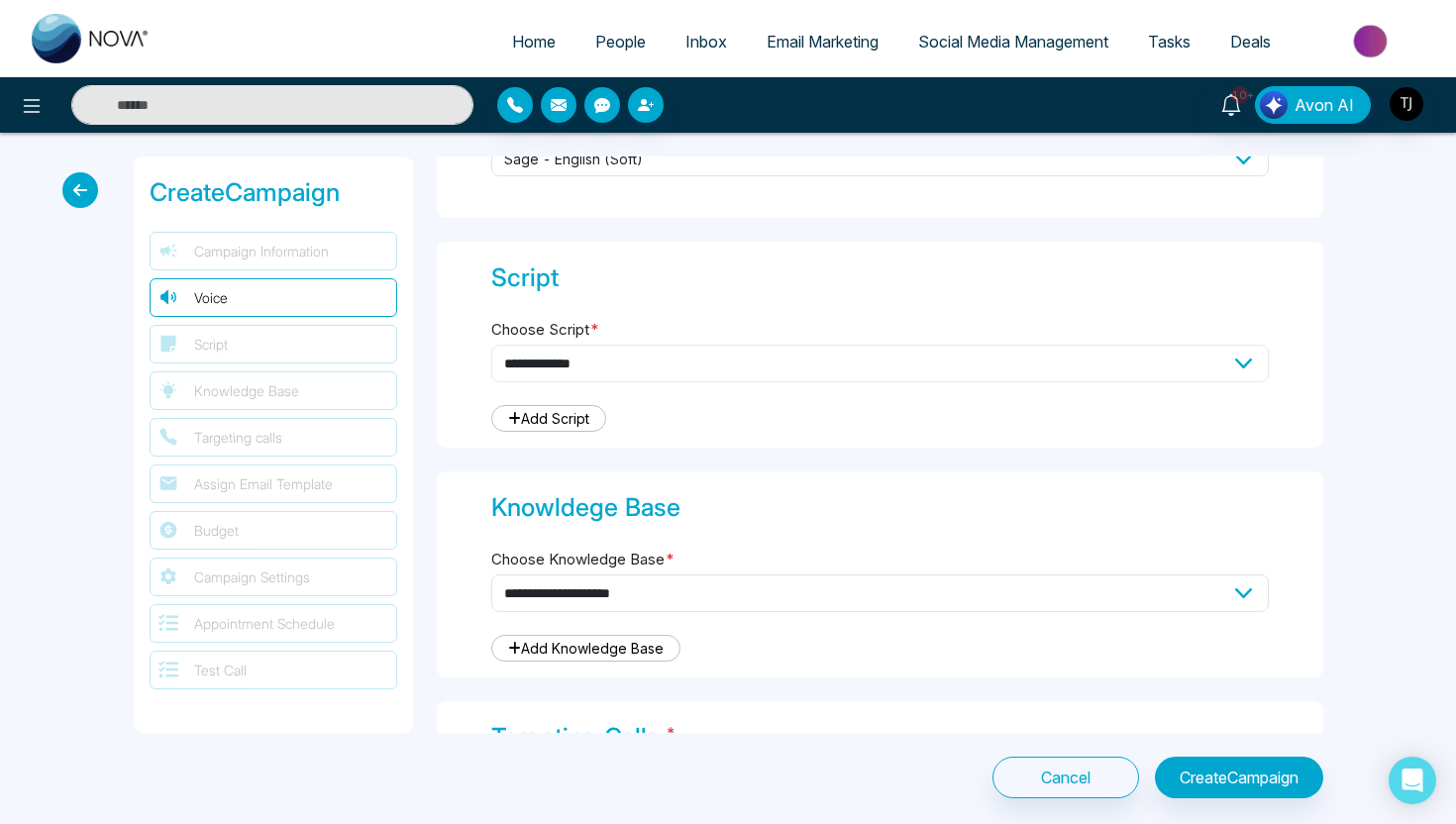 select on "***" 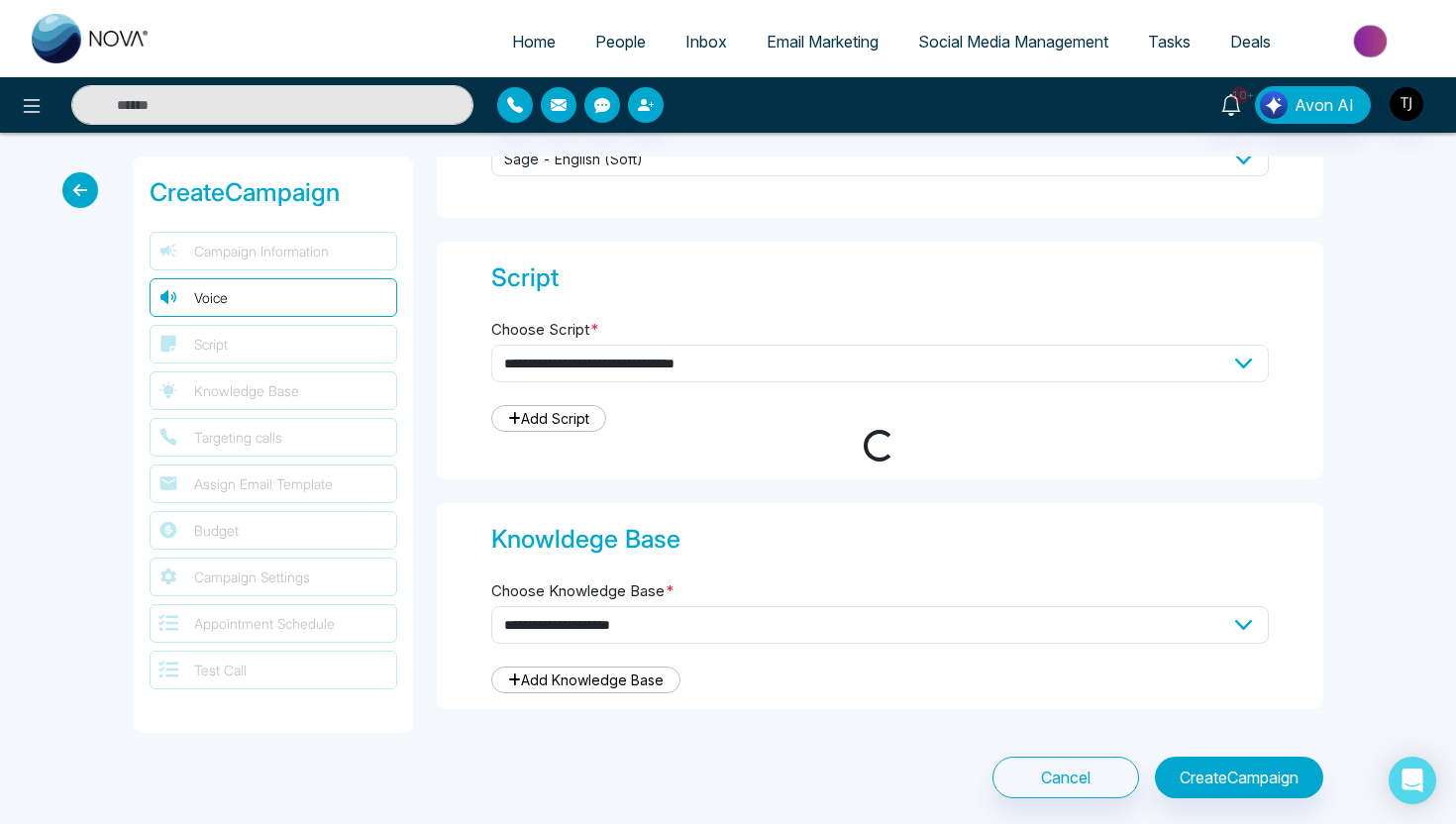 type on "**********" 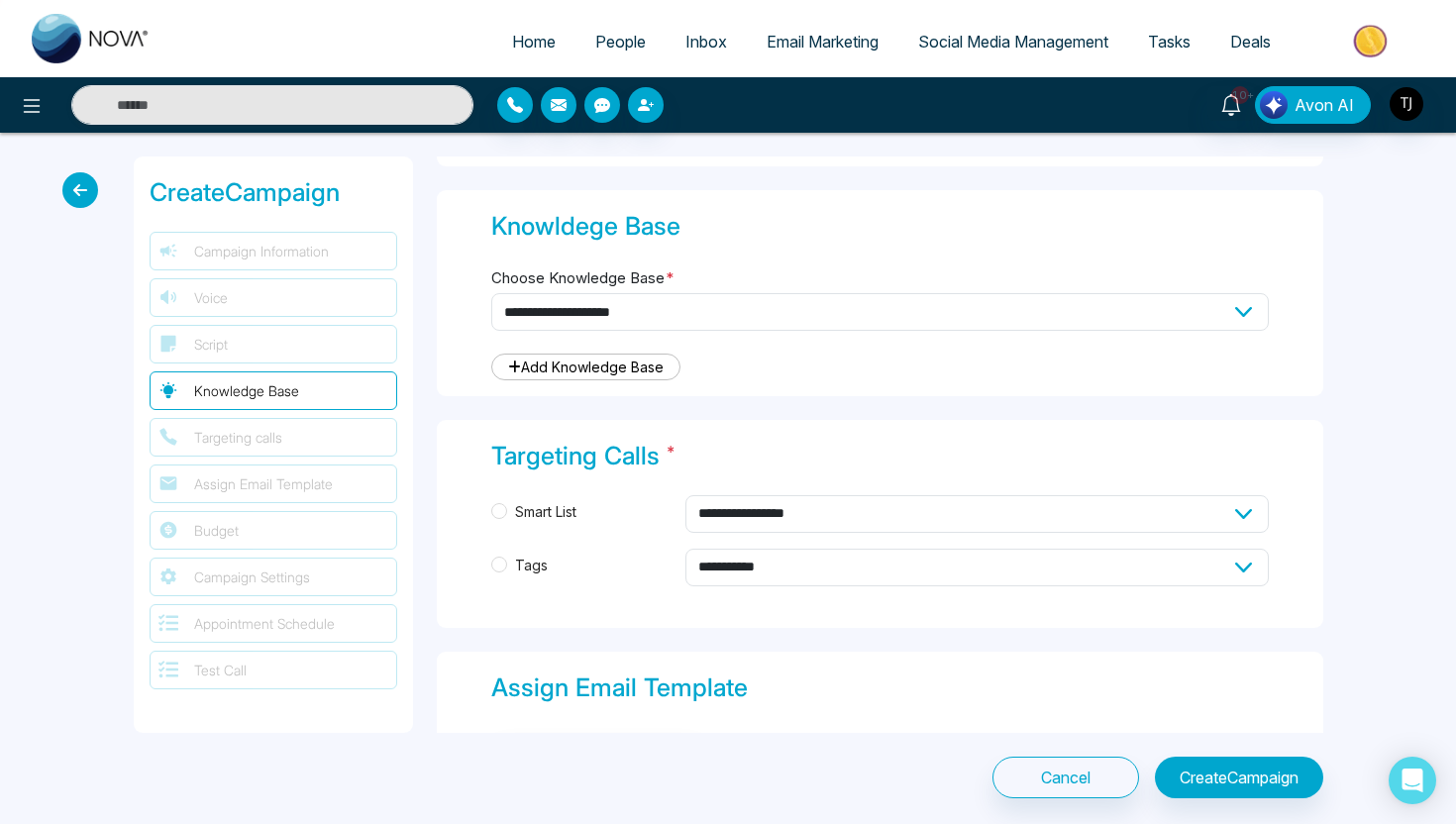 scroll, scrollTop: 1833, scrollLeft: 0, axis: vertical 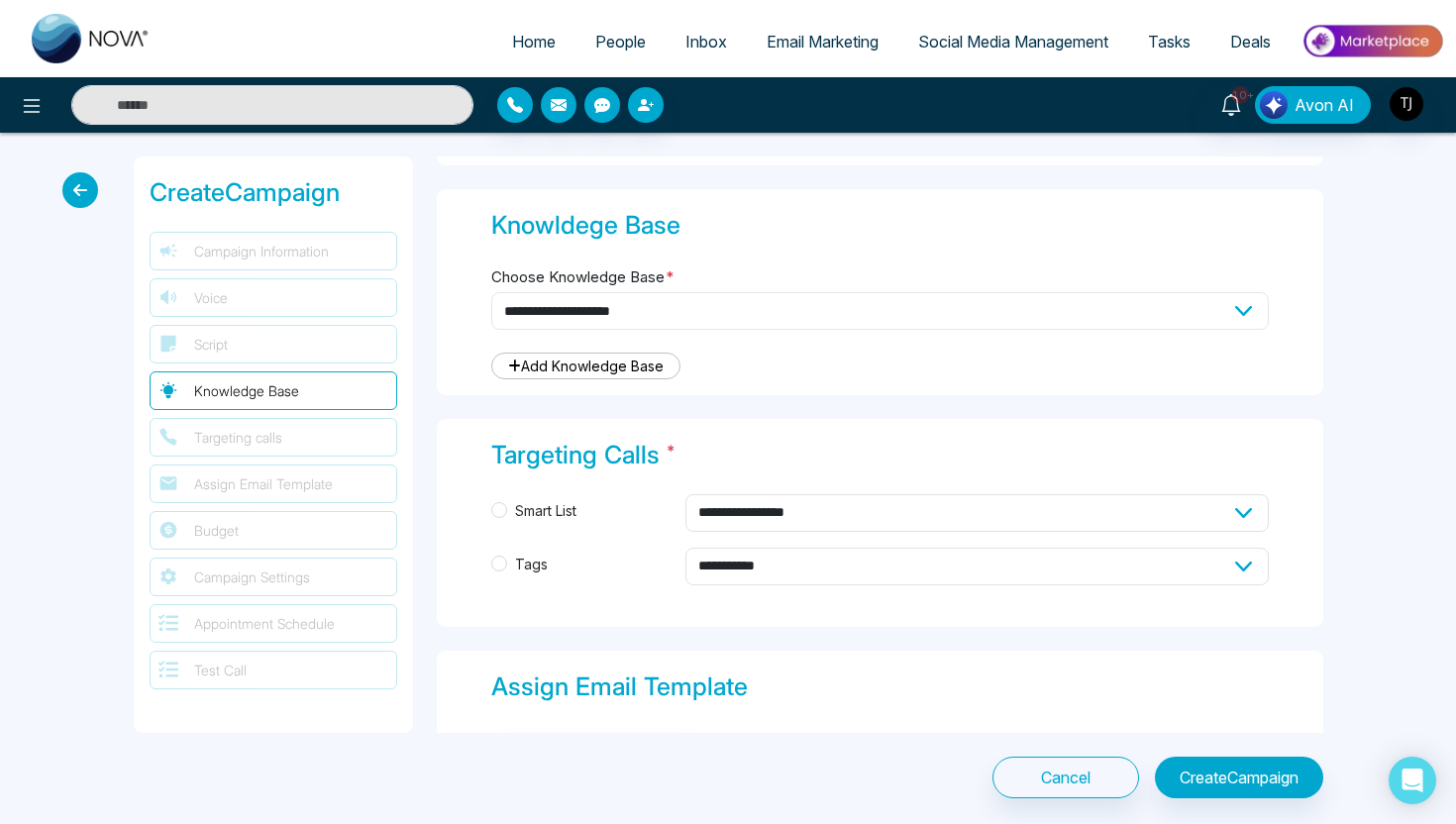 click on "**********" at bounding box center (880, 311) 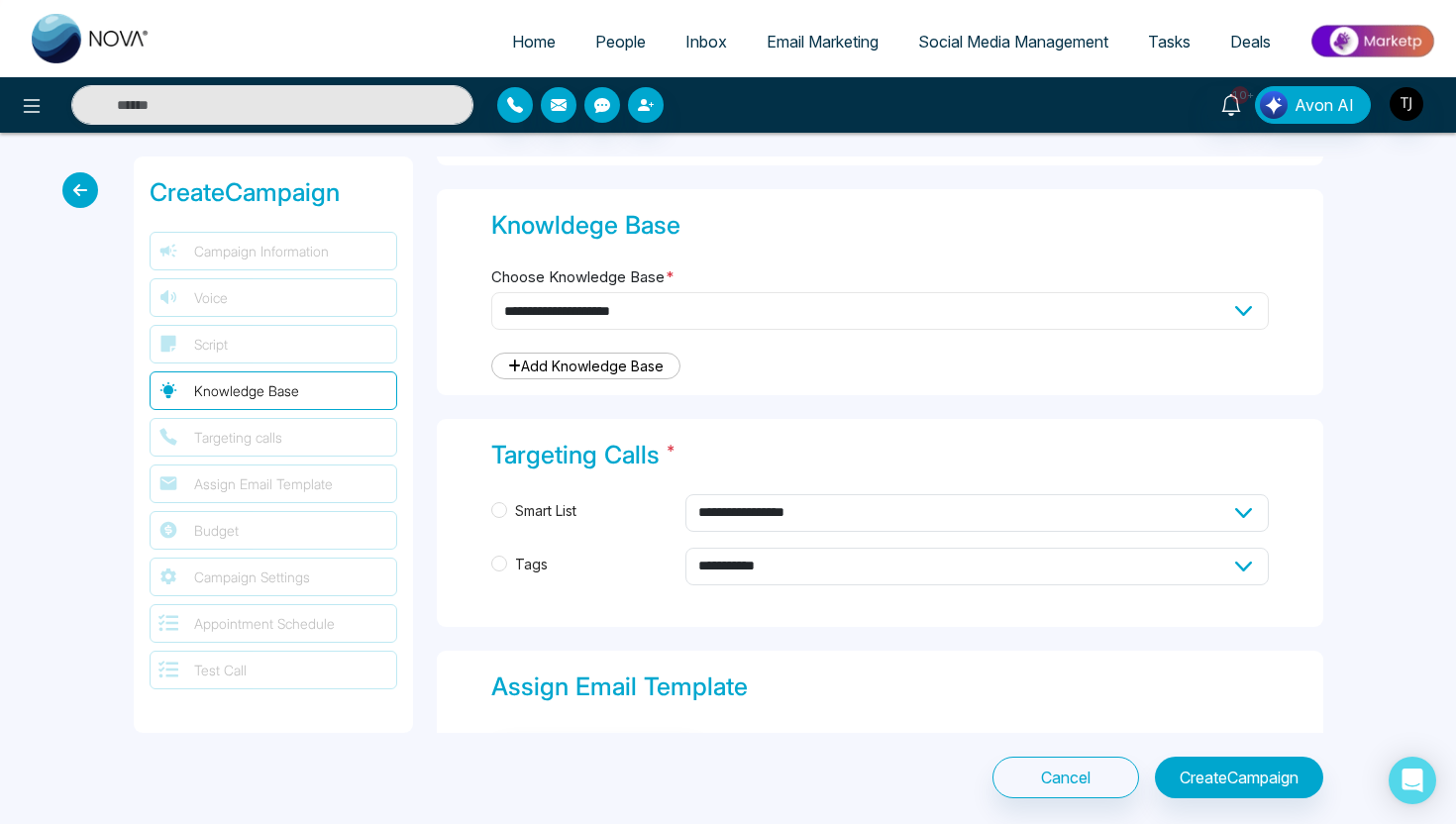 select on "***" 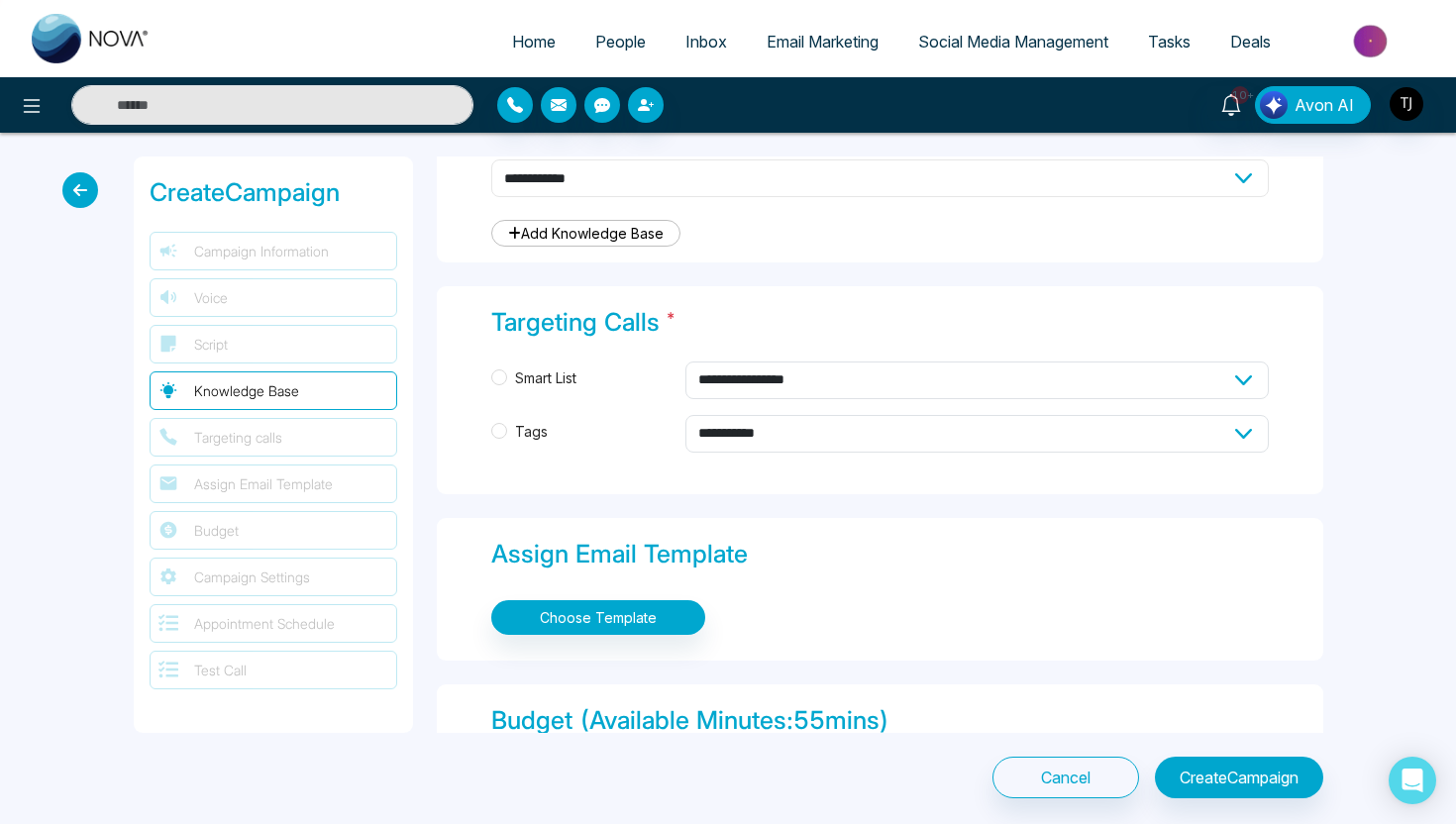 scroll, scrollTop: 1985, scrollLeft: 0, axis: vertical 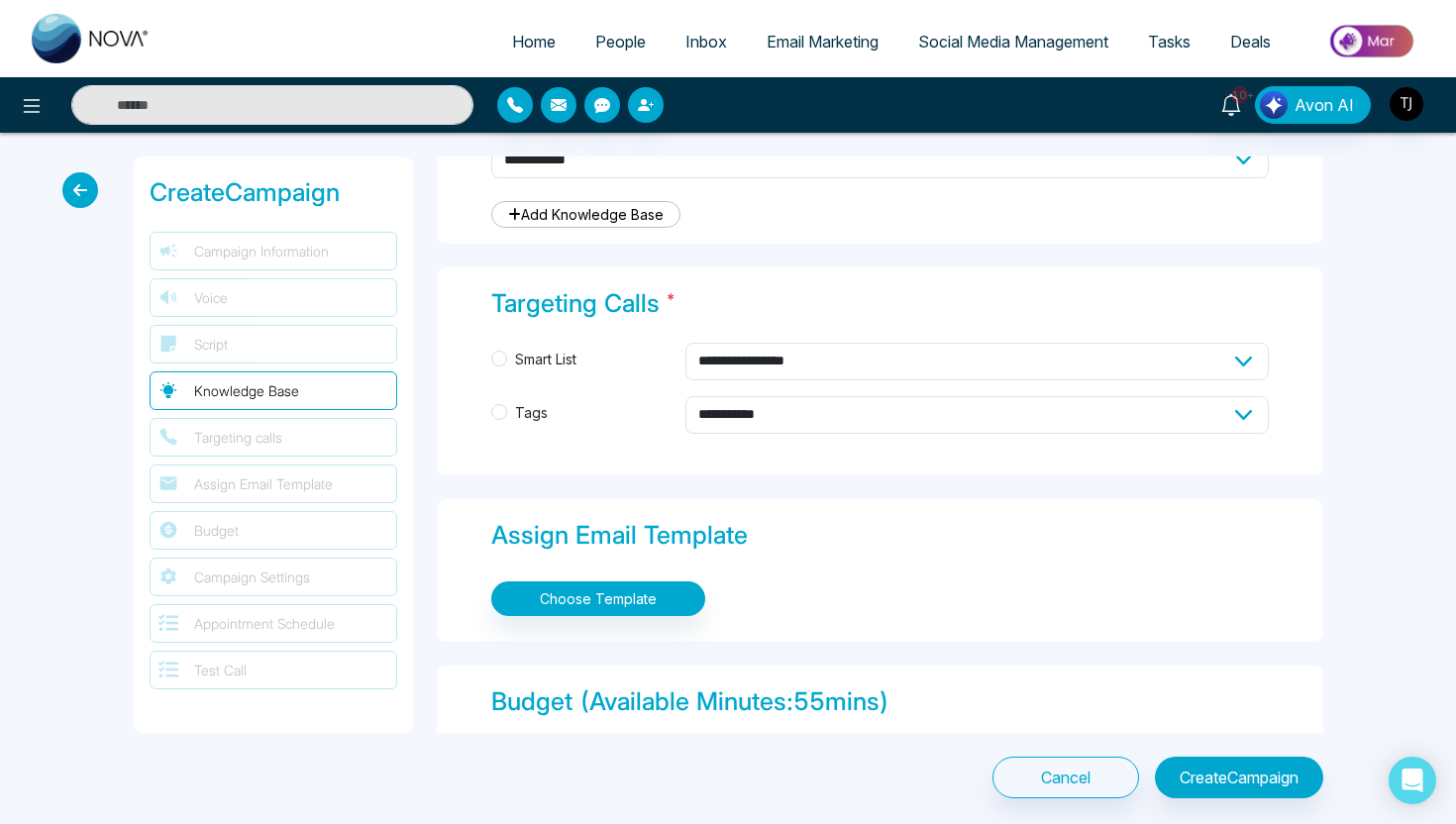 click on "Smart List" at bounding box center (546, 360) 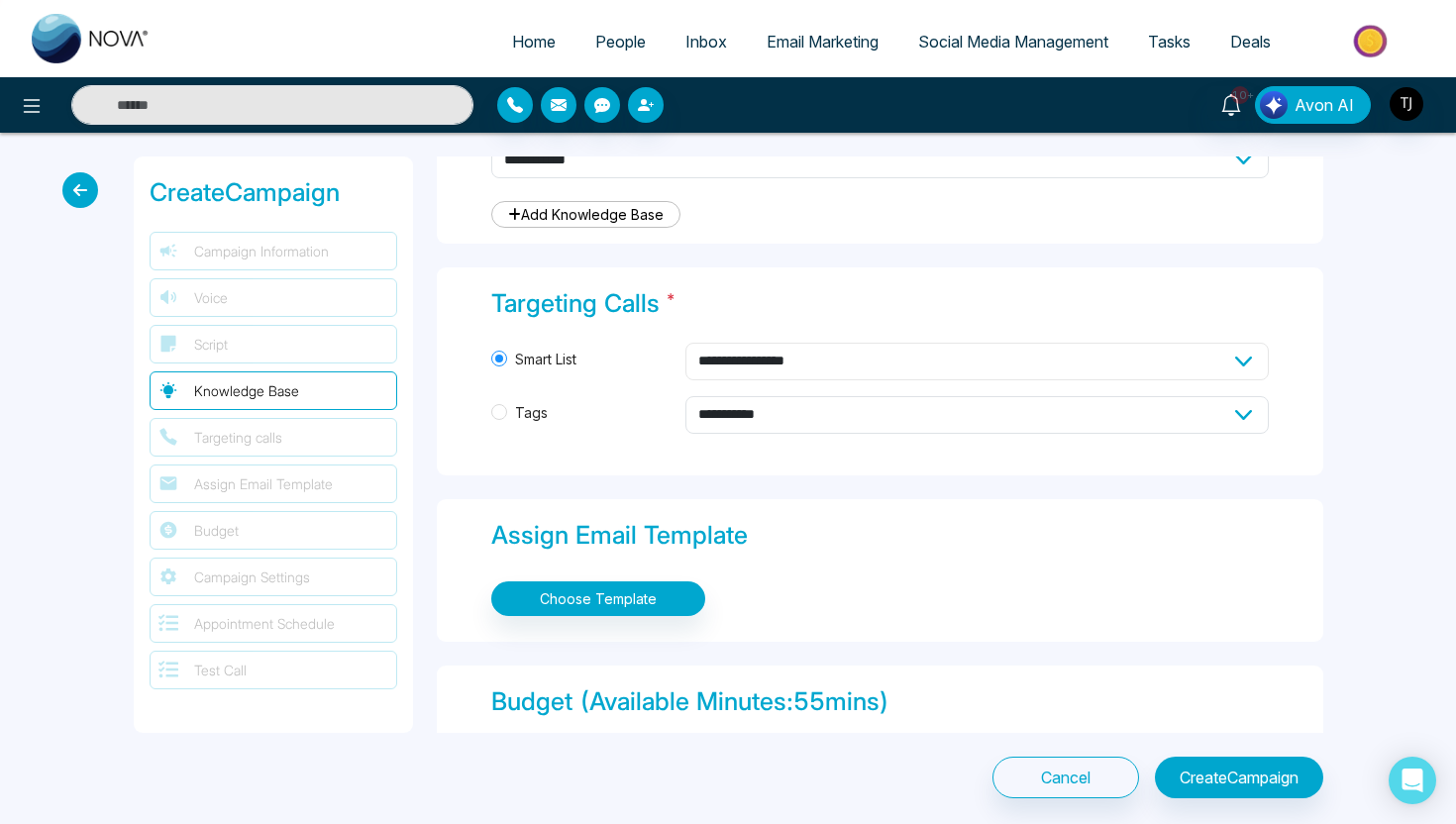 click on "**********" at bounding box center (977, 361) 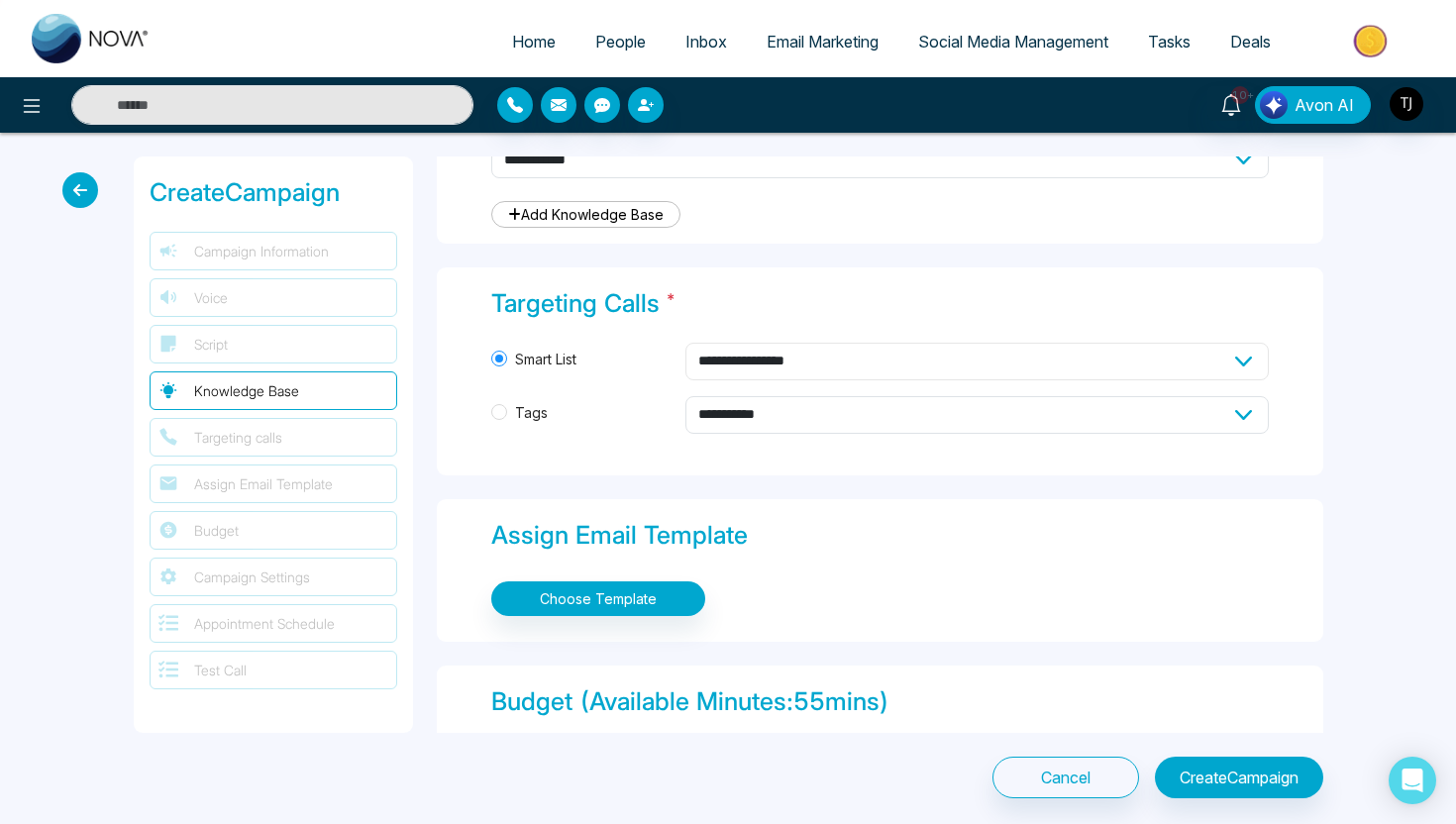 select on "****" 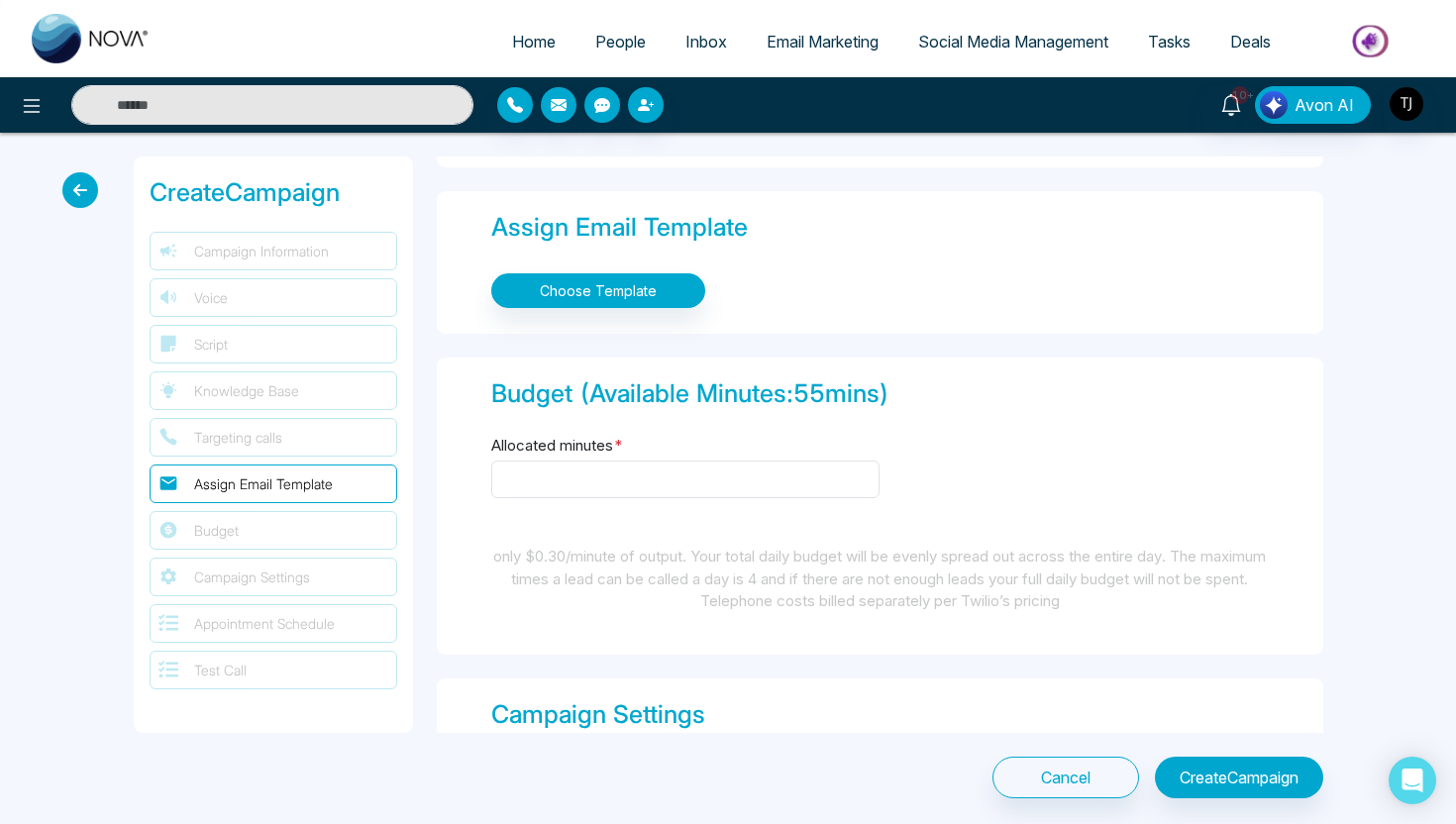 scroll, scrollTop: 2302, scrollLeft: 0, axis: vertical 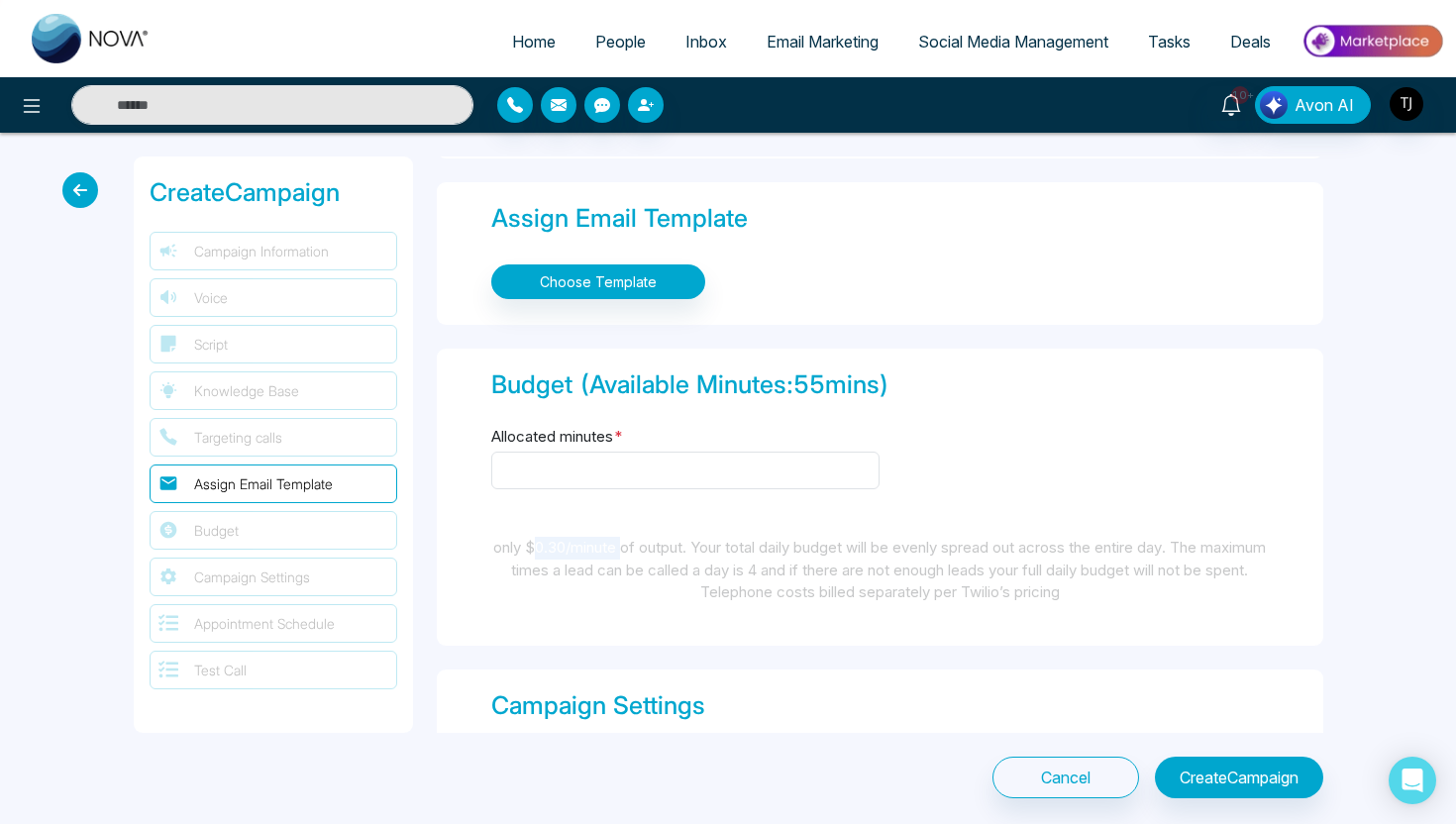 drag, startPoint x: 560, startPoint y: 539, endPoint x: 651, endPoint y: 543, distance: 91.08787 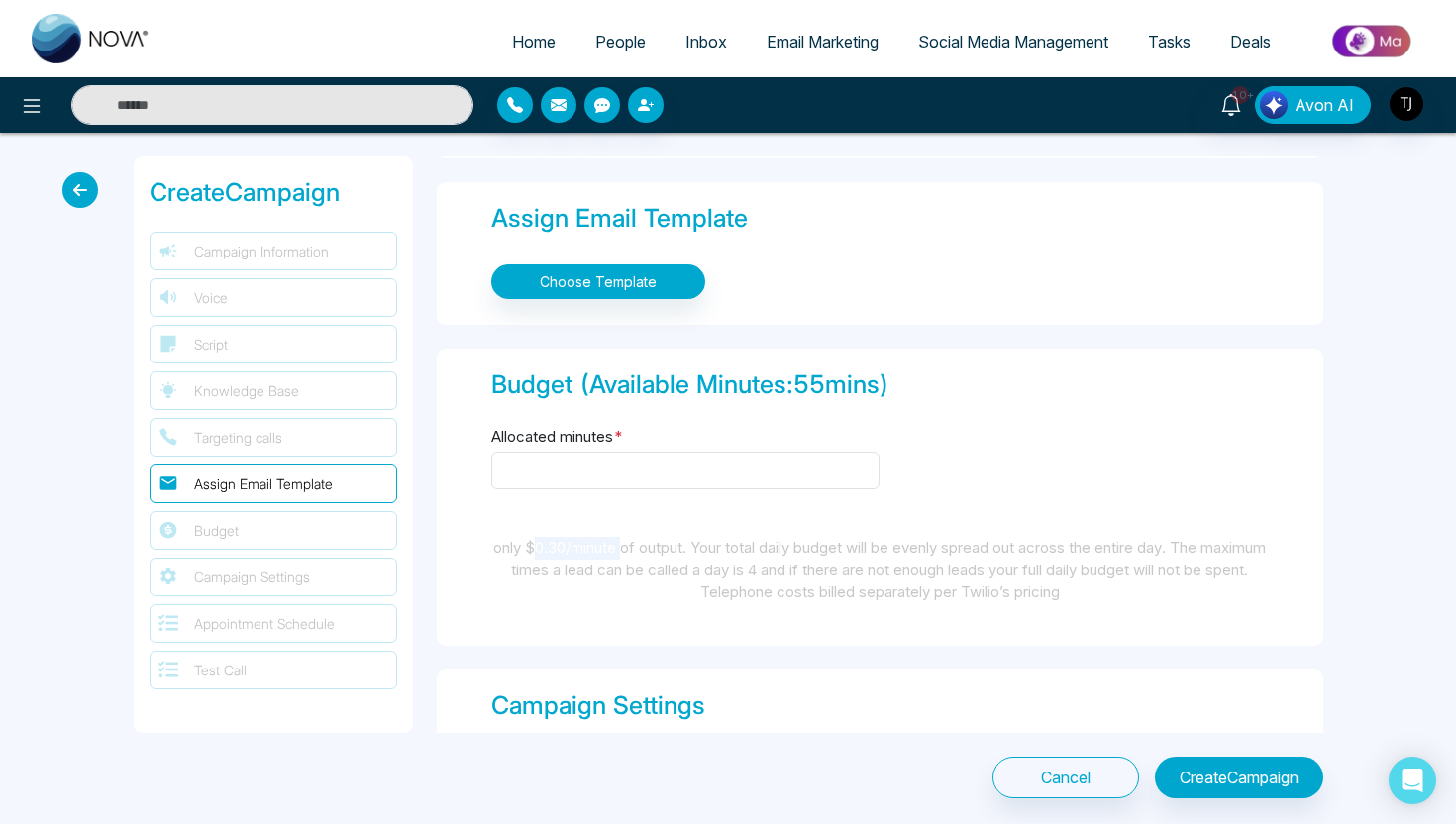 click on "only $0.30/minute of output. Your total daily budget will be evenly spread out across the entire day. The maximum times a lead can be called a day is 4 and if there are not enough leads your full daily budget will not be spent. Telephone costs billed separately per Twilio’s pricing" at bounding box center [880, 570] 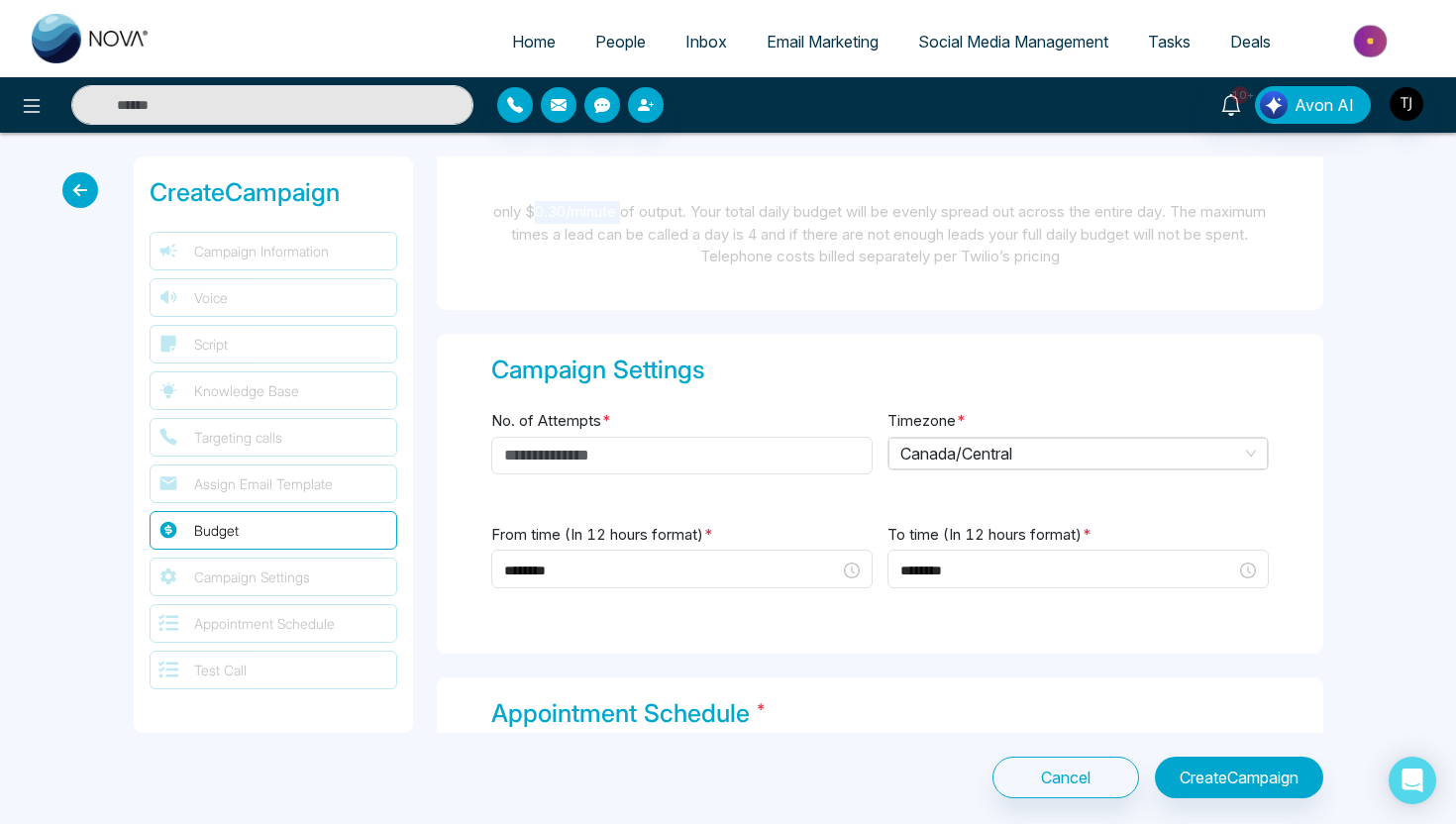 scroll, scrollTop: 2638, scrollLeft: 0, axis: vertical 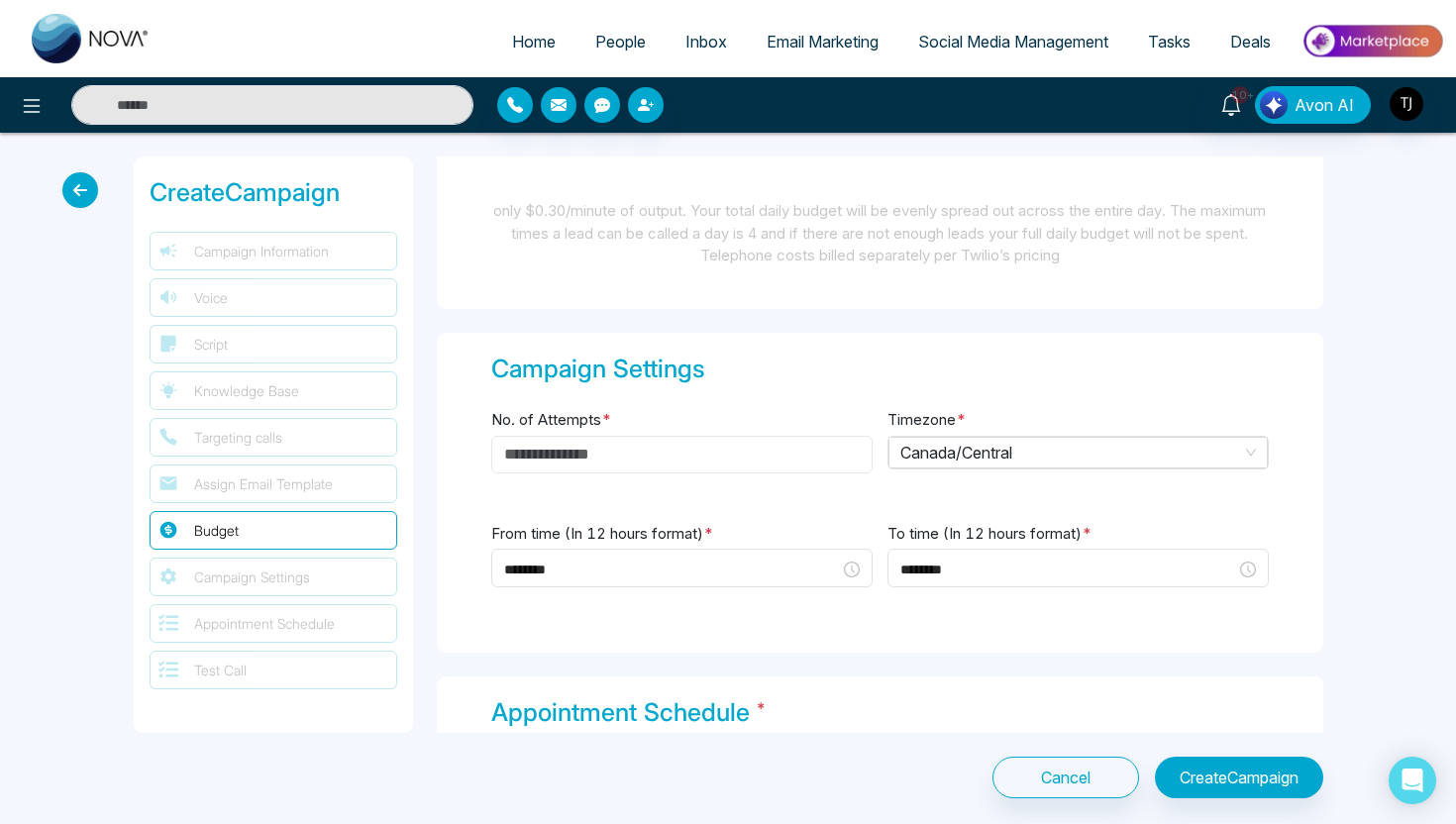 click on "No. of Attempts  *" at bounding box center [681, 455] 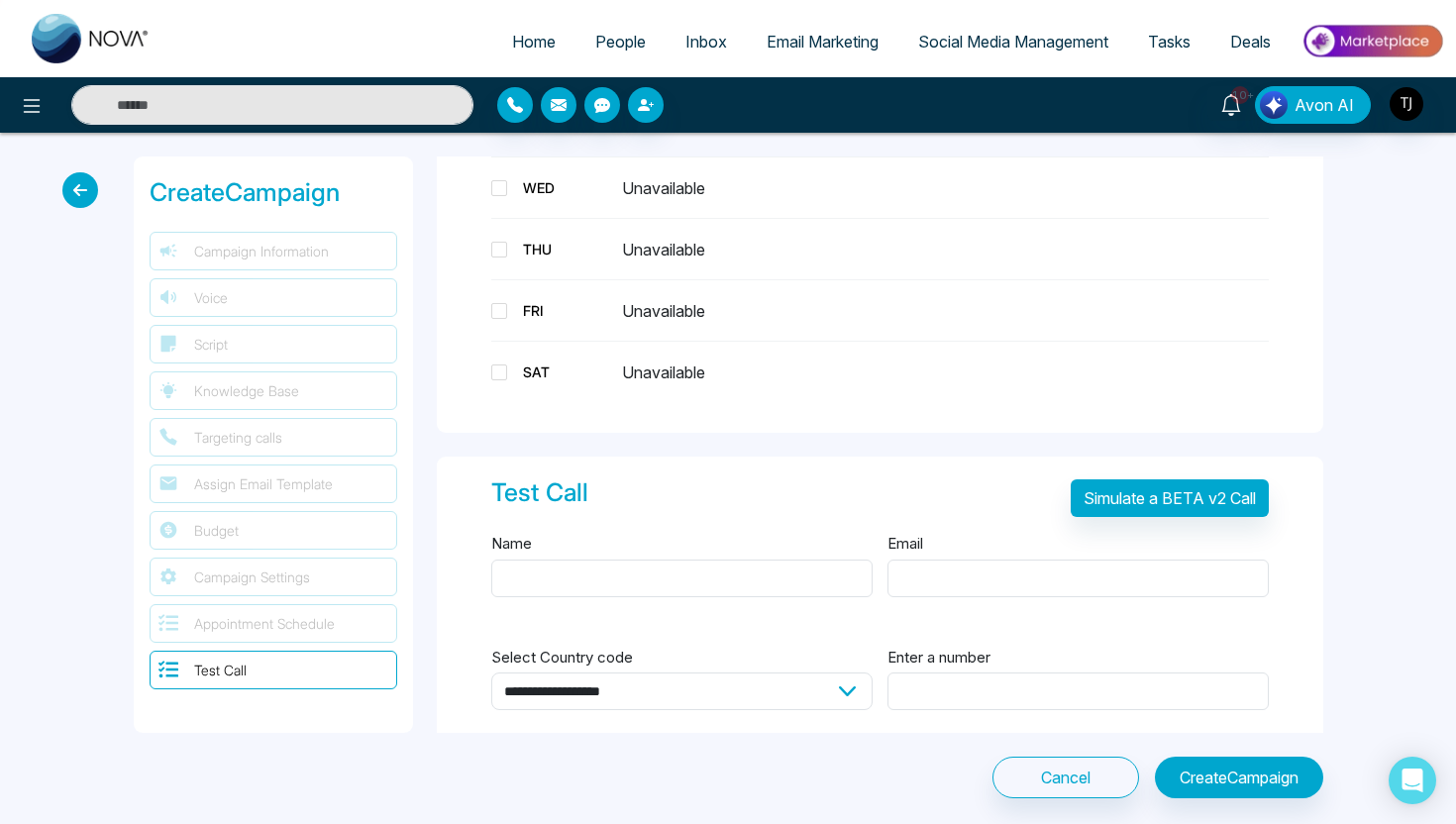 scroll, scrollTop: 3436, scrollLeft: 0, axis: vertical 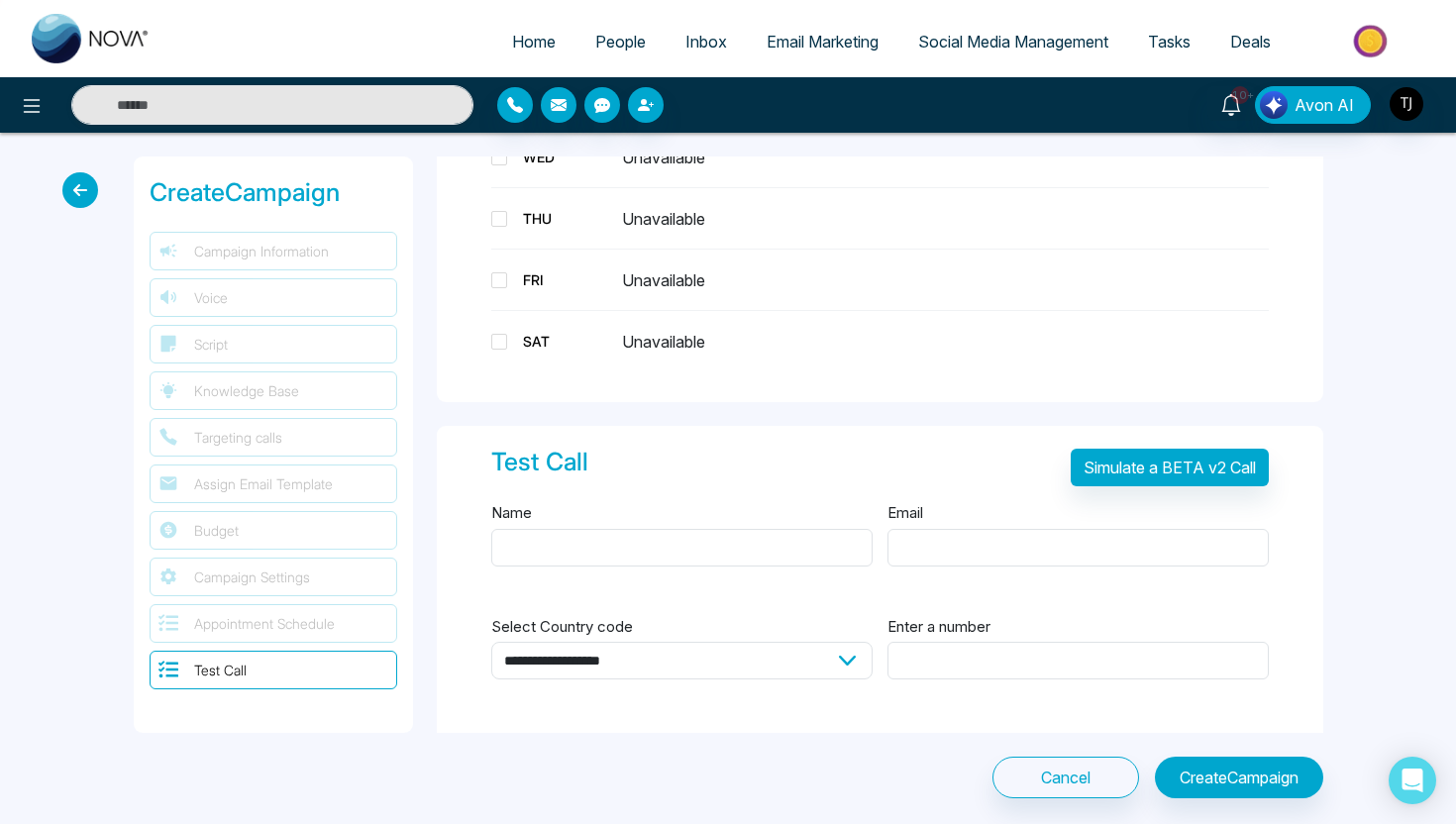 type on "*" 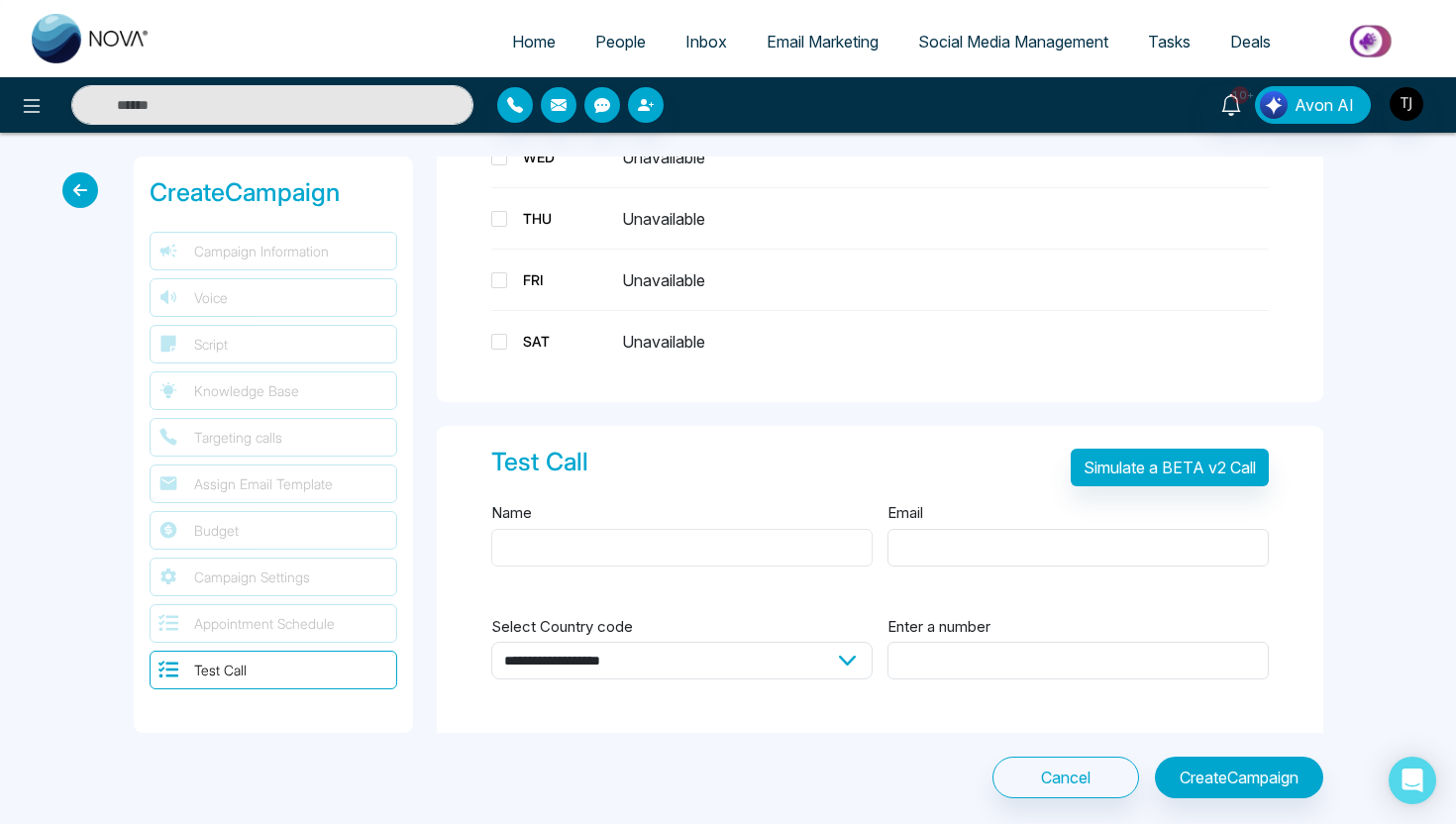 click on "Name" at bounding box center [681, 548] 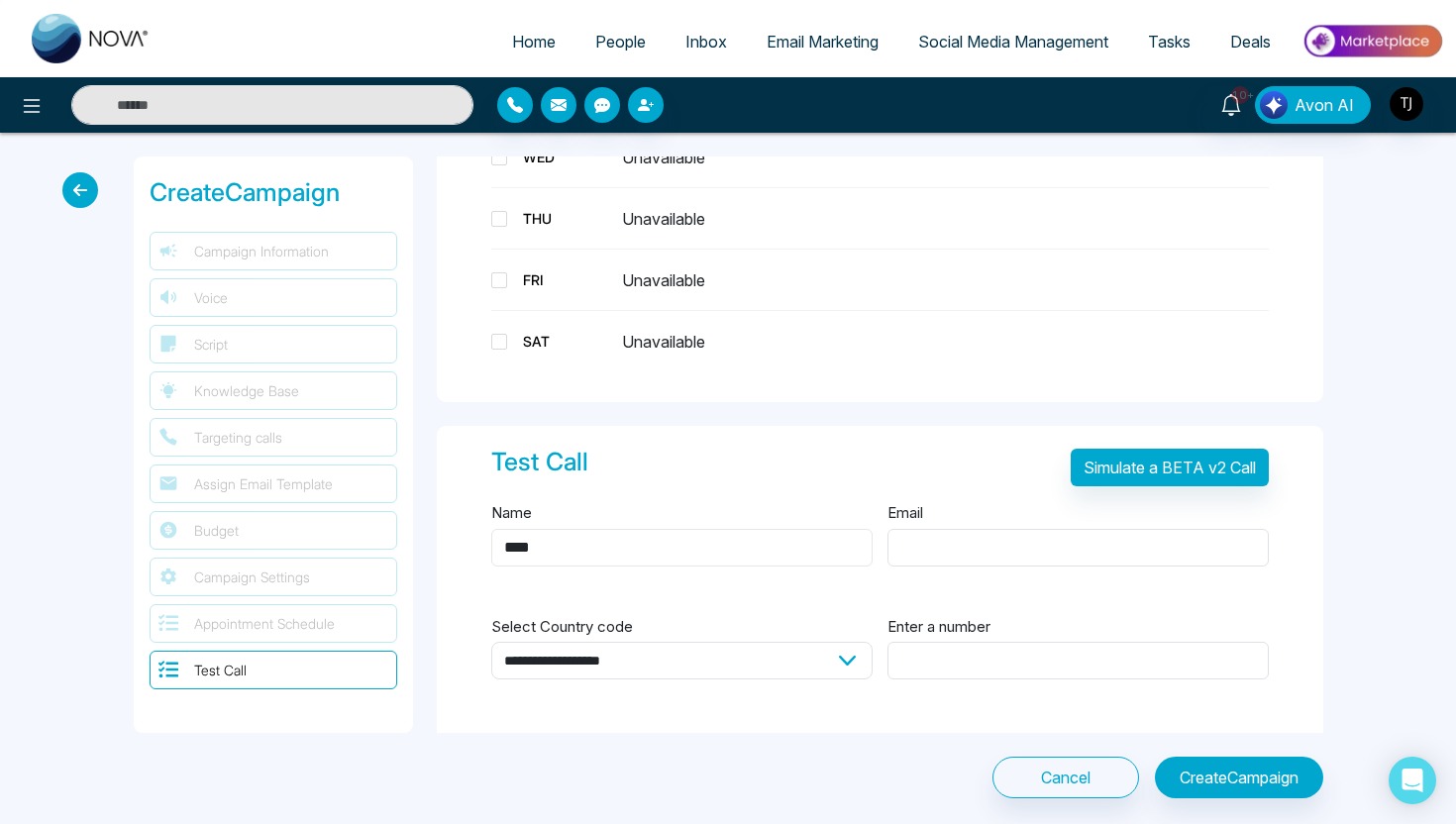type on "****" 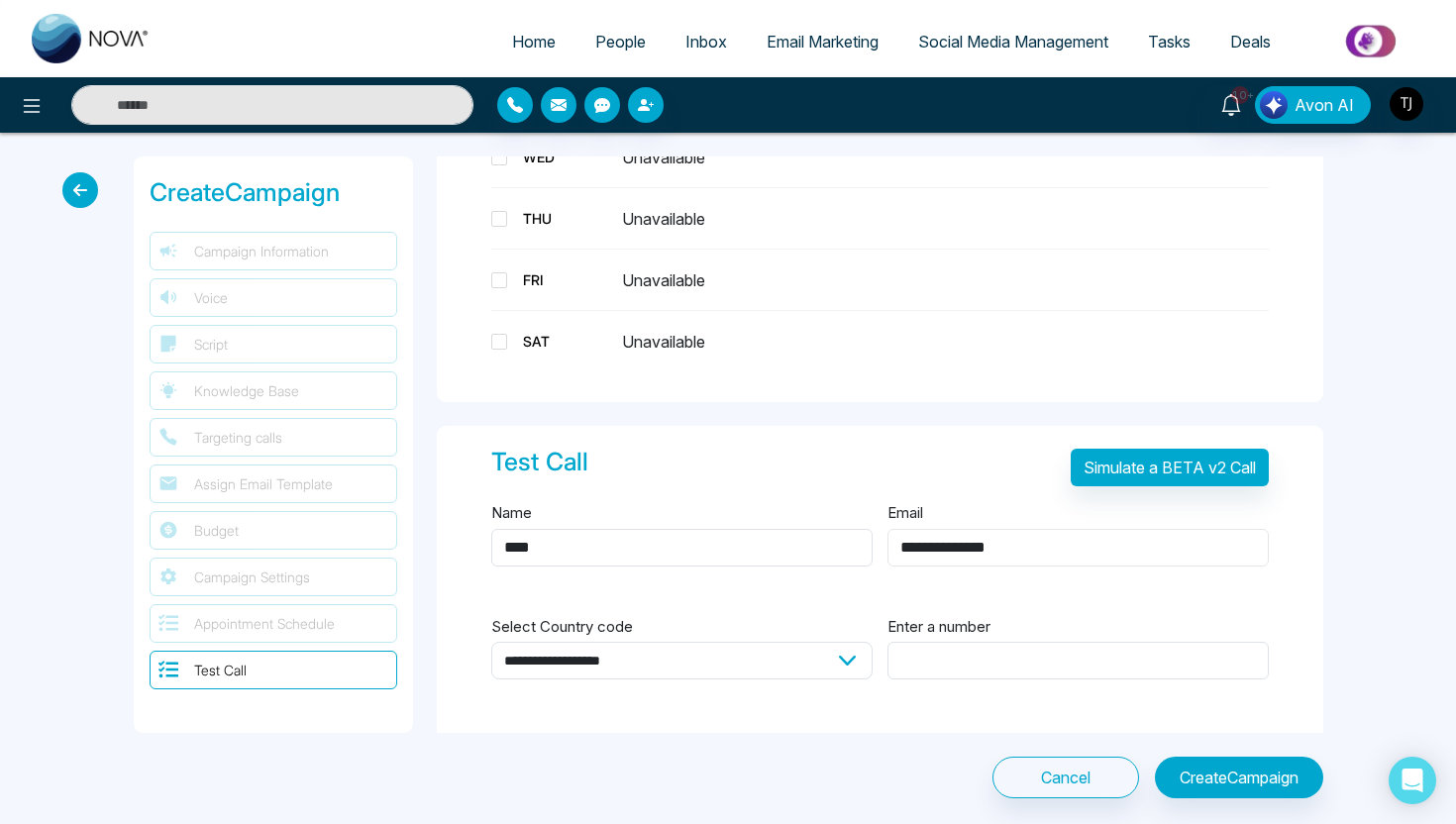 type on "**********" 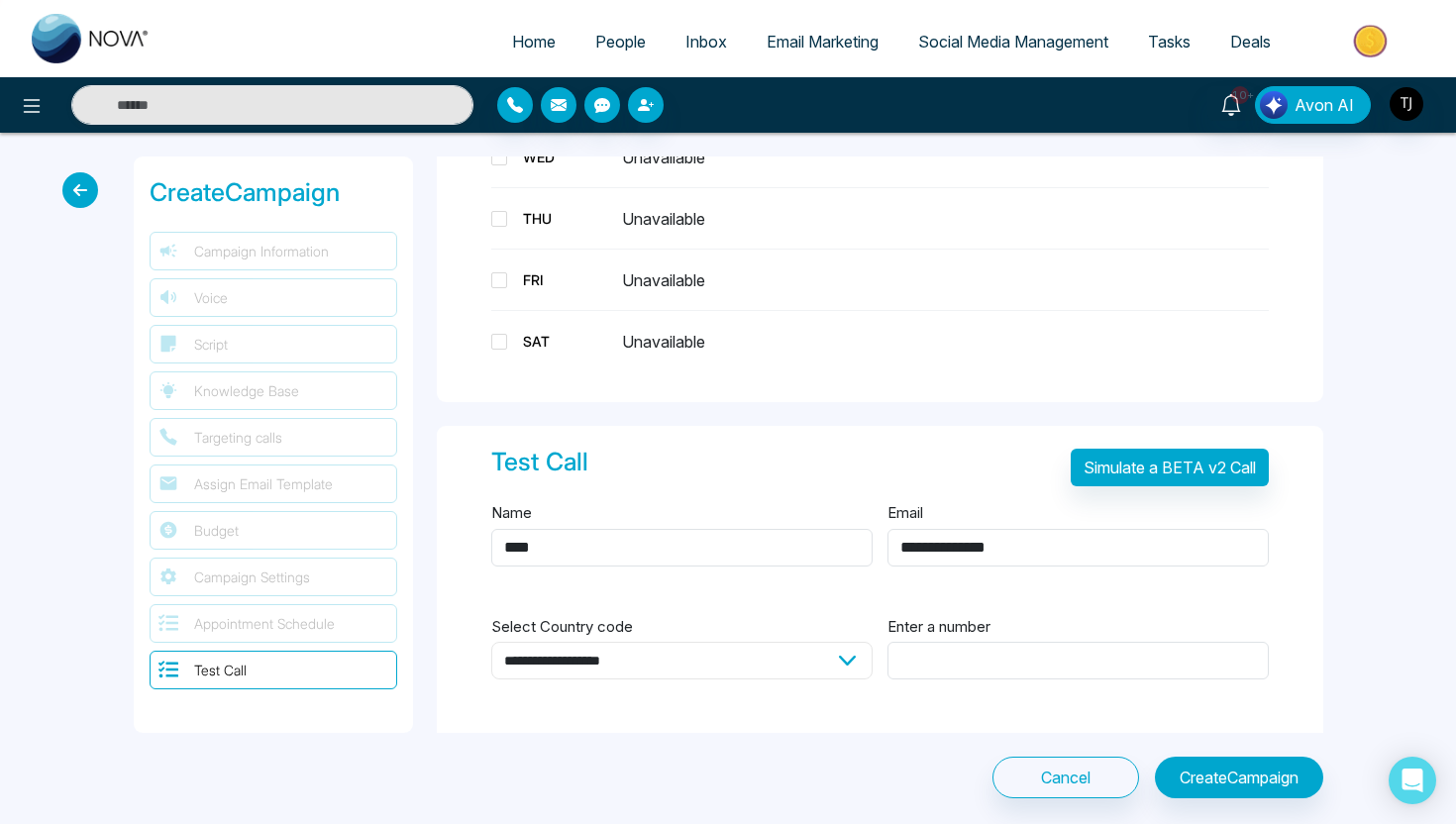 click on "**********" at bounding box center [681, 661] 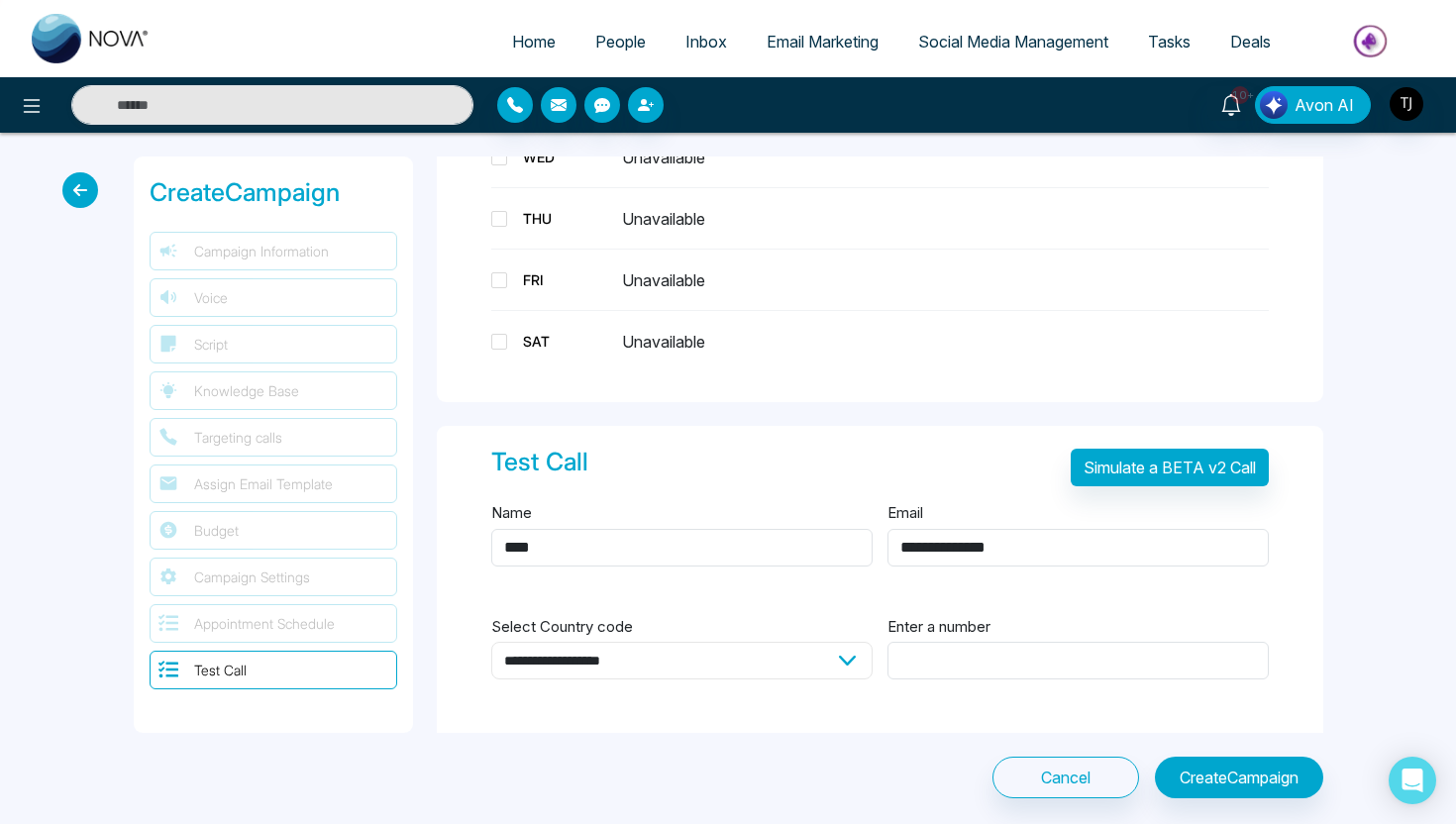 select on "**" 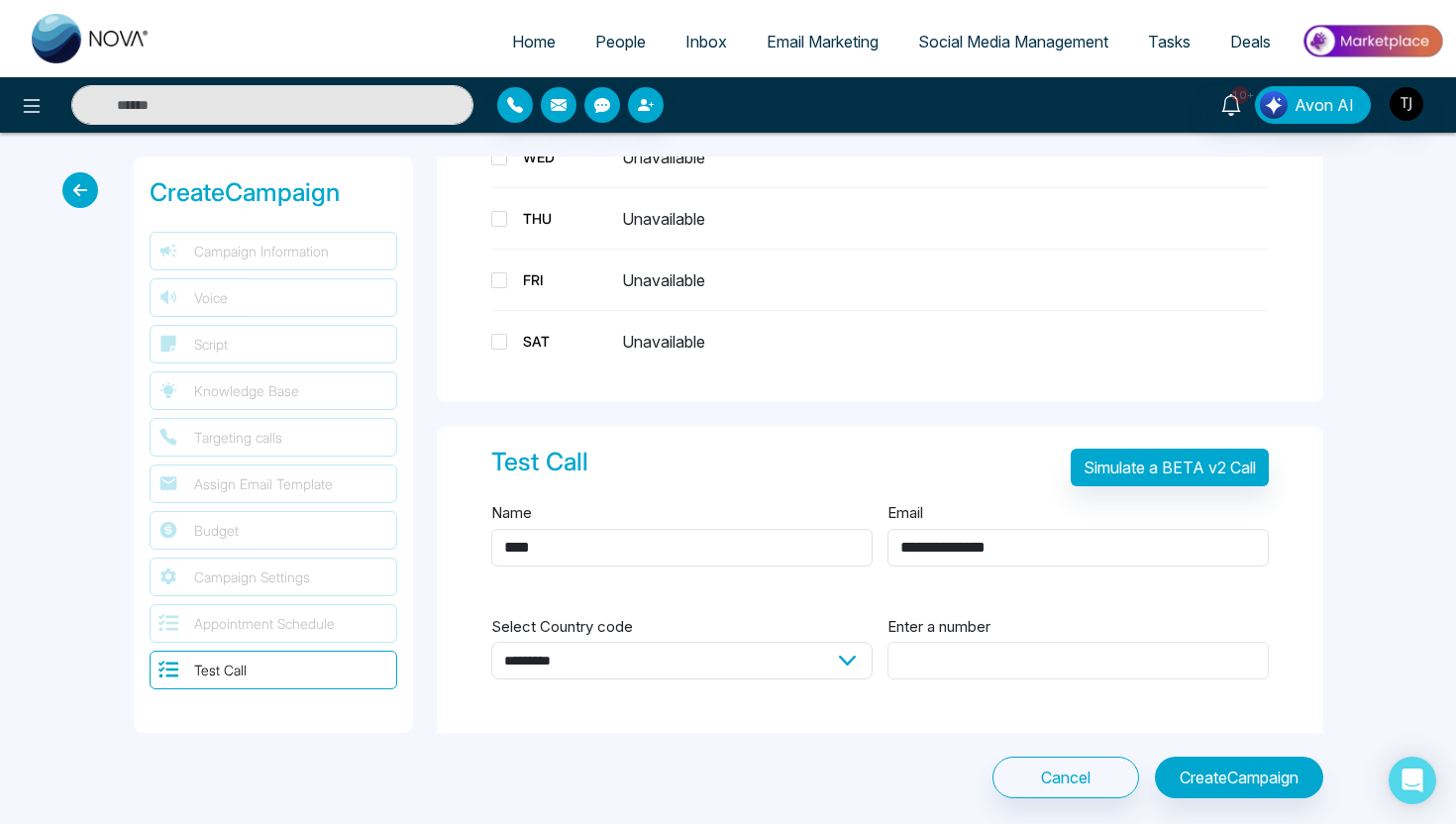 click on "Enter a number" at bounding box center [1078, 661] 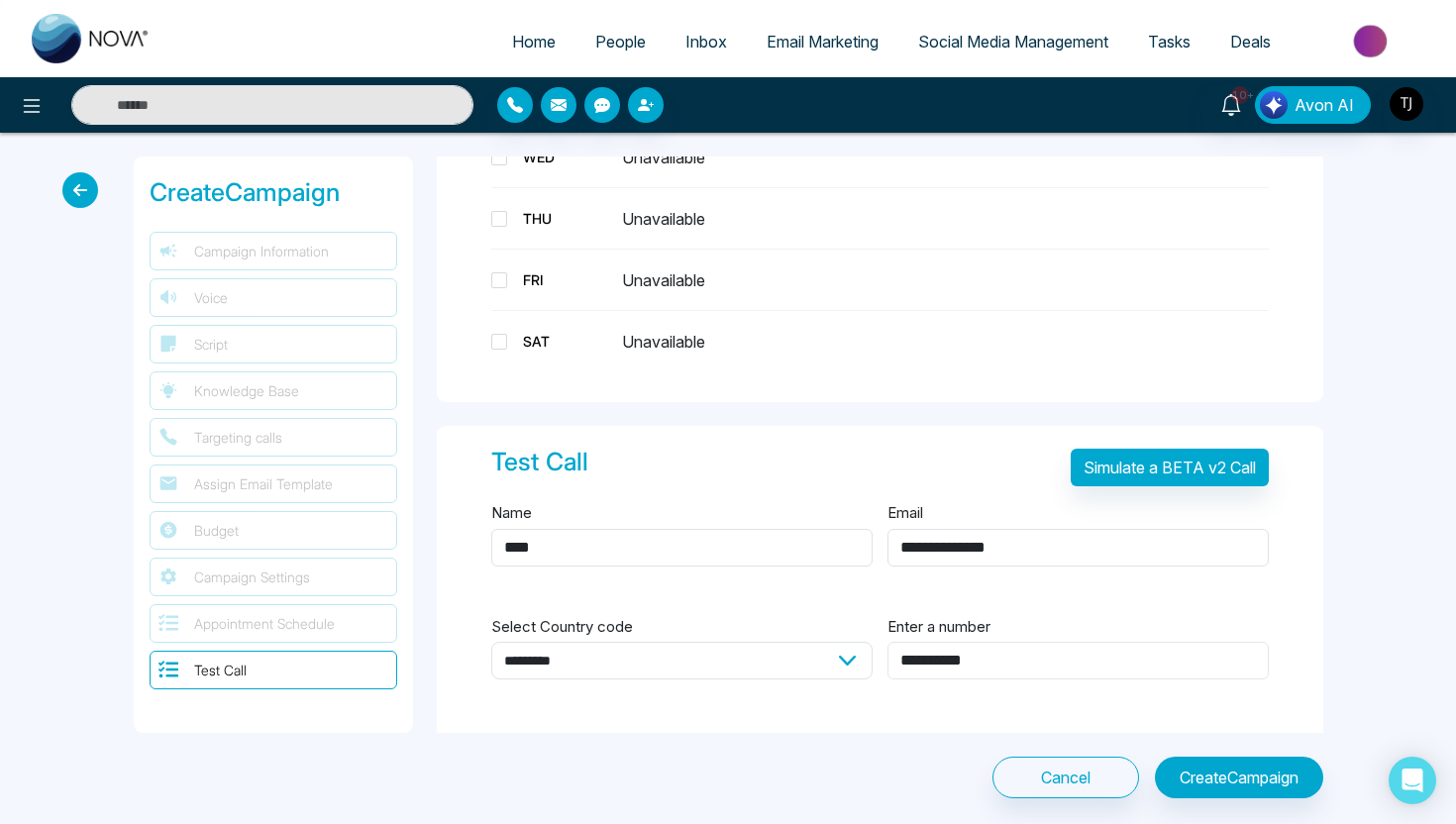 type on "**********" 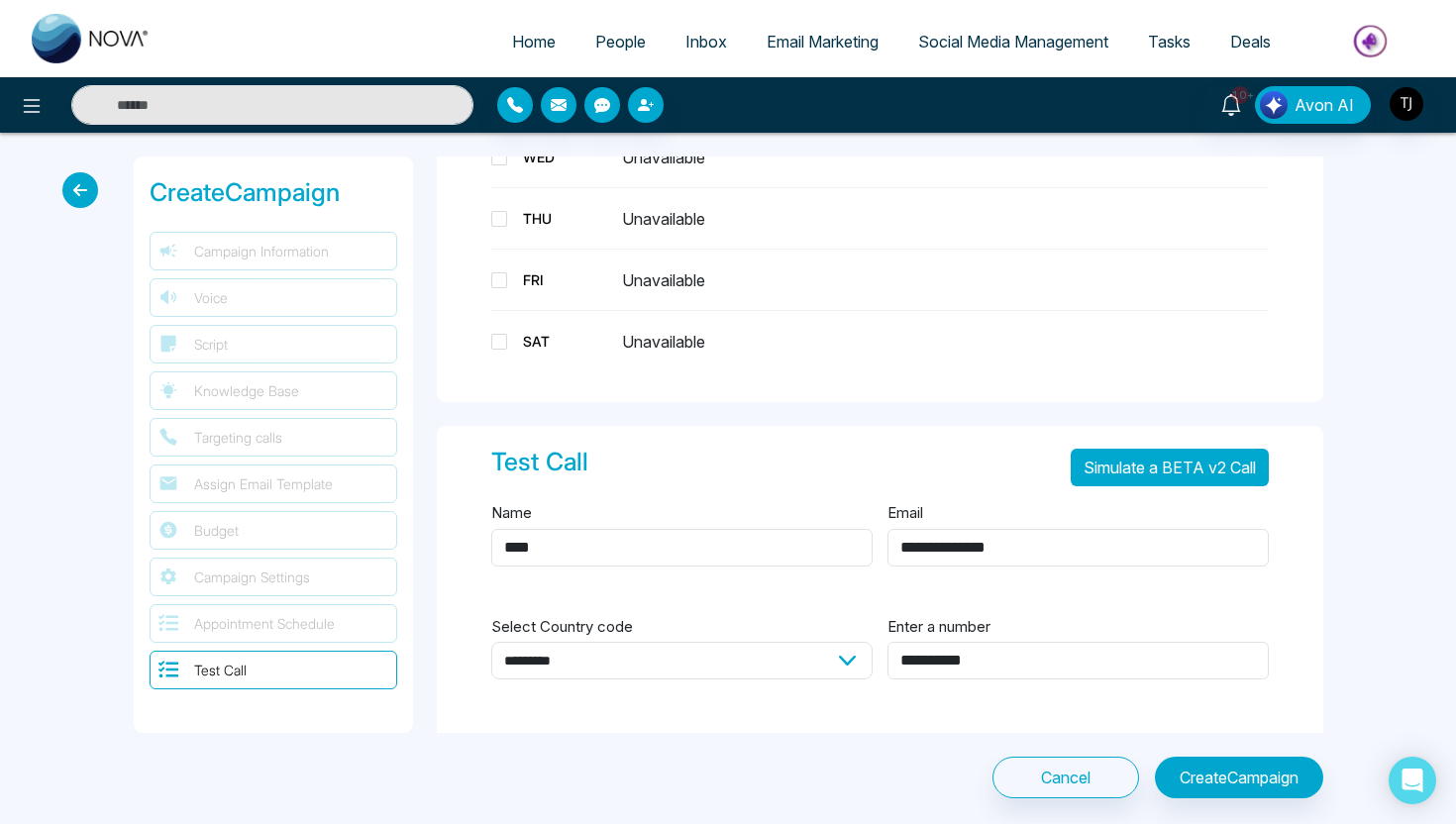 click on "Simulate a BETA v2 Call" at bounding box center (1170, 467) 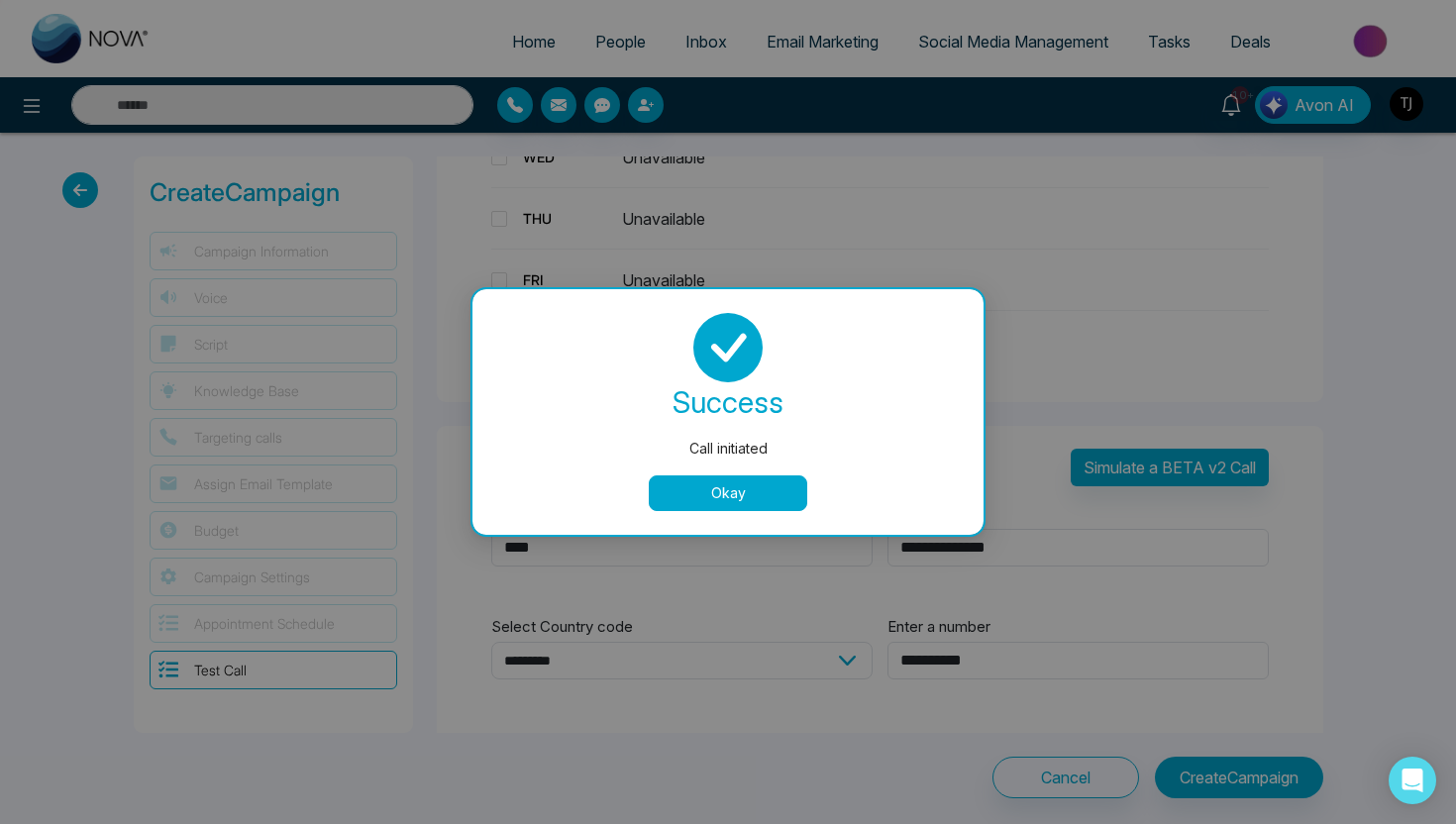 click on "Okay" at bounding box center [728, 493] 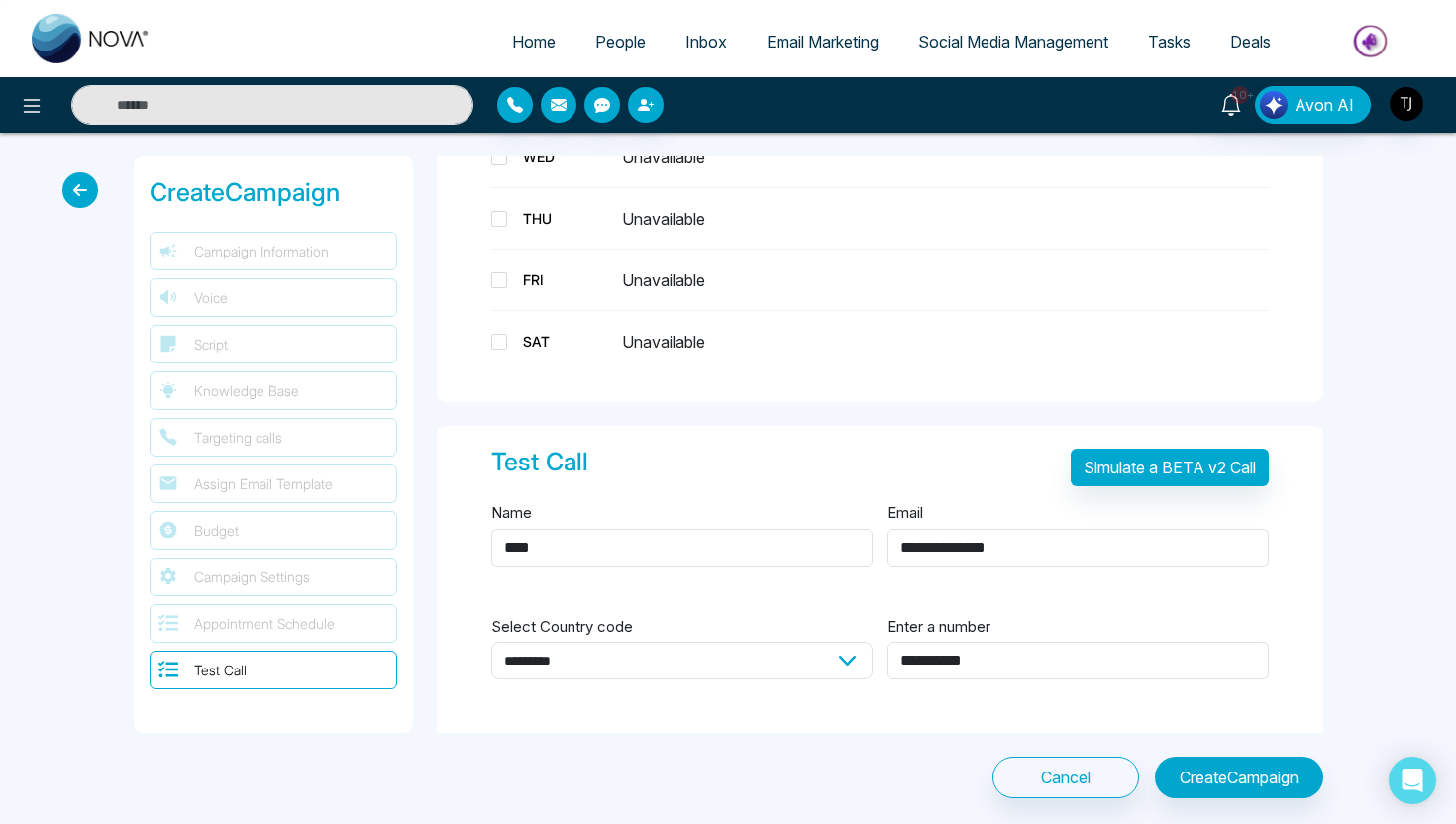 click at bounding box center [80, 190] 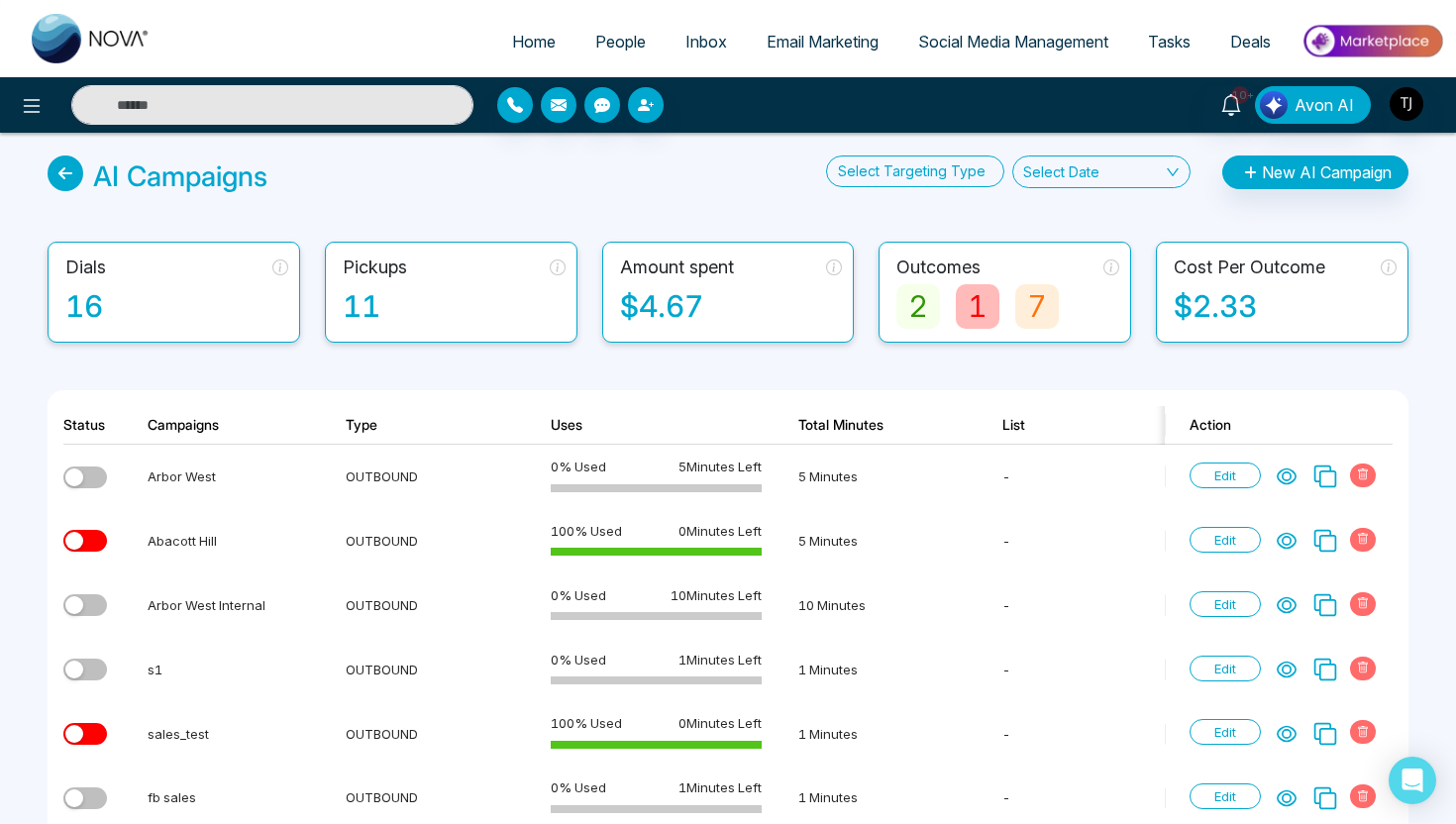 scroll, scrollTop: 94, scrollLeft: 0, axis: vertical 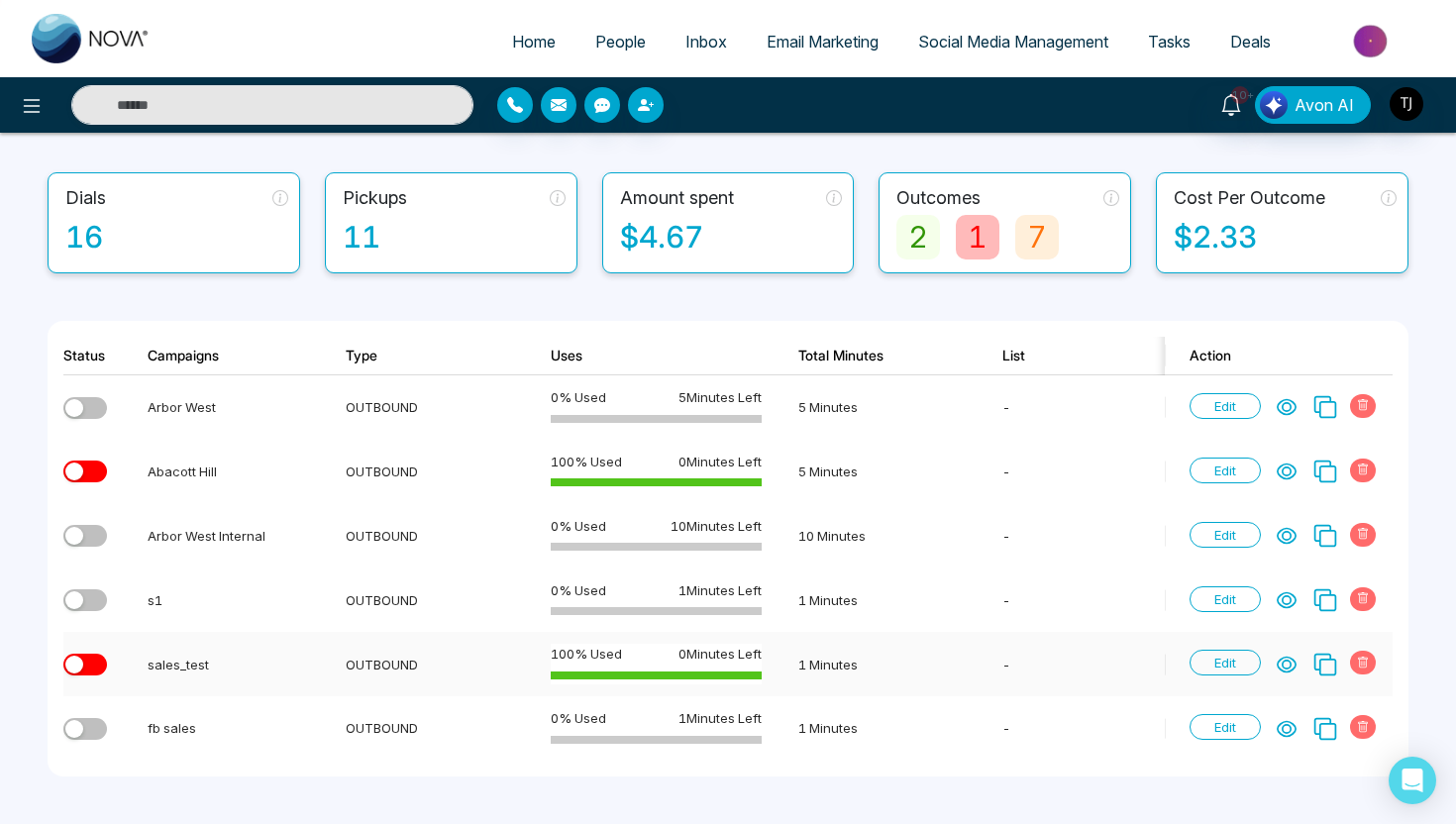 click 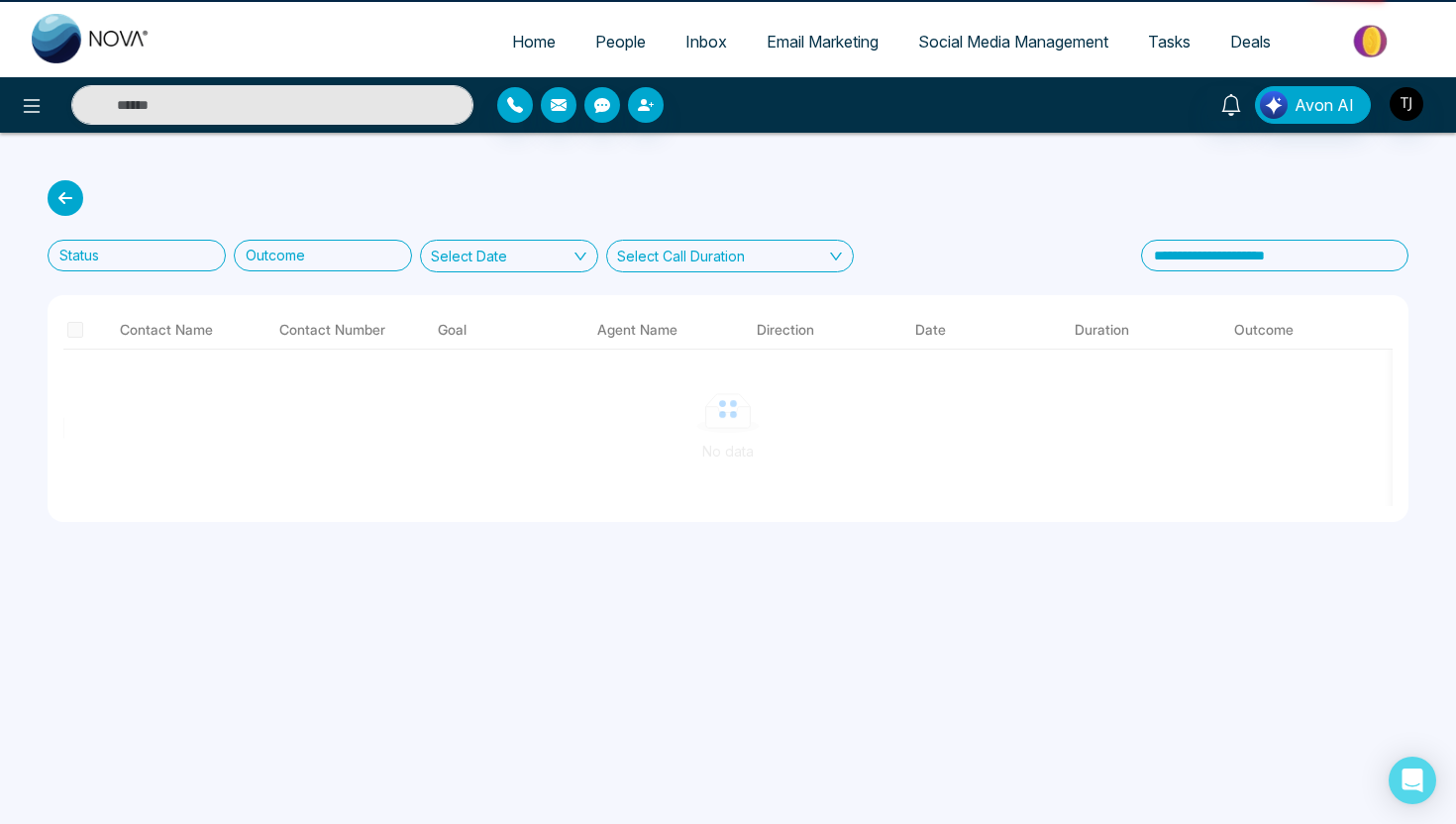 scroll, scrollTop: 0, scrollLeft: 0, axis: both 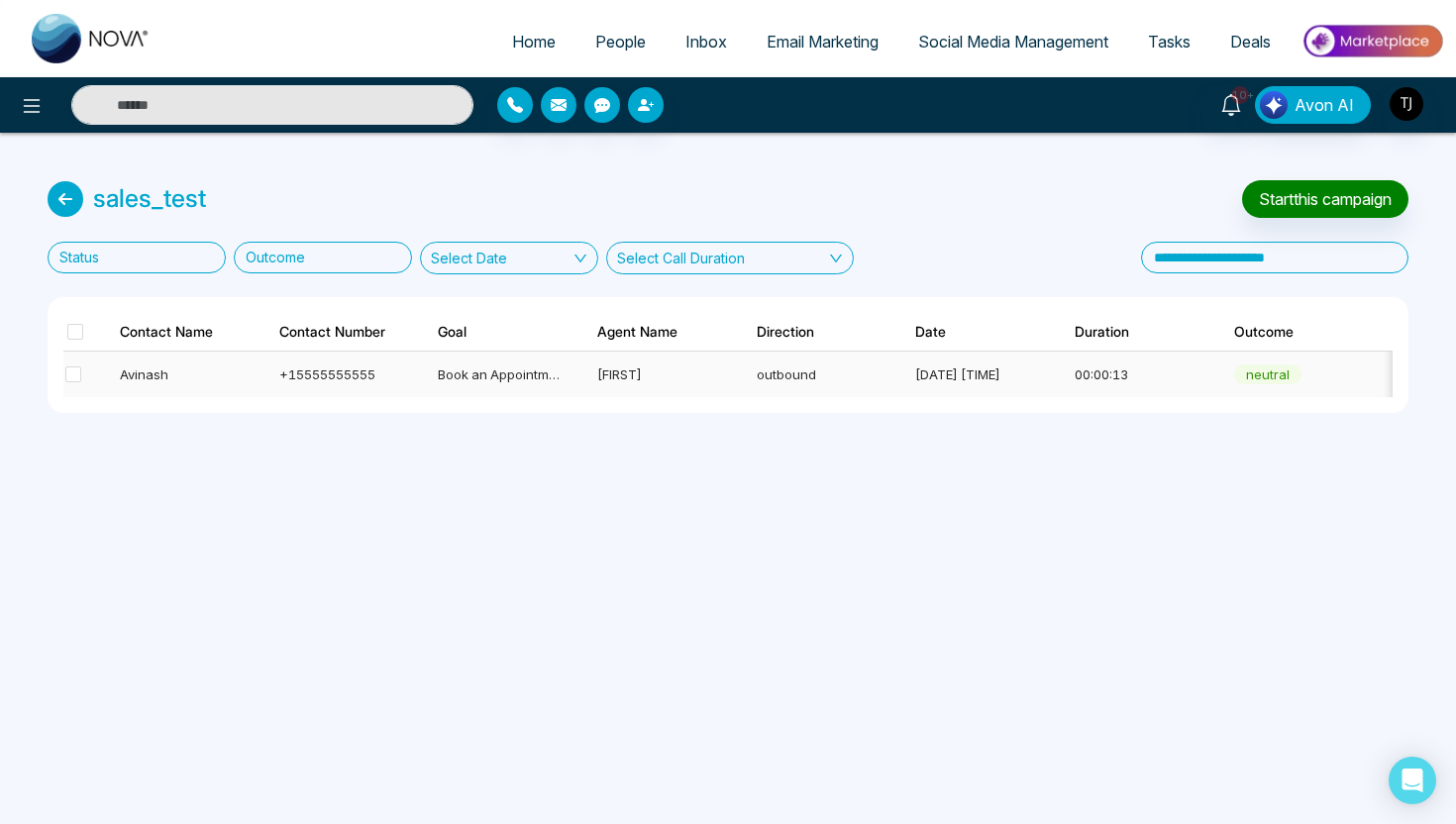 click on "outbound" at bounding box center [811, 374] 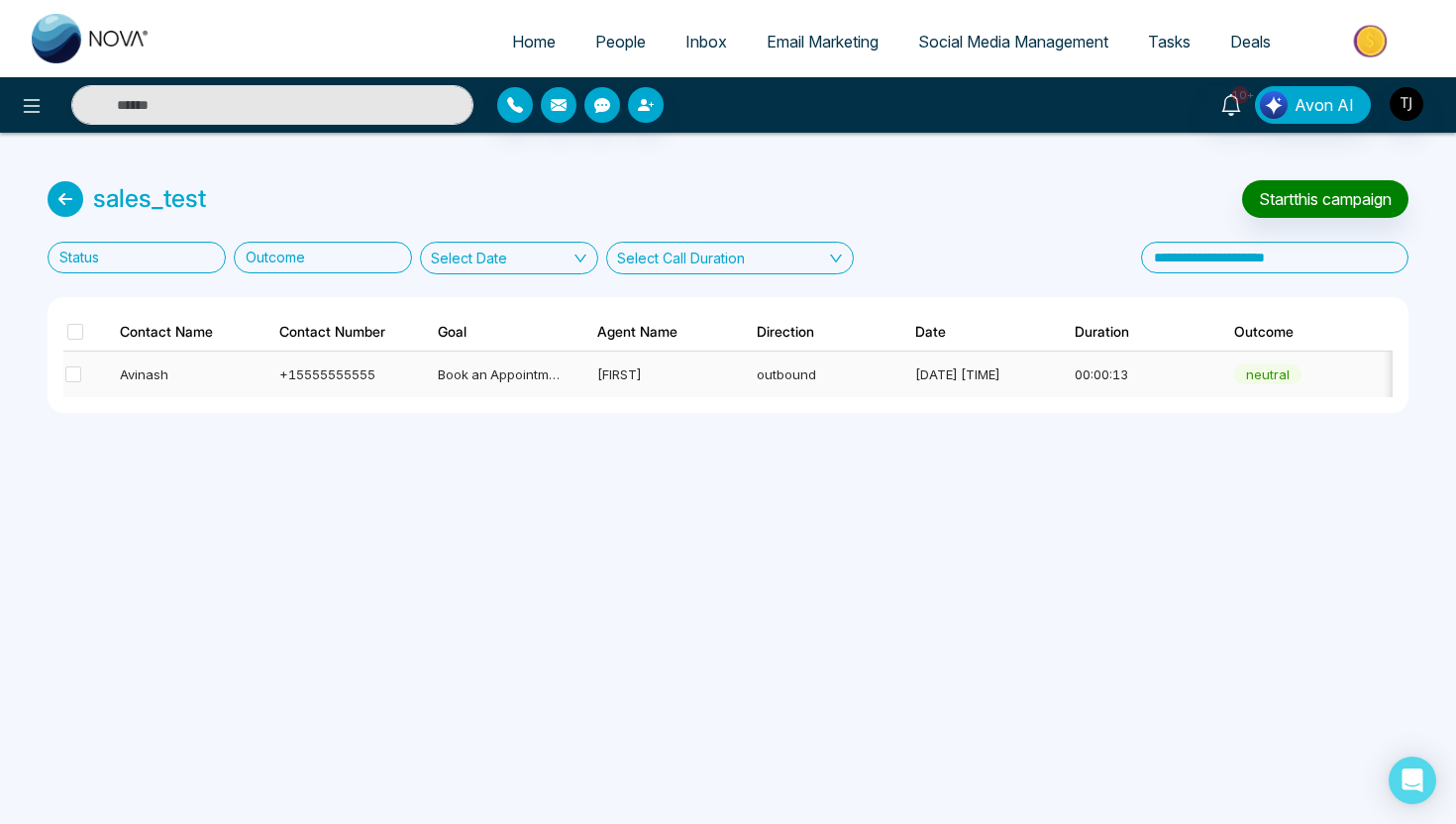 click on "outbound" at bounding box center (818, 374) 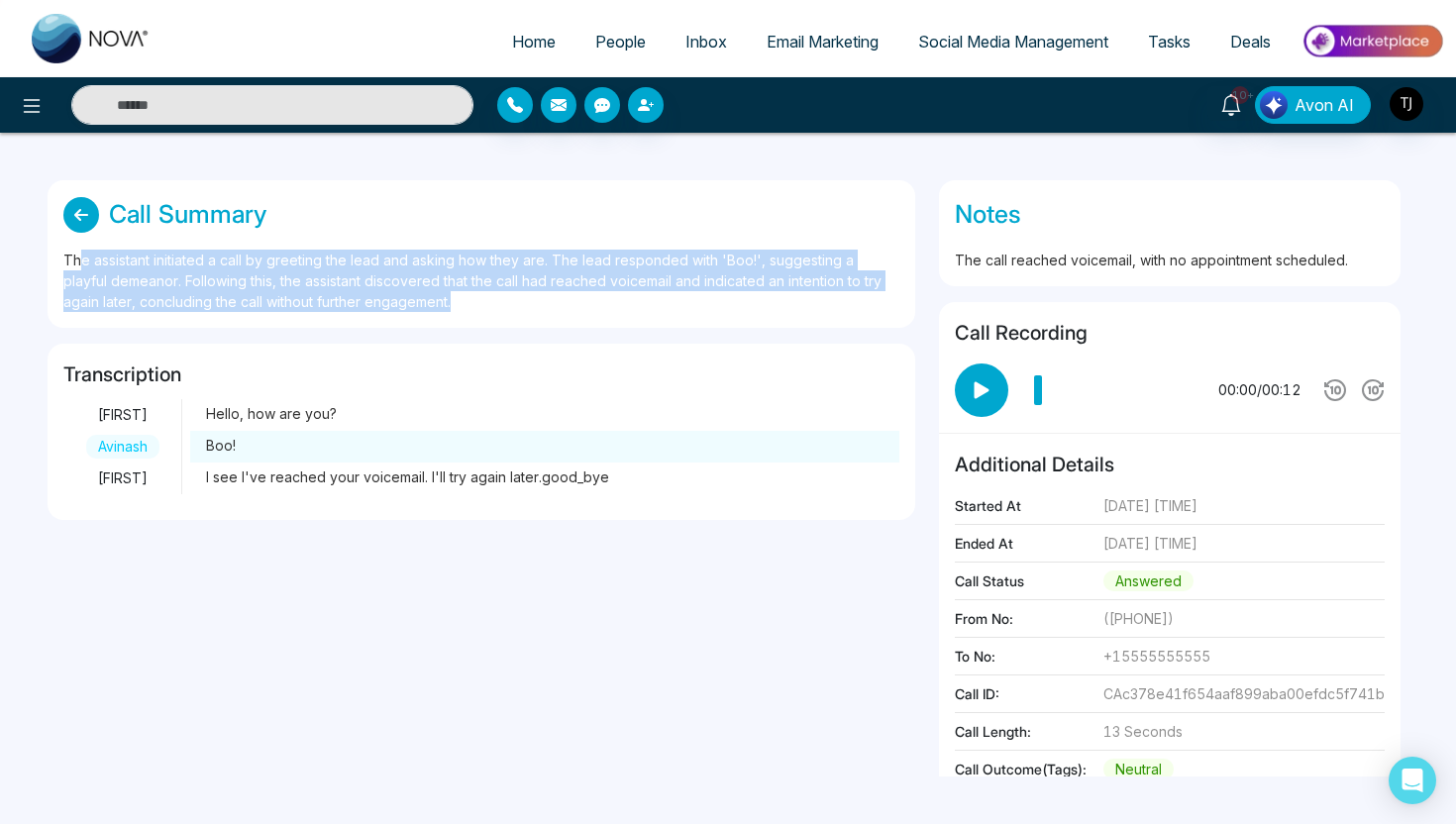 drag, startPoint x: 82, startPoint y: 253, endPoint x: 414, endPoint y: 327, distance: 340.14703 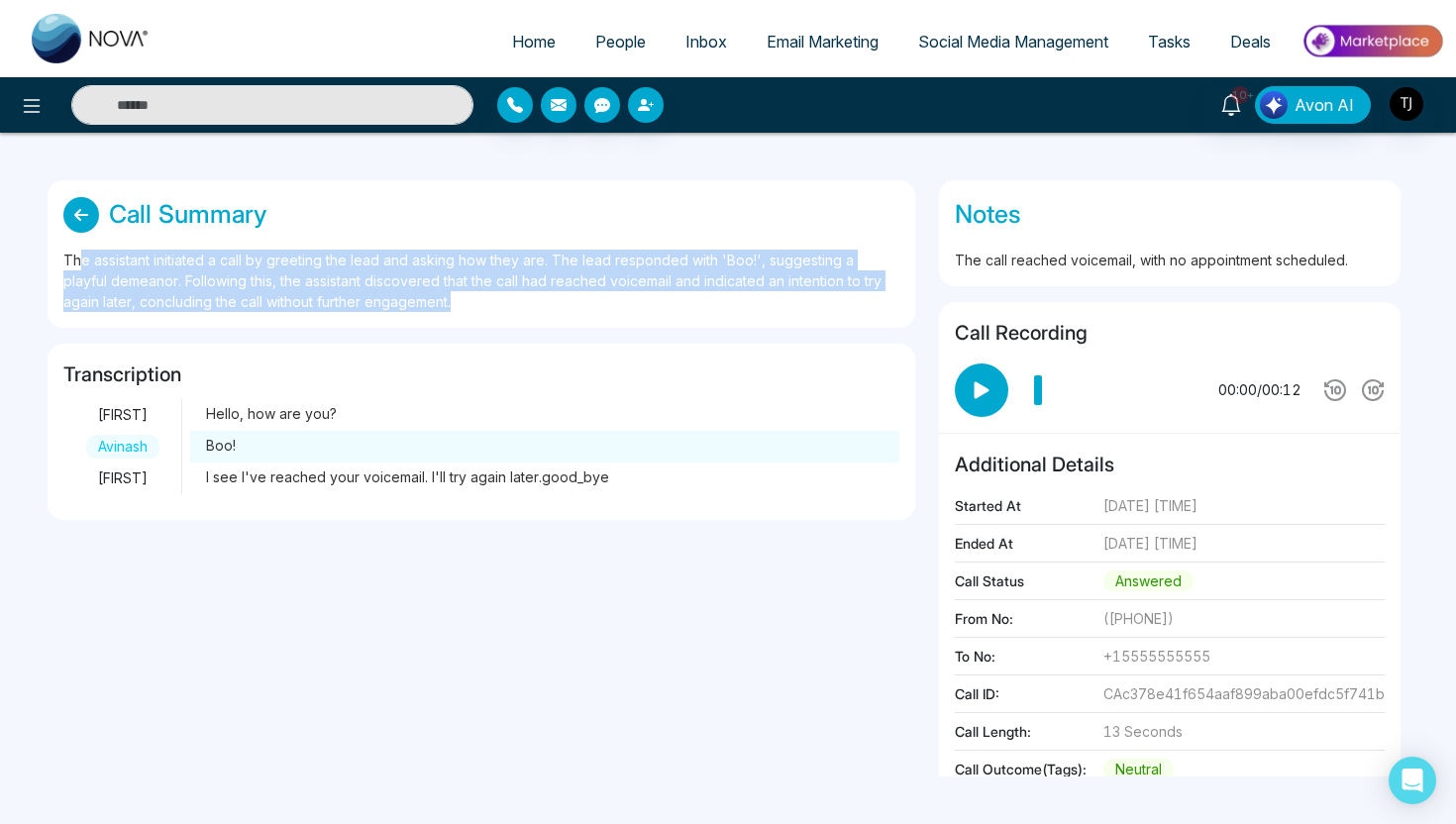 click on "Call Summary The assistant initiated a call by greeting the lead and asking how they are. The lead responded with 'Boo!', suggesting a playful demeanor. Following this, the assistant discovered that the call had reached voicemail and indicated an intention to try again later, concluding the call without further engagement. Transcription [FIRST] Hello, how are you? [FIRST] Boo! [FIRST] I see I've reached your voicemail. I'll try again later.good_bye" at bounding box center [481, 350] 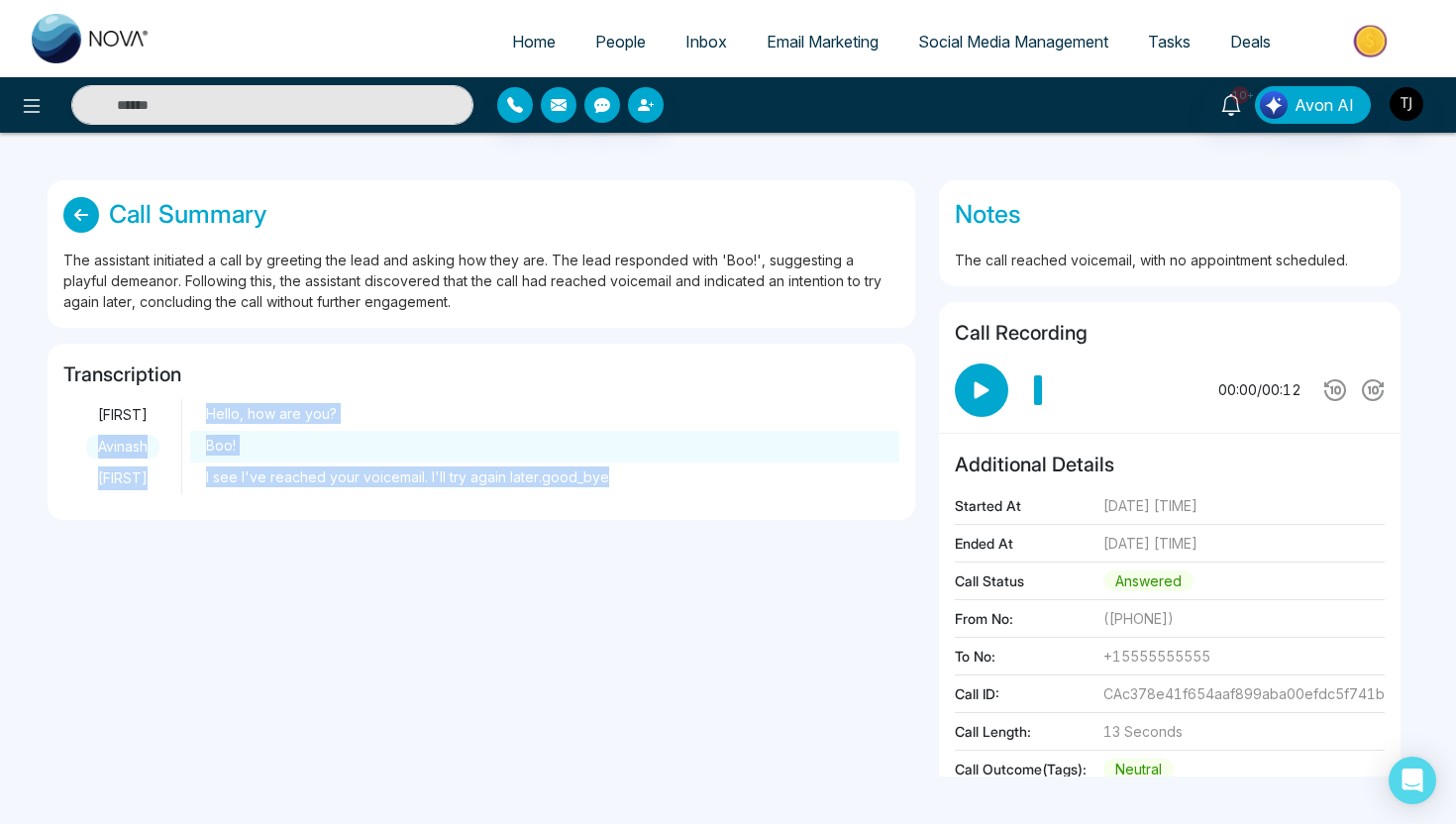 drag, startPoint x: 193, startPoint y: 411, endPoint x: 625, endPoint y: 477, distance: 437.0126 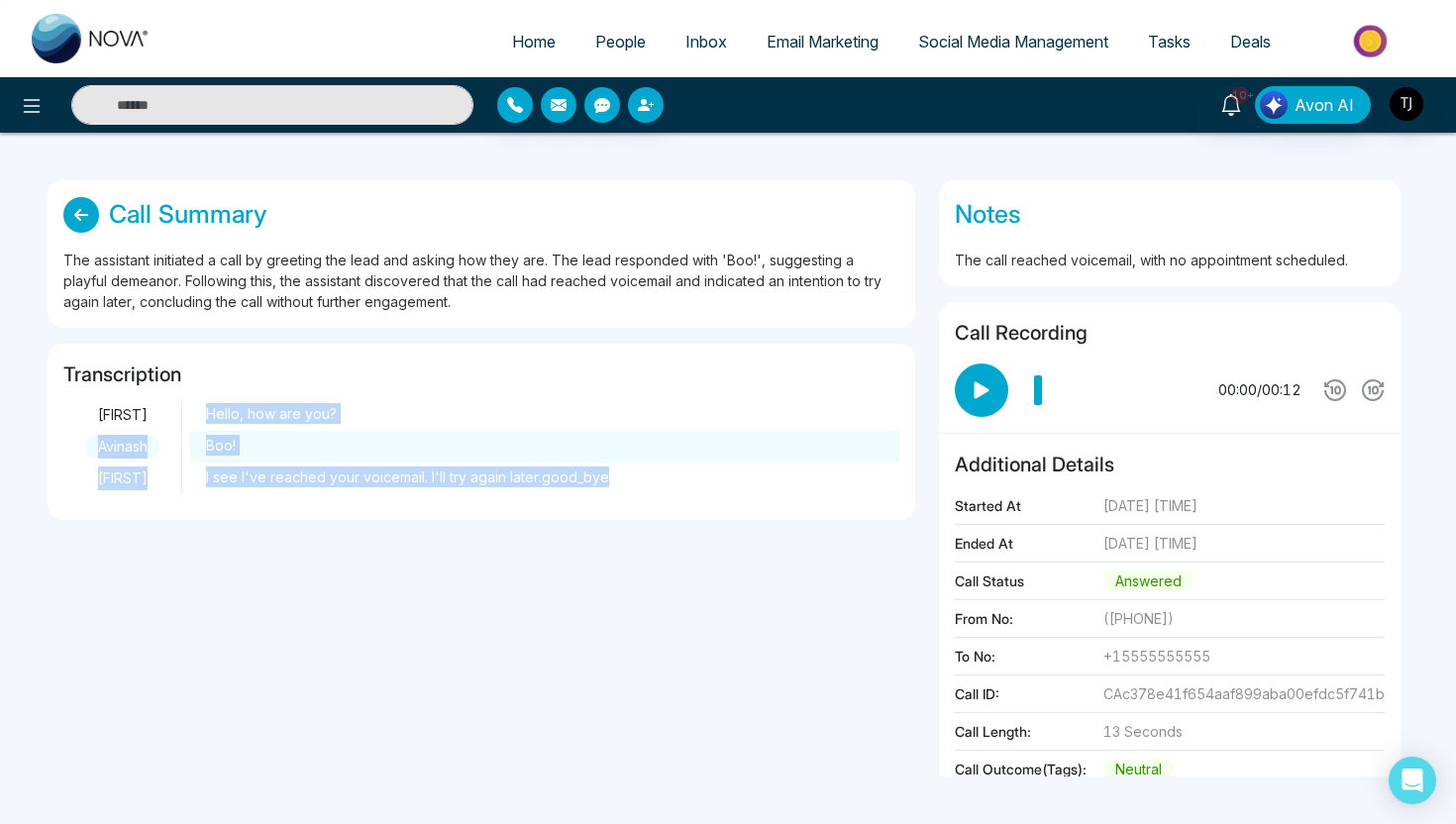 click on "[FIRST] Hello, how are you? [FIRST] Boo! [FIRST] I see I've reached your voicemail. I'll try again later.good_bye" at bounding box center (481, 447) 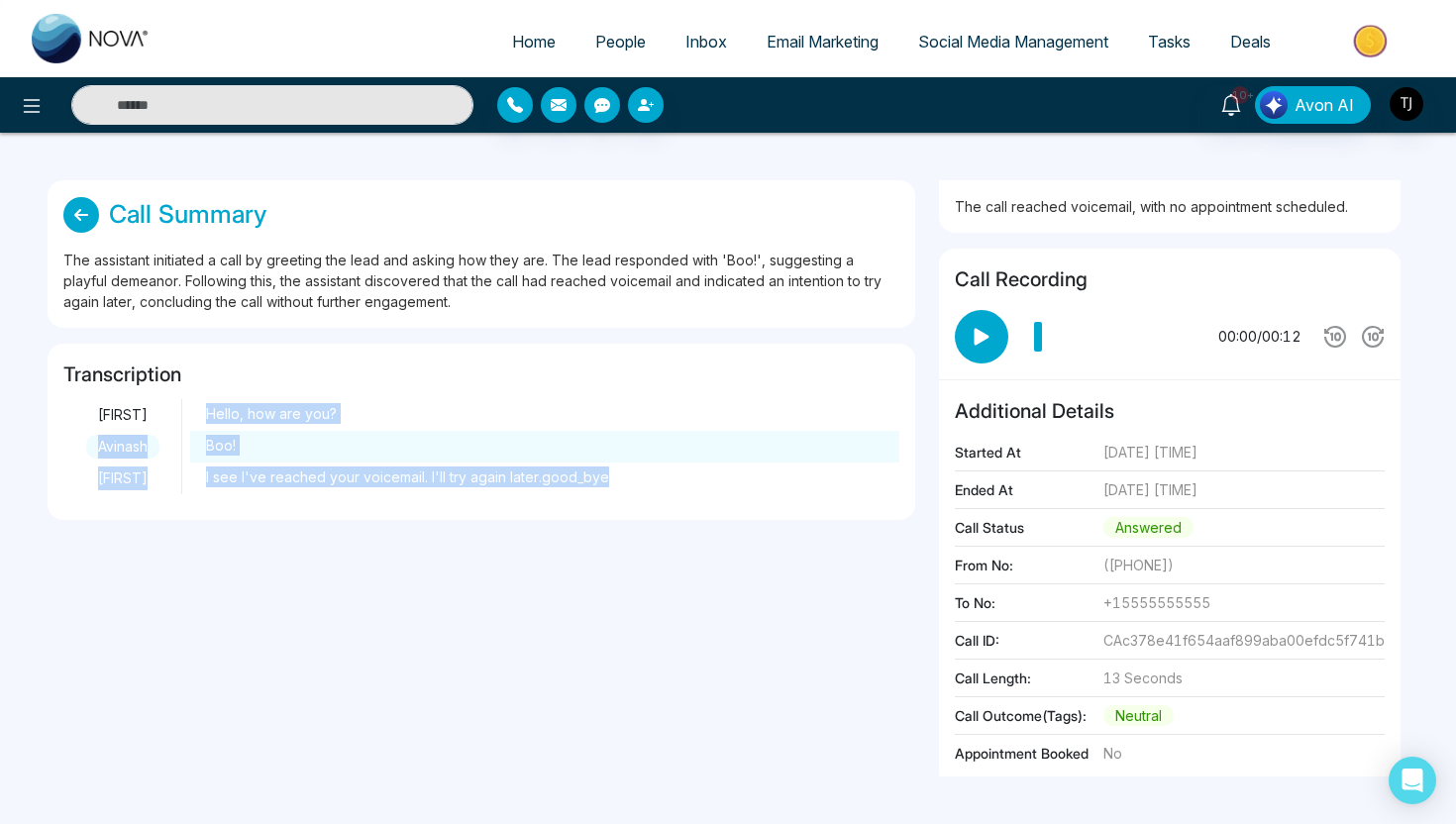 scroll, scrollTop: 63, scrollLeft: 0, axis: vertical 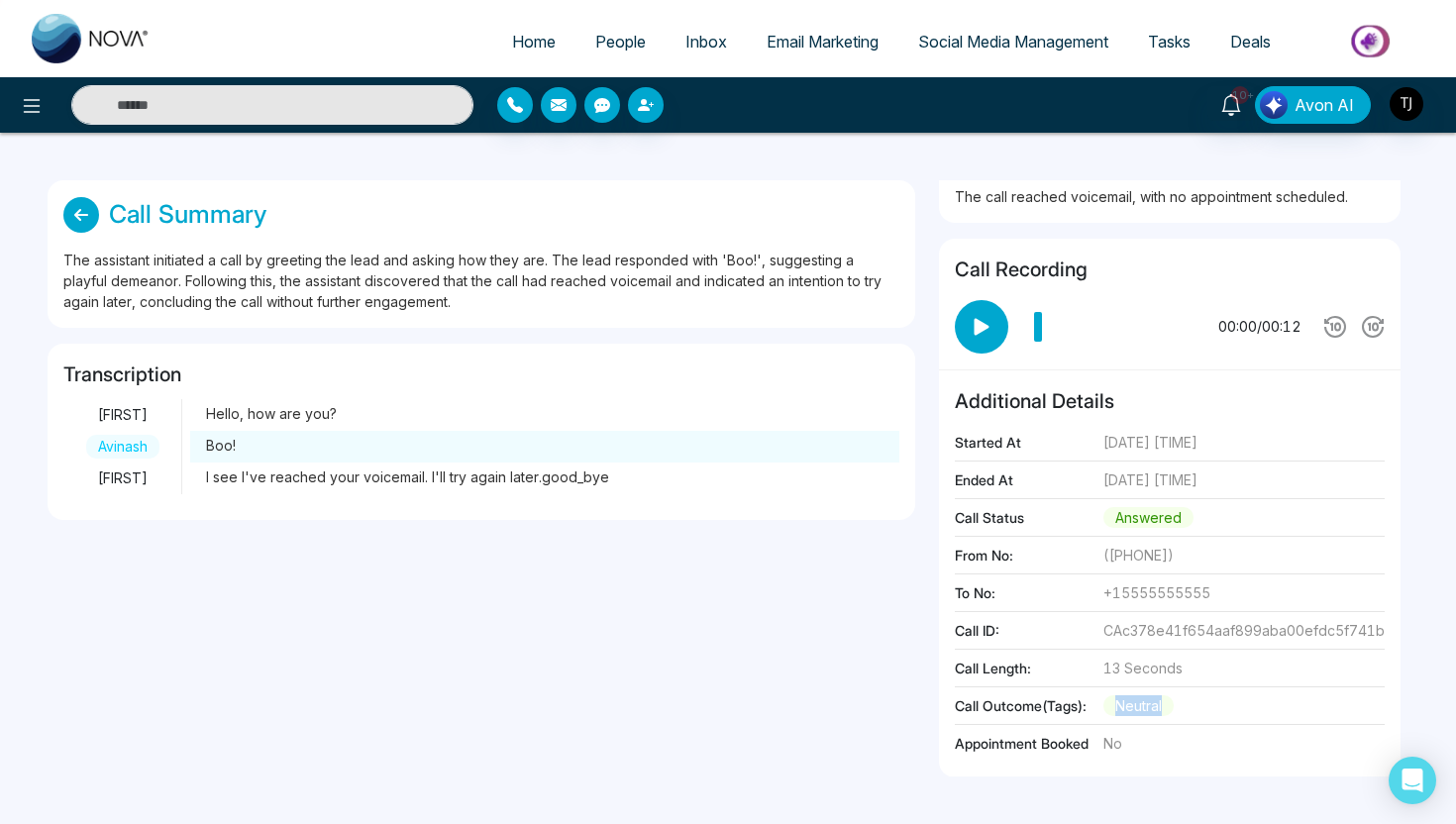 drag, startPoint x: 1114, startPoint y: 706, endPoint x: 1170, endPoint y: 708, distance: 56.0357 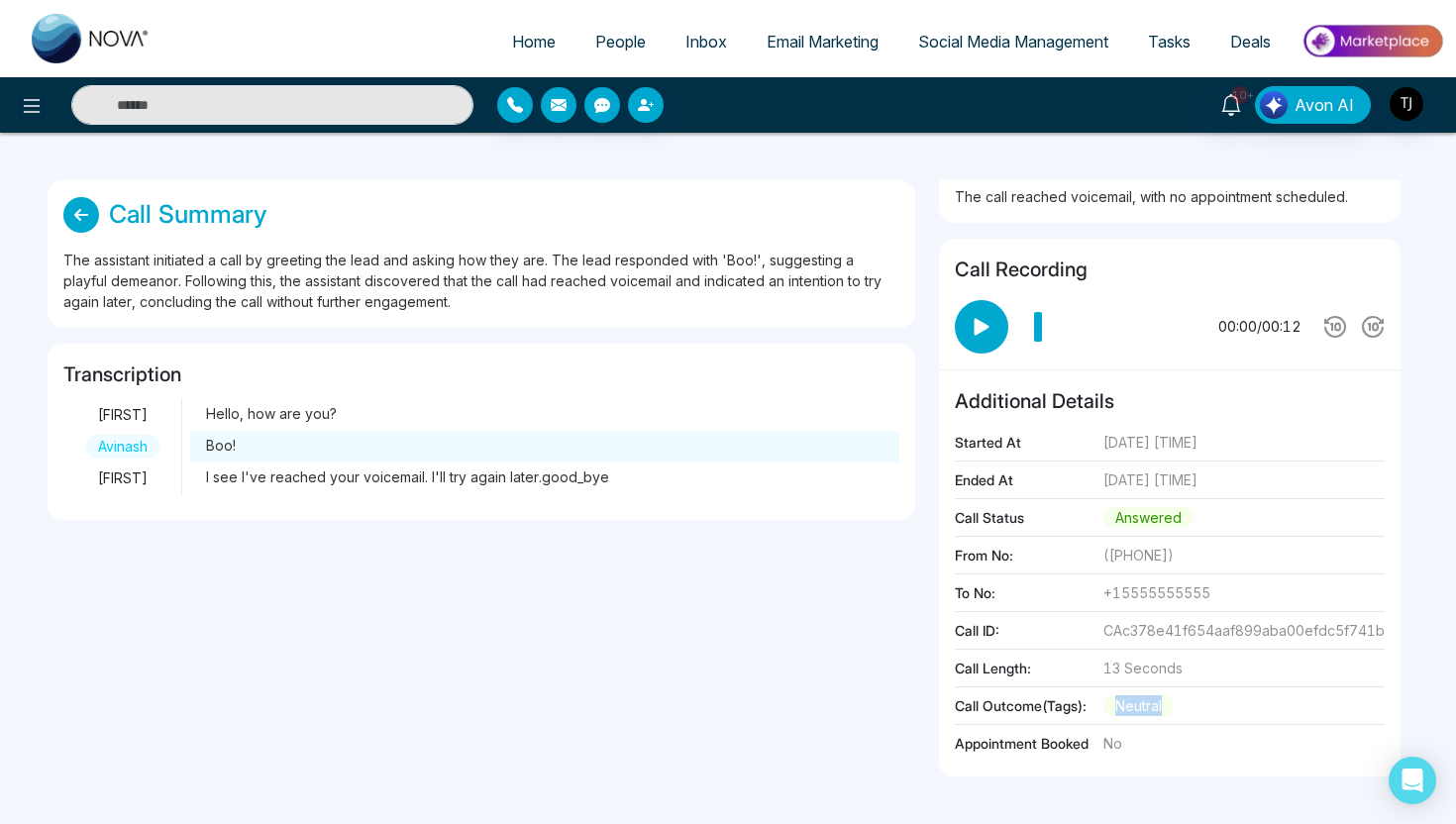 click on "neutral" at bounding box center (1138, 705) 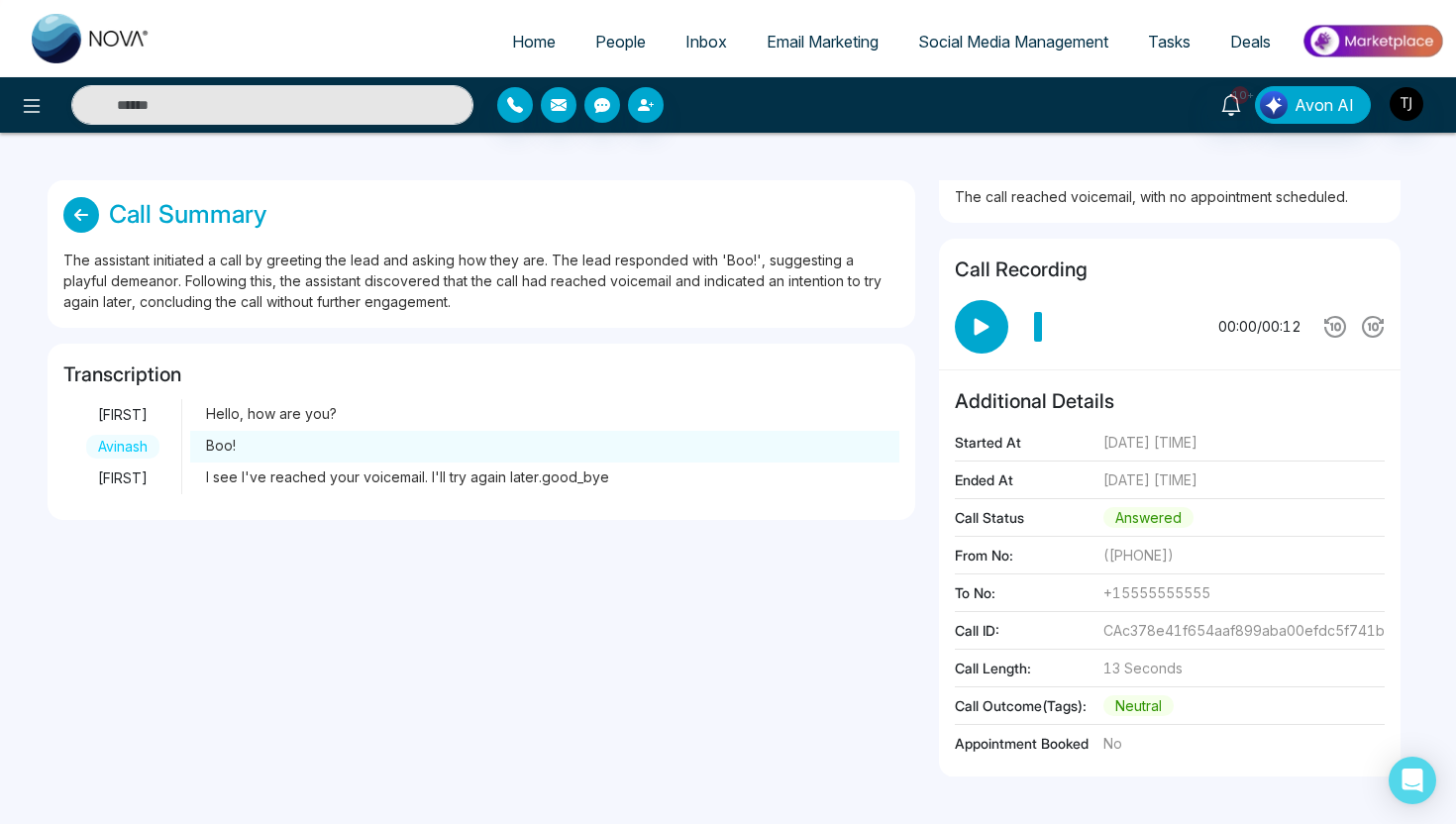 click at bounding box center [81, 215] 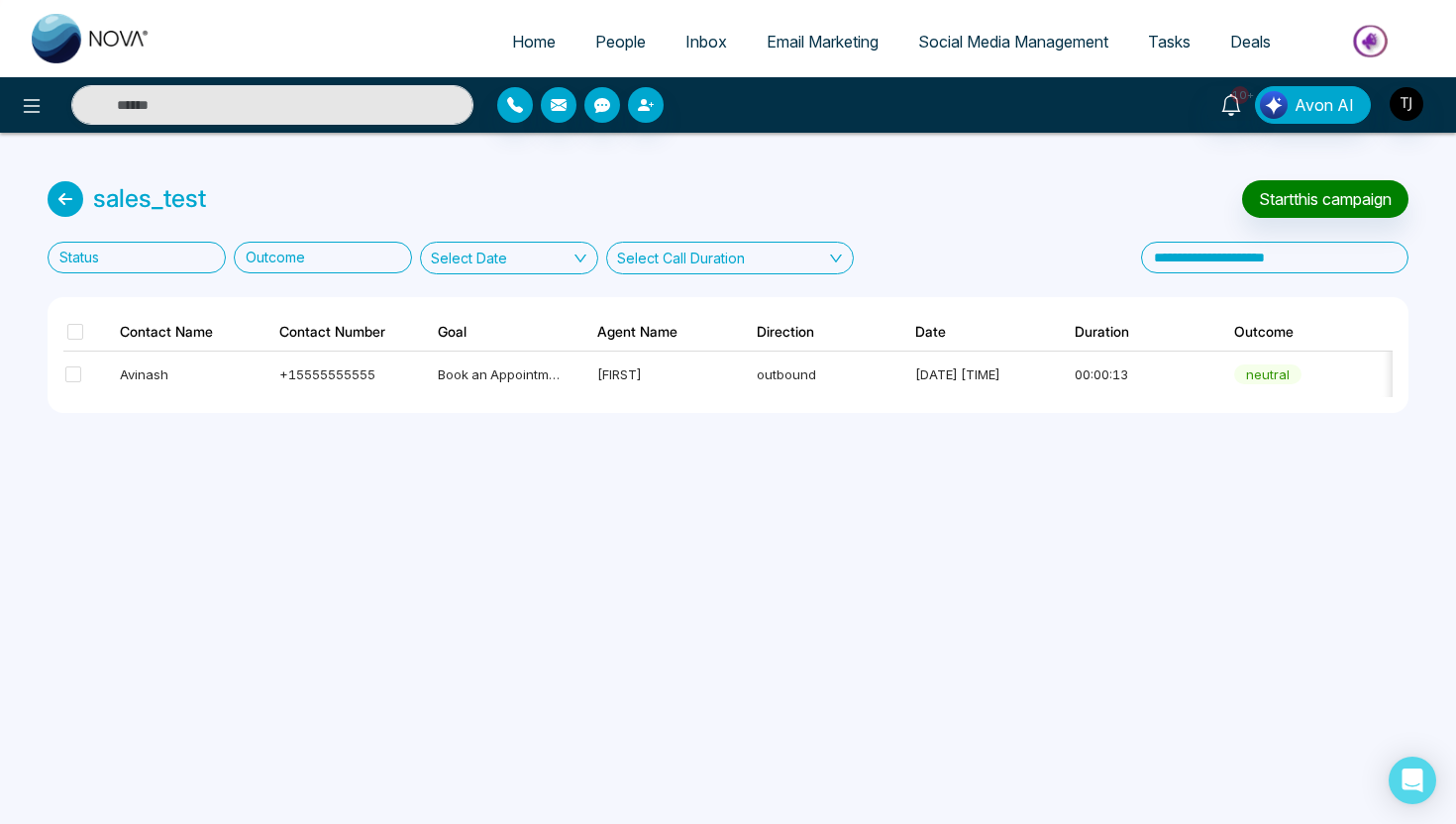 click on "People" at bounding box center (620, 42) 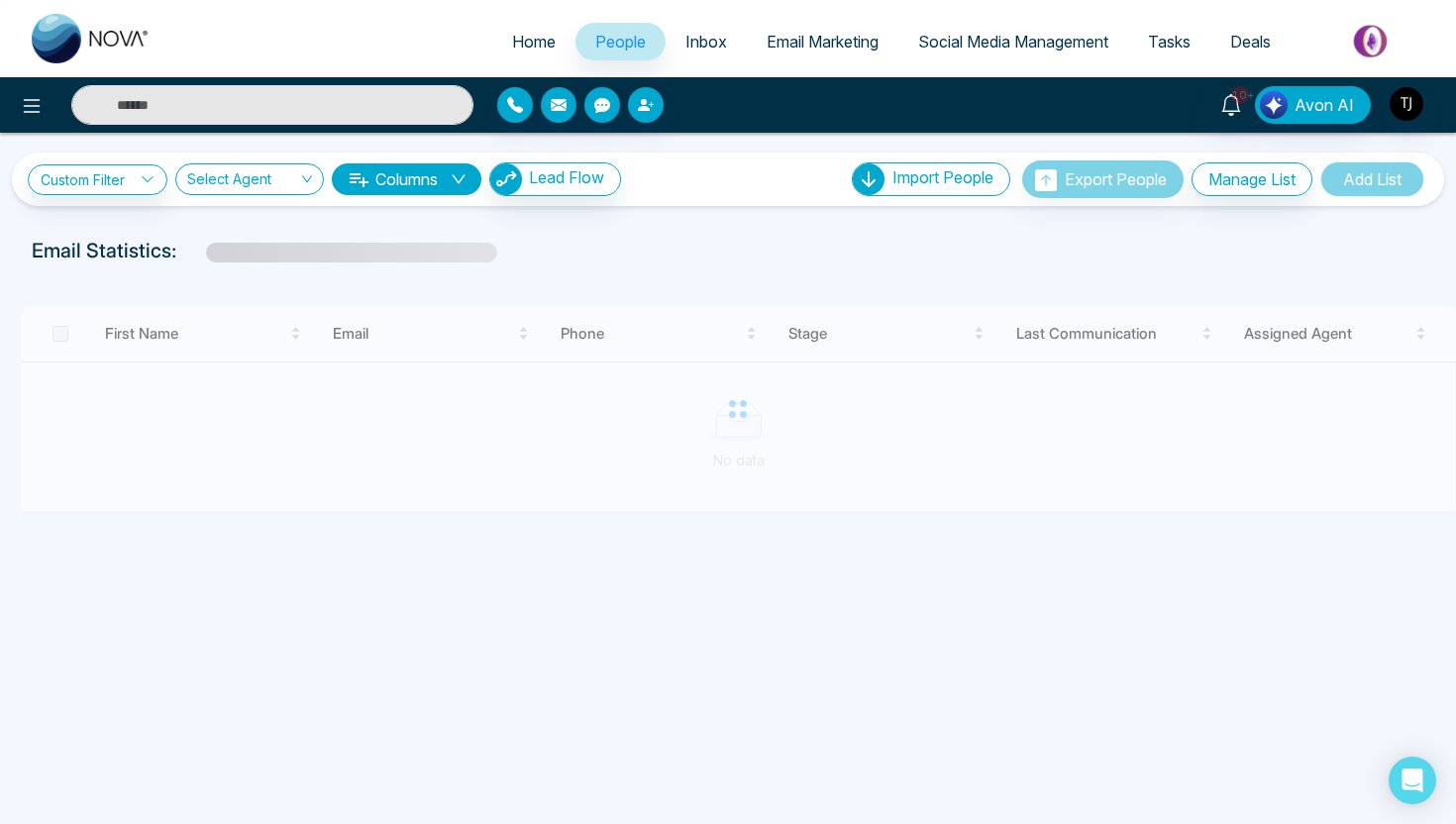 click on "Email Marketing" at bounding box center [822, 42] 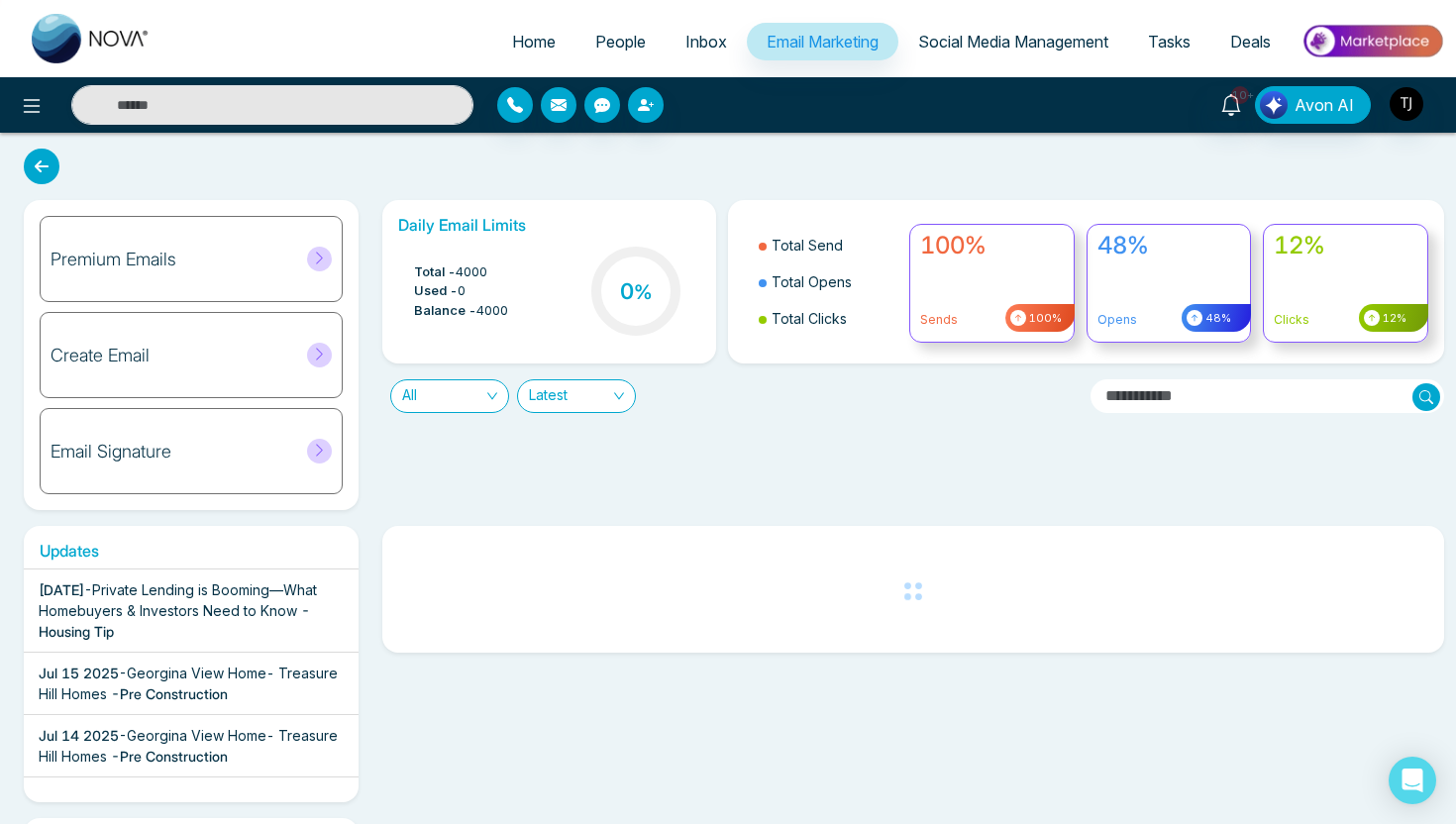 click on "Social Media Management" at bounding box center [1013, 42] 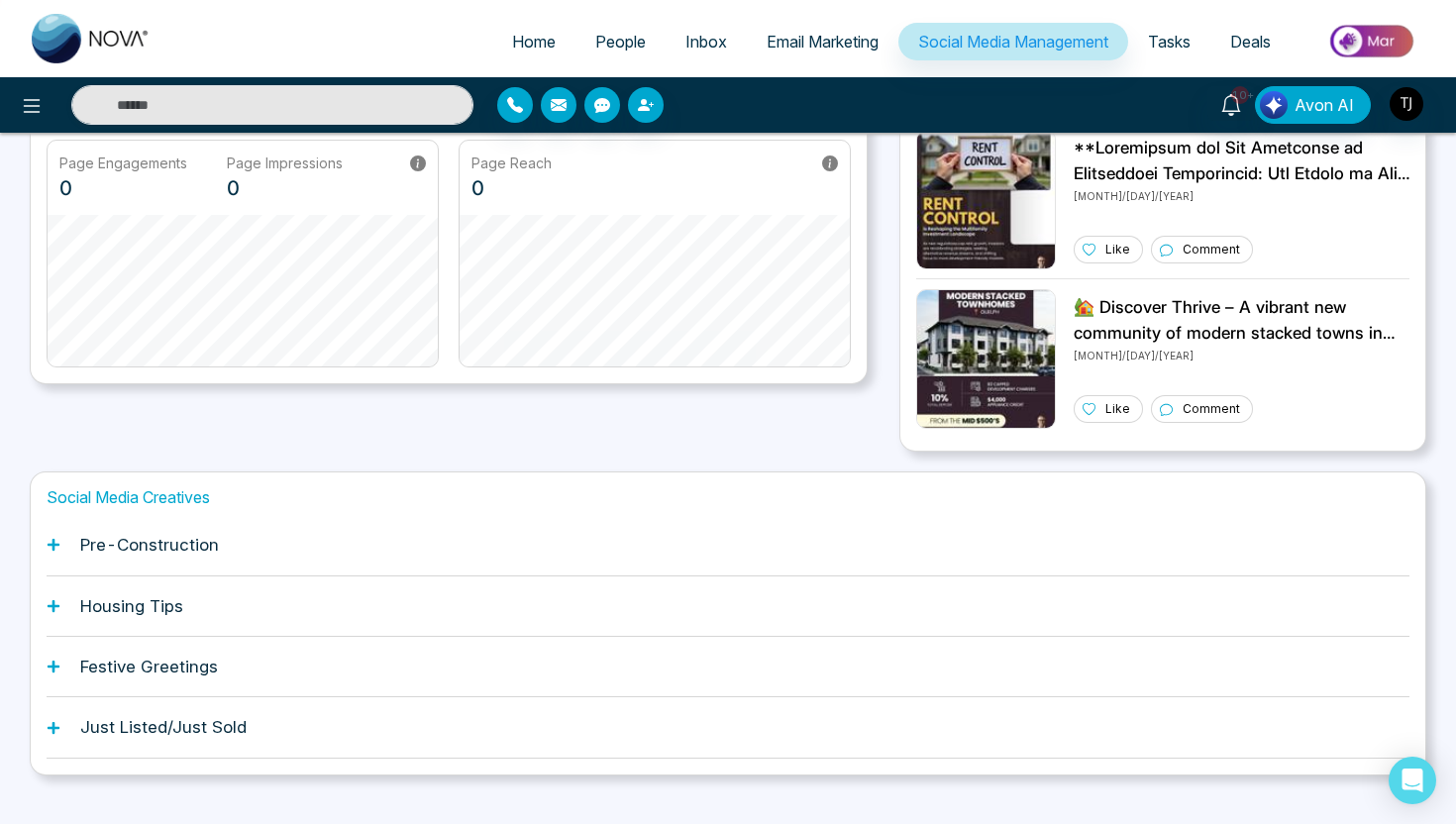 scroll, scrollTop: 456, scrollLeft: 0, axis: vertical 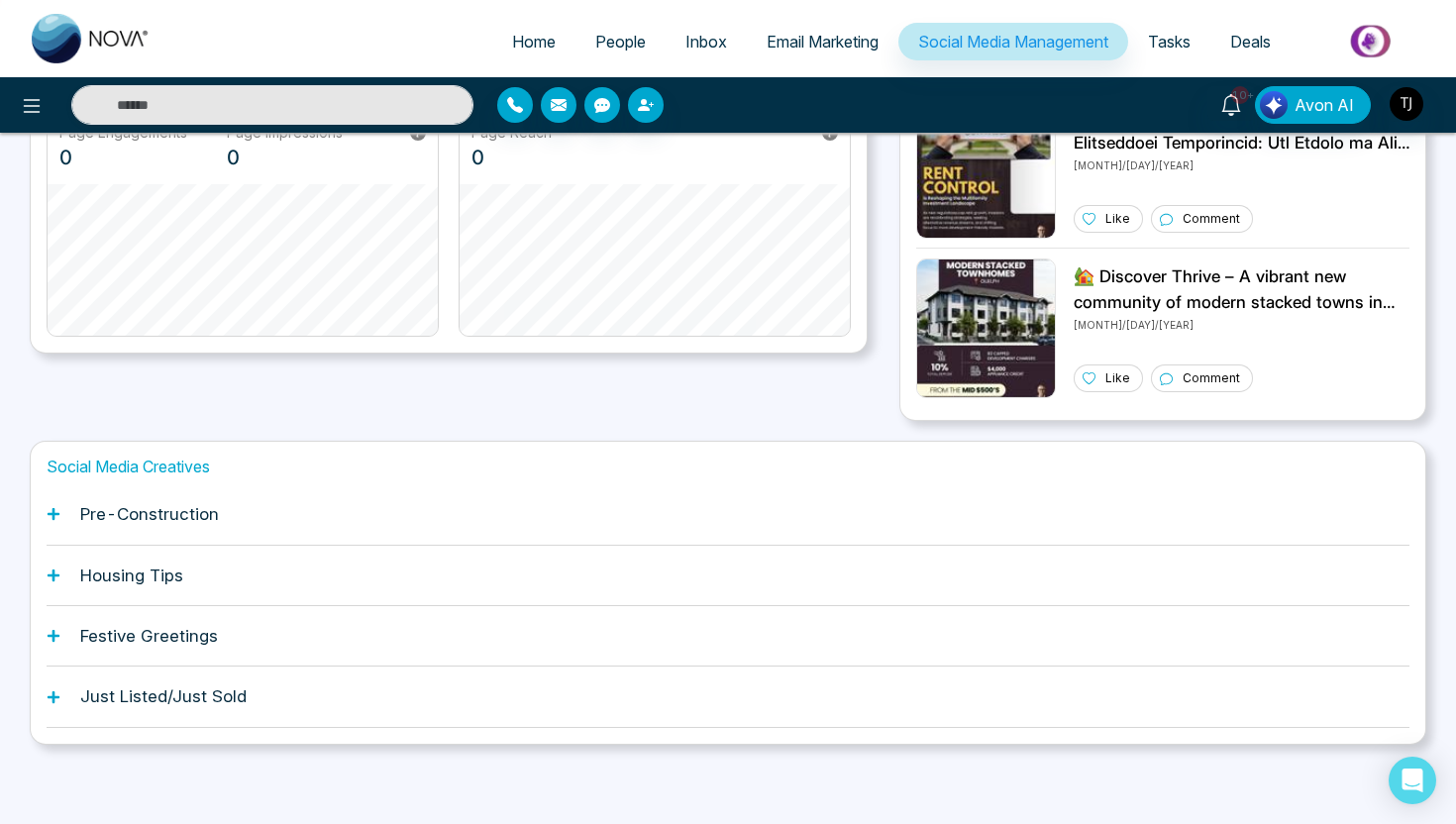 click on "Pre-Construction" at bounding box center [728, 514] 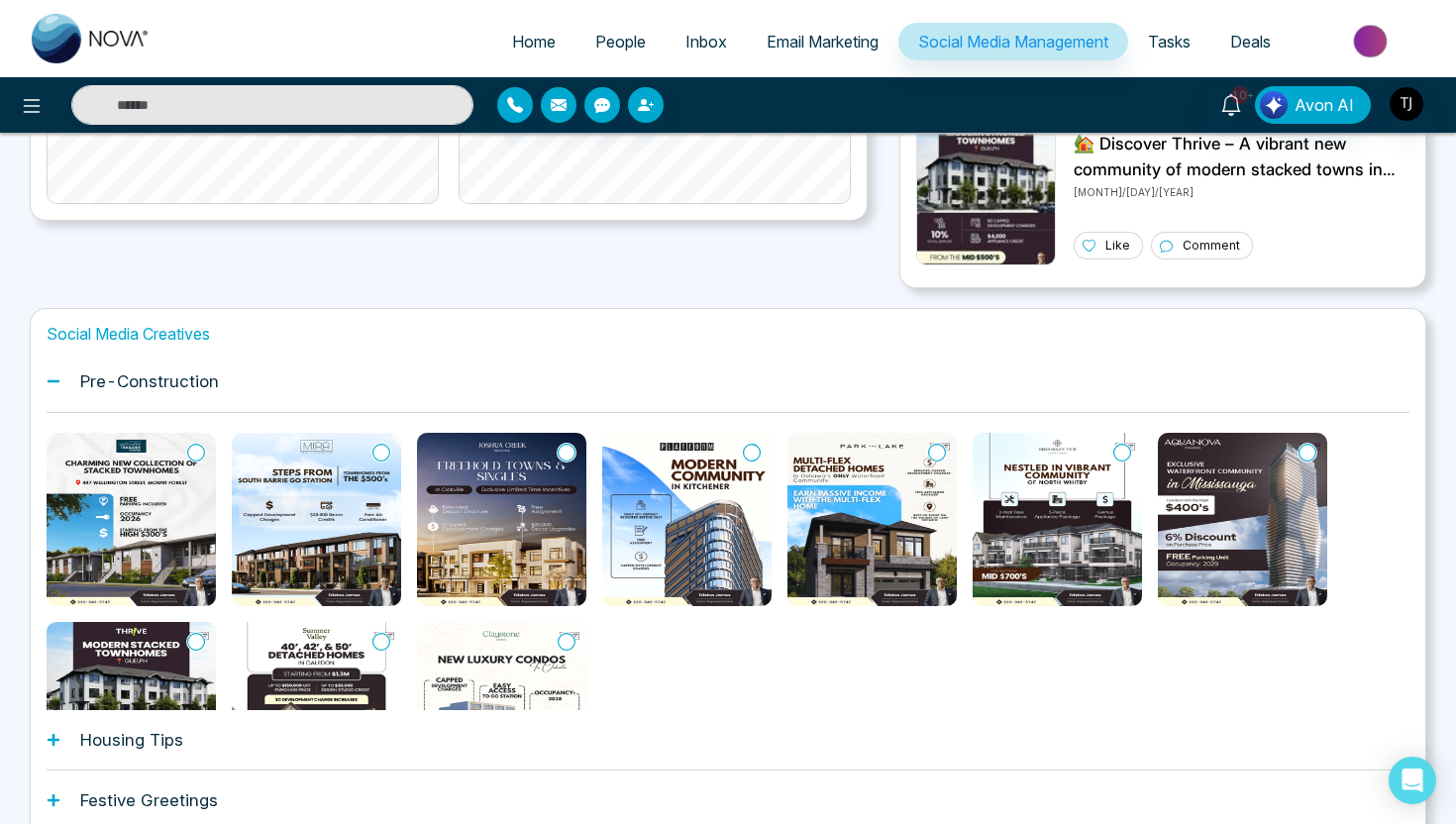 scroll, scrollTop: 593, scrollLeft: 0, axis: vertical 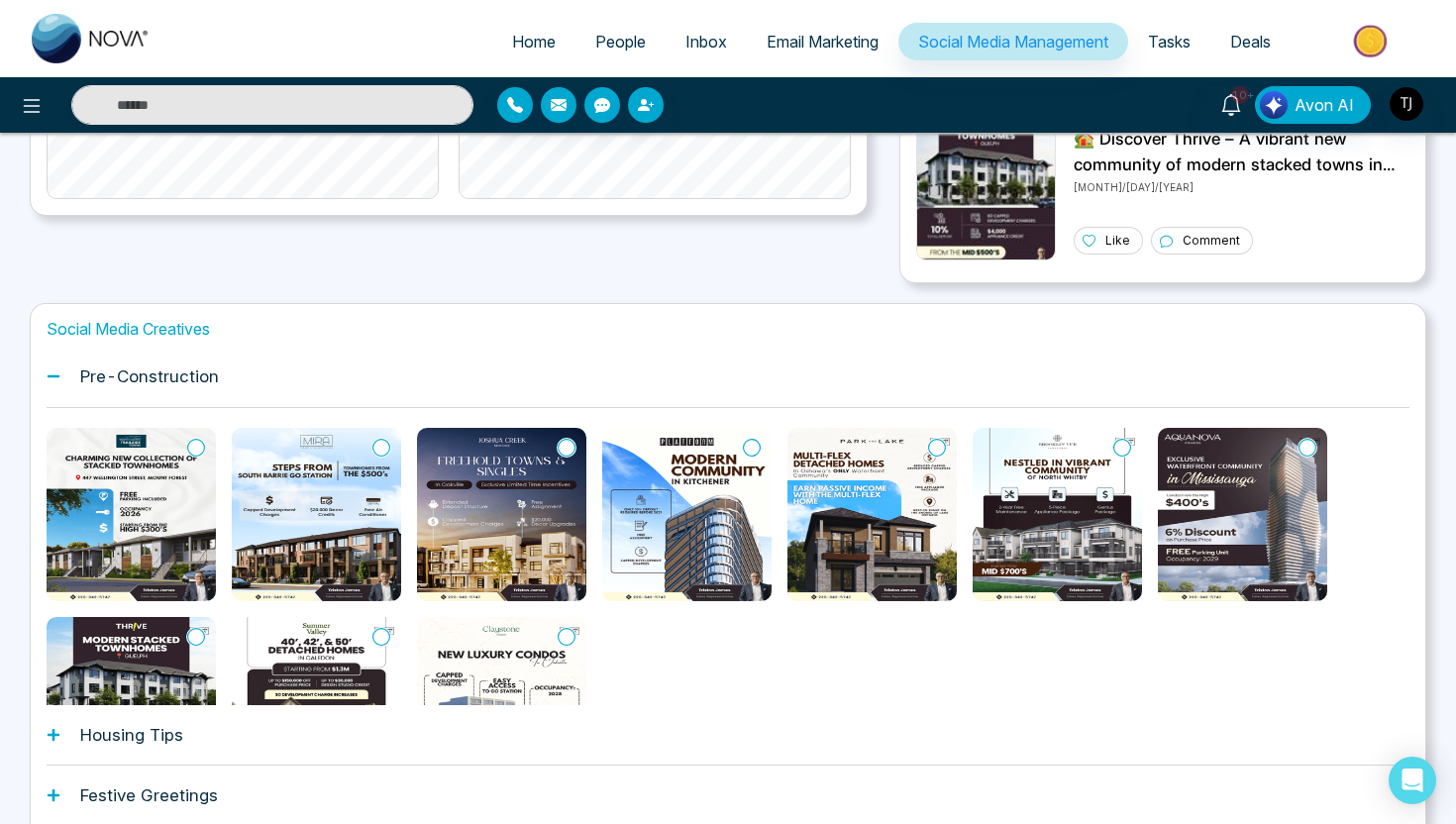 click on "Email Marketing" at bounding box center (822, 42) 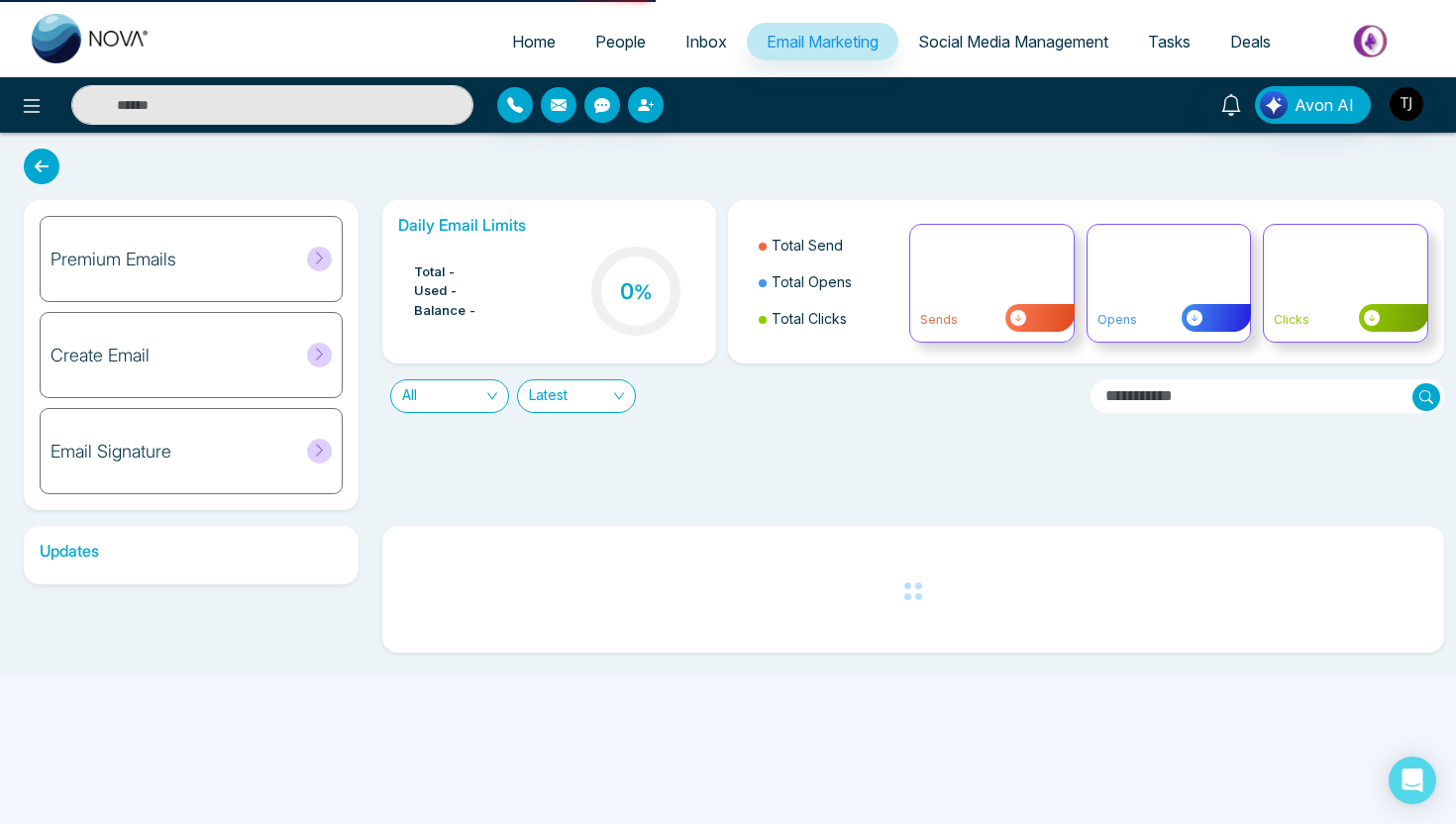 scroll, scrollTop: 0, scrollLeft: 0, axis: both 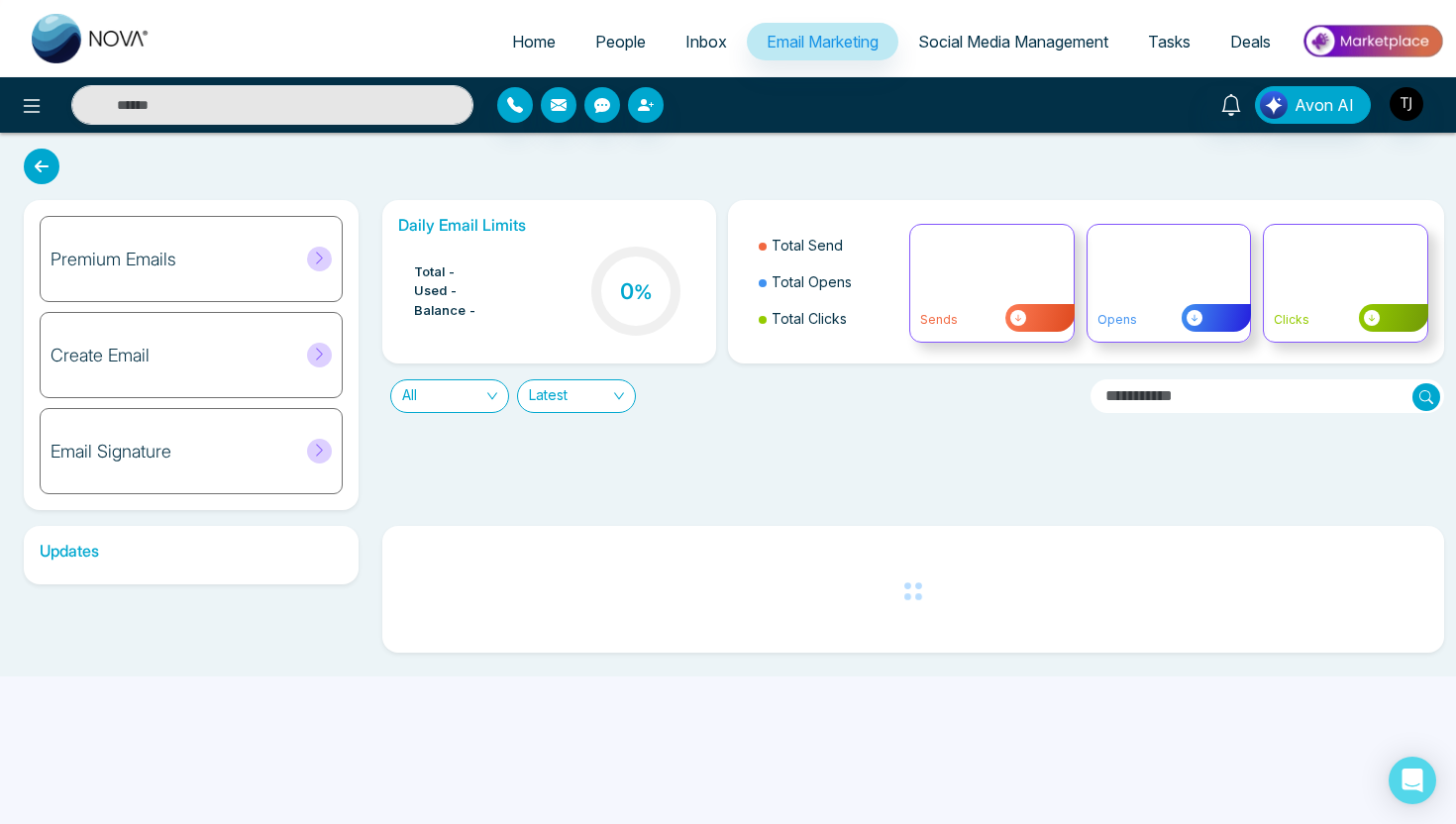 click on "Premium Emails" at bounding box center [191, 258] 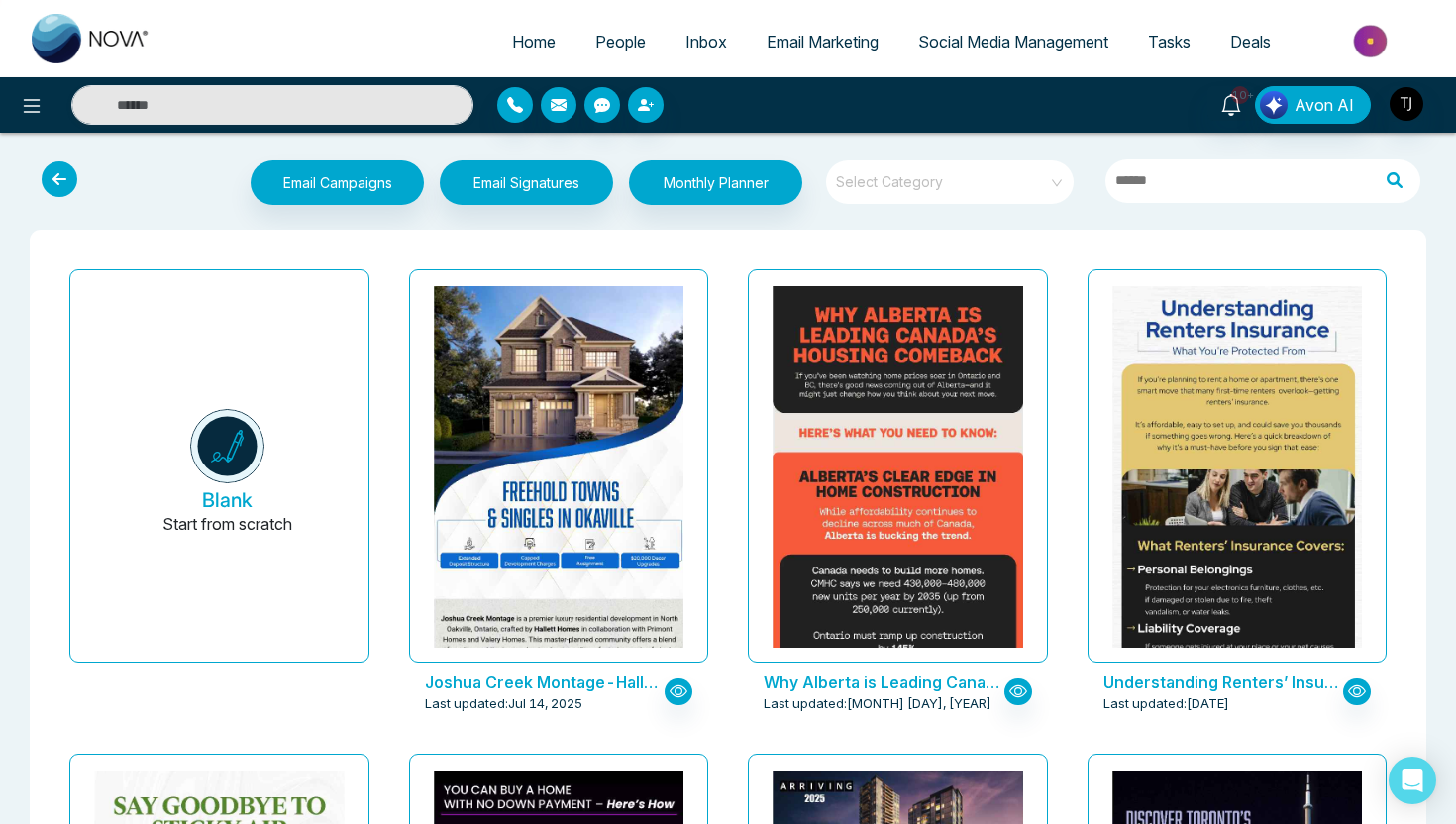 click at bounding box center [1372, 41] 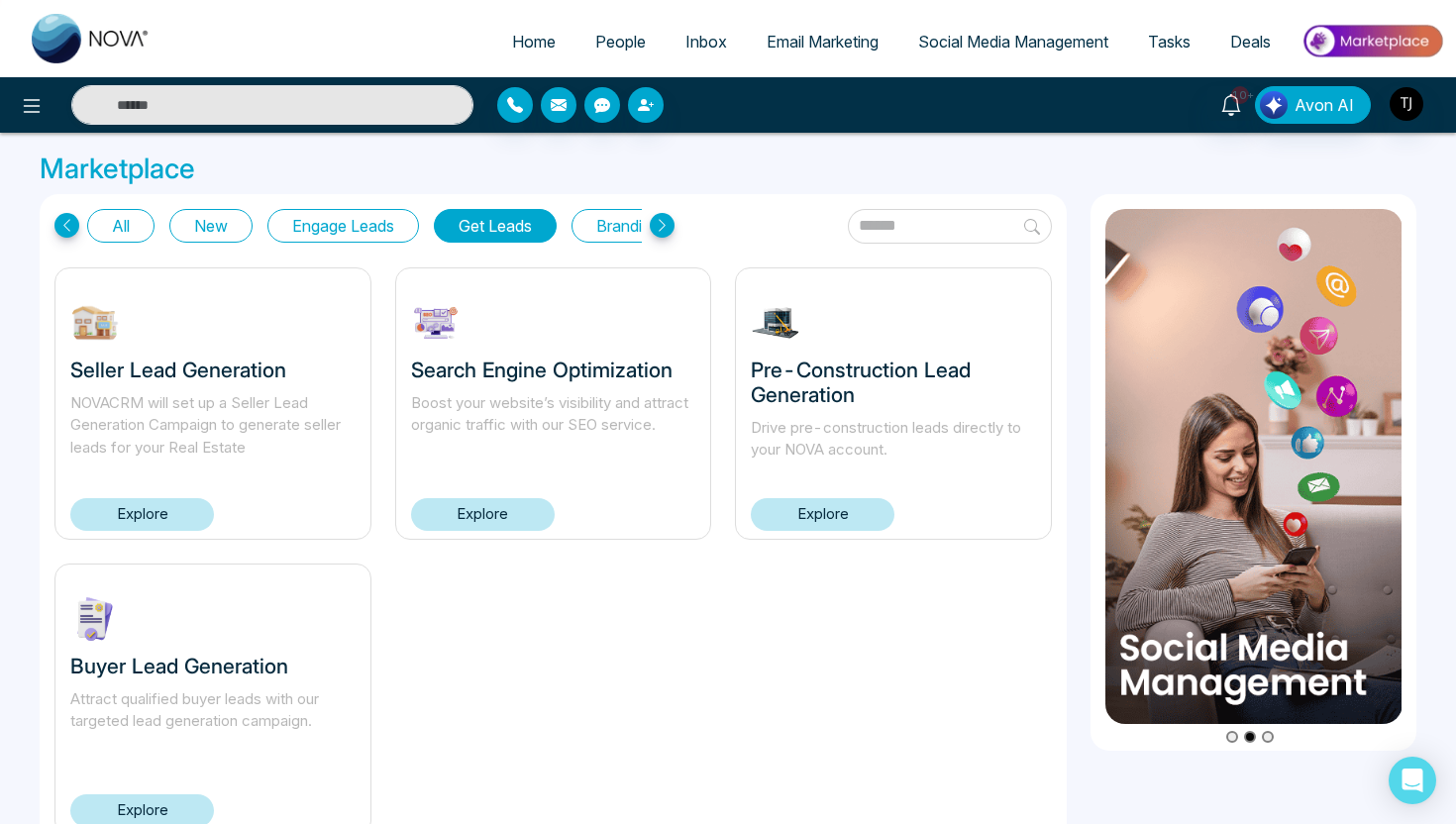 click on "Explore" at bounding box center [142, 810] 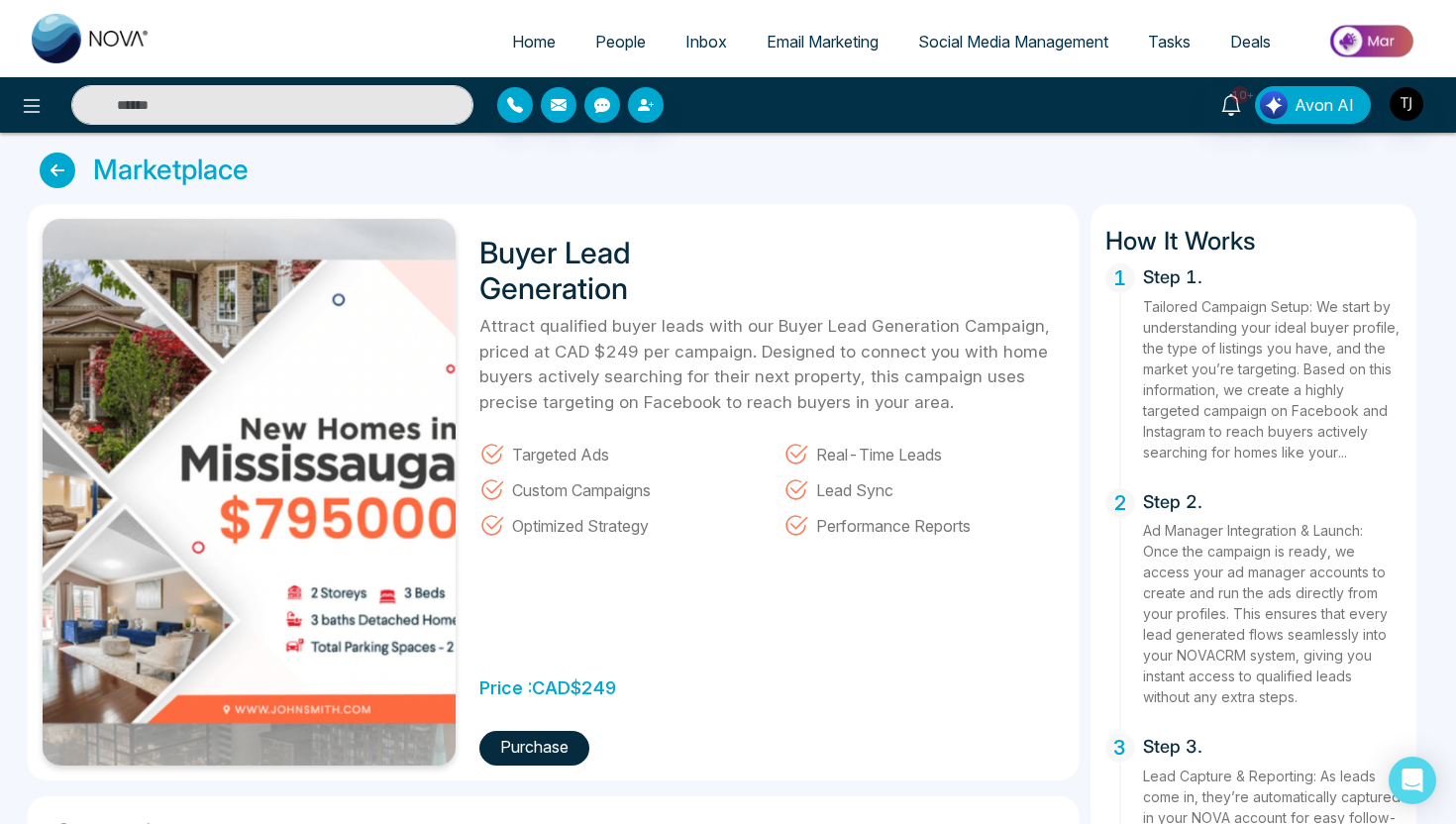 click at bounding box center (1372, 41) 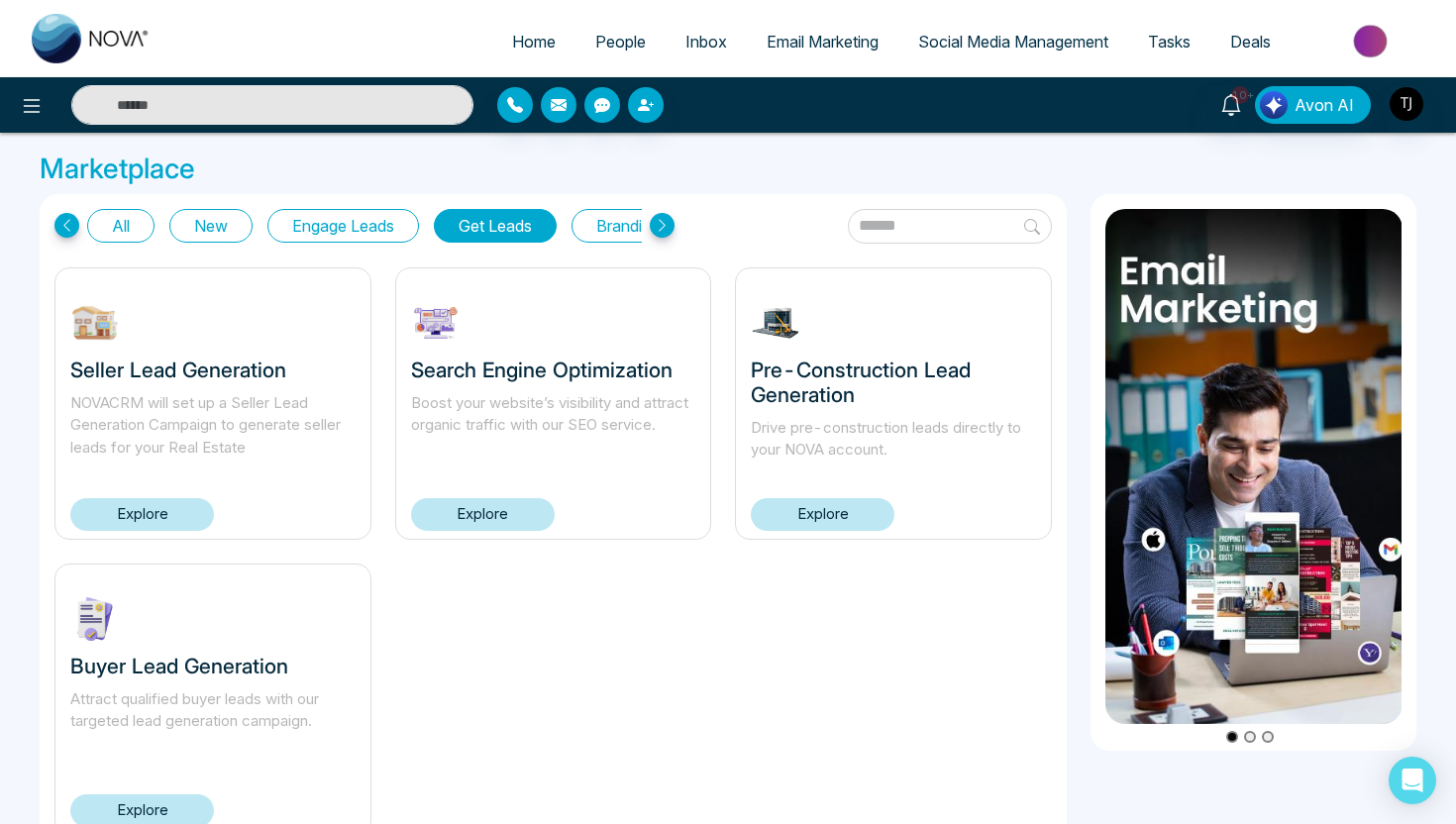 click on "All" at bounding box center [121, 226] 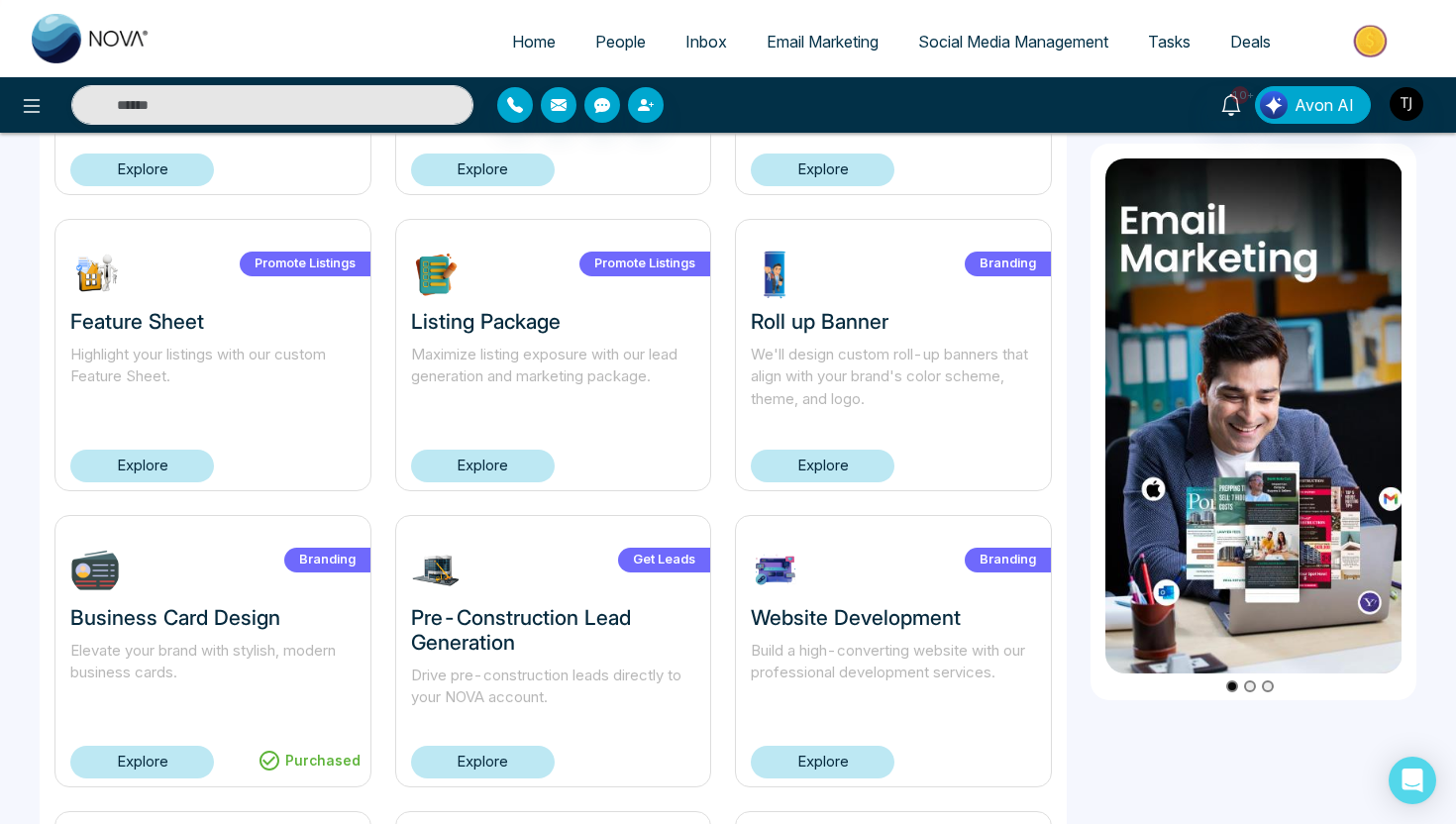 scroll, scrollTop: 934, scrollLeft: 0, axis: vertical 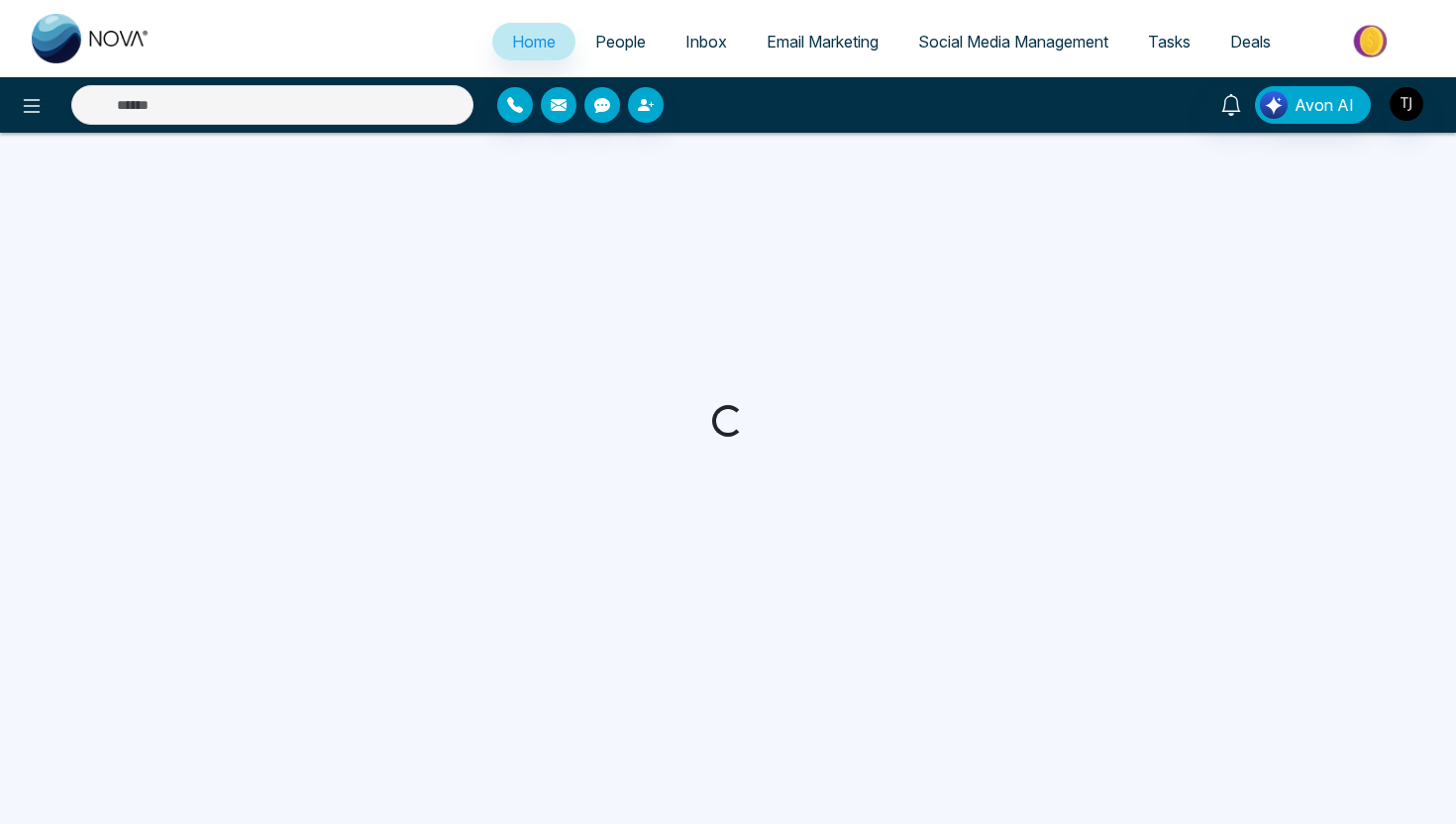 select on "*" 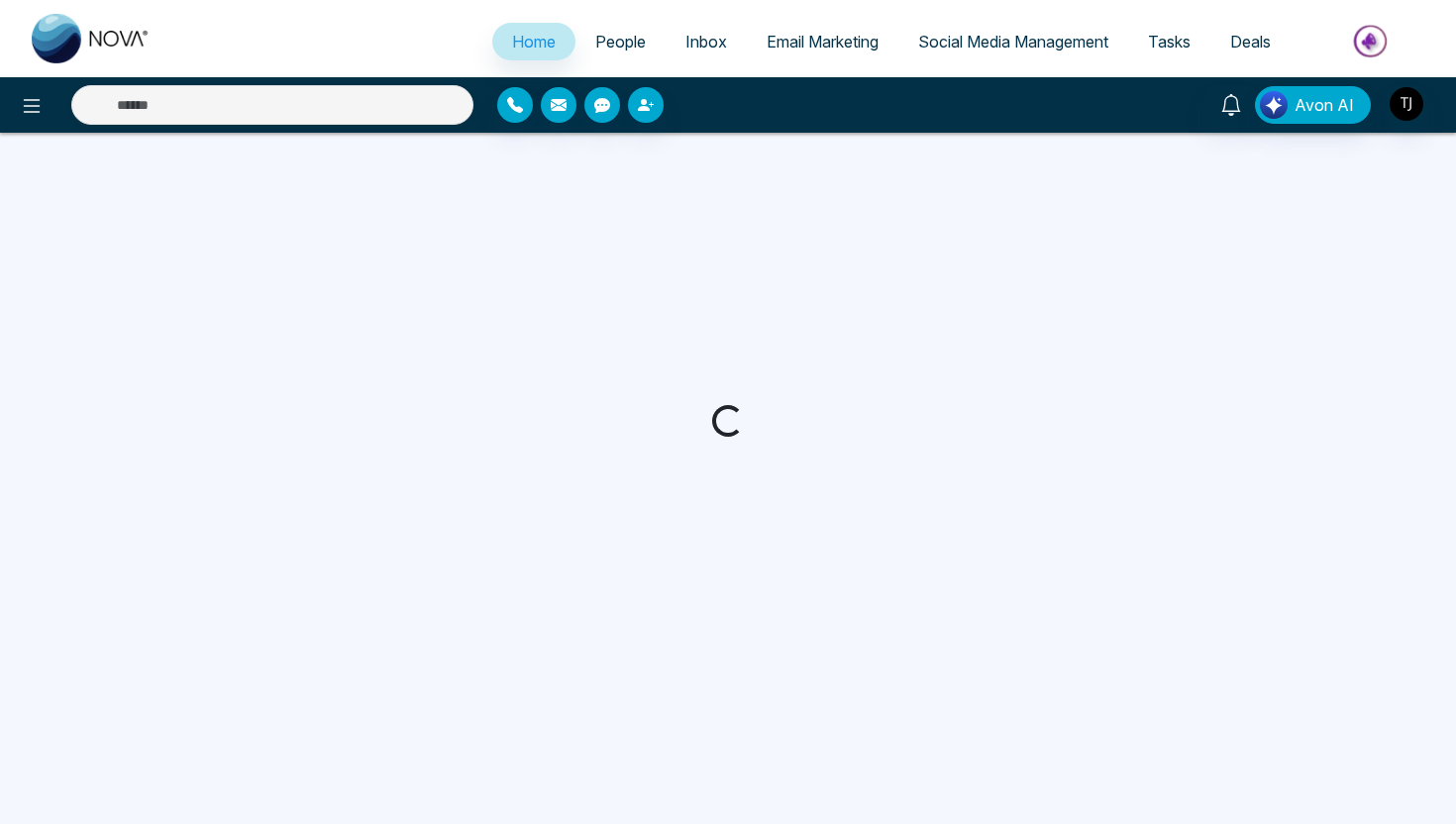 select on "*" 